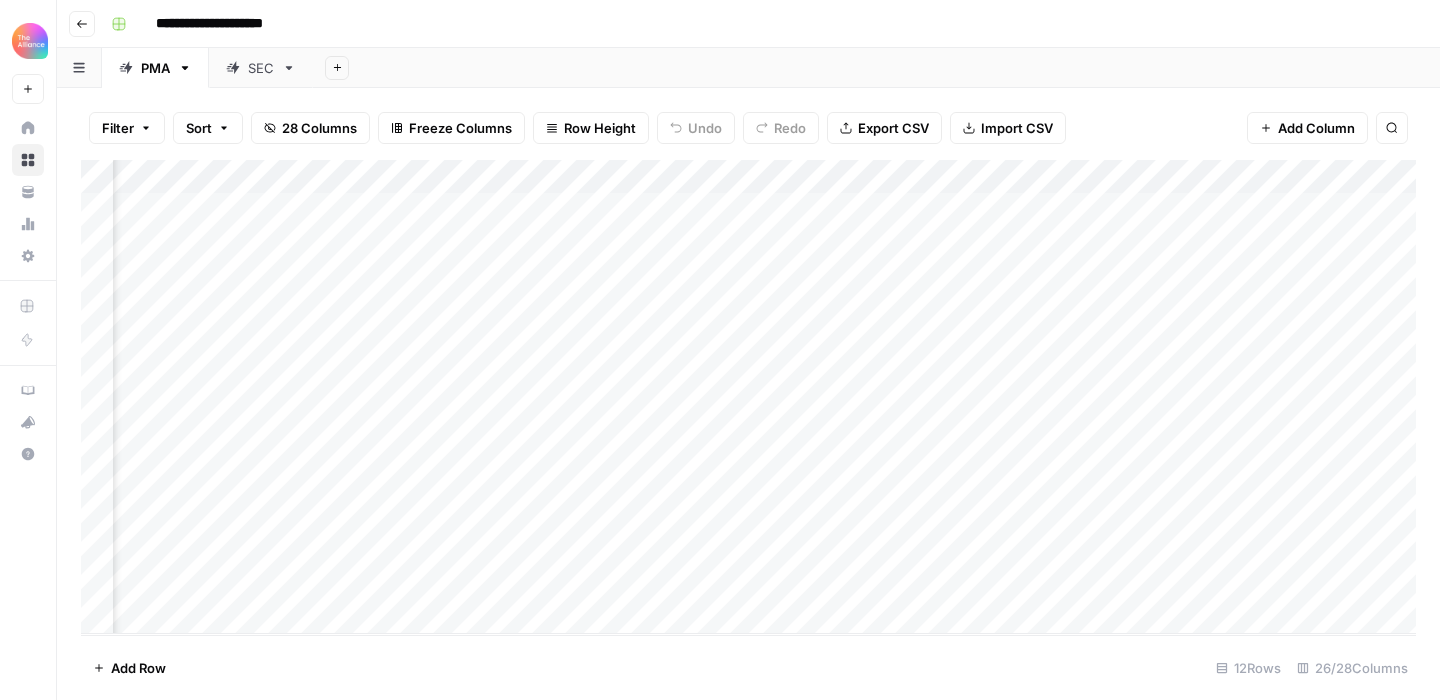 scroll, scrollTop: 0, scrollLeft: 0, axis: both 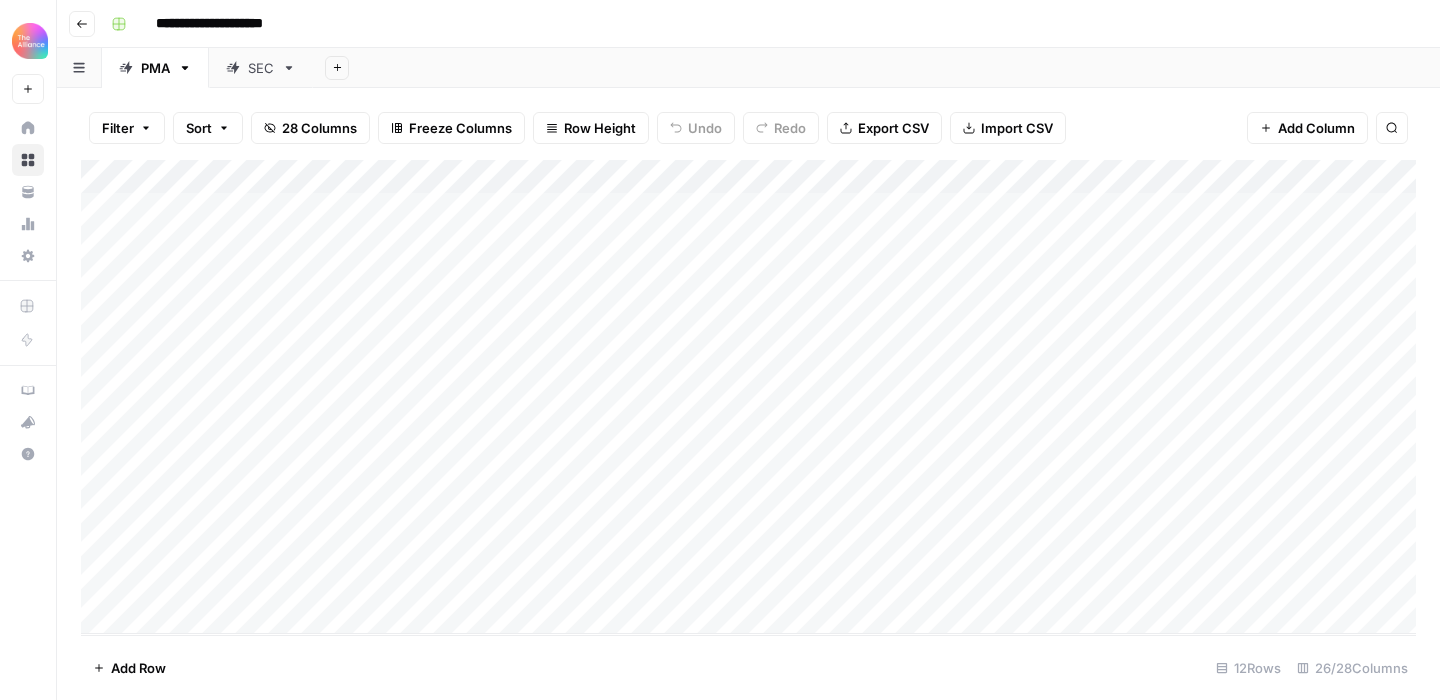 click 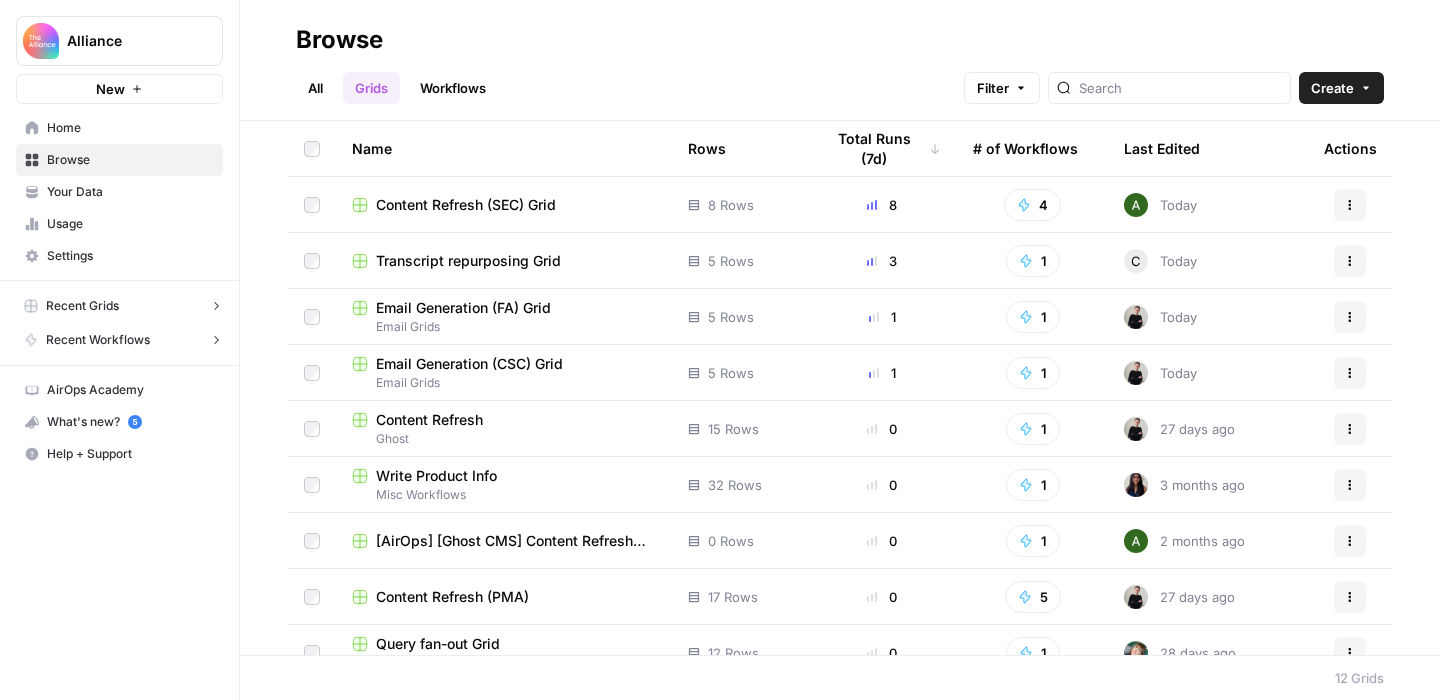 click on "Workflows" at bounding box center (453, 88) 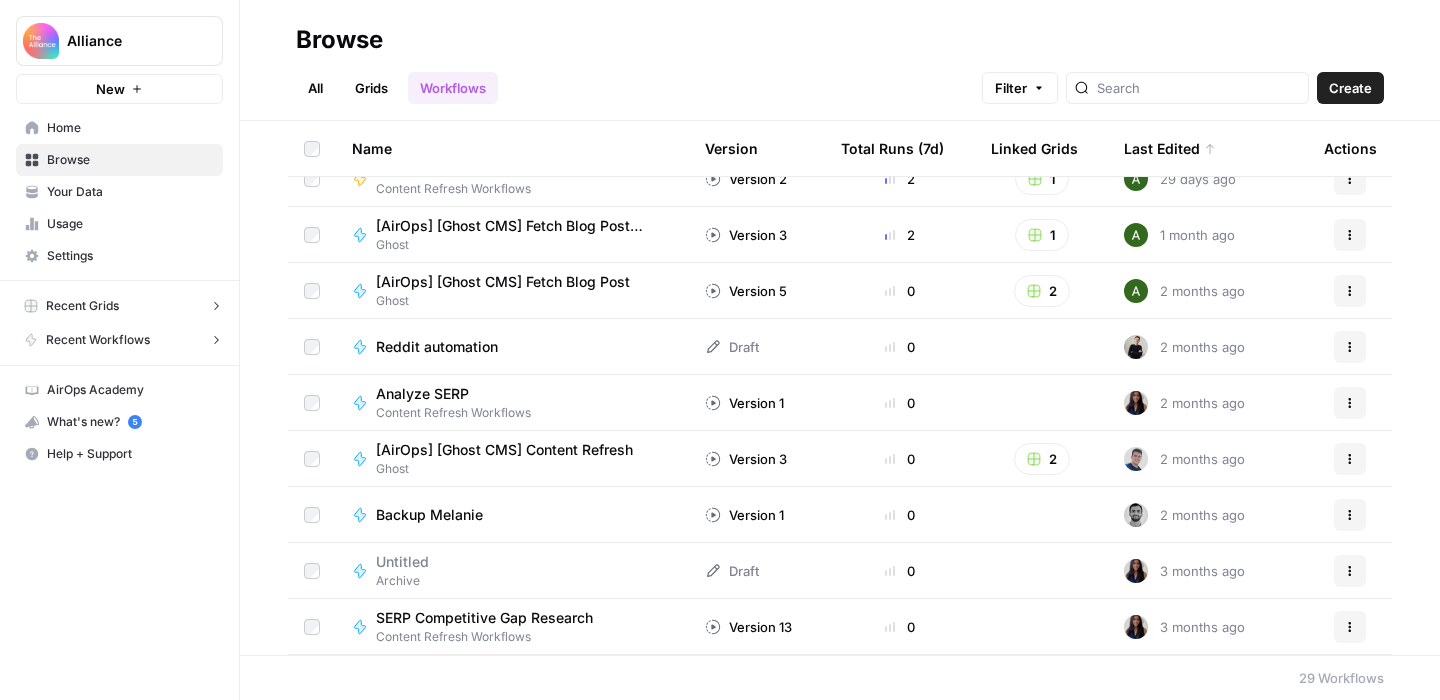 scroll, scrollTop: 814, scrollLeft: 0, axis: vertical 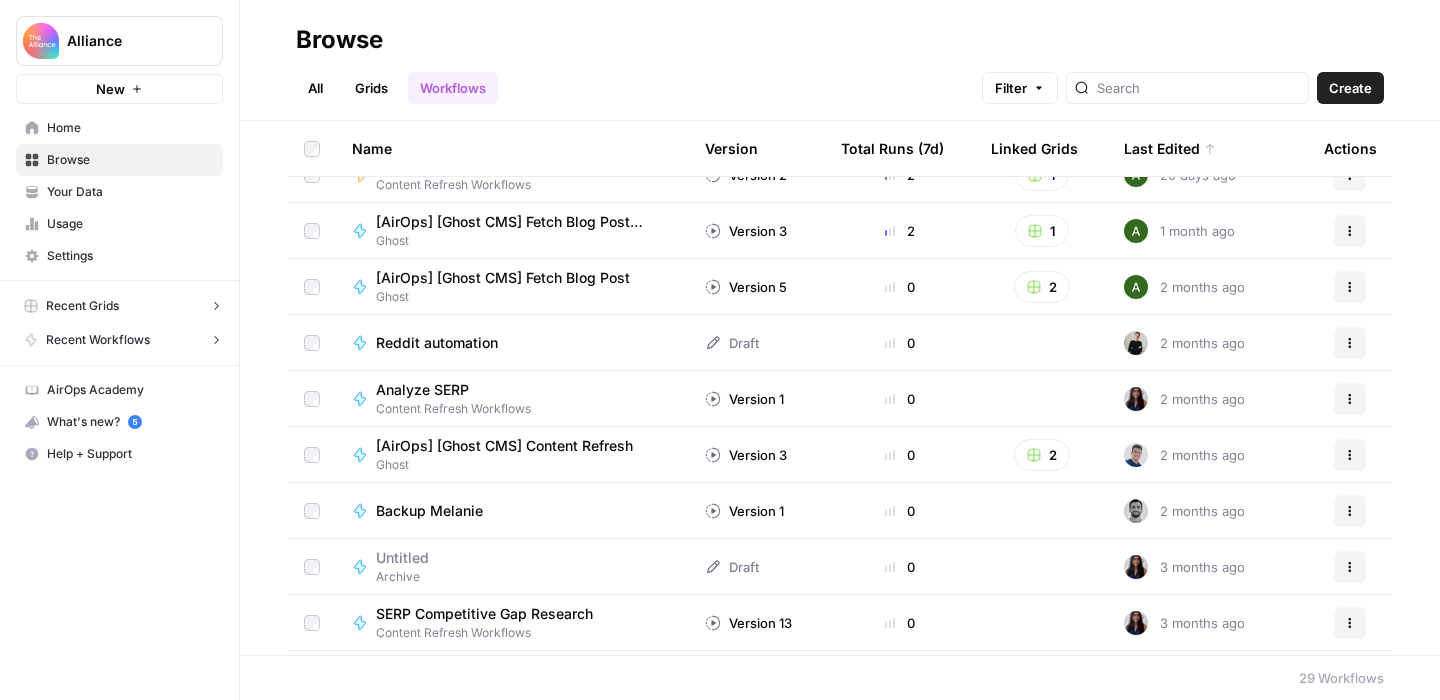 click on "Reddit automation" at bounding box center [437, 343] 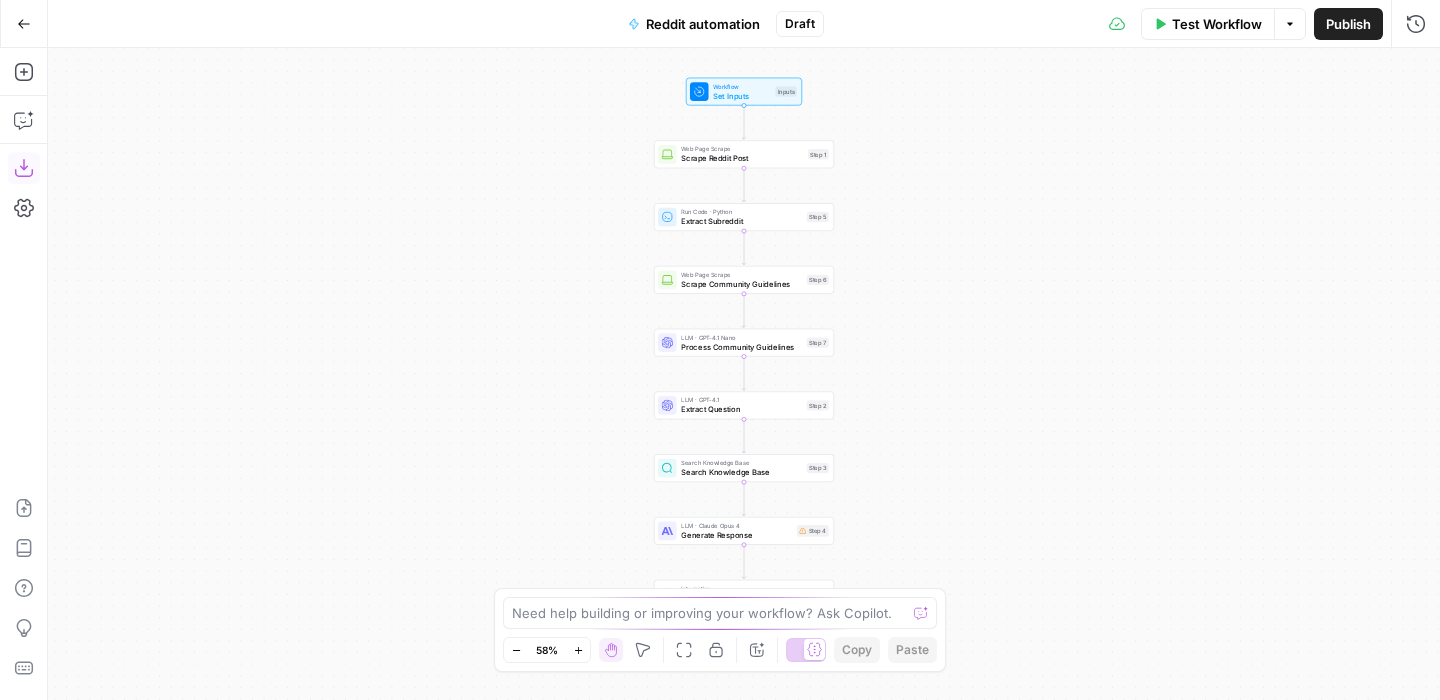 click 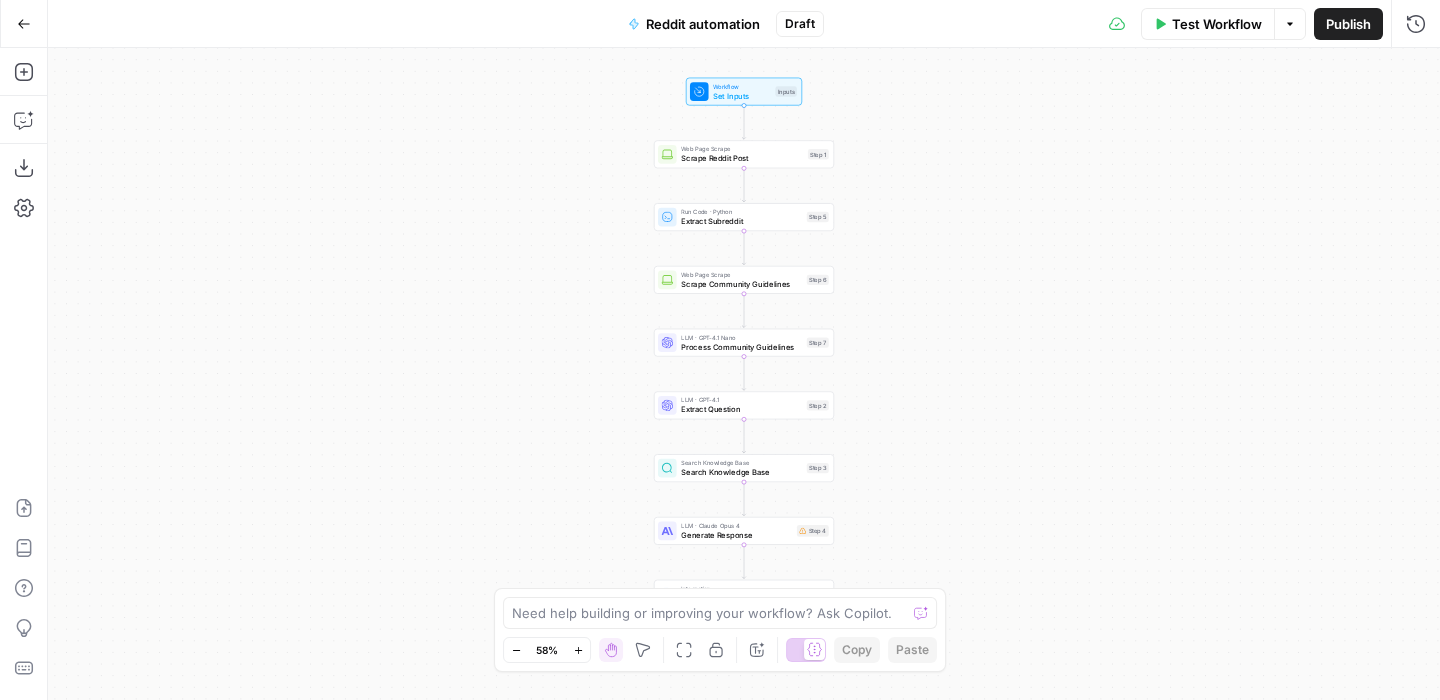 click 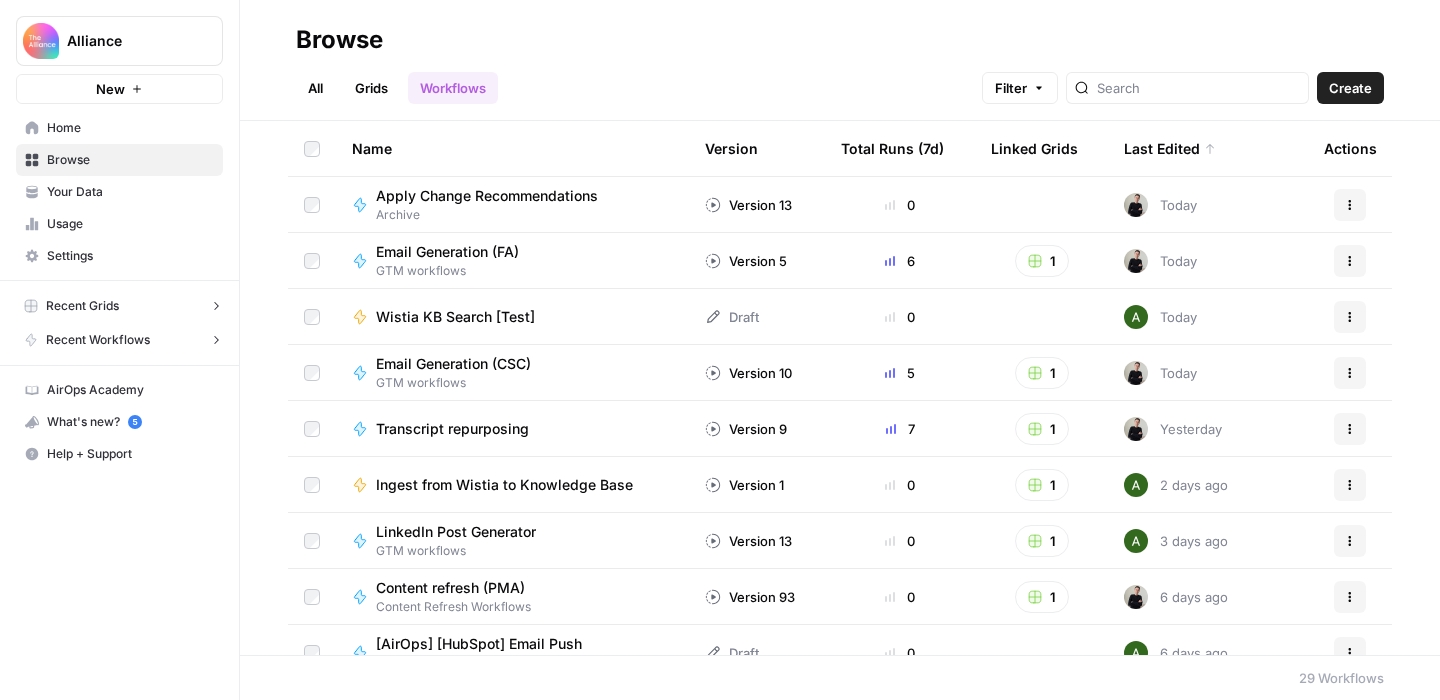click on "Home" at bounding box center (130, 128) 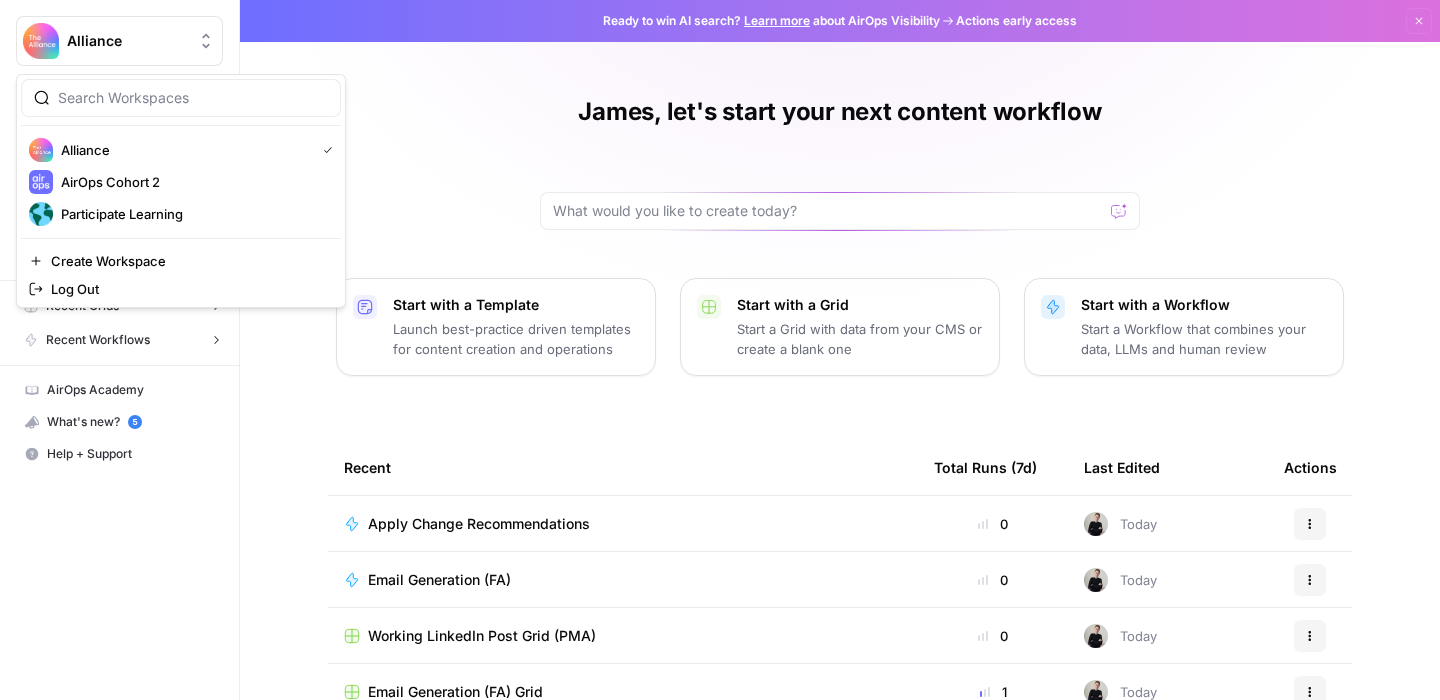 click on "Alliance" at bounding box center (127, 41) 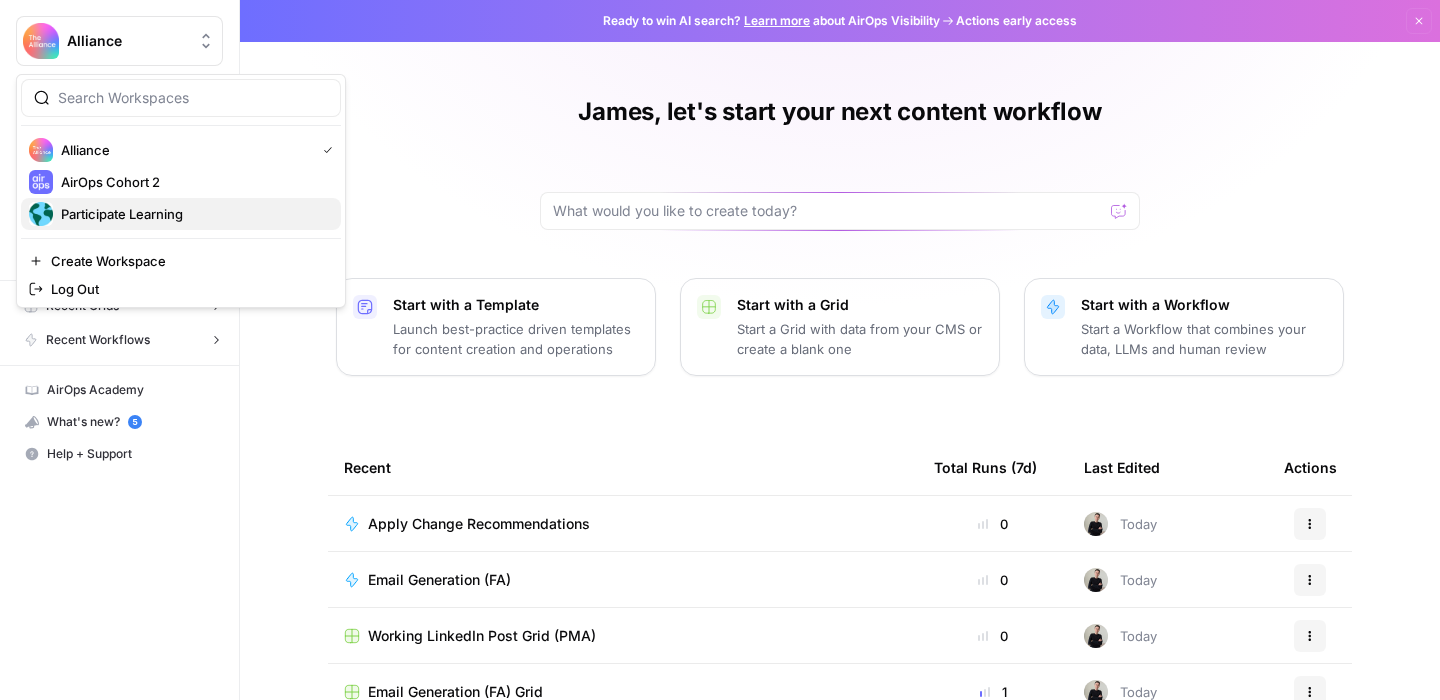 click on "Participate Learning" at bounding box center (193, 214) 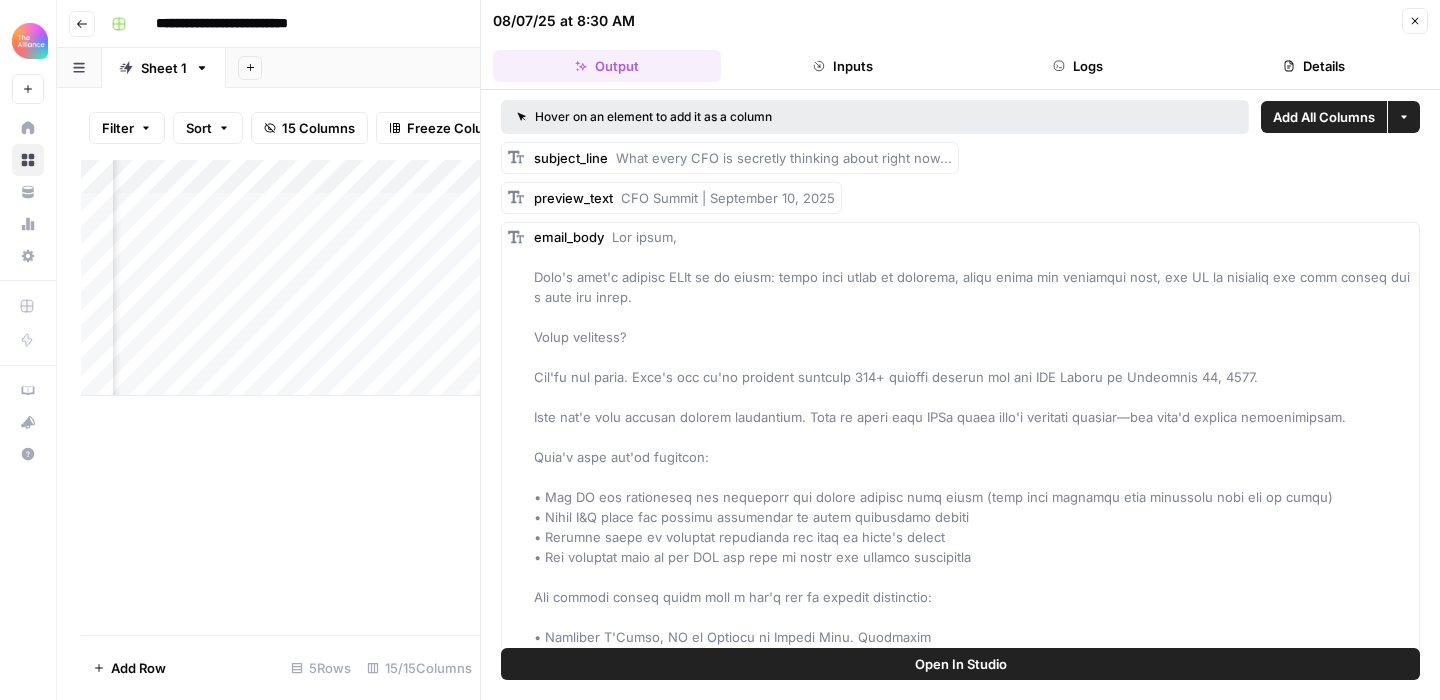 click 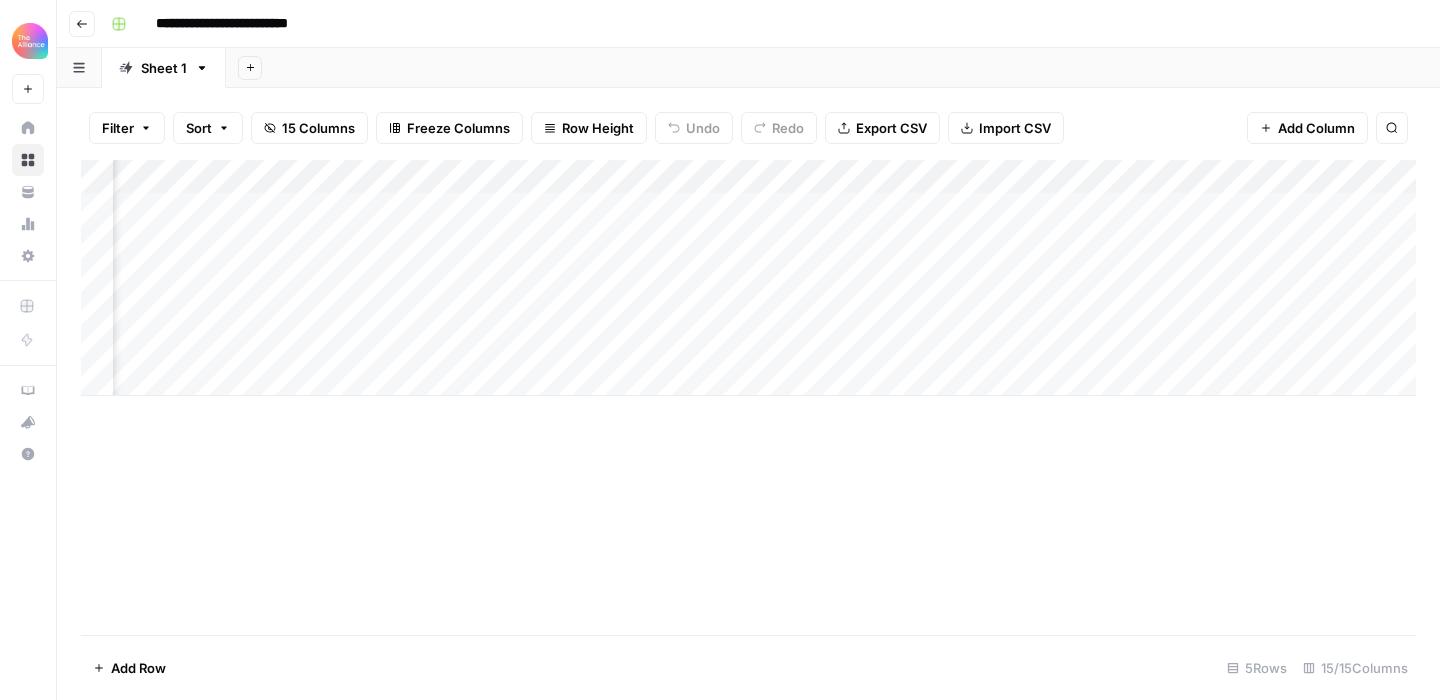 click 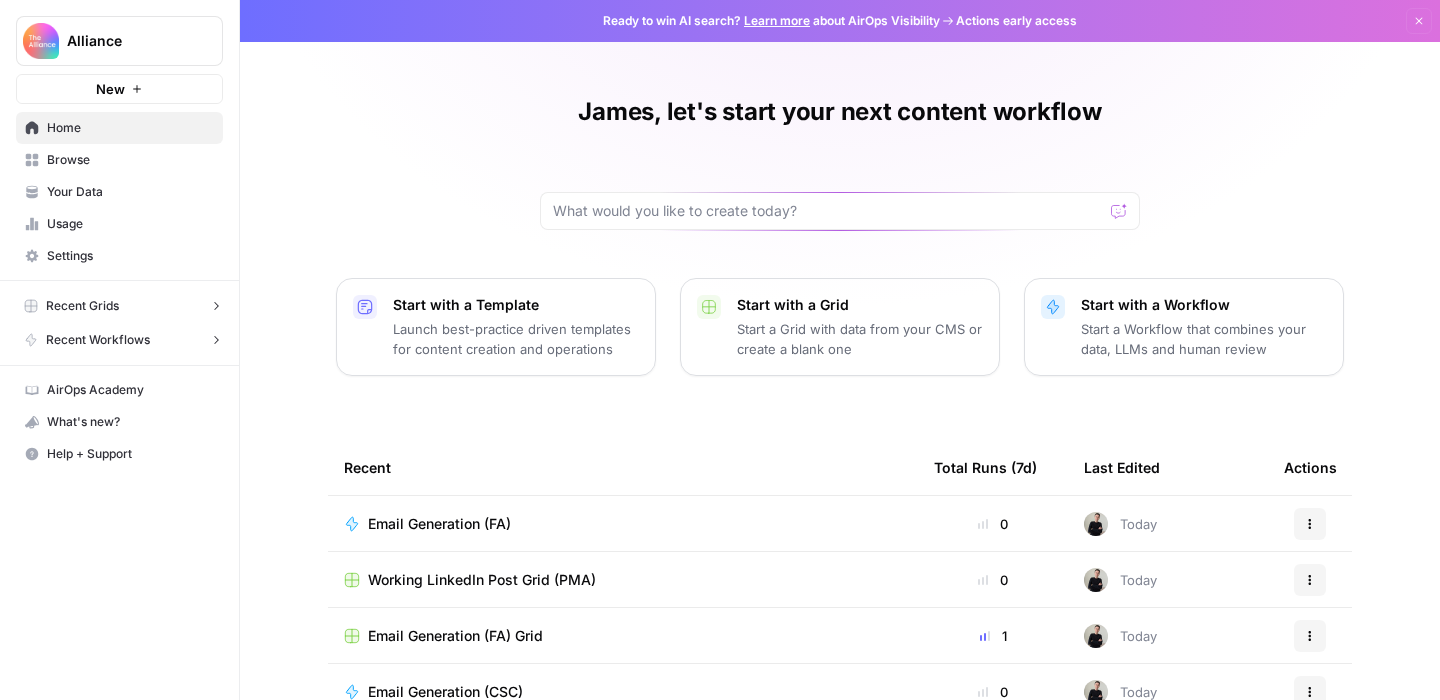 click on "Browse" at bounding box center (130, 160) 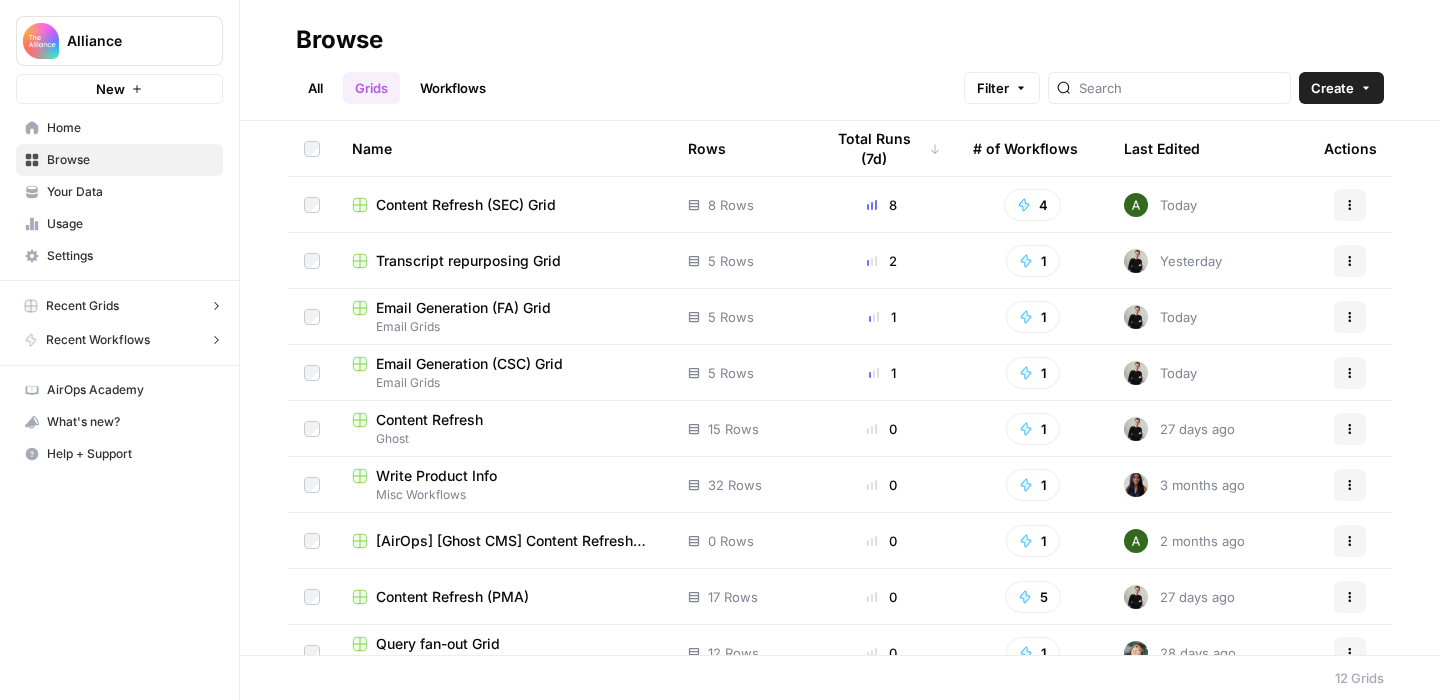 click on "Workflows" at bounding box center [453, 88] 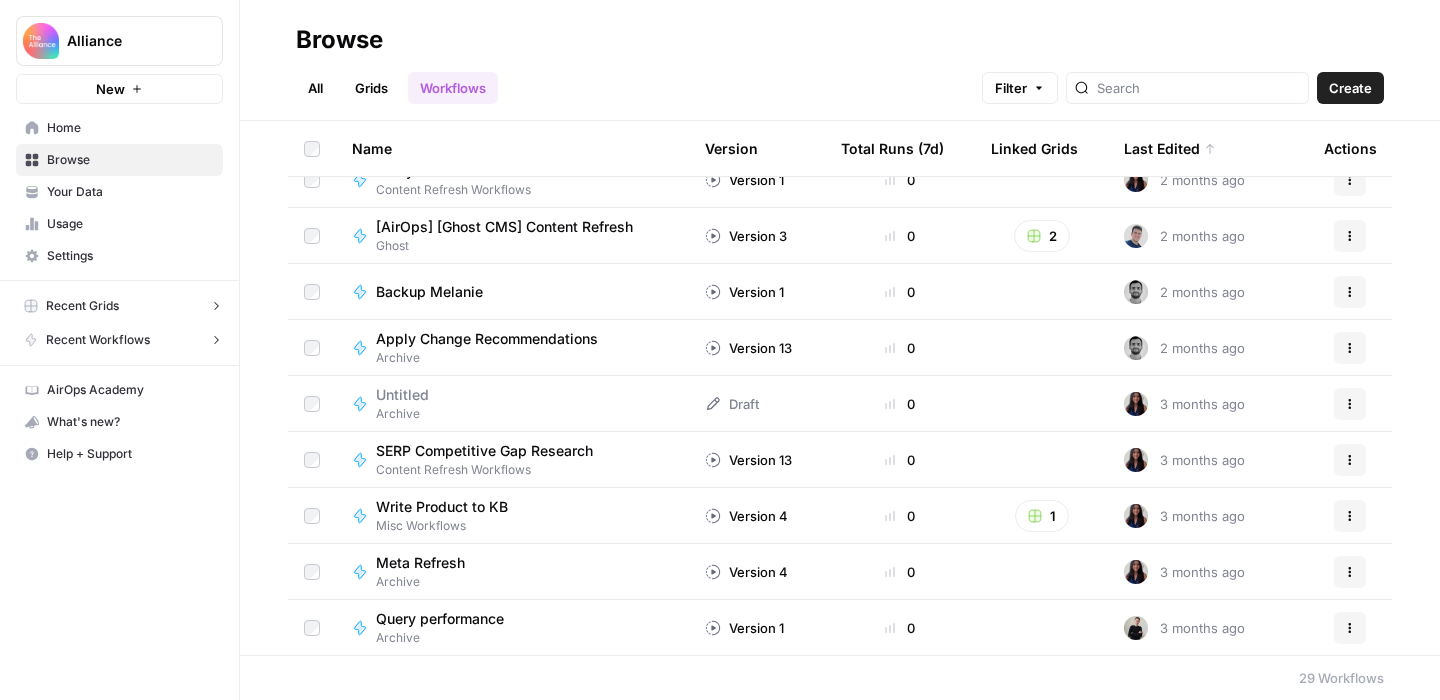 scroll, scrollTop: 974, scrollLeft: 0, axis: vertical 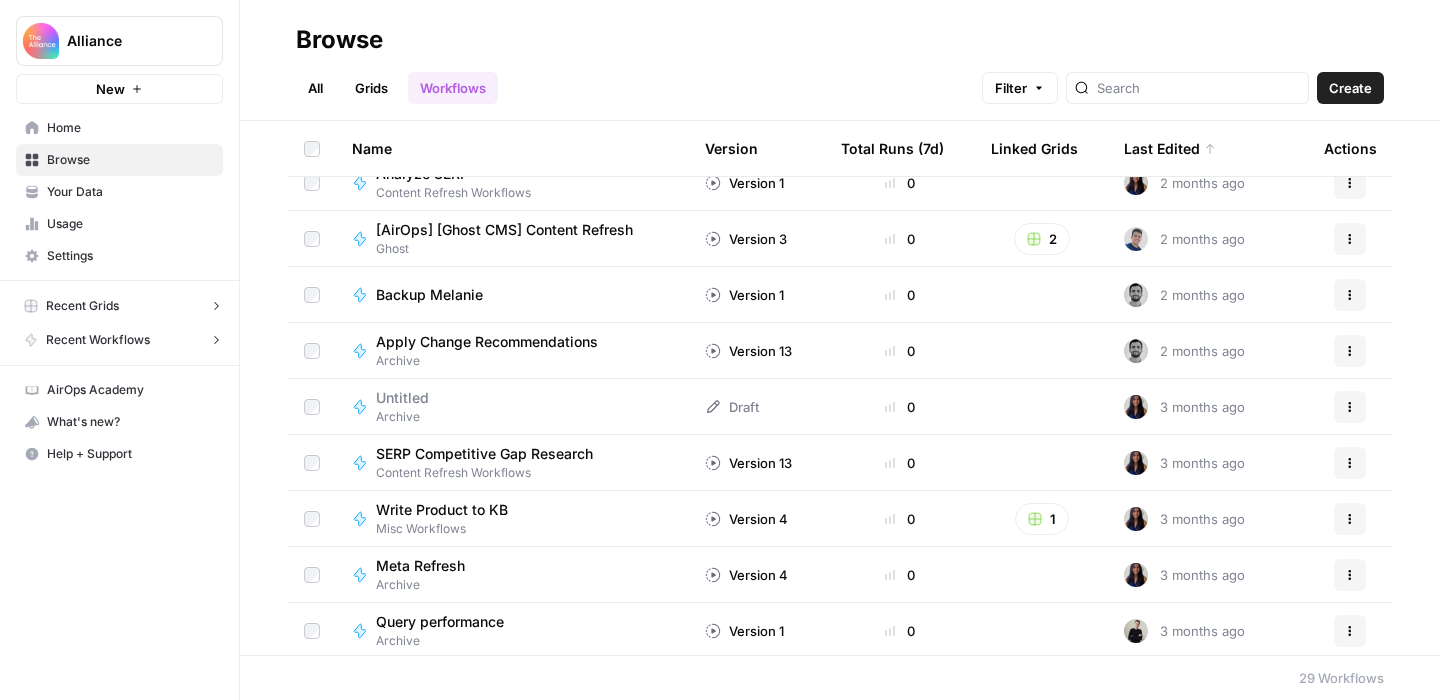 click on "Apply Change Recommendations Archive" at bounding box center [512, 351] 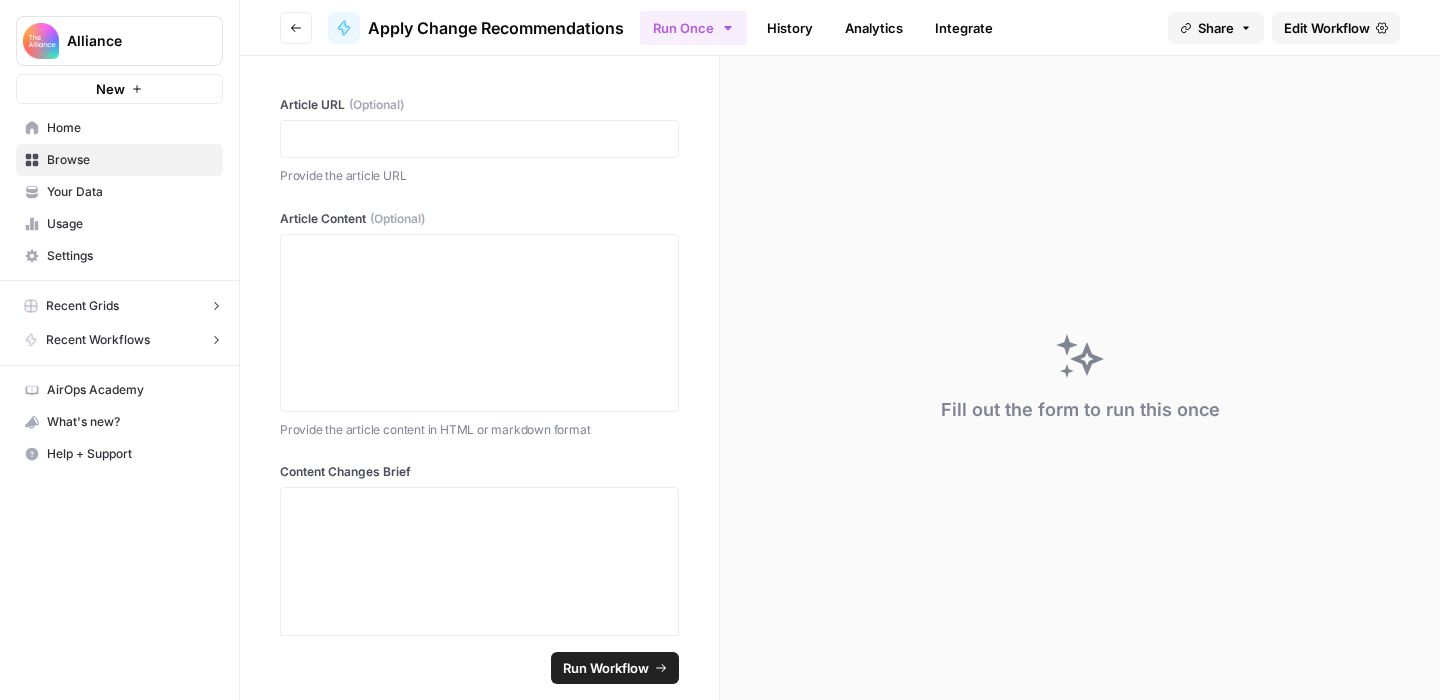 click on "Edit Workflow" at bounding box center (1327, 28) 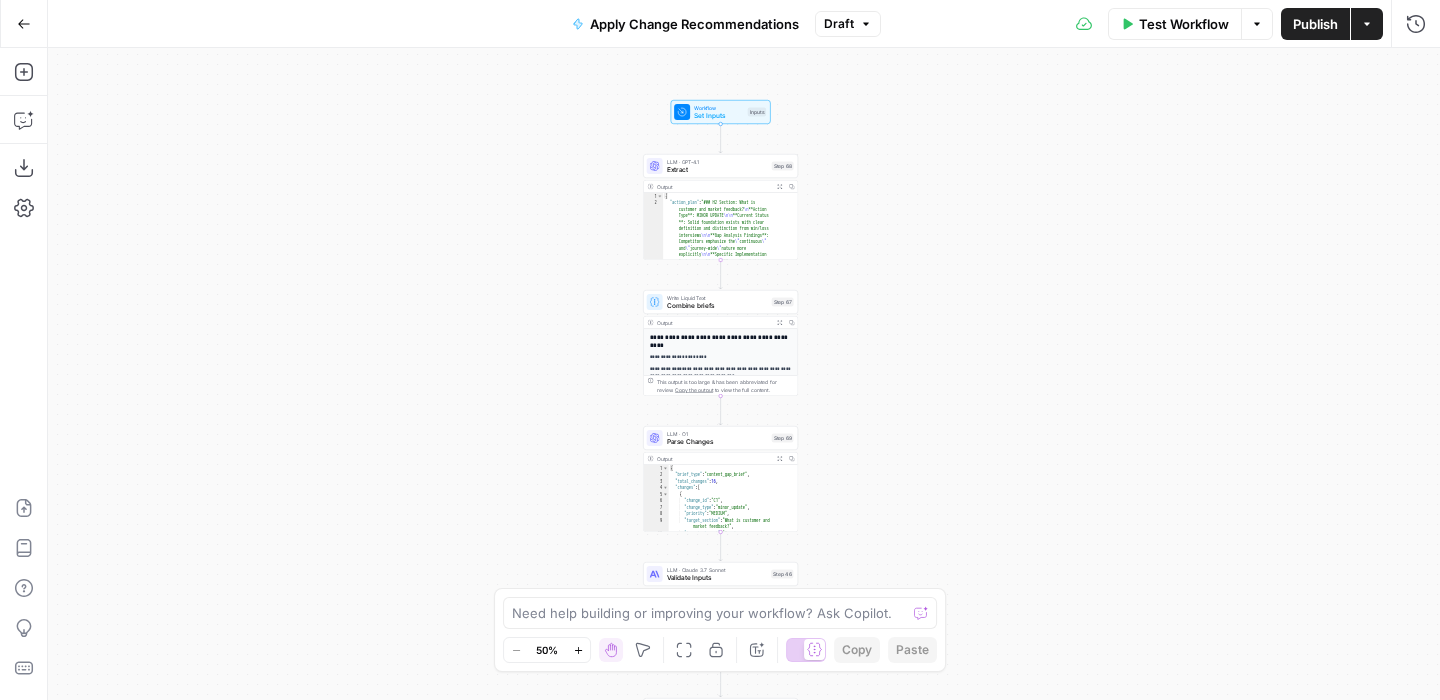 click on "Extract" at bounding box center [717, 170] 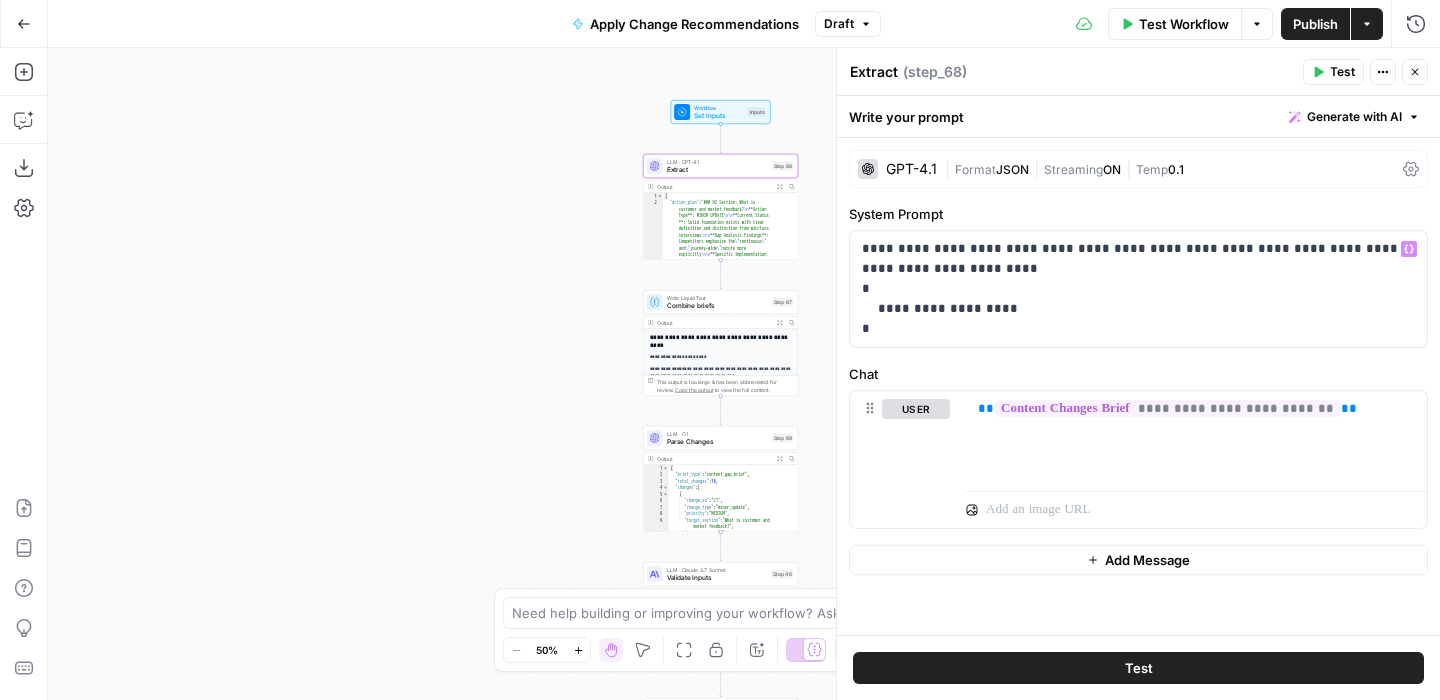 scroll, scrollTop: 0, scrollLeft: 0, axis: both 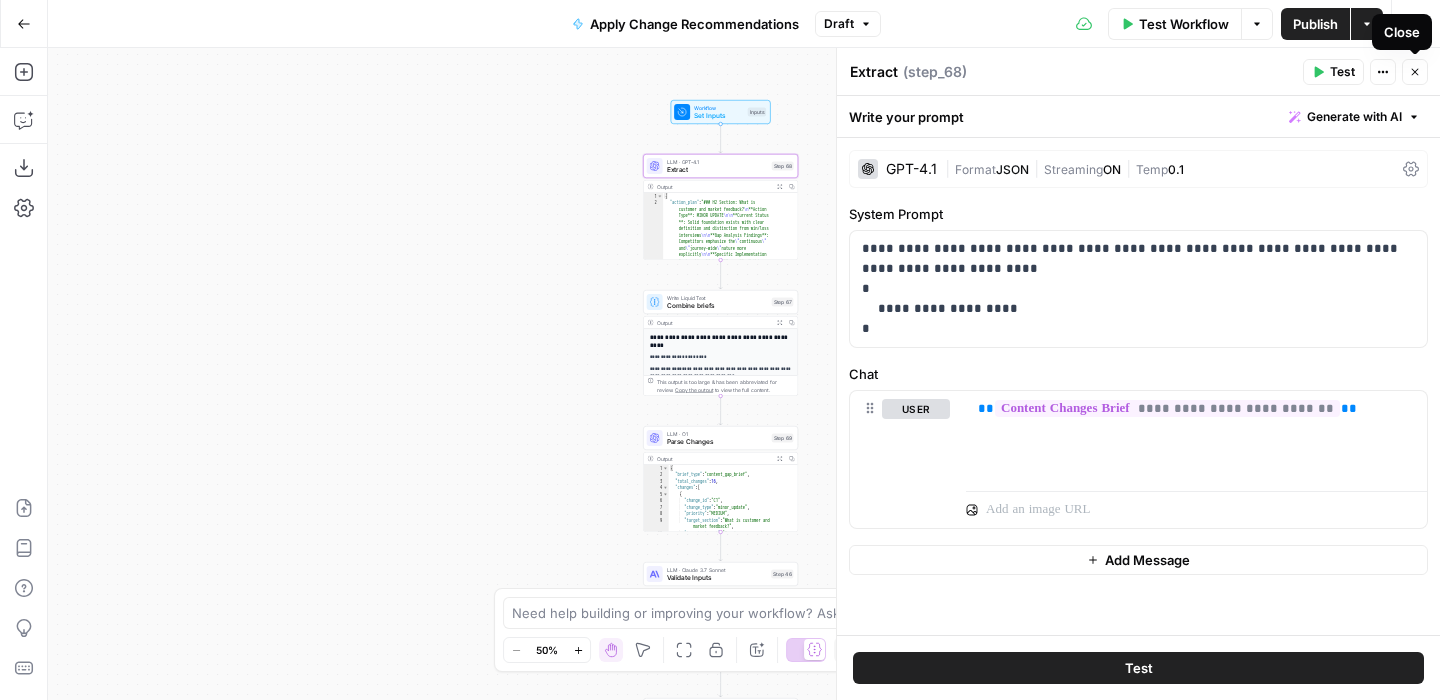 click 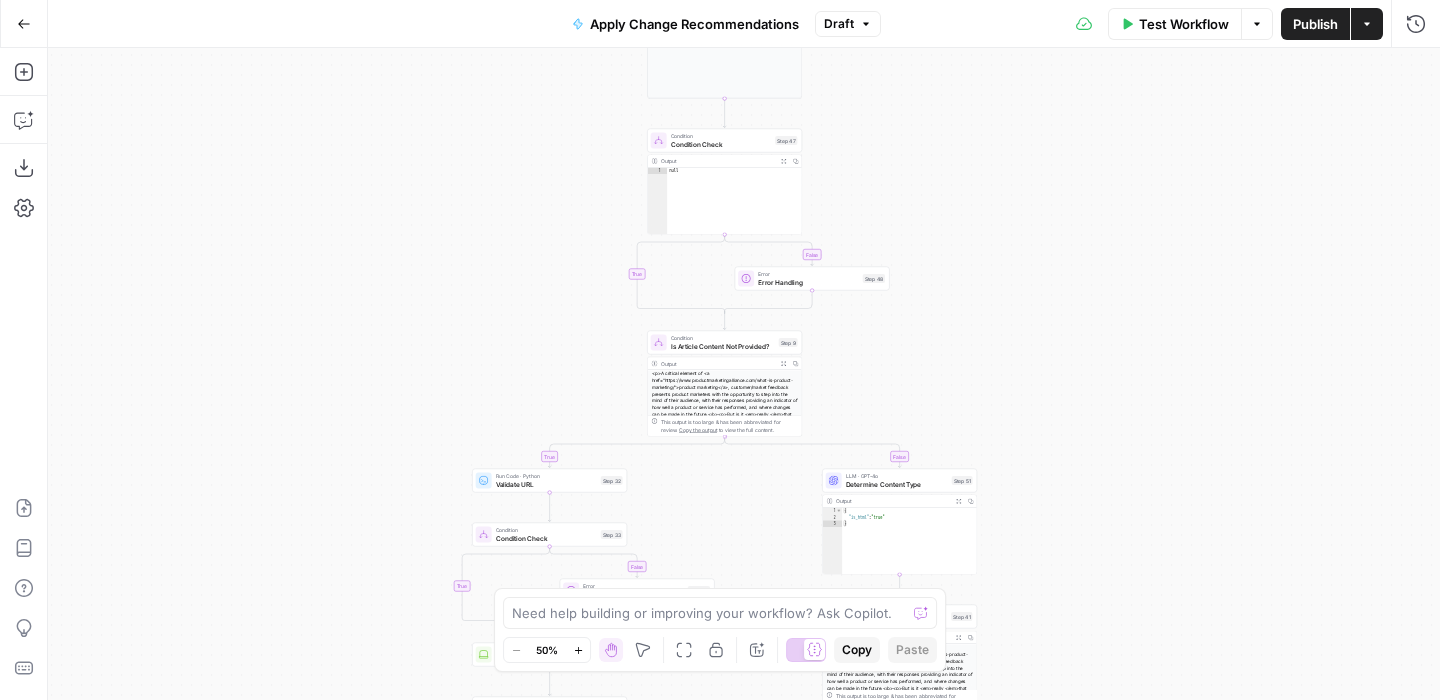 click on "Go Back" at bounding box center [24, 24] 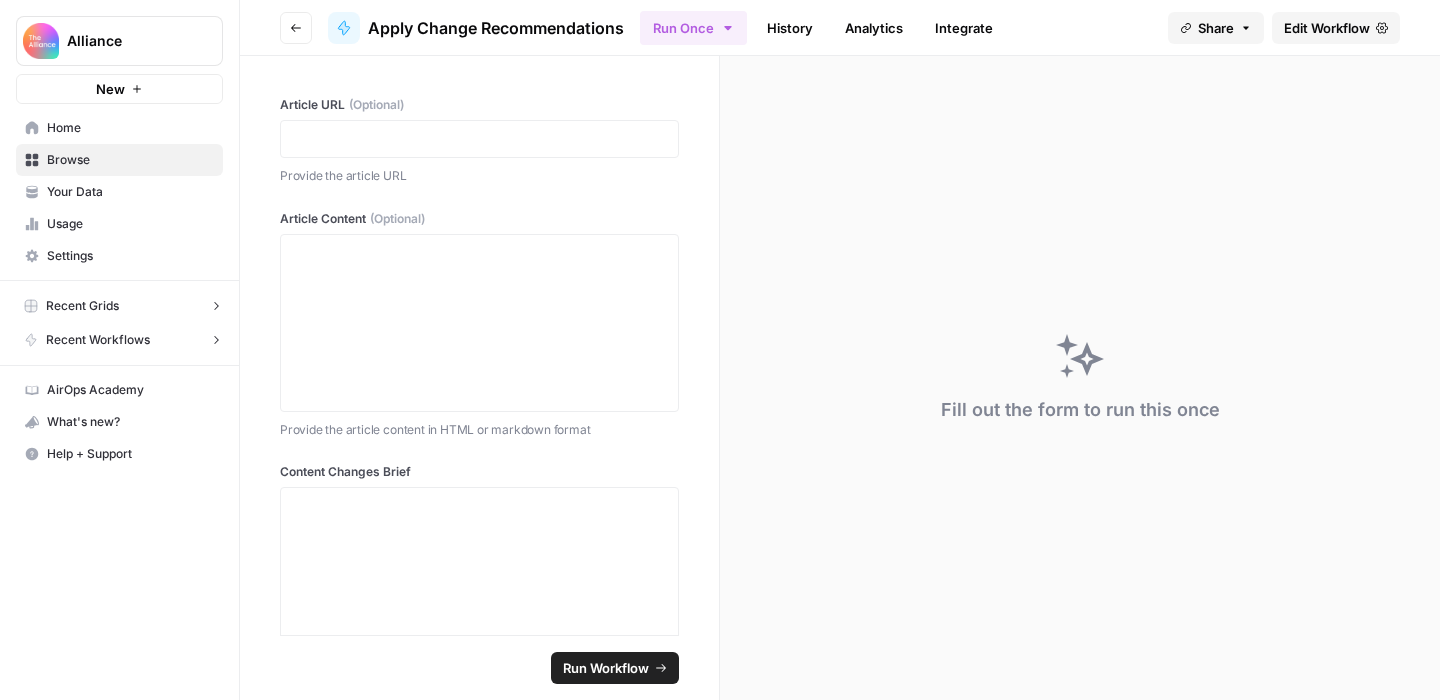 click on "Go back" at bounding box center (301, 27) 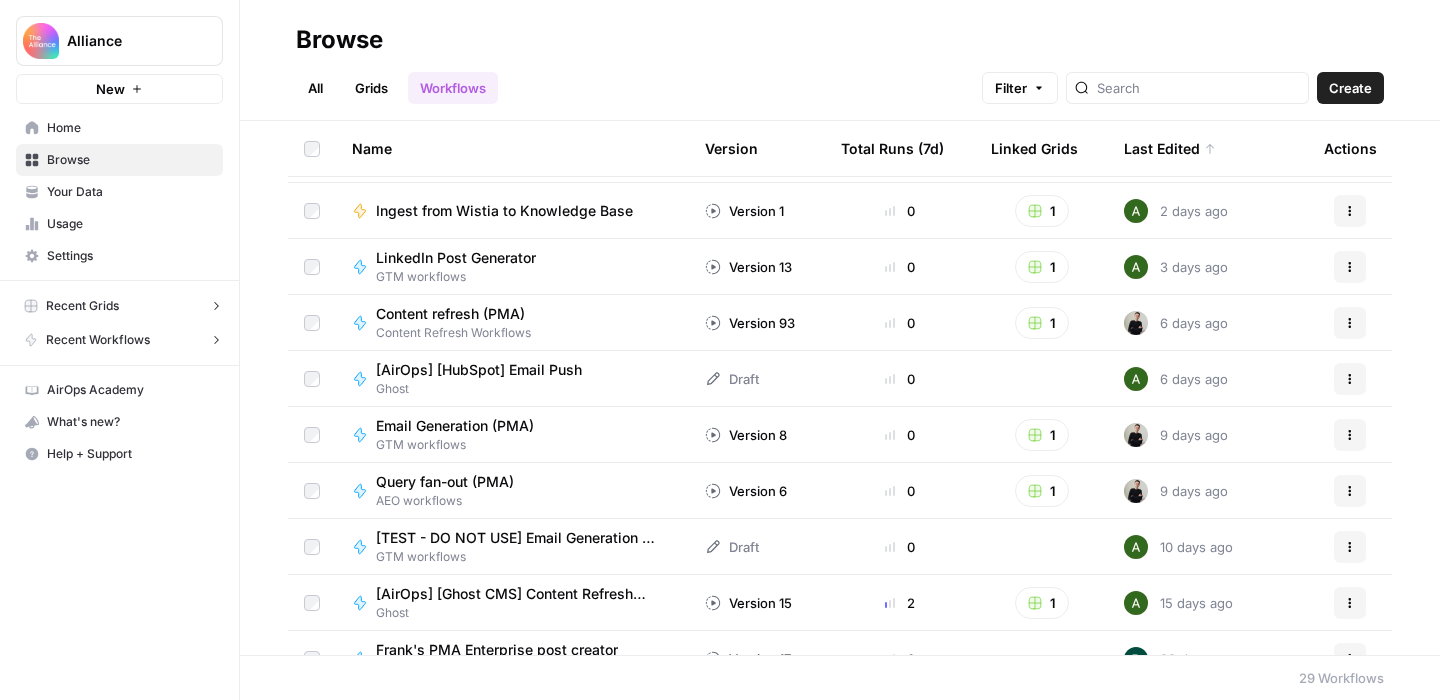 scroll, scrollTop: 416, scrollLeft: 0, axis: vertical 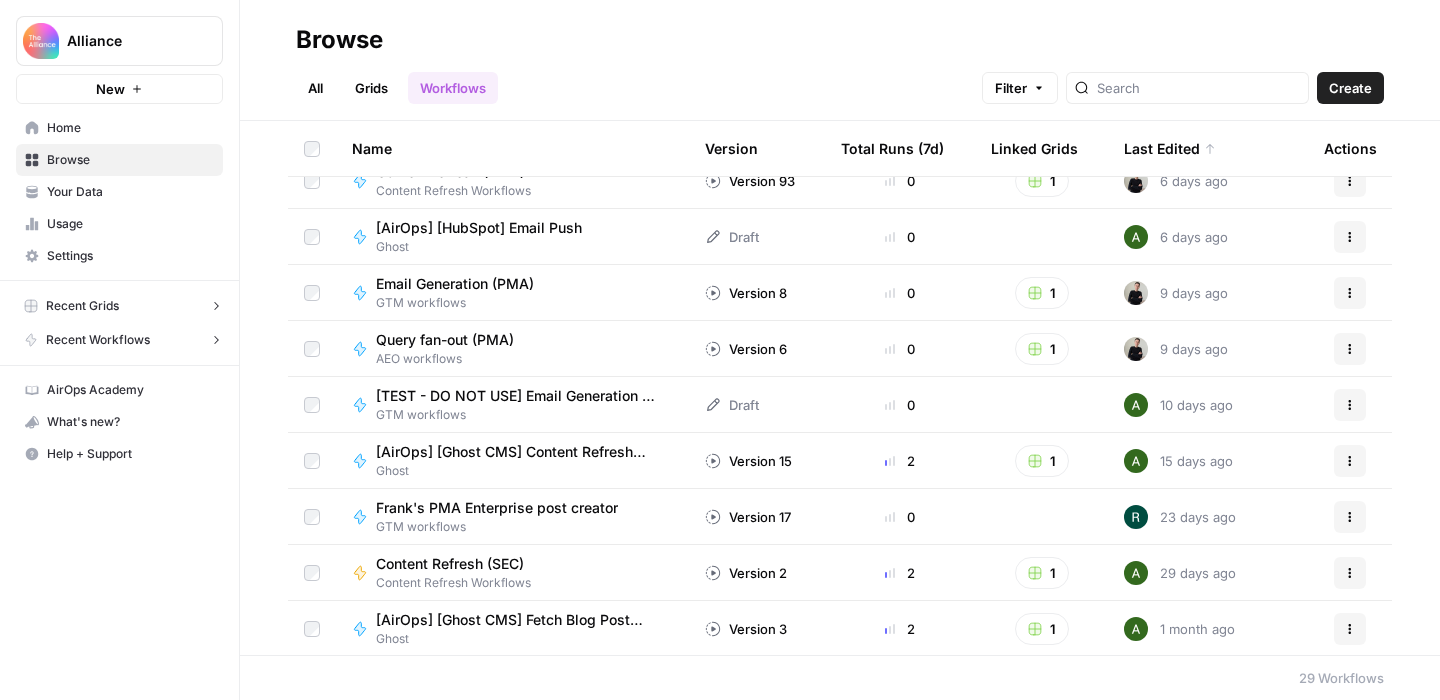 click on "Query fan-out (PMA) AEO workflows" at bounding box center [512, 349] 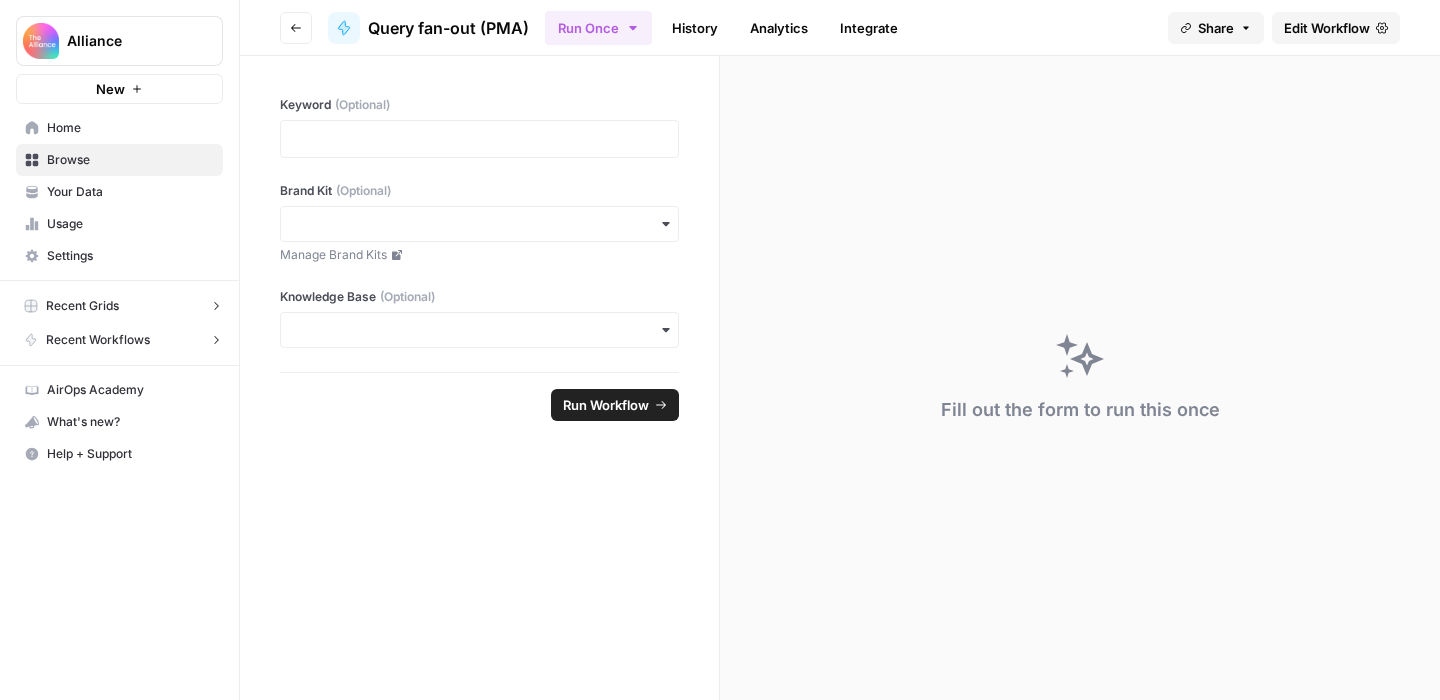 click on "Edit Workflow" at bounding box center [1336, 28] 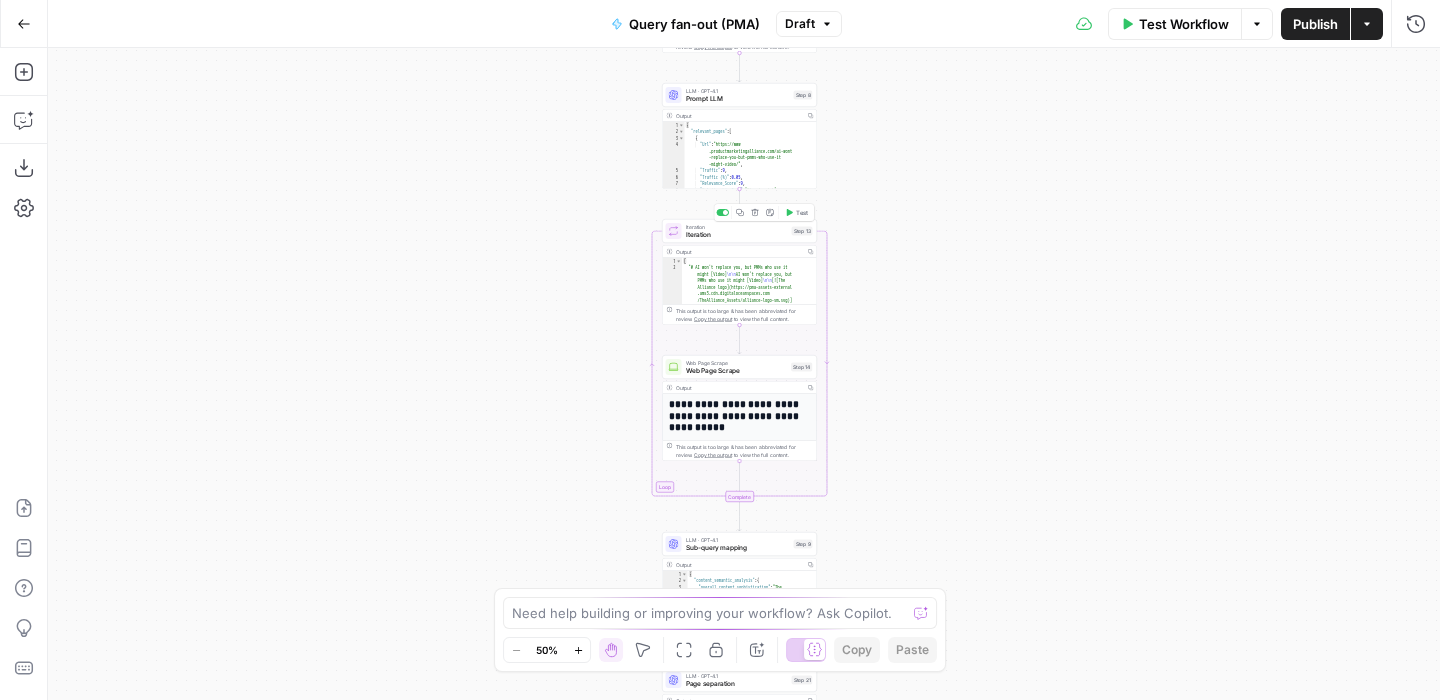 click on "Iteration" at bounding box center (737, 235) 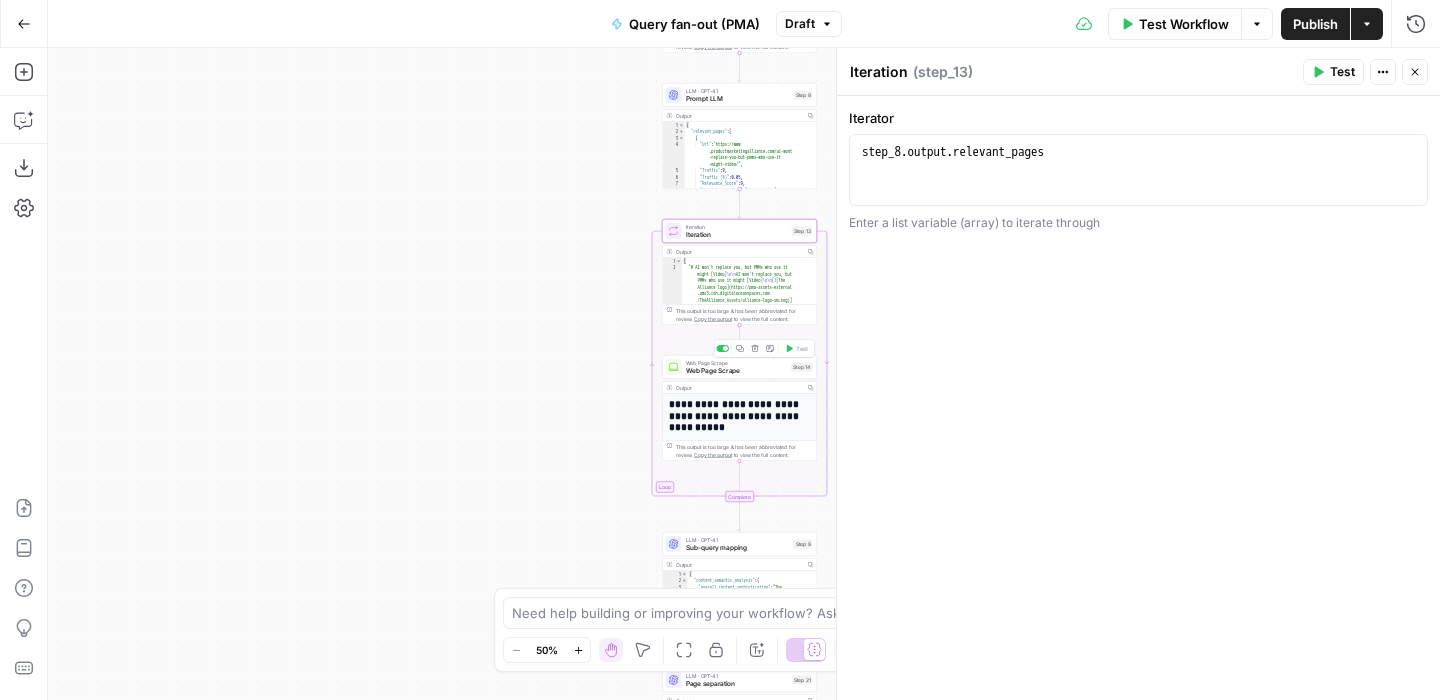 click on "Web Page Scrape" at bounding box center [737, 371] 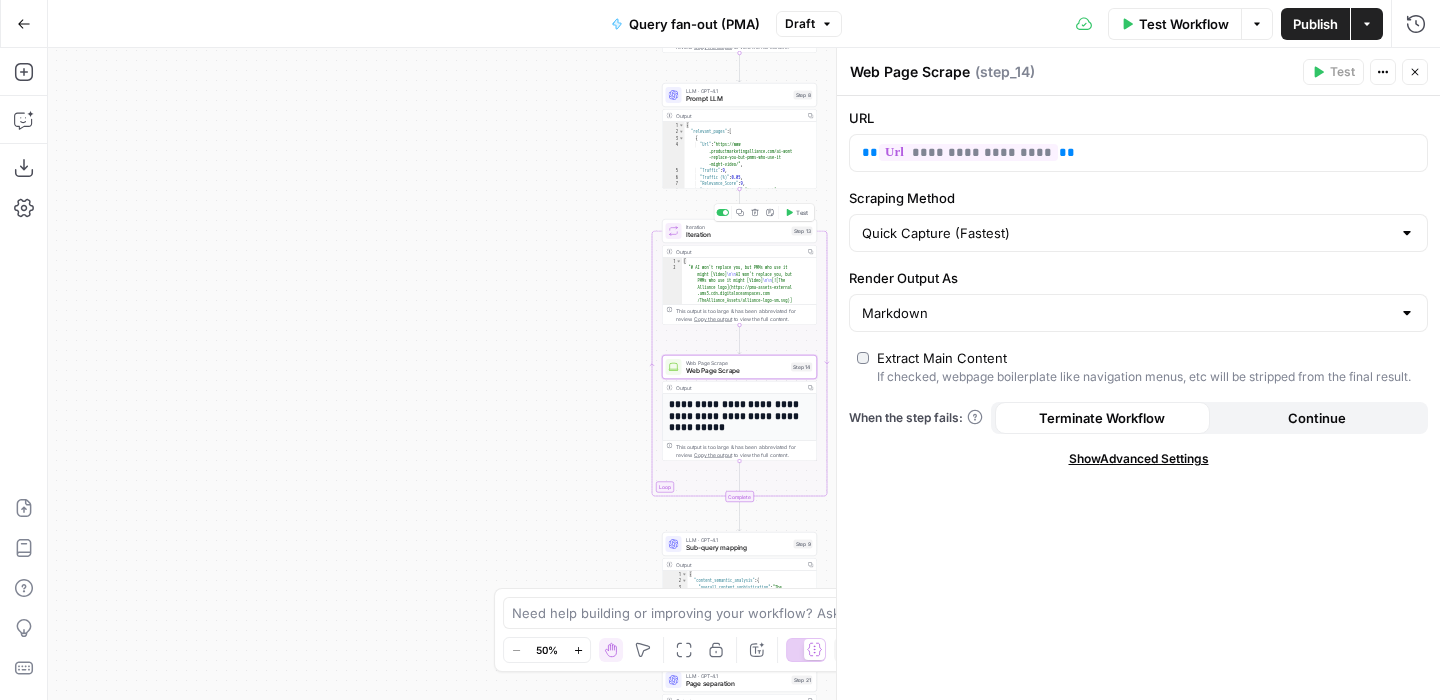 click on "Iteration" at bounding box center [737, 235] 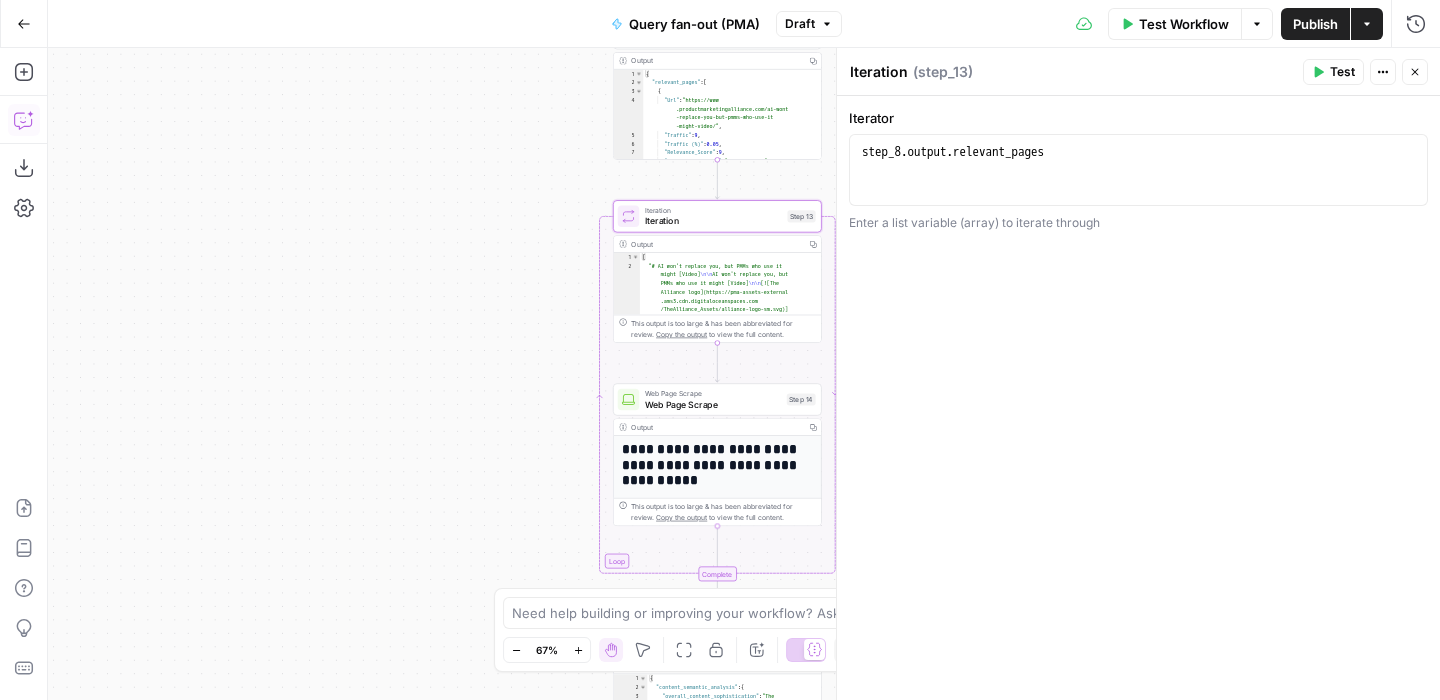 click 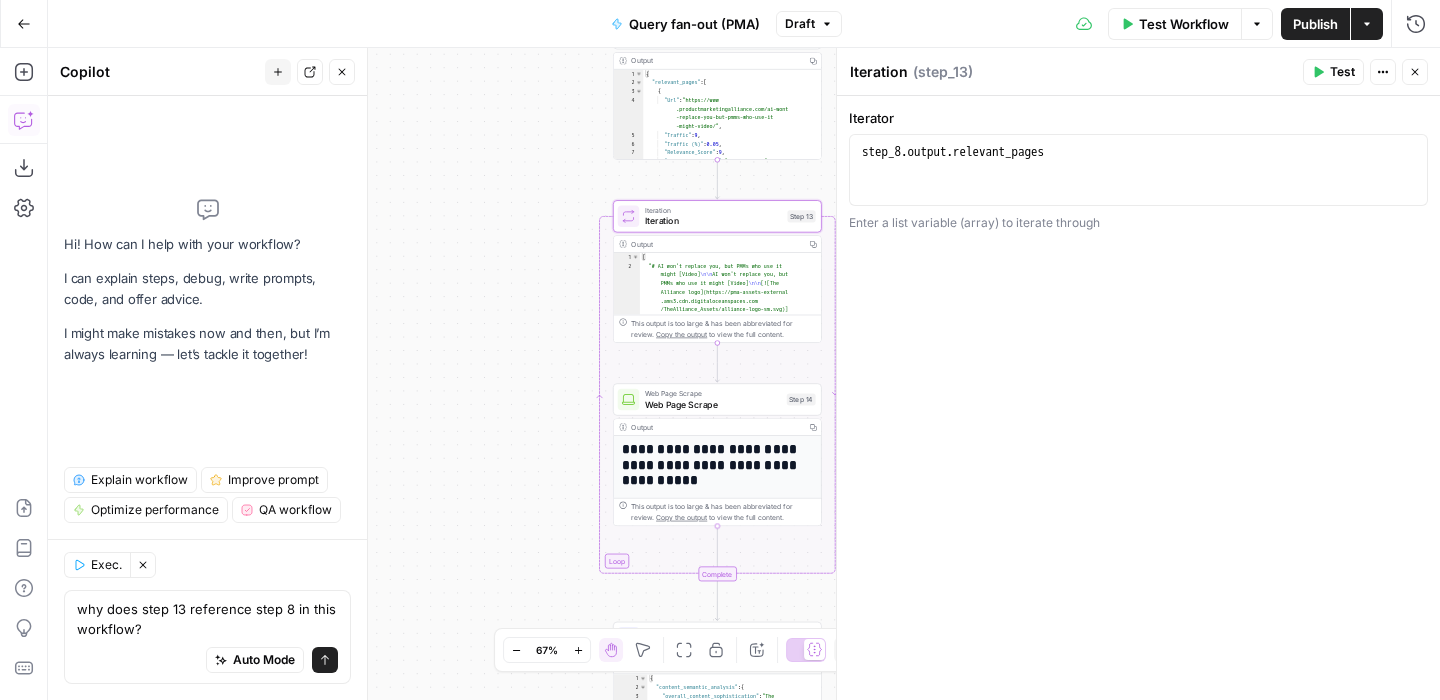 type on "why does step 13 reference step 8 in this workflow?" 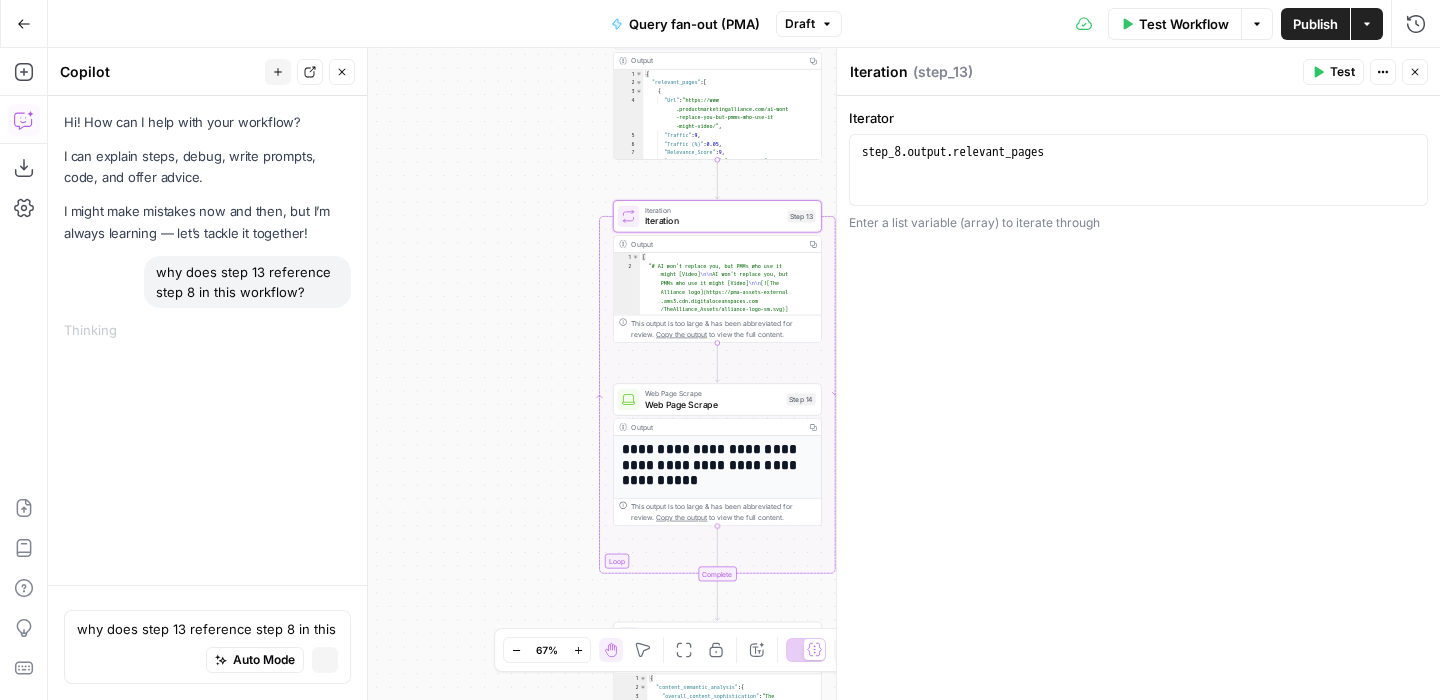 type 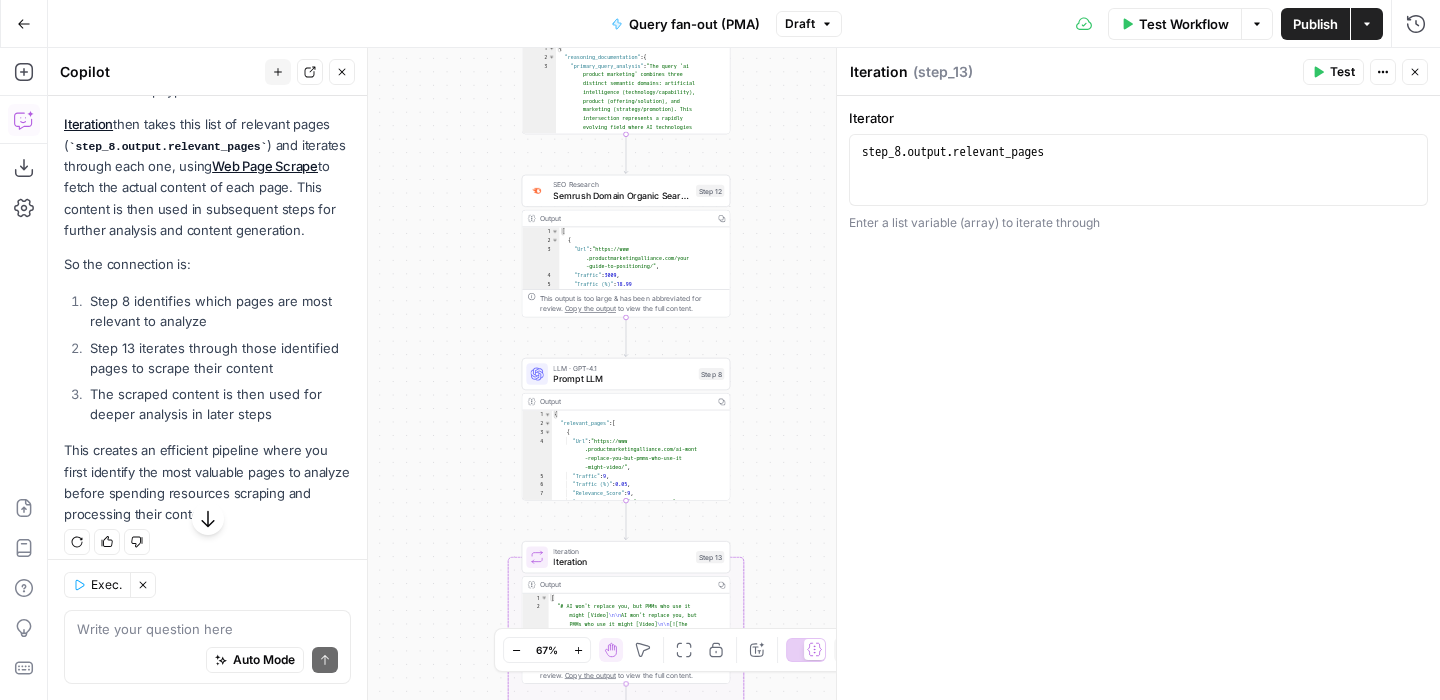 scroll, scrollTop: 435, scrollLeft: 0, axis: vertical 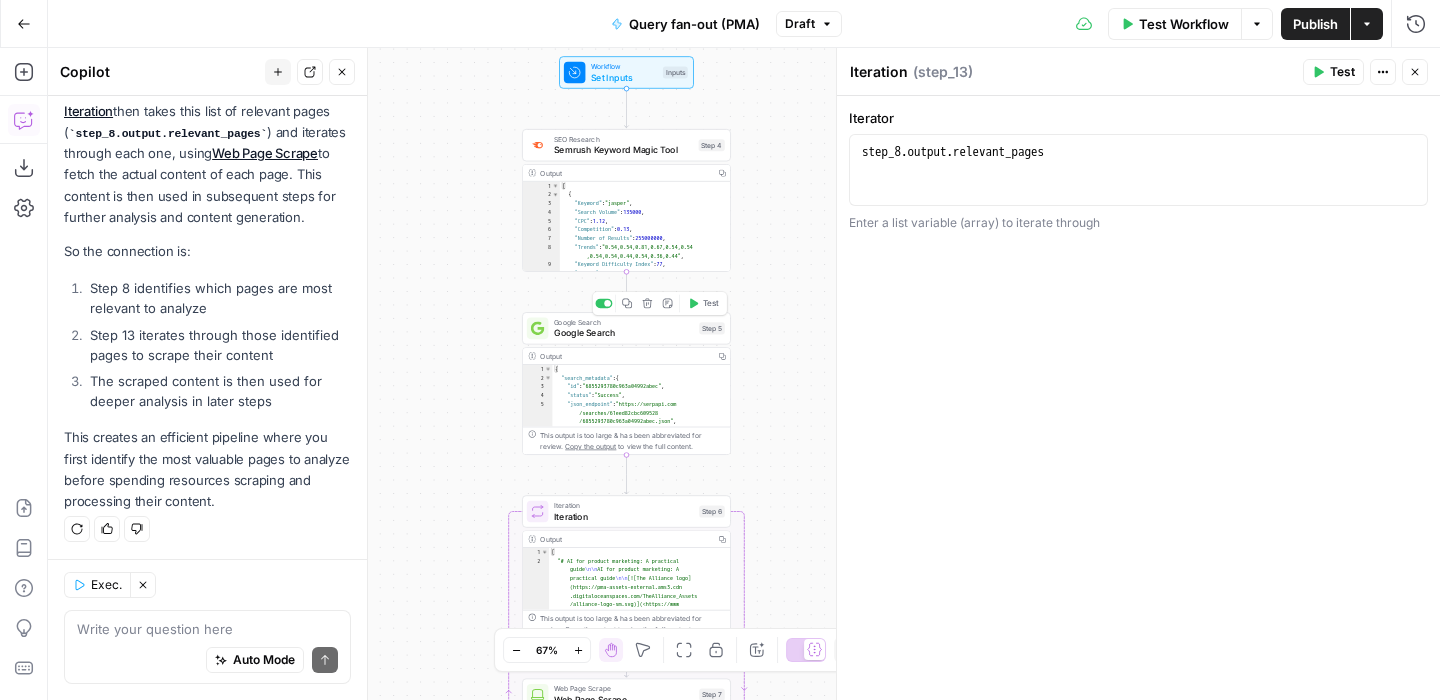 click on "Google Search" at bounding box center (624, 332) 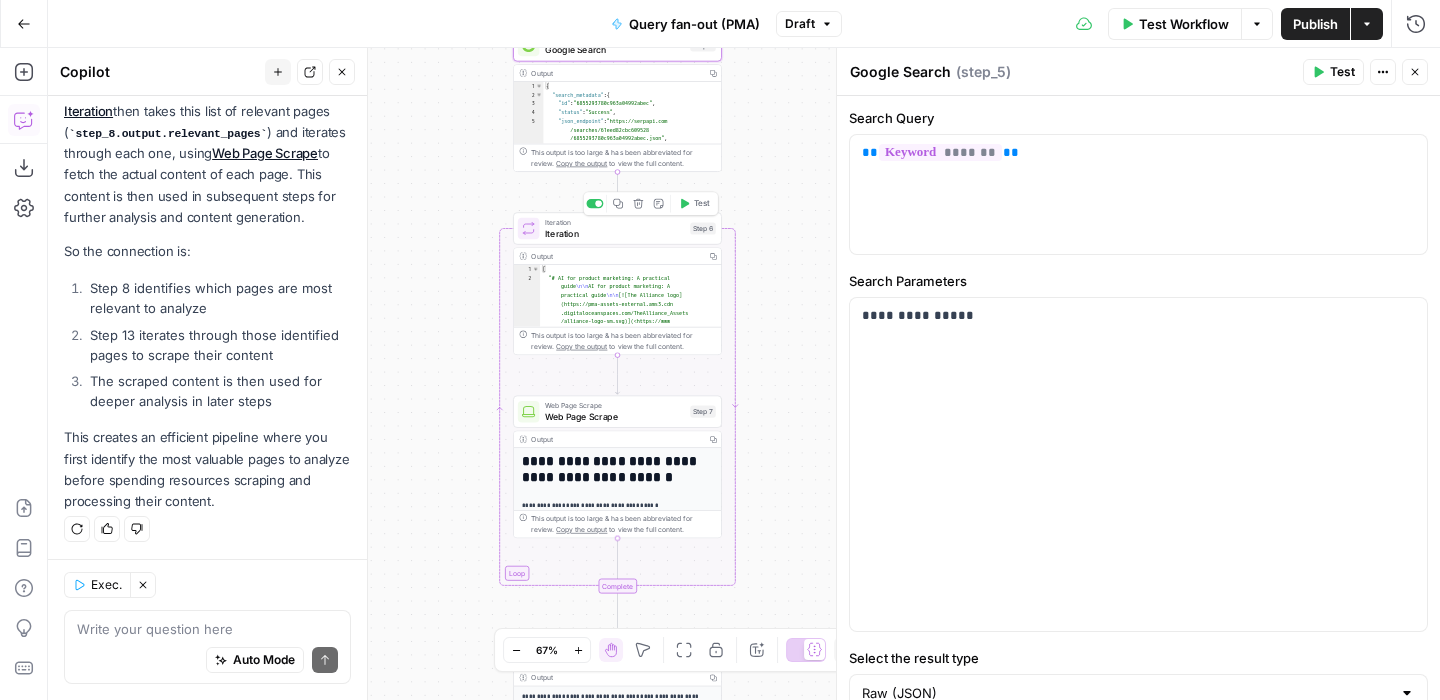 click on "Iteration" at bounding box center (615, 232) 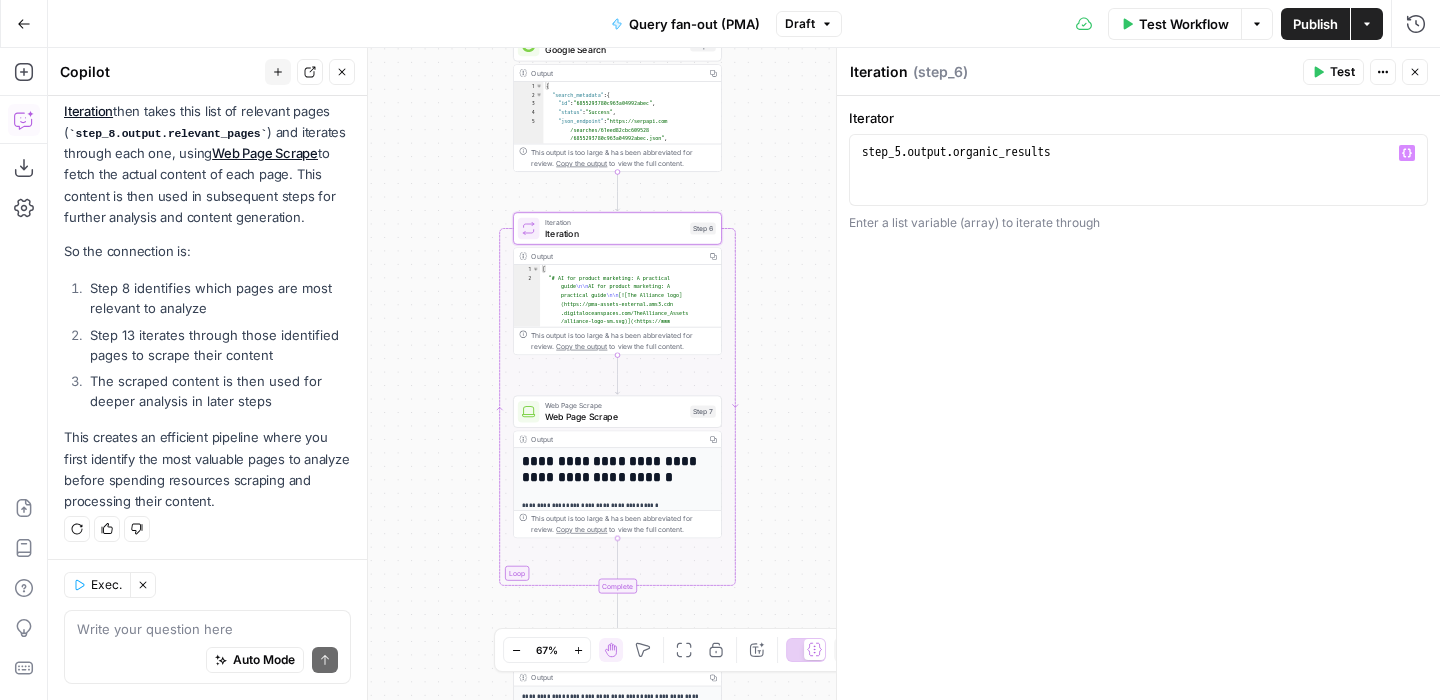 type on "**********" 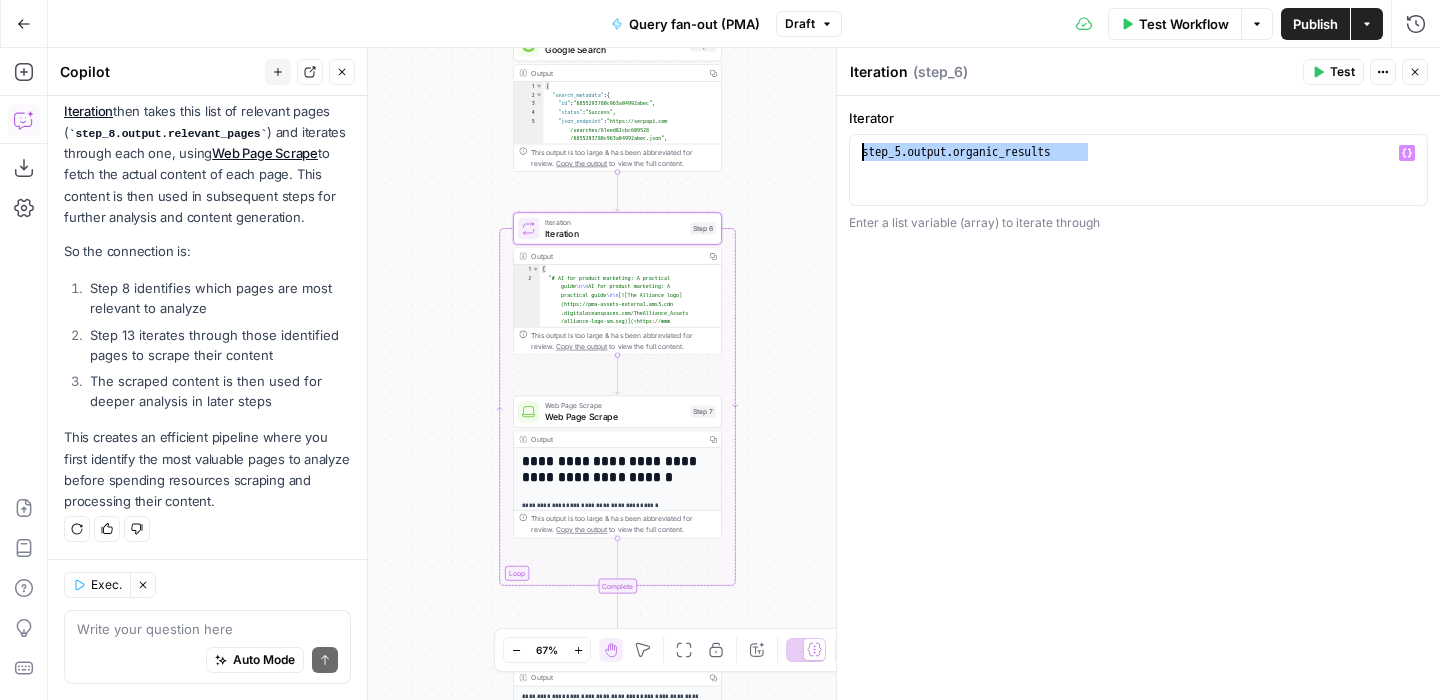 drag, startPoint x: 1100, startPoint y: 158, endPoint x: 874, endPoint y: 142, distance: 226.56566 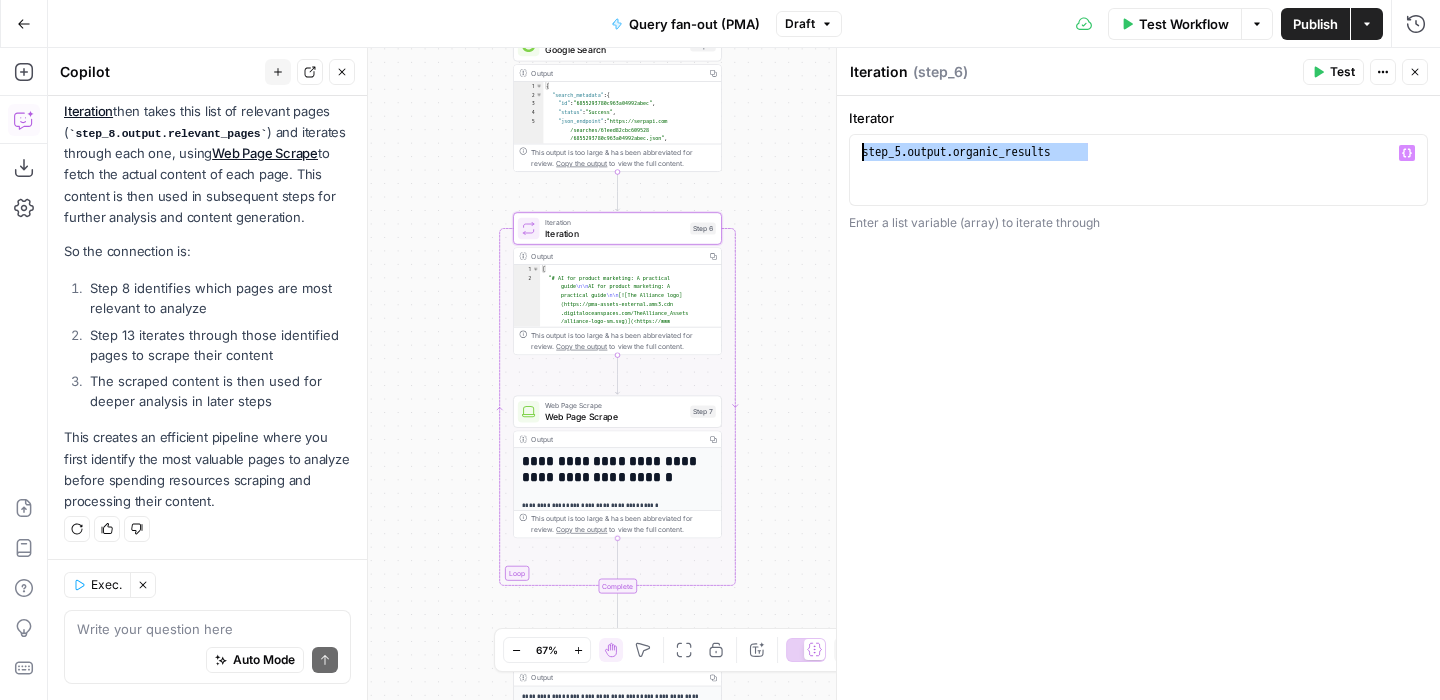 click on "Web Page Scrape" at bounding box center (615, 416) 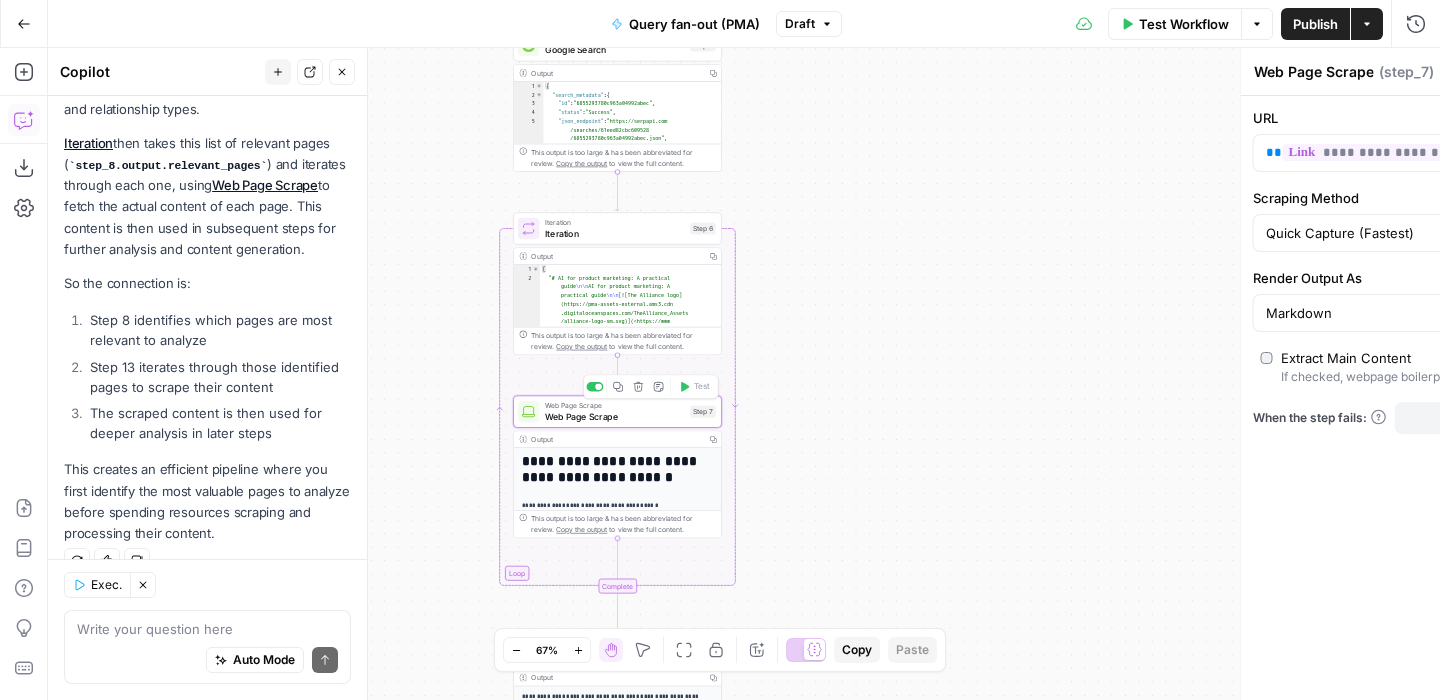 scroll, scrollTop: 467, scrollLeft: 0, axis: vertical 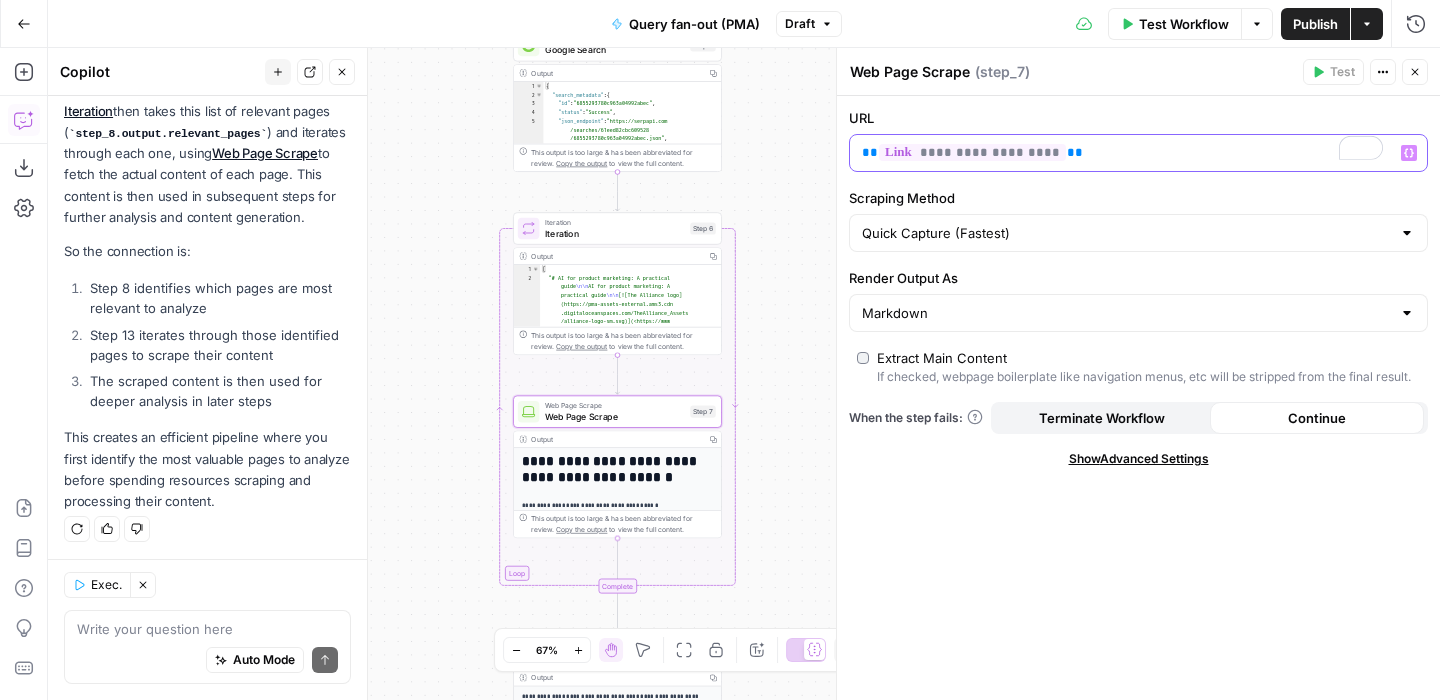drag, startPoint x: 1071, startPoint y: 151, endPoint x: 853, endPoint y: 152, distance: 218.00229 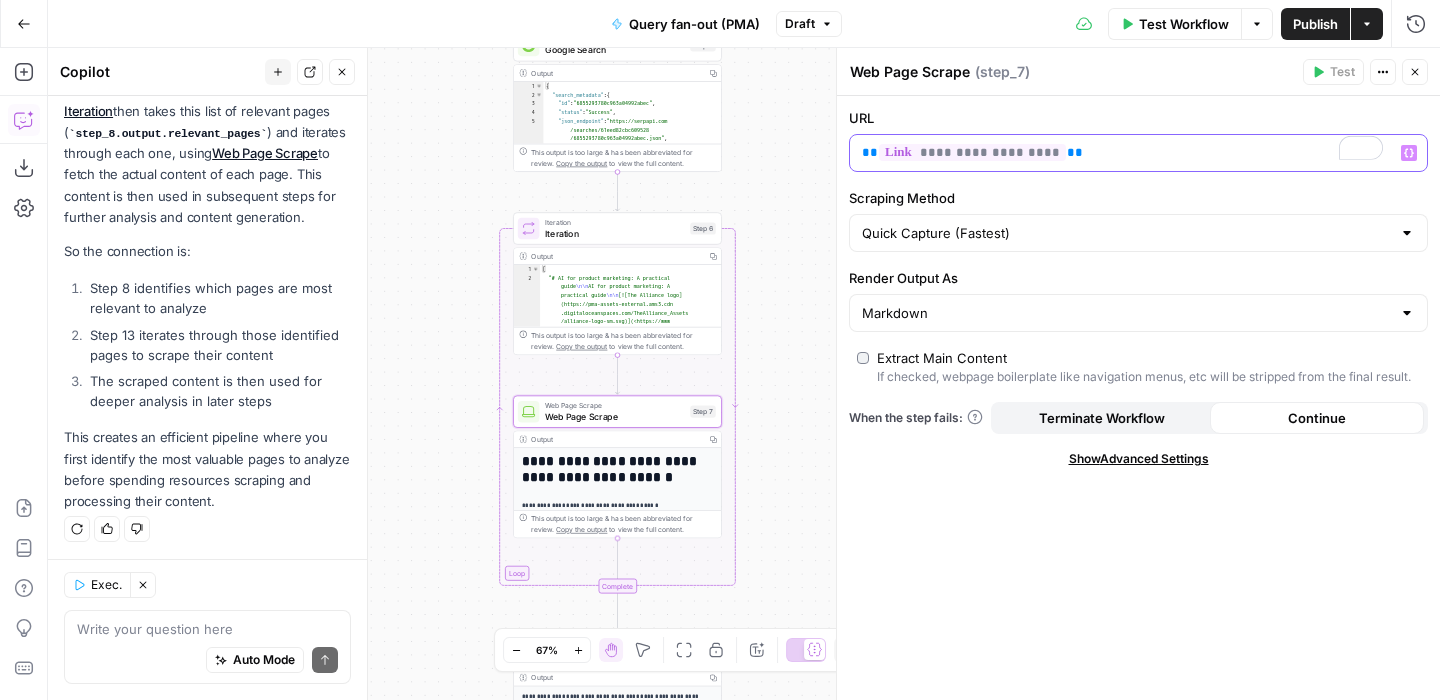 click on "**********" at bounding box center (1122, 153) 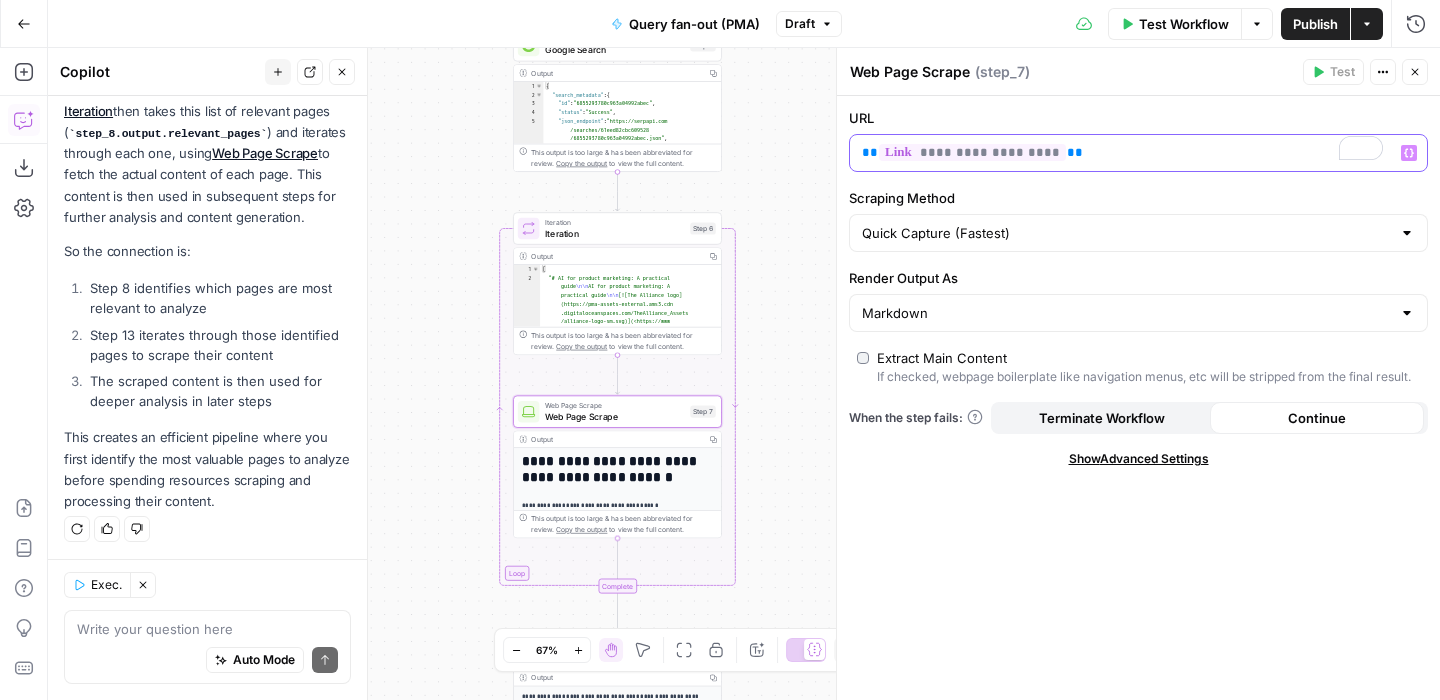 click on "**********" at bounding box center [1122, 153] 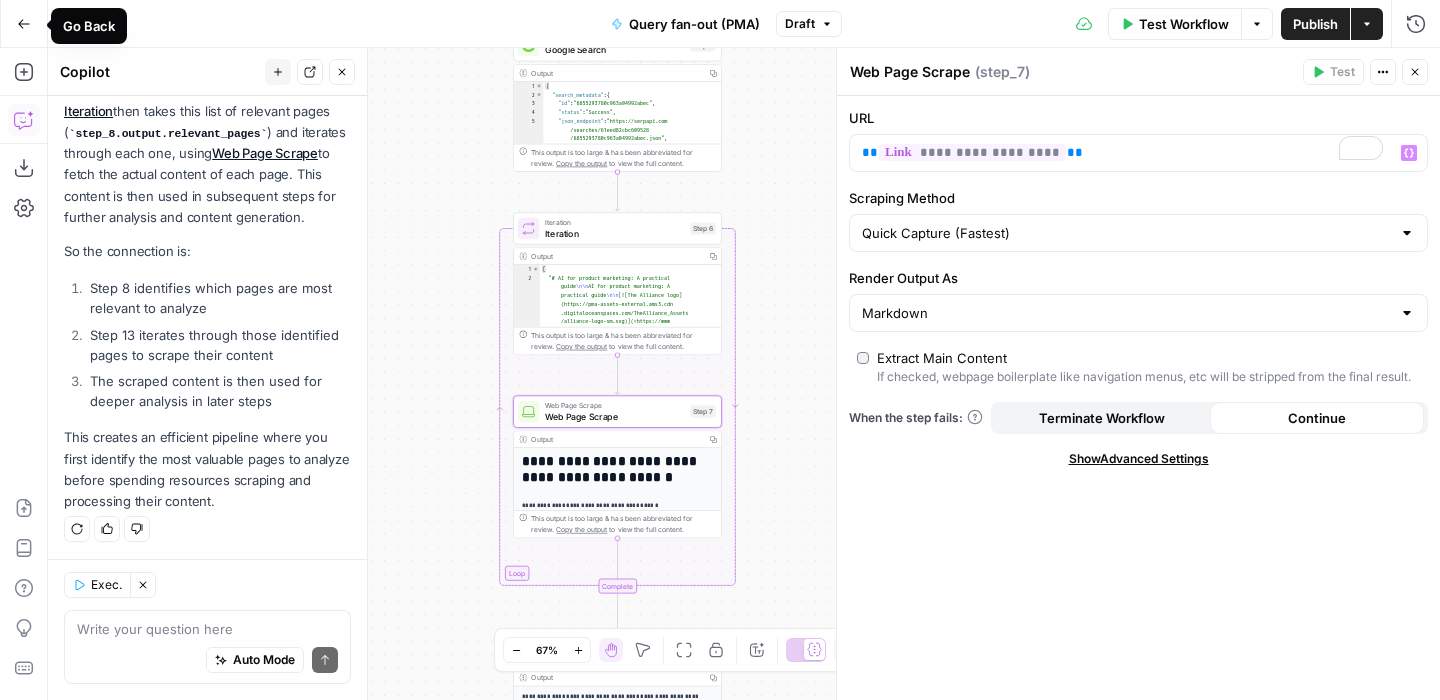 click on "Go Back" at bounding box center [24, 24] 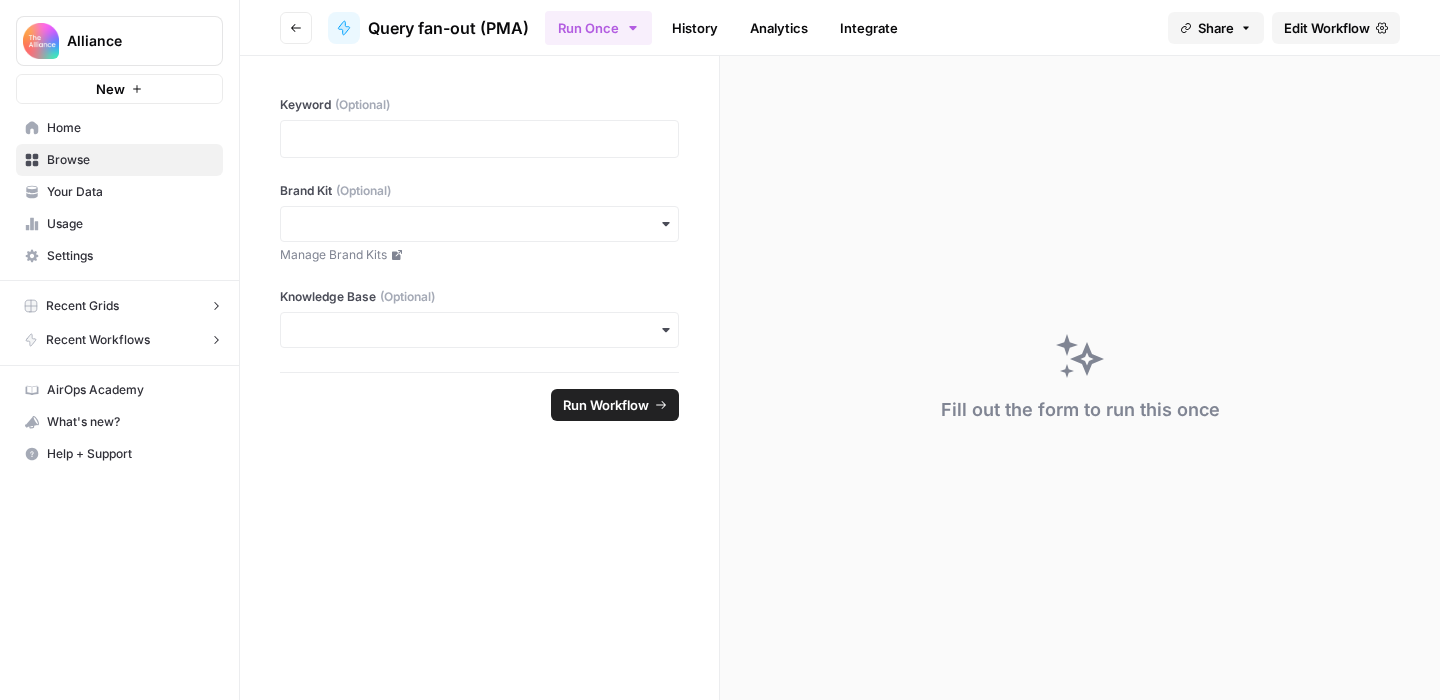 click on "Home" at bounding box center [130, 128] 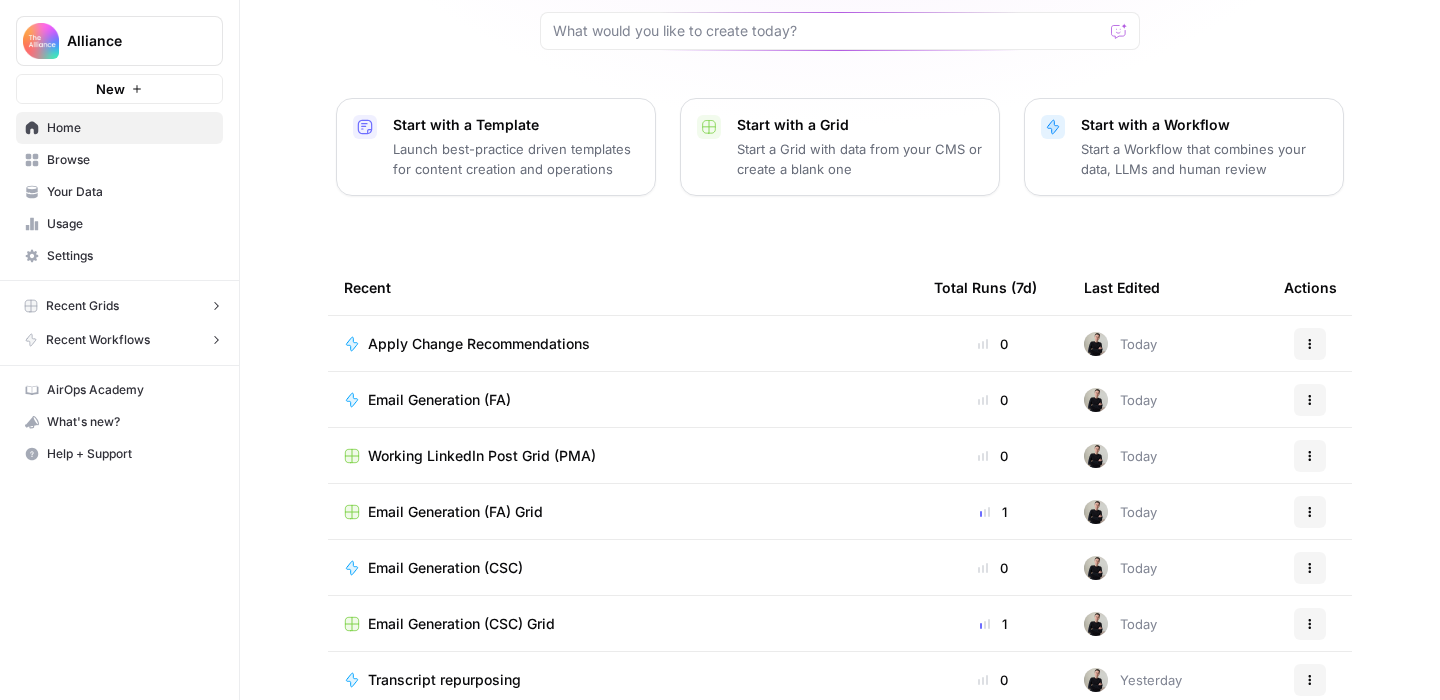 scroll, scrollTop: 220, scrollLeft: 0, axis: vertical 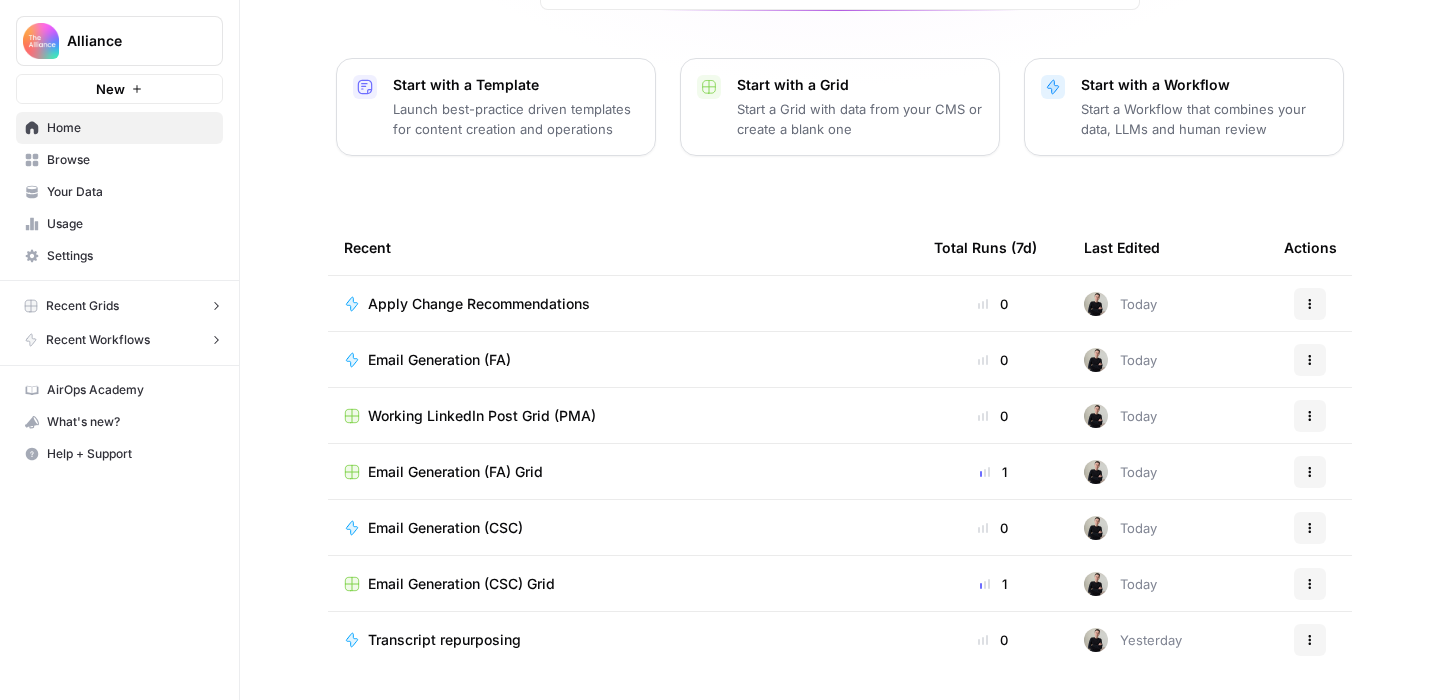 click on "Browse" at bounding box center (130, 160) 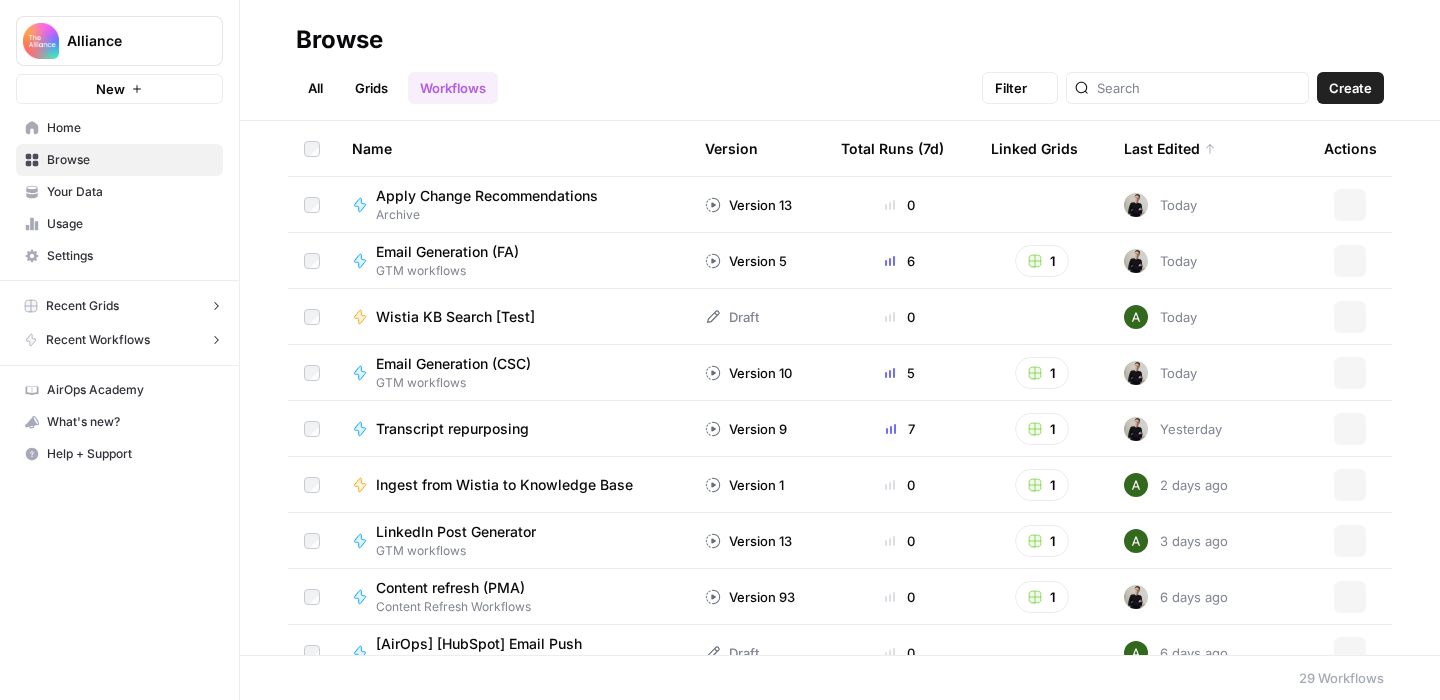 scroll, scrollTop: 0, scrollLeft: 0, axis: both 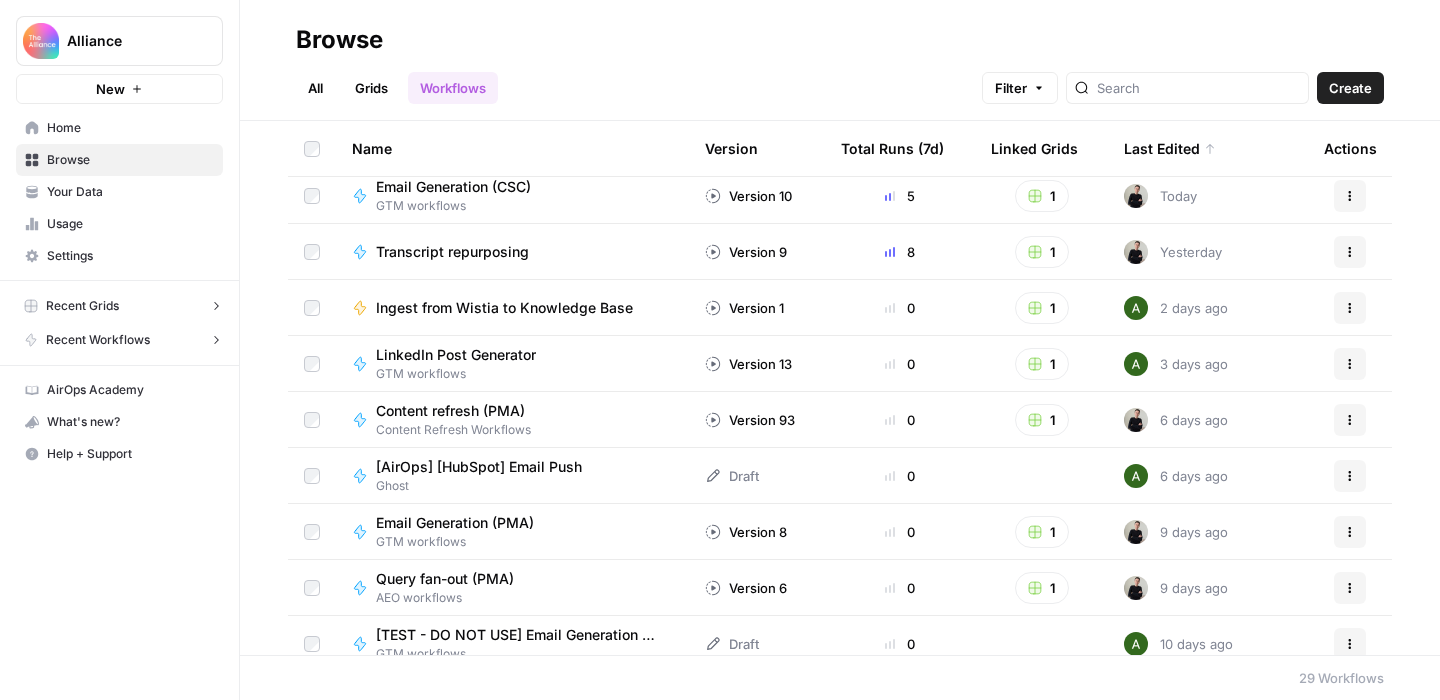 click on "Content refresh (PMA)" at bounding box center [450, 411] 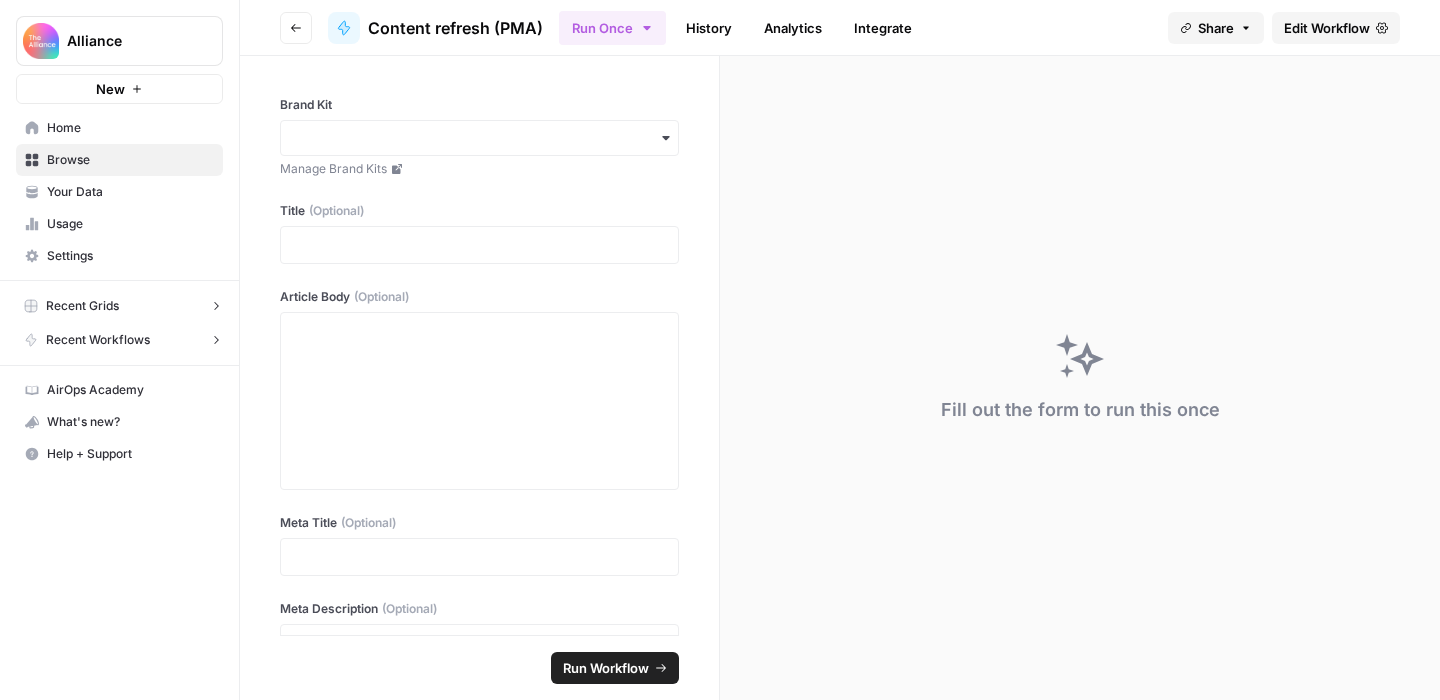 click on "Edit Workflow" at bounding box center (1327, 28) 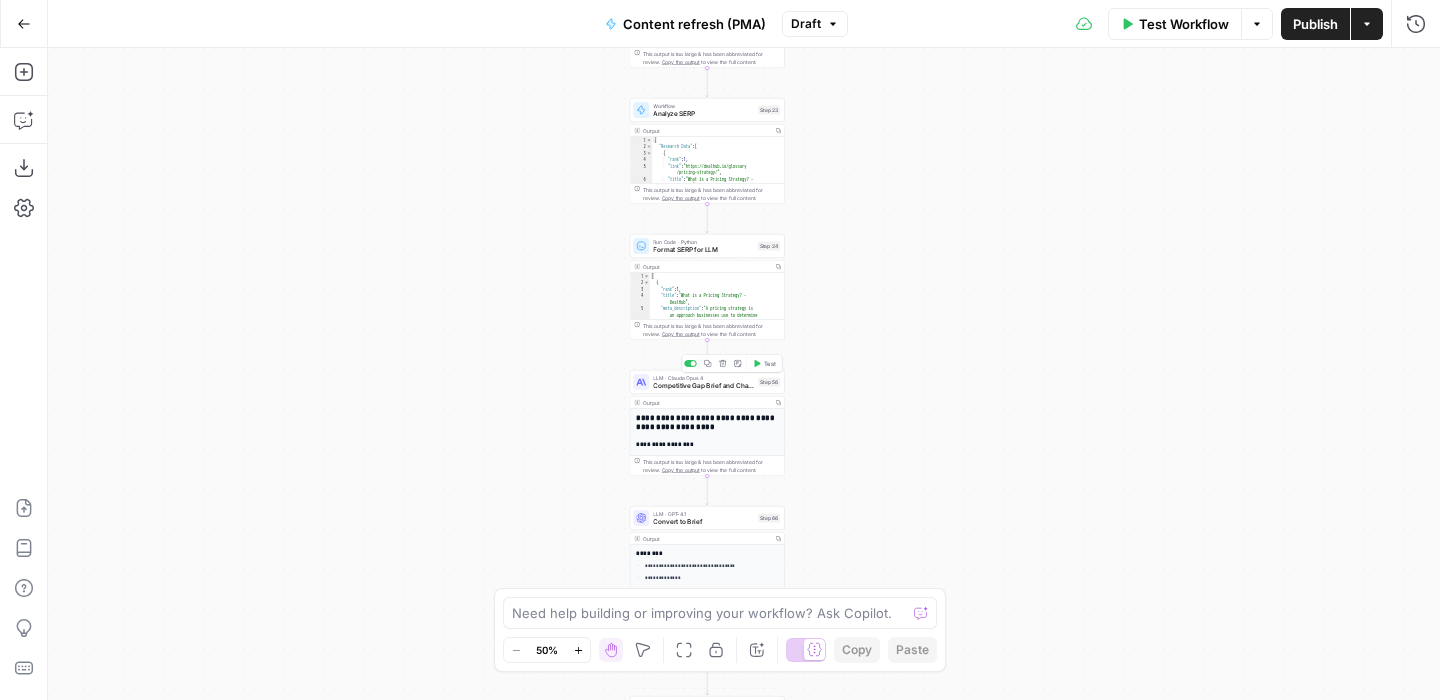 click on "Competitive Gap Brief and Changes" at bounding box center [703, 386] 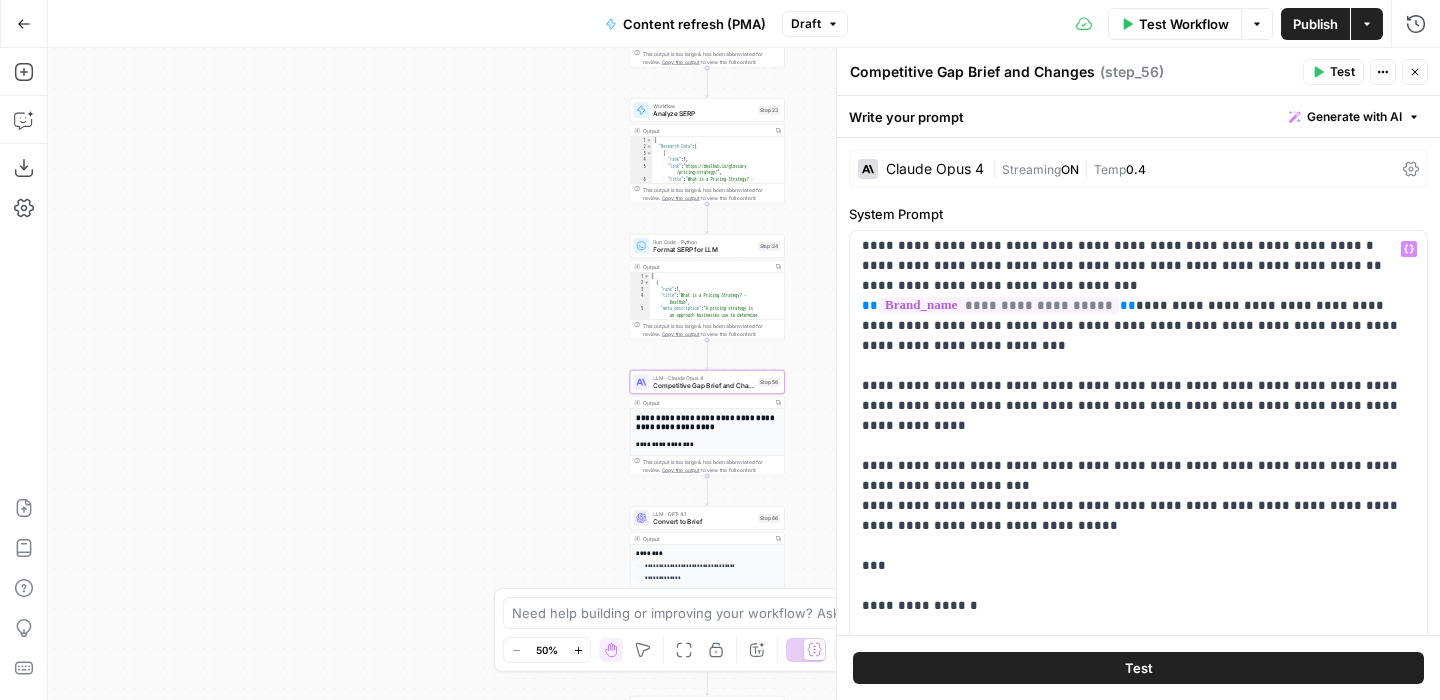 scroll, scrollTop: 2141, scrollLeft: 0, axis: vertical 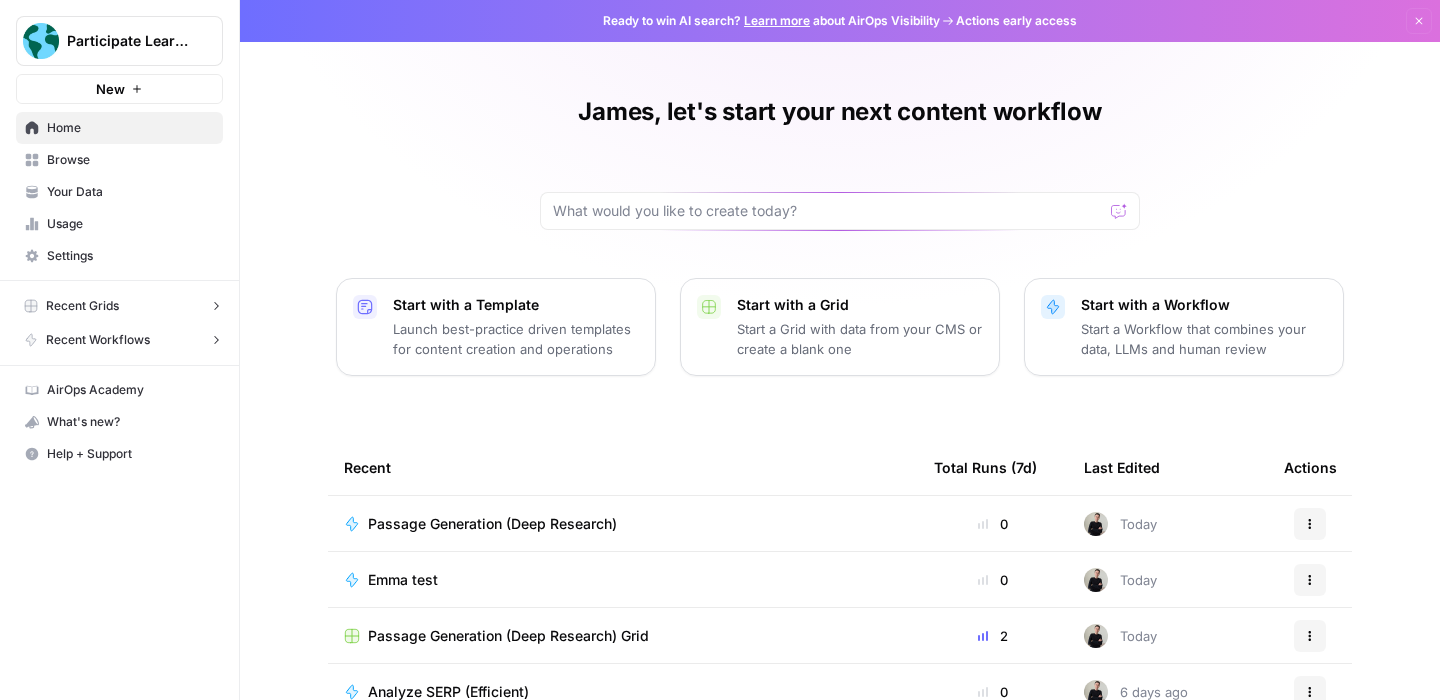 click on "Start a Workflow that combines your data, LLMs and human review" at bounding box center (1204, 339) 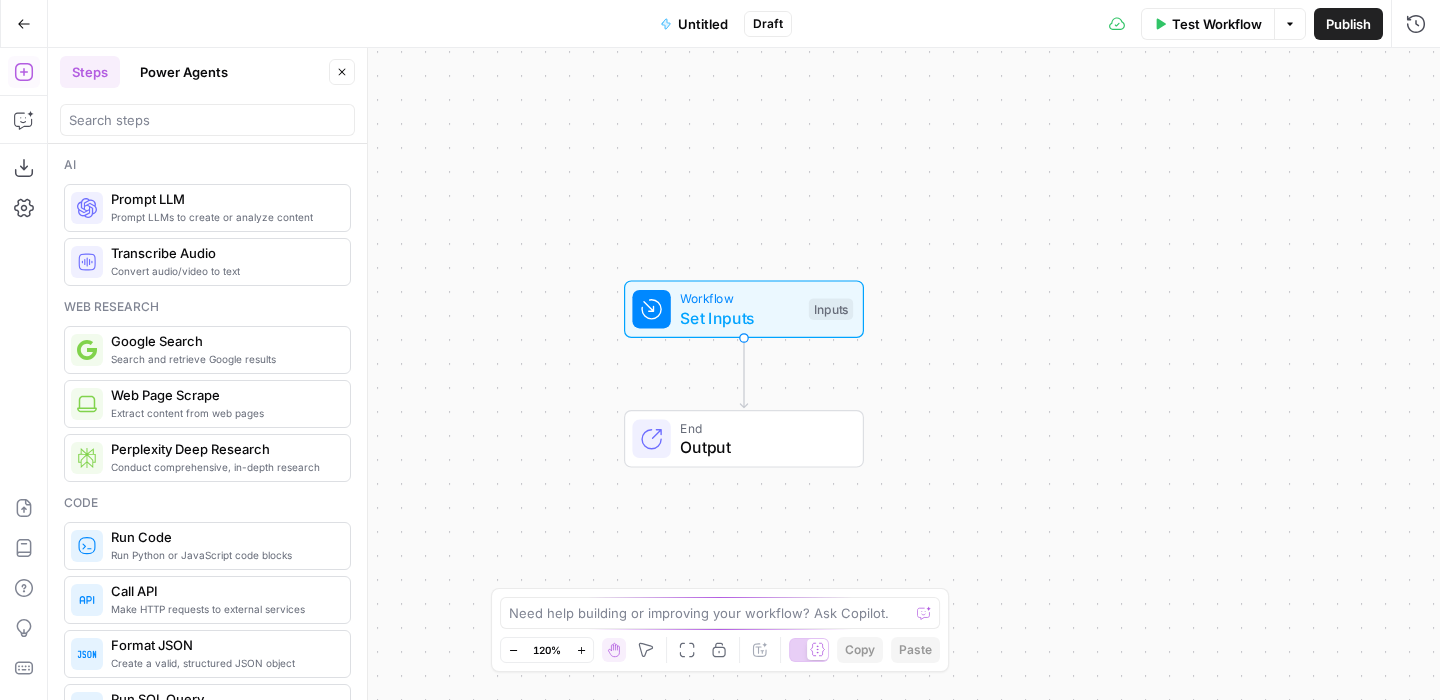 click on "Untitled" at bounding box center (703, 24) 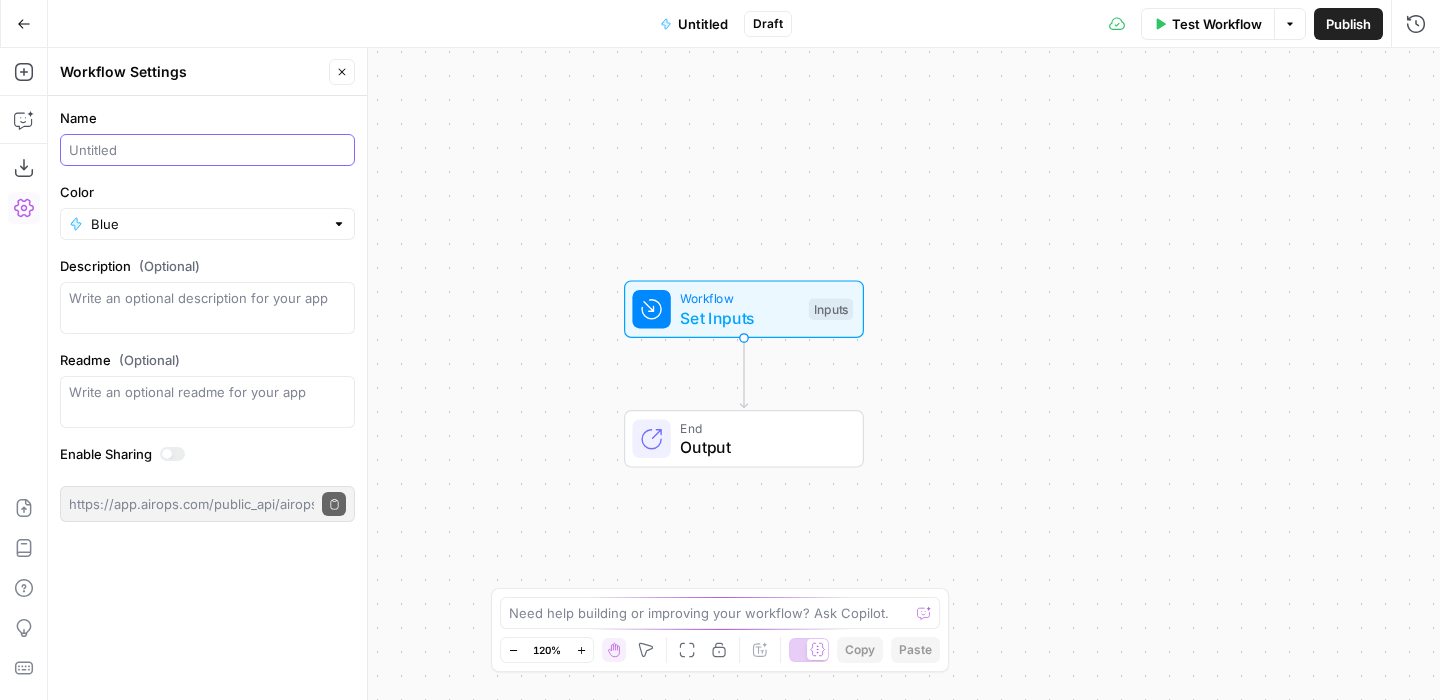 click on "Name" at bounding box center (207, 150) 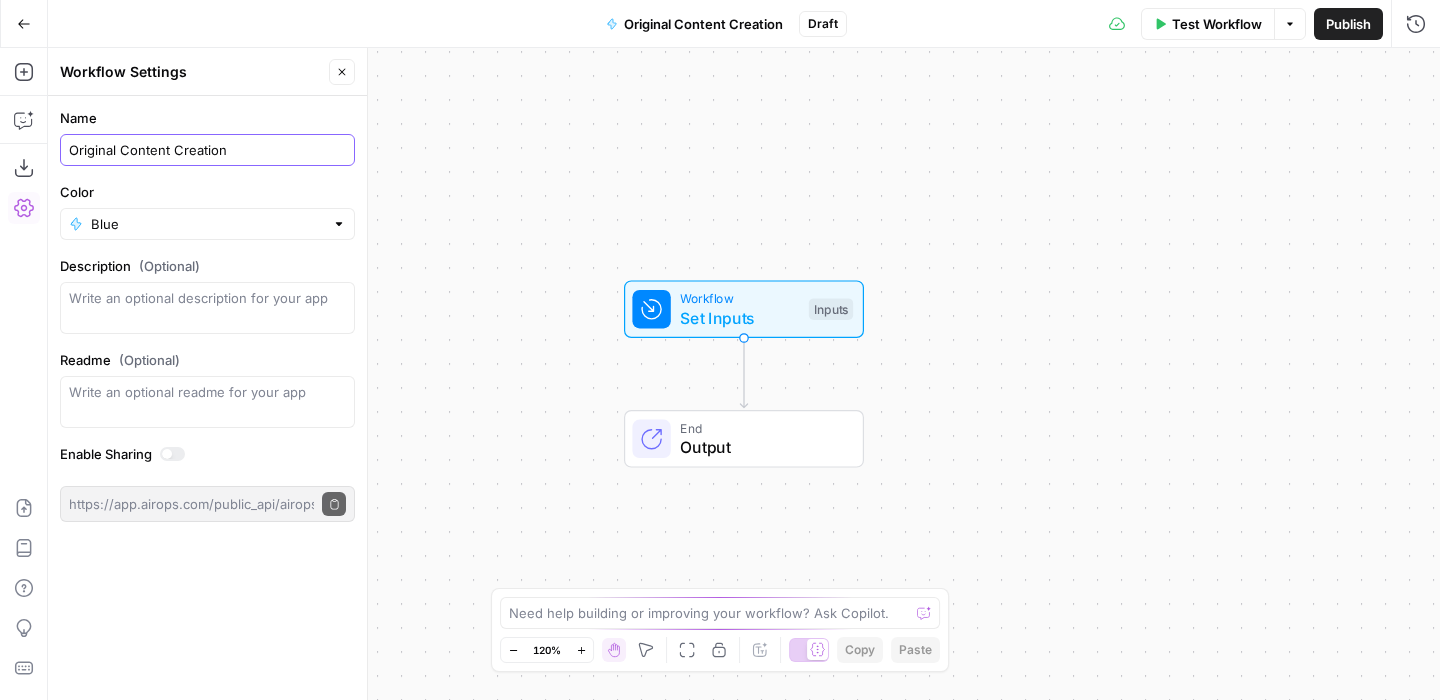 type on "Original Content Creation" 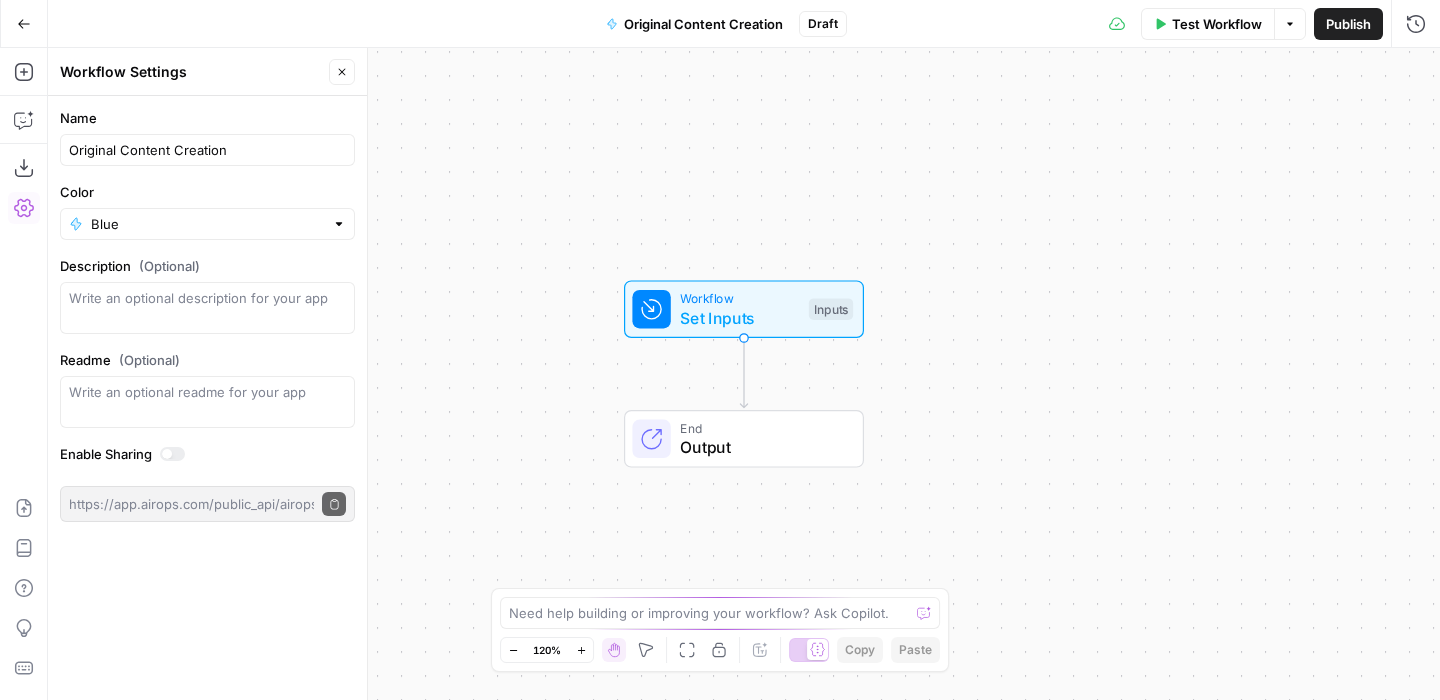 click on "Workflow Set Inputs Inputs End Output" at bounding box center [744, 374] 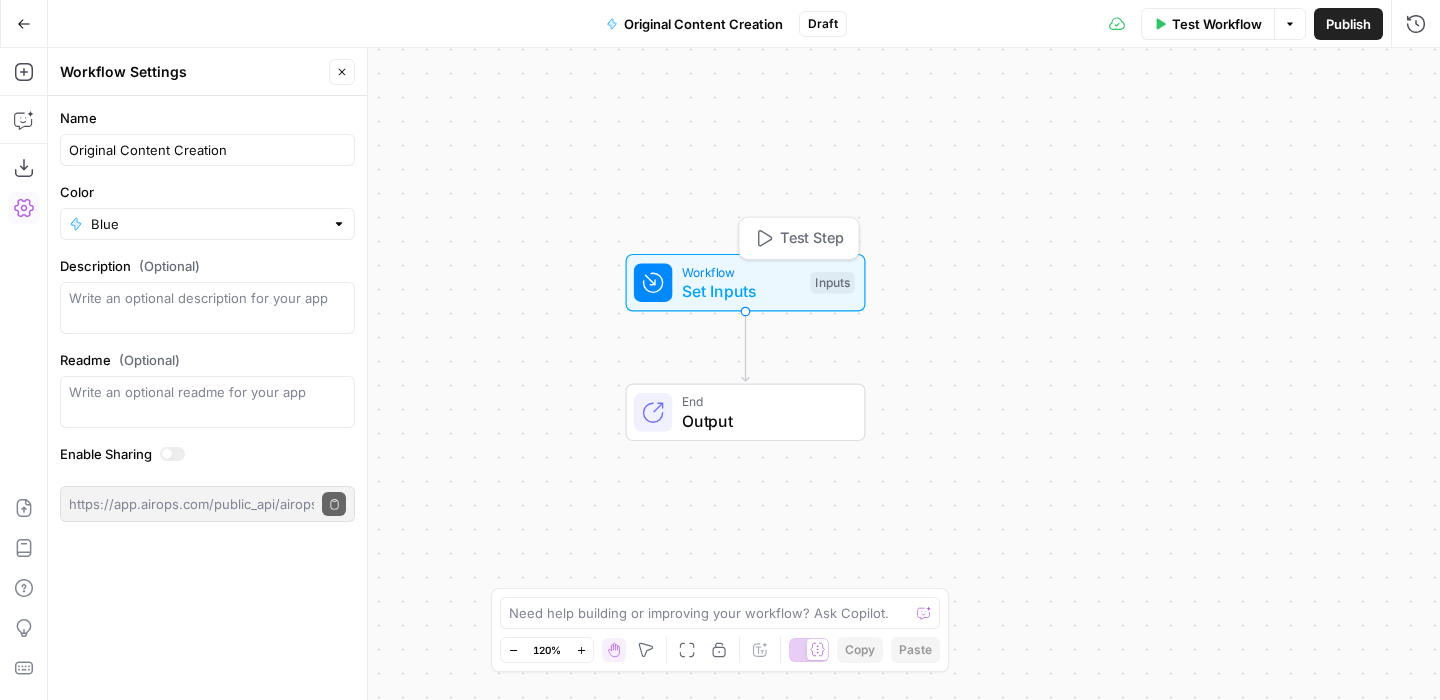 click on "Set Inputs" at bounding box center (741, 291) 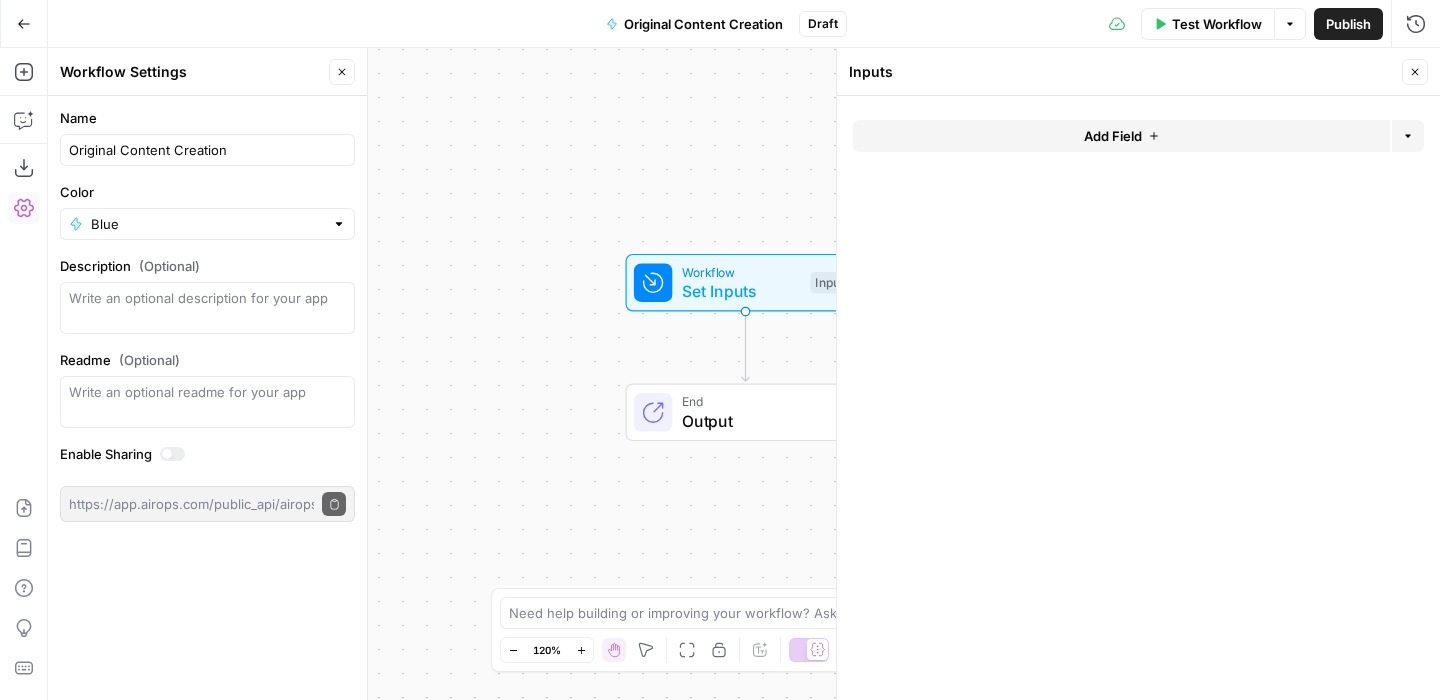 click on "Add Field" at bounding box center (1113, 136) 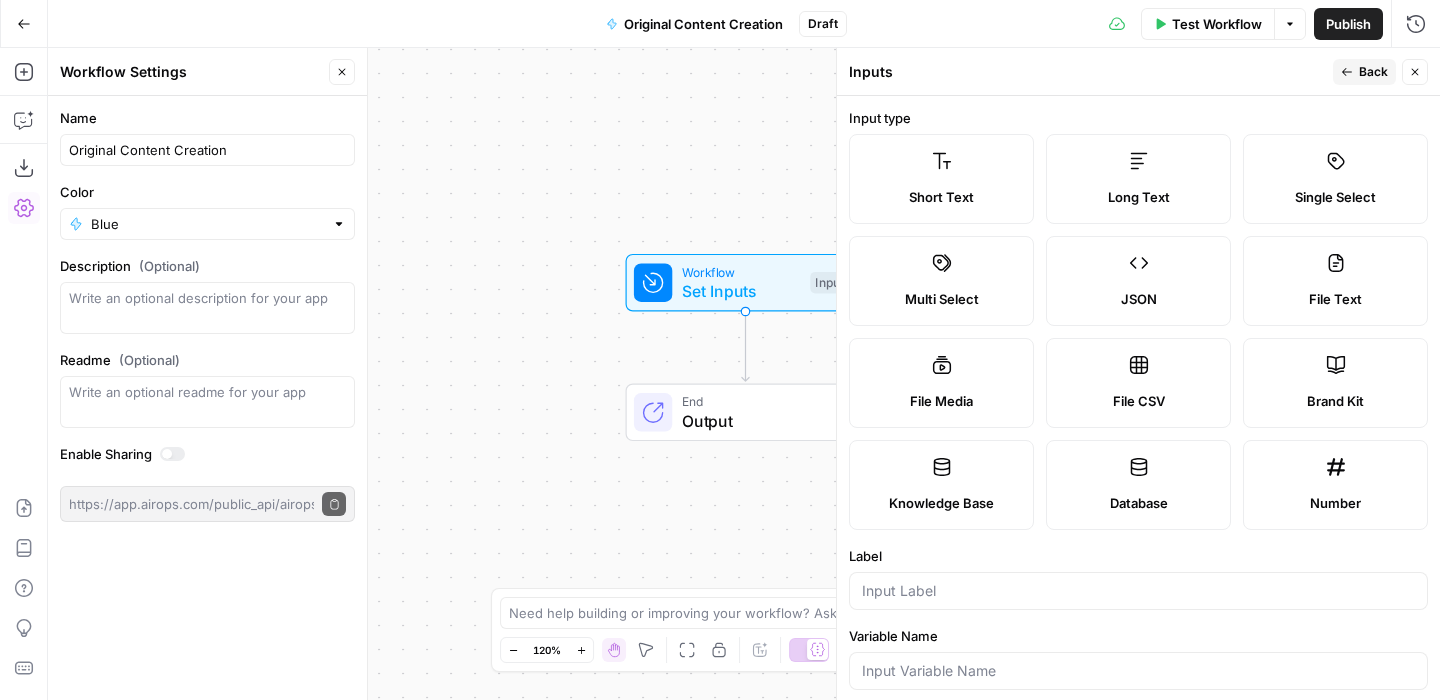 click on "Short Text" at bounding box center (941, 179) 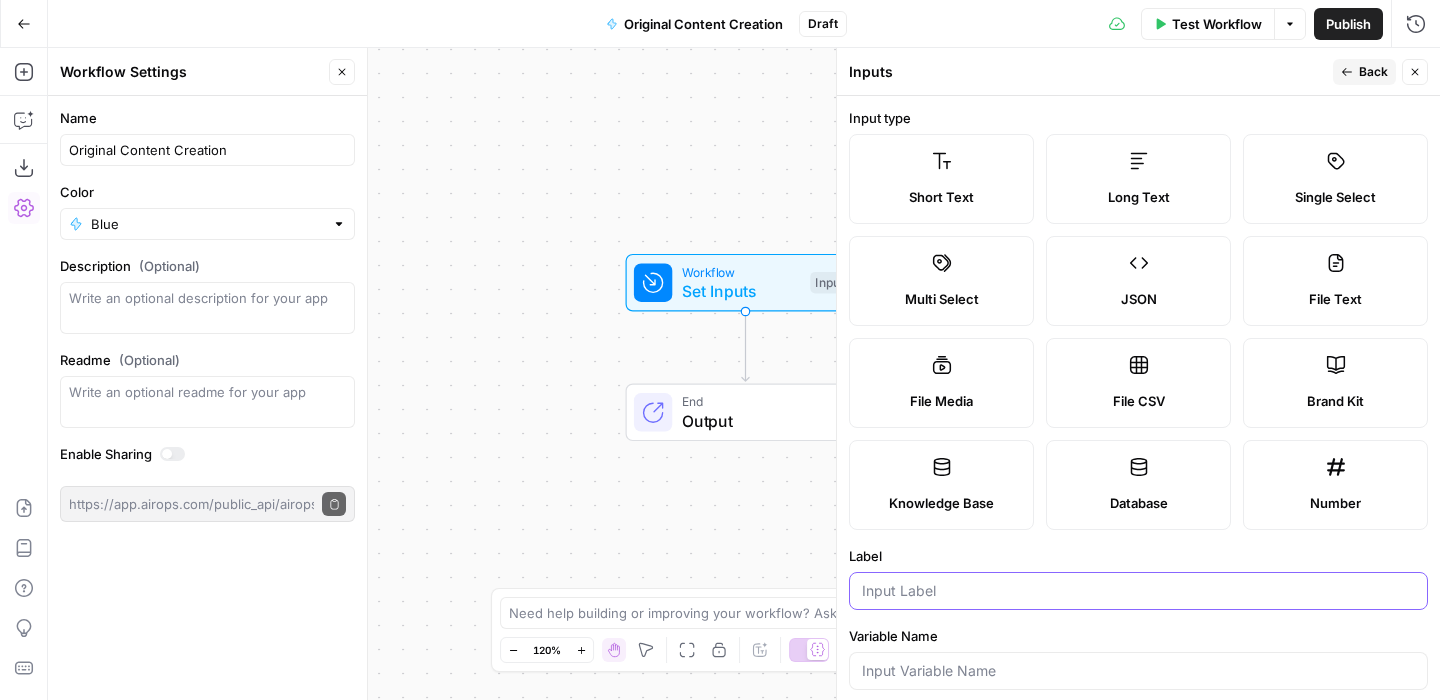 click on "Label" at bounding box center (1138, 591) 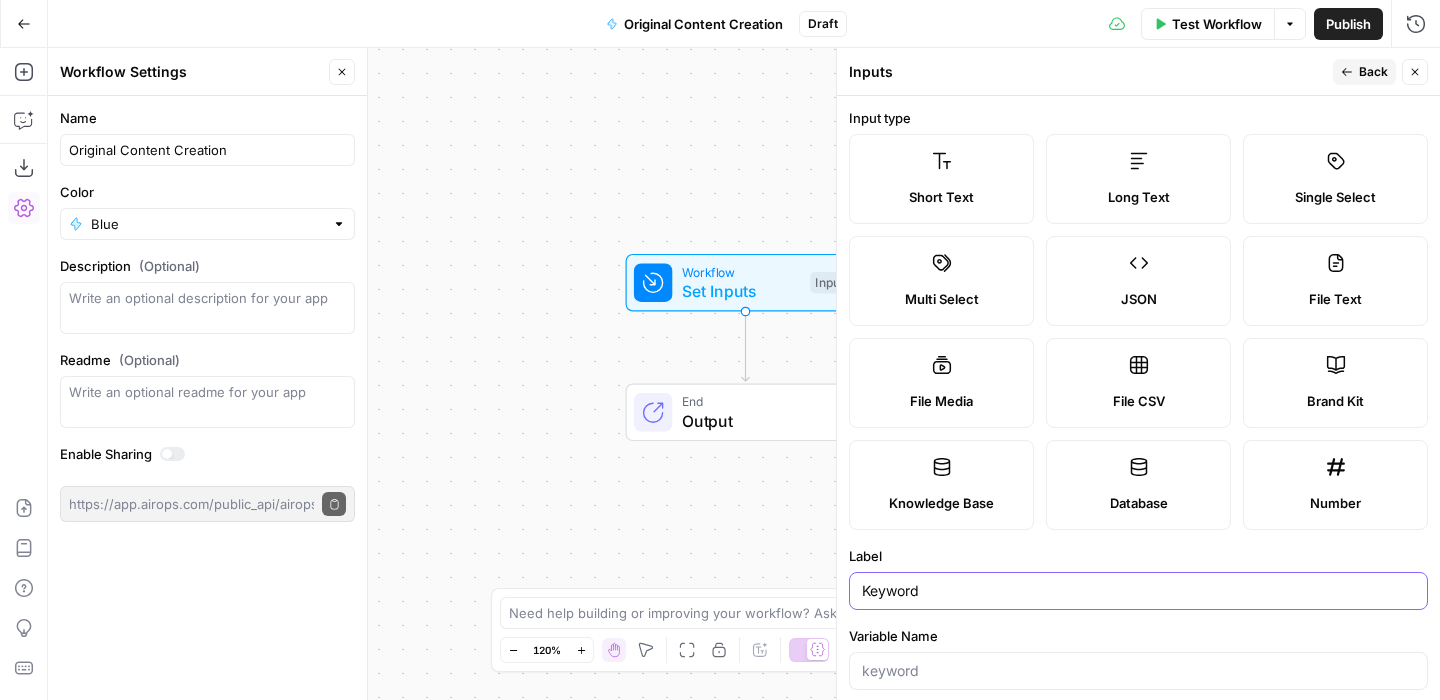 type on "Keyword" 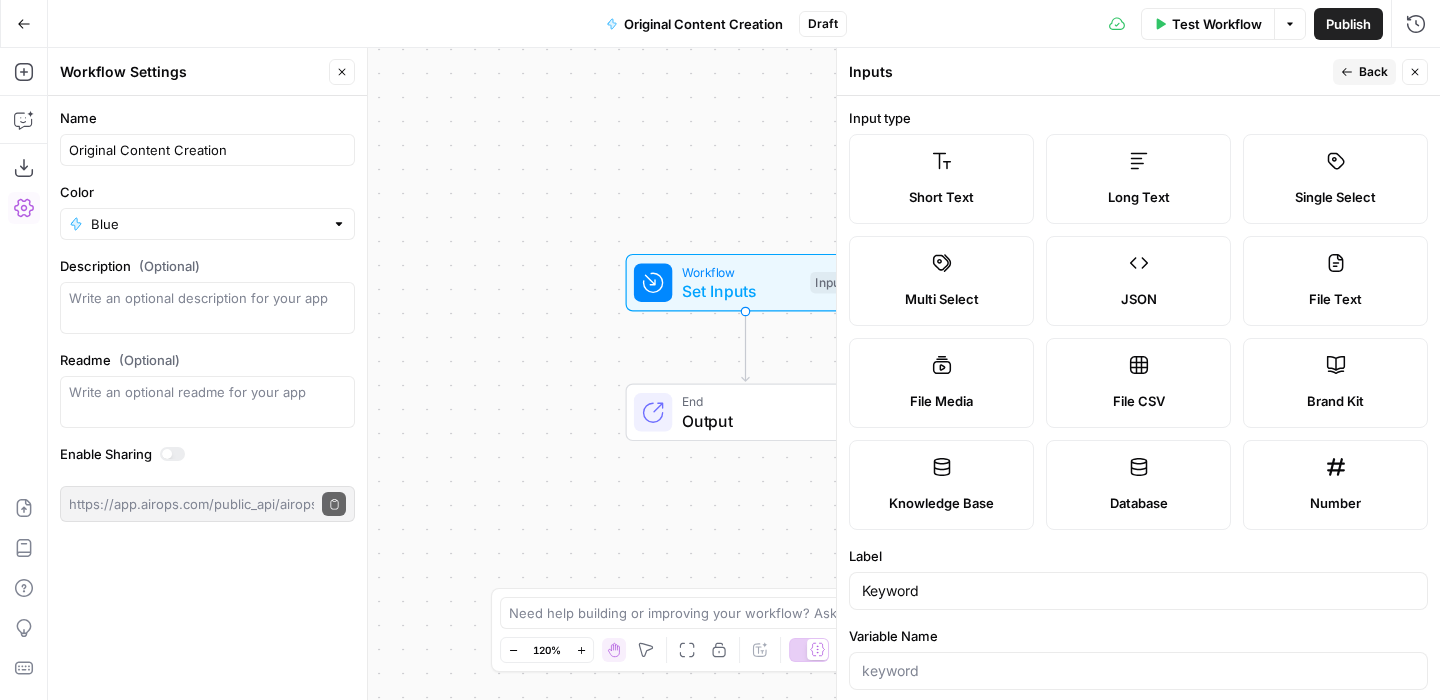 click on "Back" at bounding box center [1373, 72] 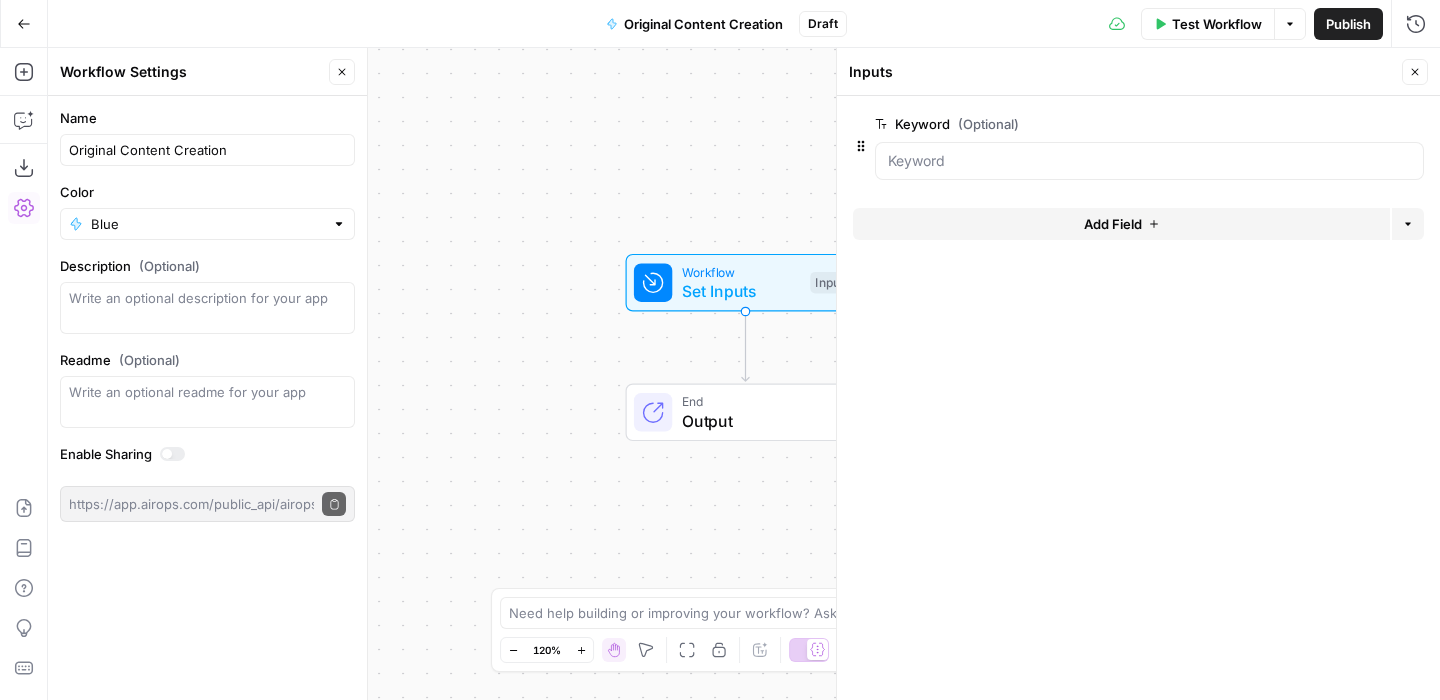 click on "Add Field" at bounding box center (1113, 224) 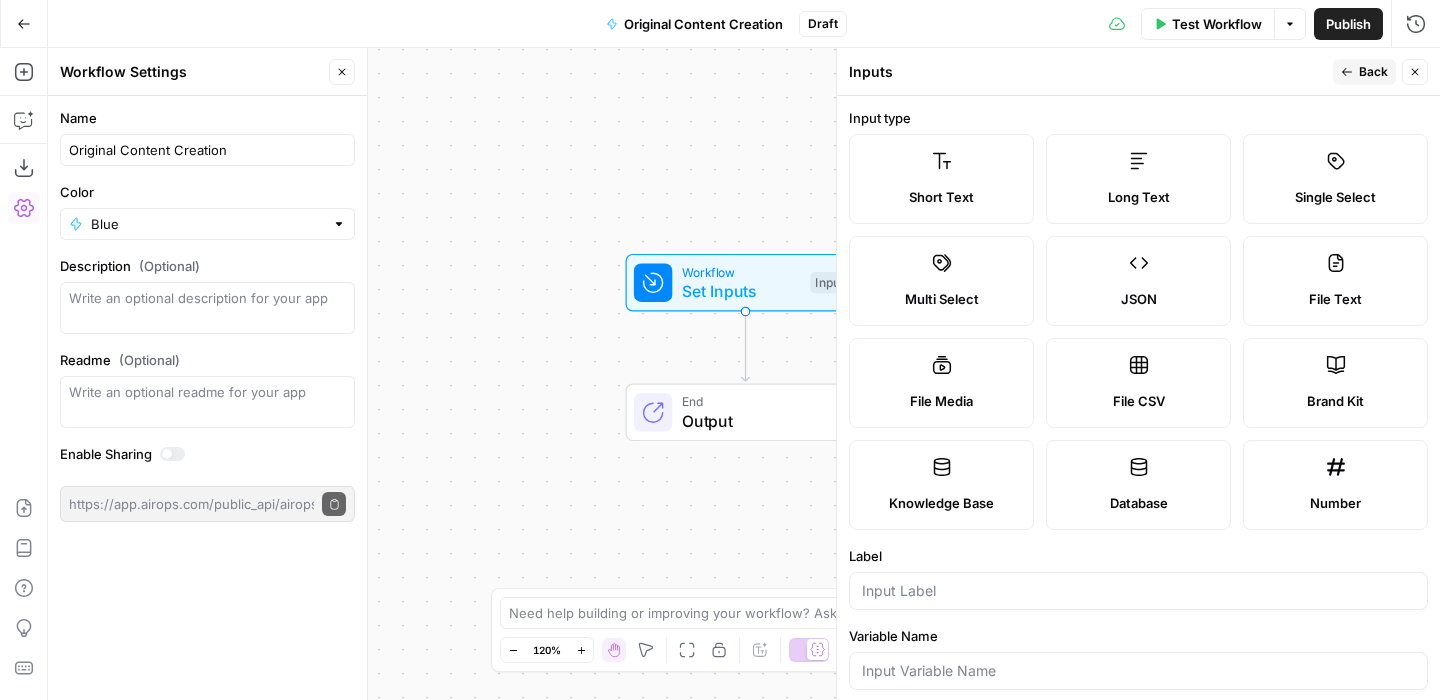click on "Brand Kit" at bounding box center [1335, 383] 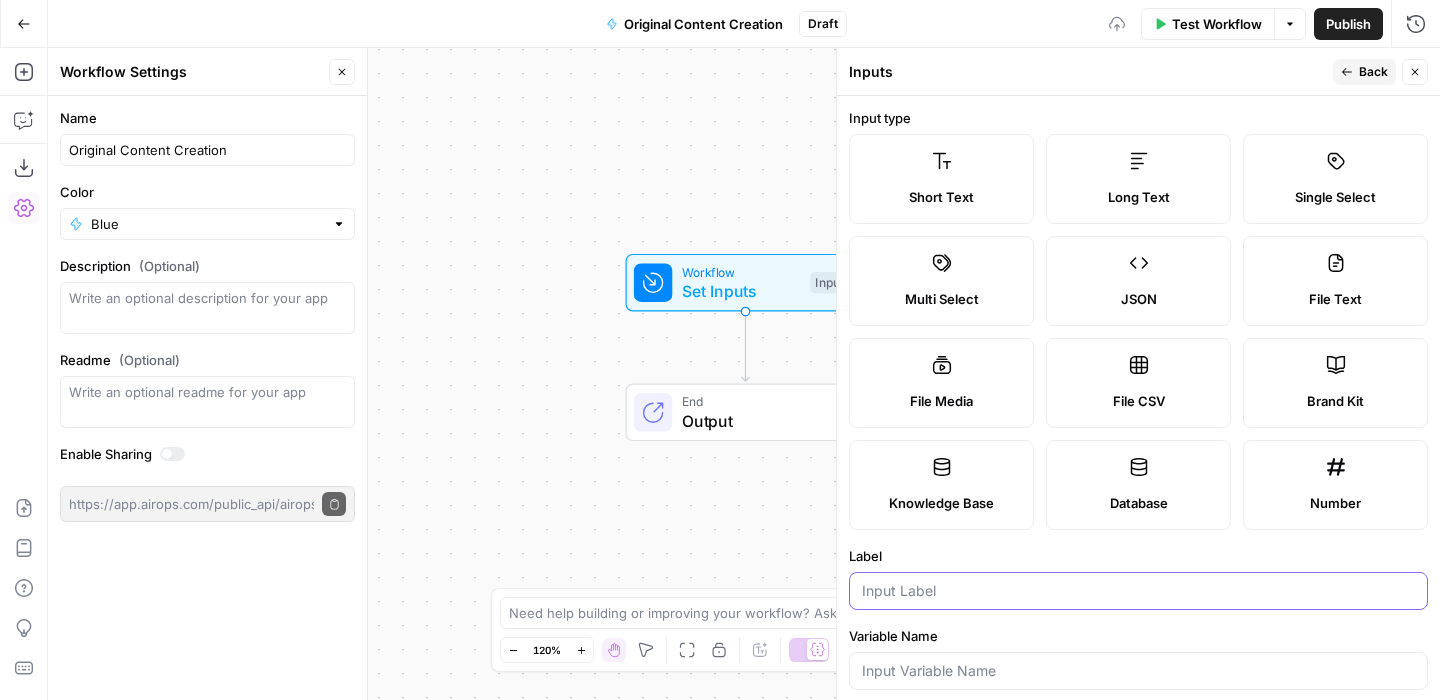 click on "Label" at bounding box center (1138, 591) 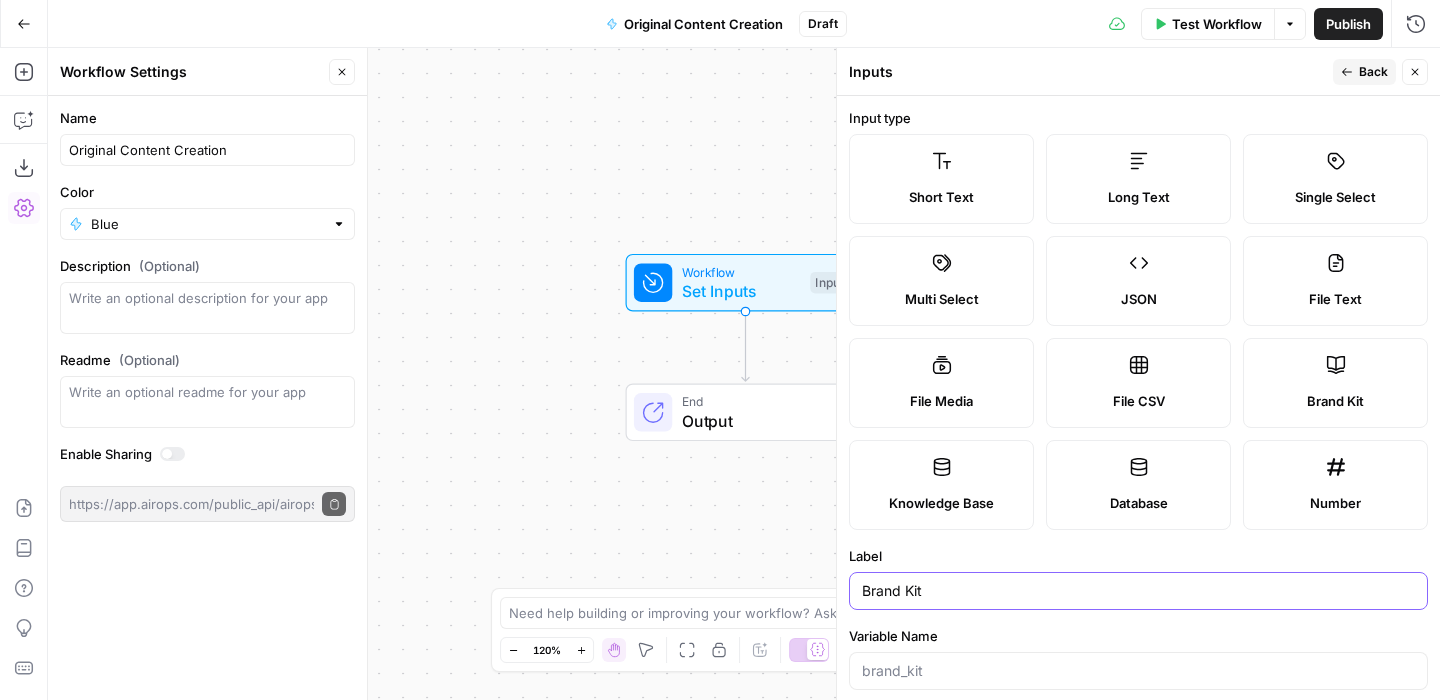 type on "Brand Kit" 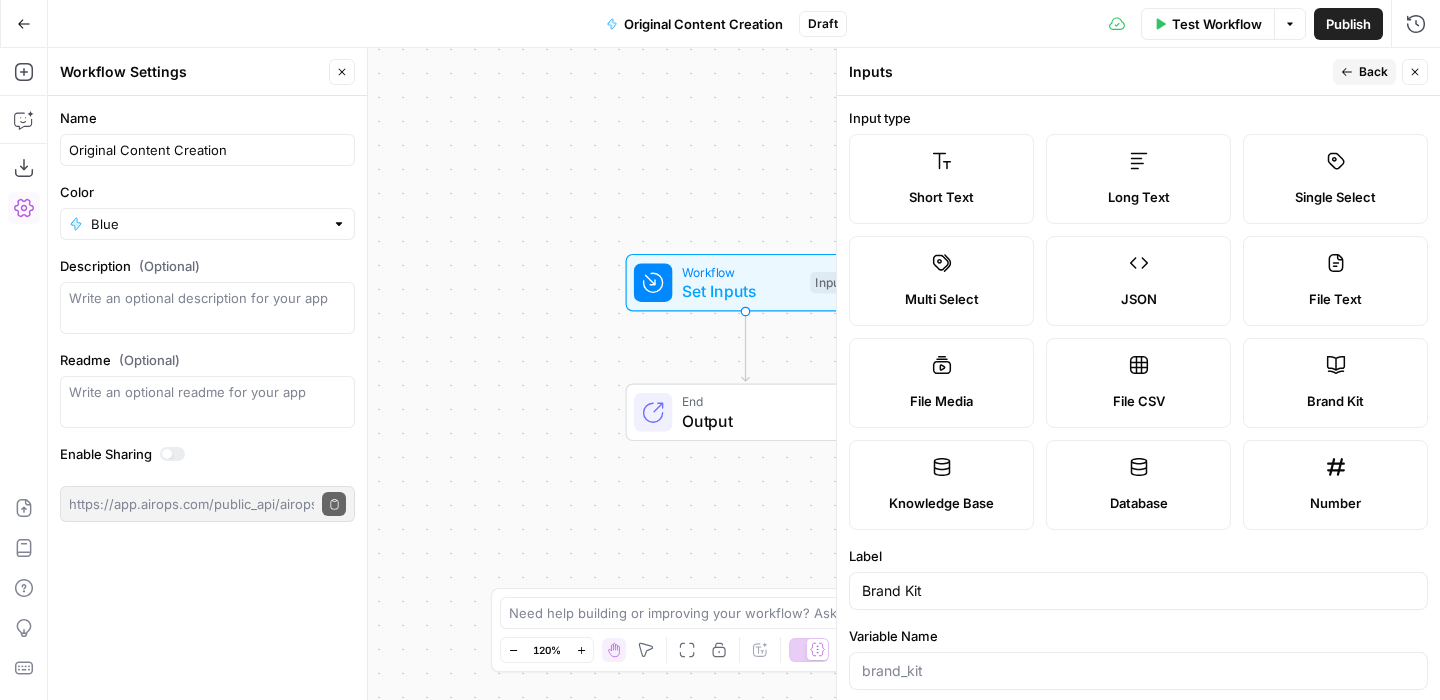 click on "Input type Short Text Long Text Single Select Multi Select JSON File Text File Media File CSV Brand Kit Knowledge Base Database Number Label Brand Kit Variable Name By default this will be the label in lowercase with spaces replaced by underscores. Required Placeholder Placeholder text for the input." at bounding box center [1138, 398] 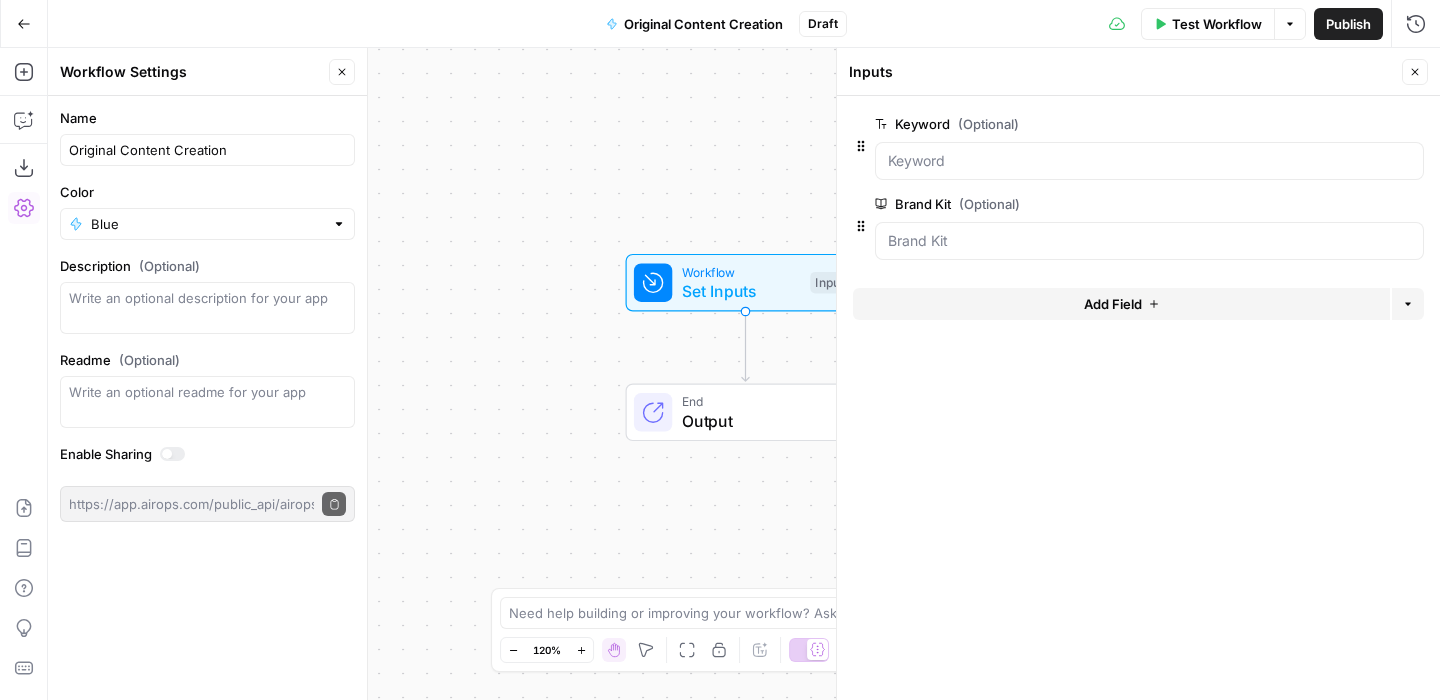 click 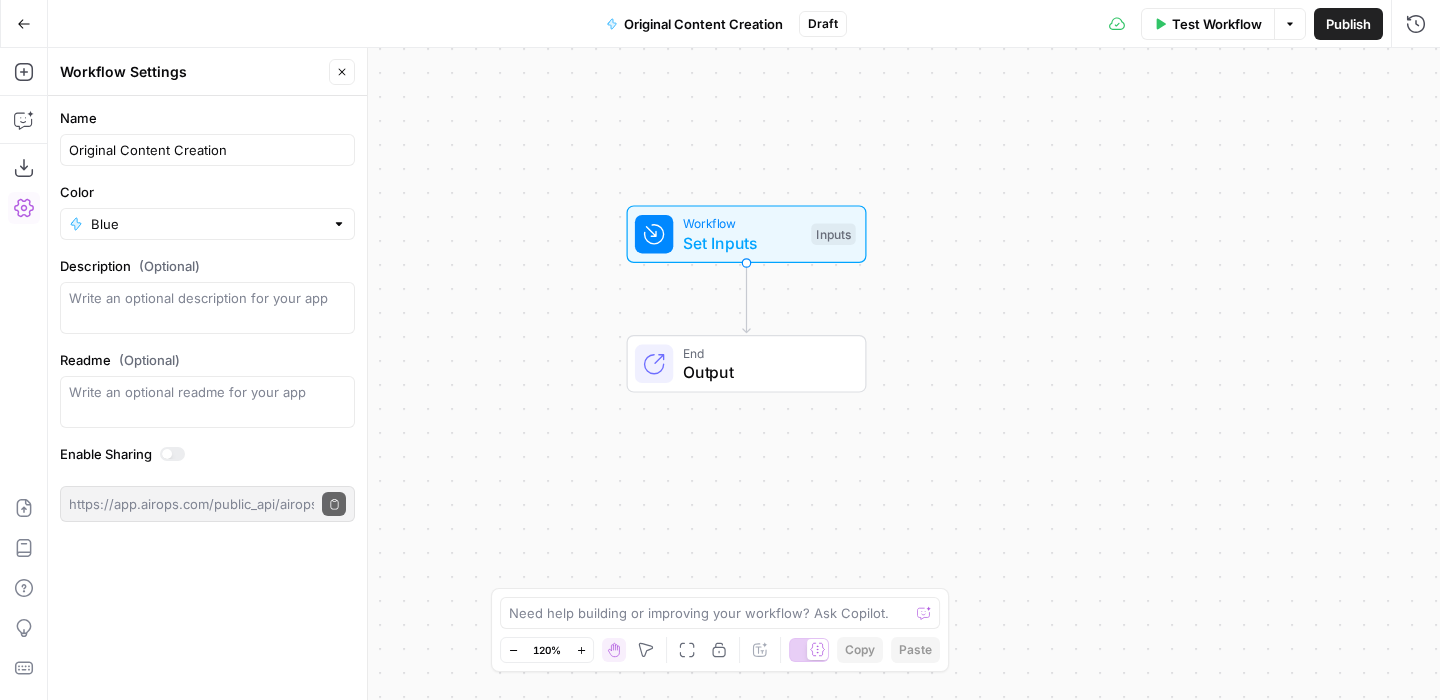 click on "Set Inputs" at bounding box center (742, 243) 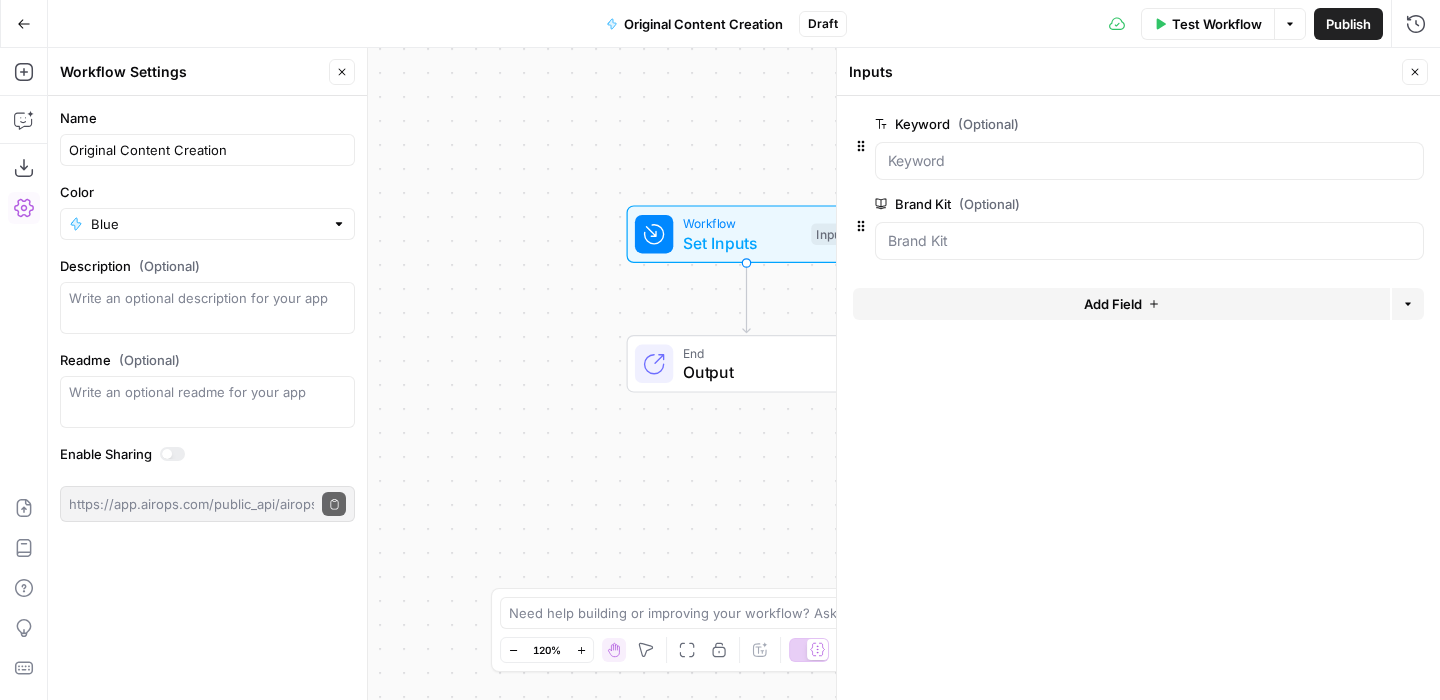 click on "edit field" at bounding box center (1349, 124) 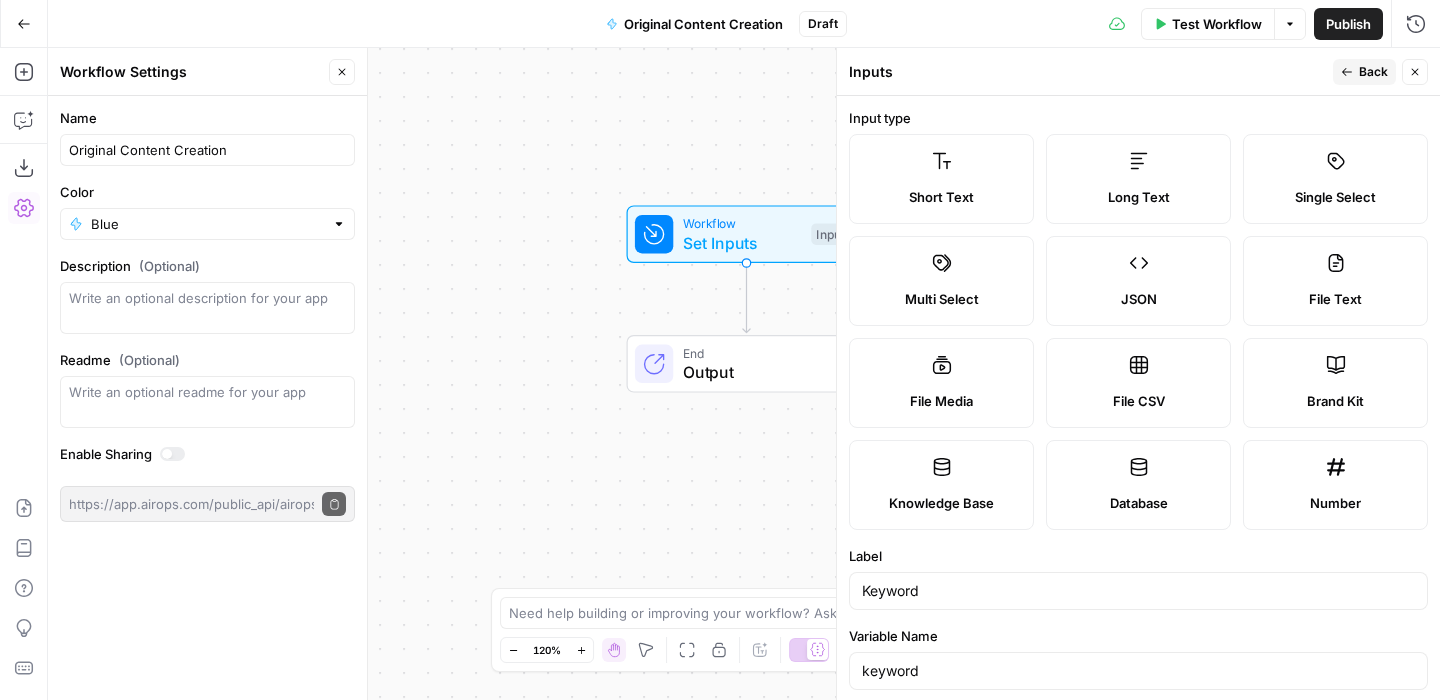 click on "Short Text" at bounding box center [941, 179] 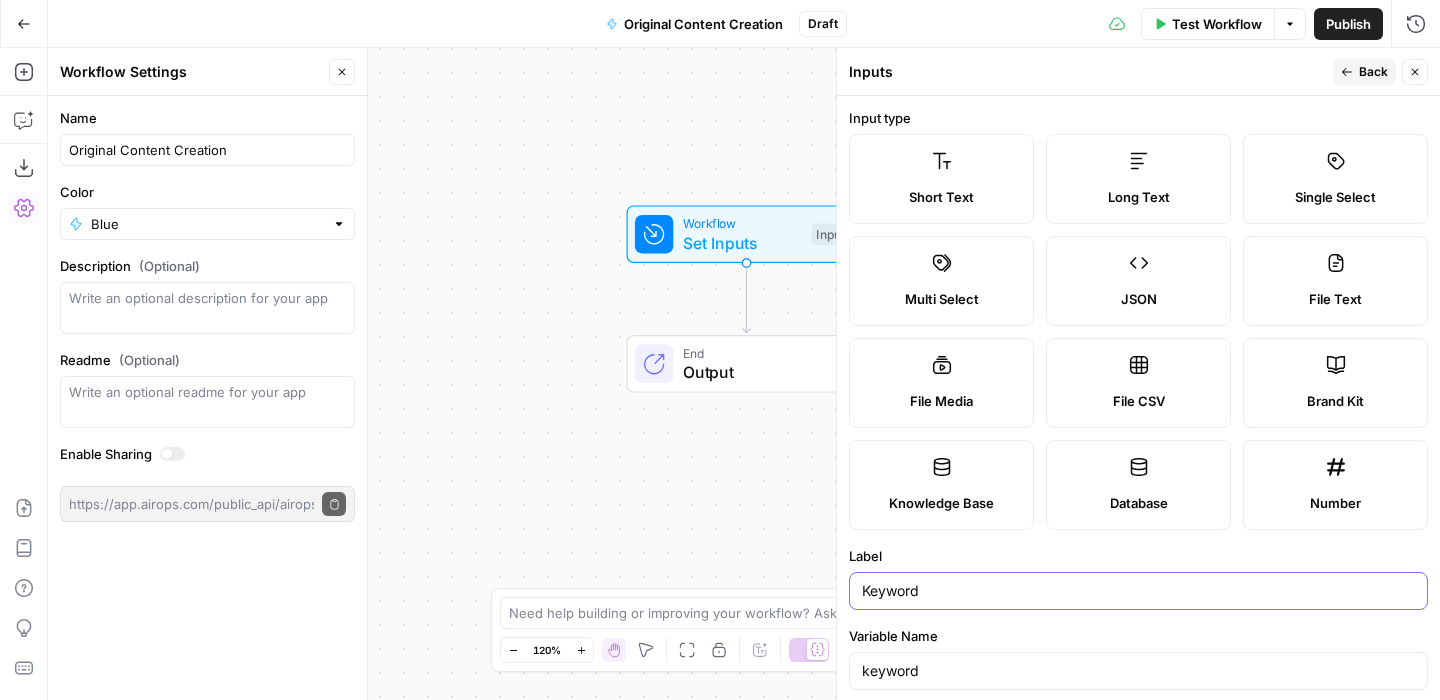 drag, startPoint x: 925, startPoint y: 589, endPoint x: 777, endPoint y: 585, distance: 148.05405 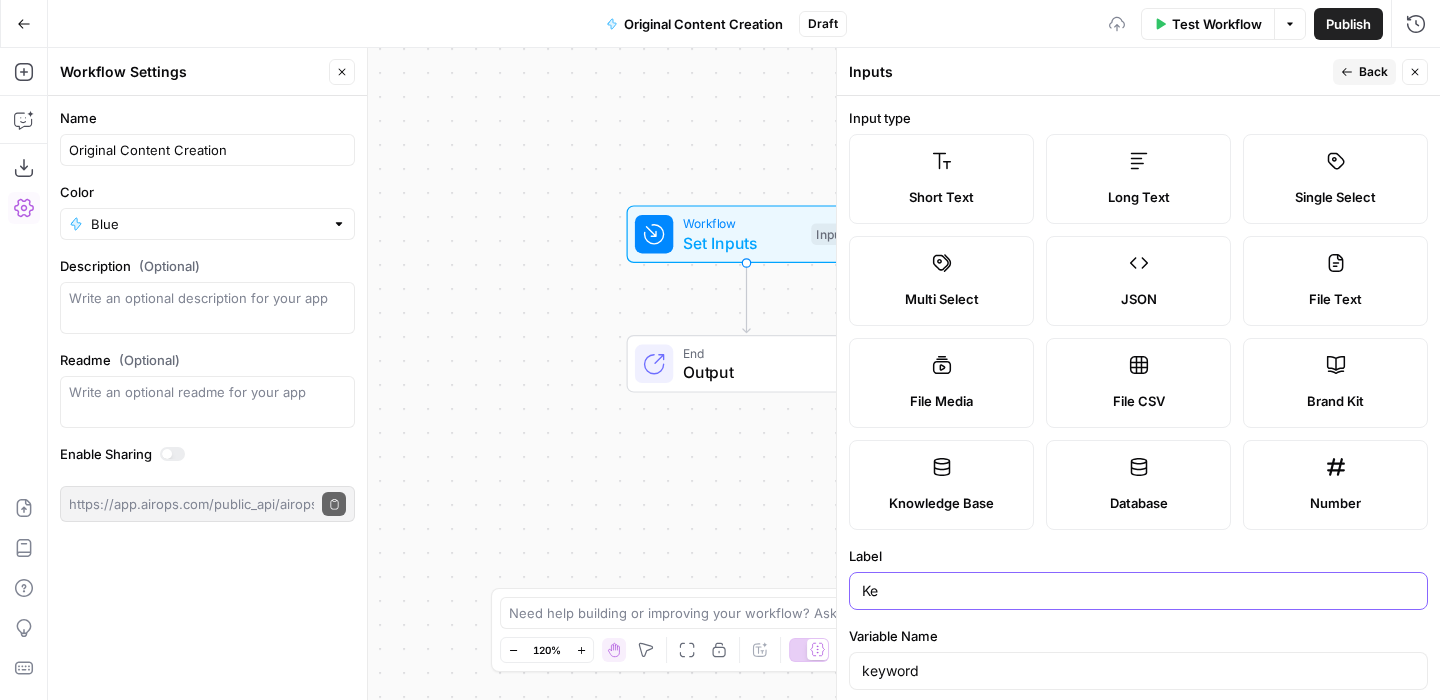 type on "K" 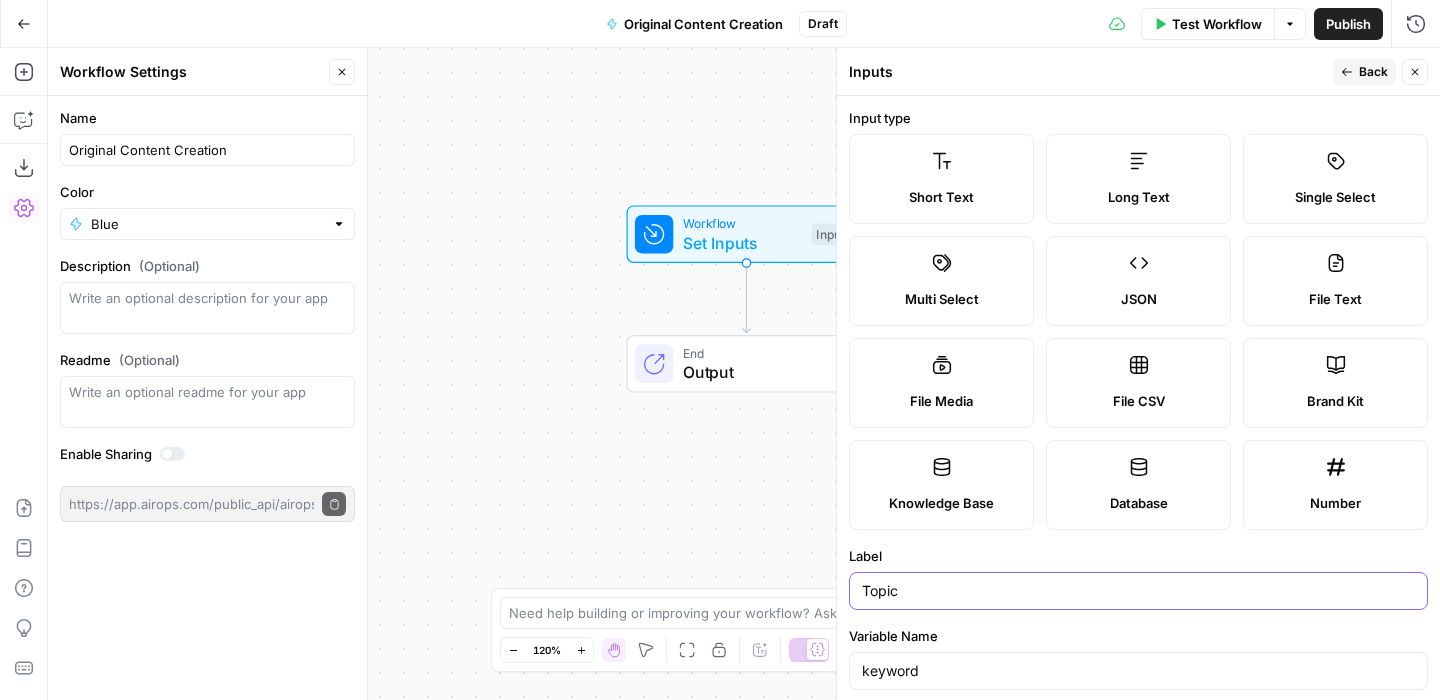 type on "Topic" 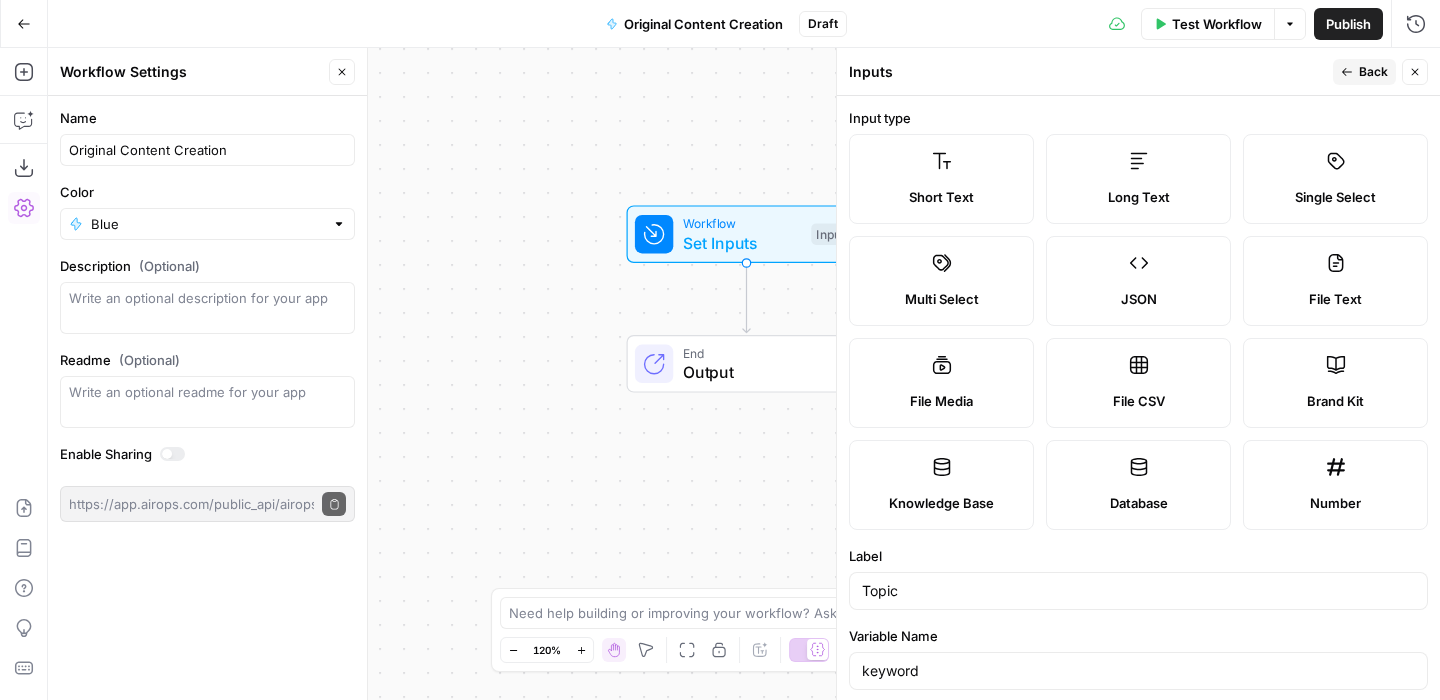 click on "Back" at bounding box center [1373, 72] 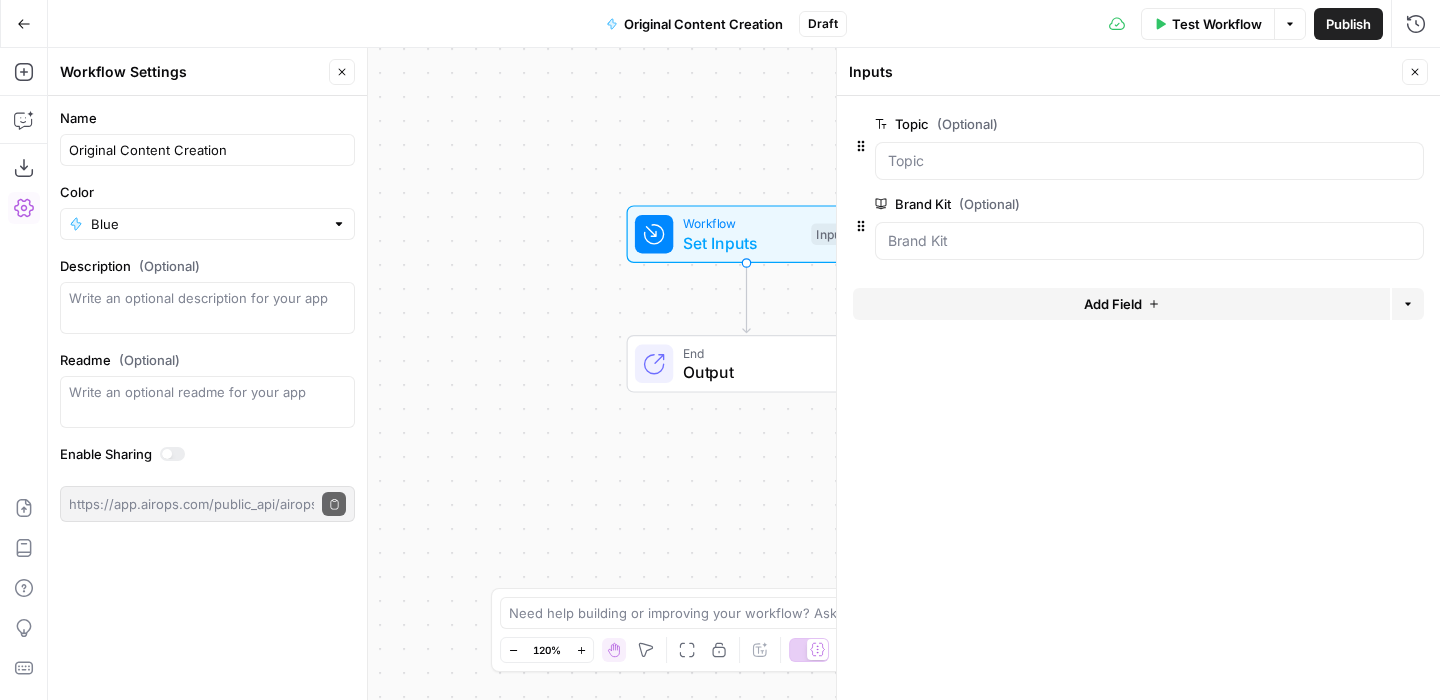 click 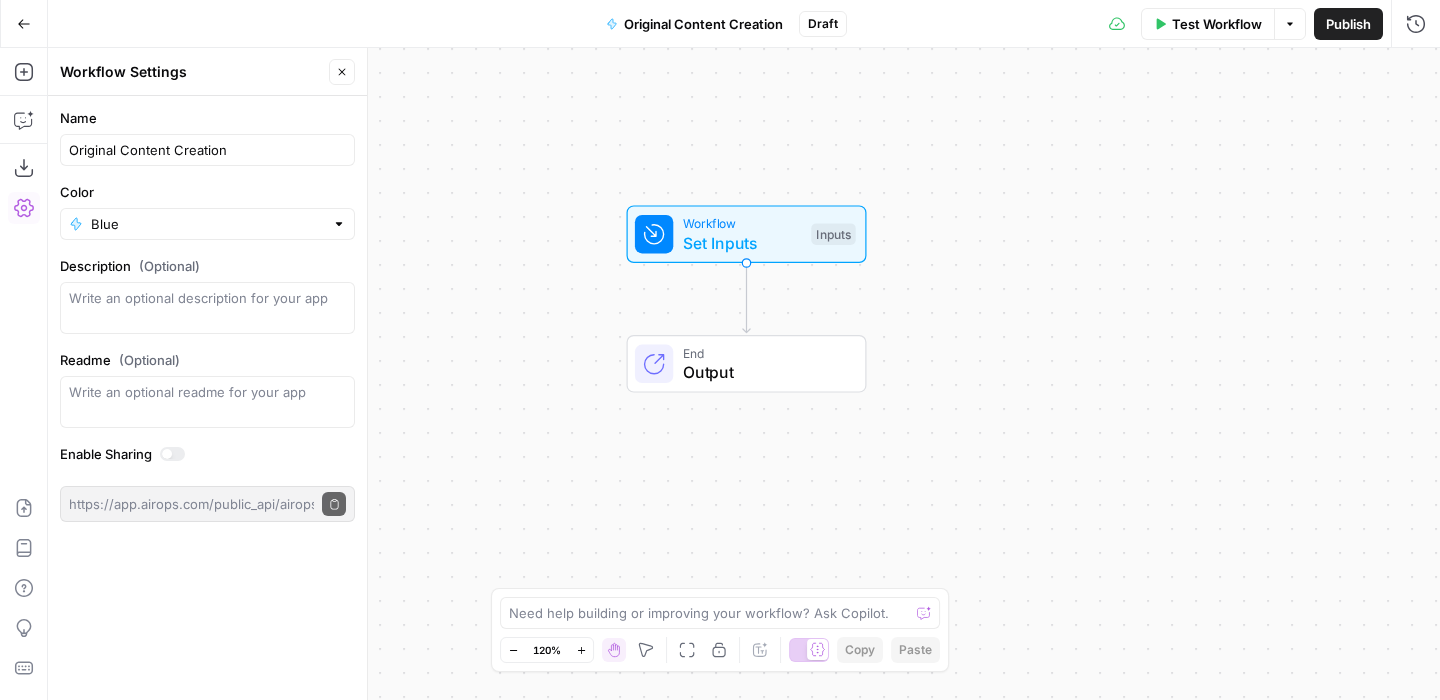 click 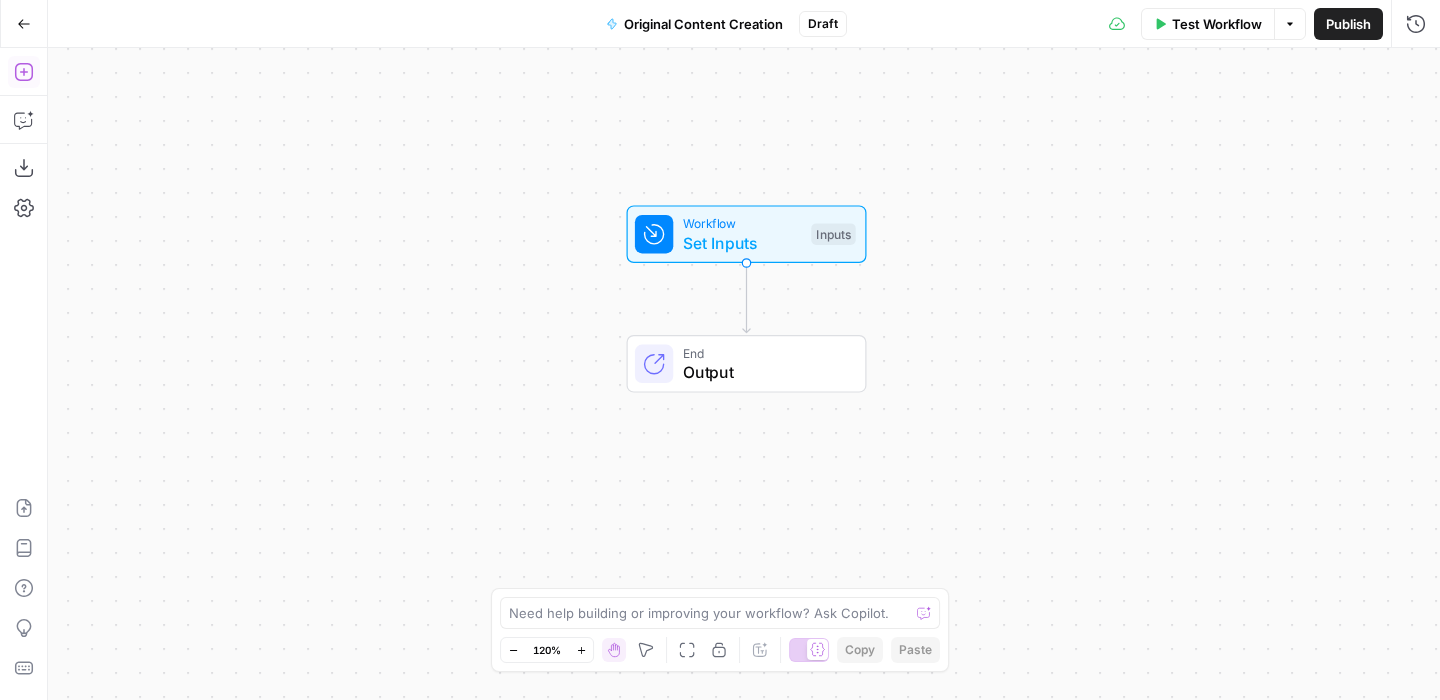 click 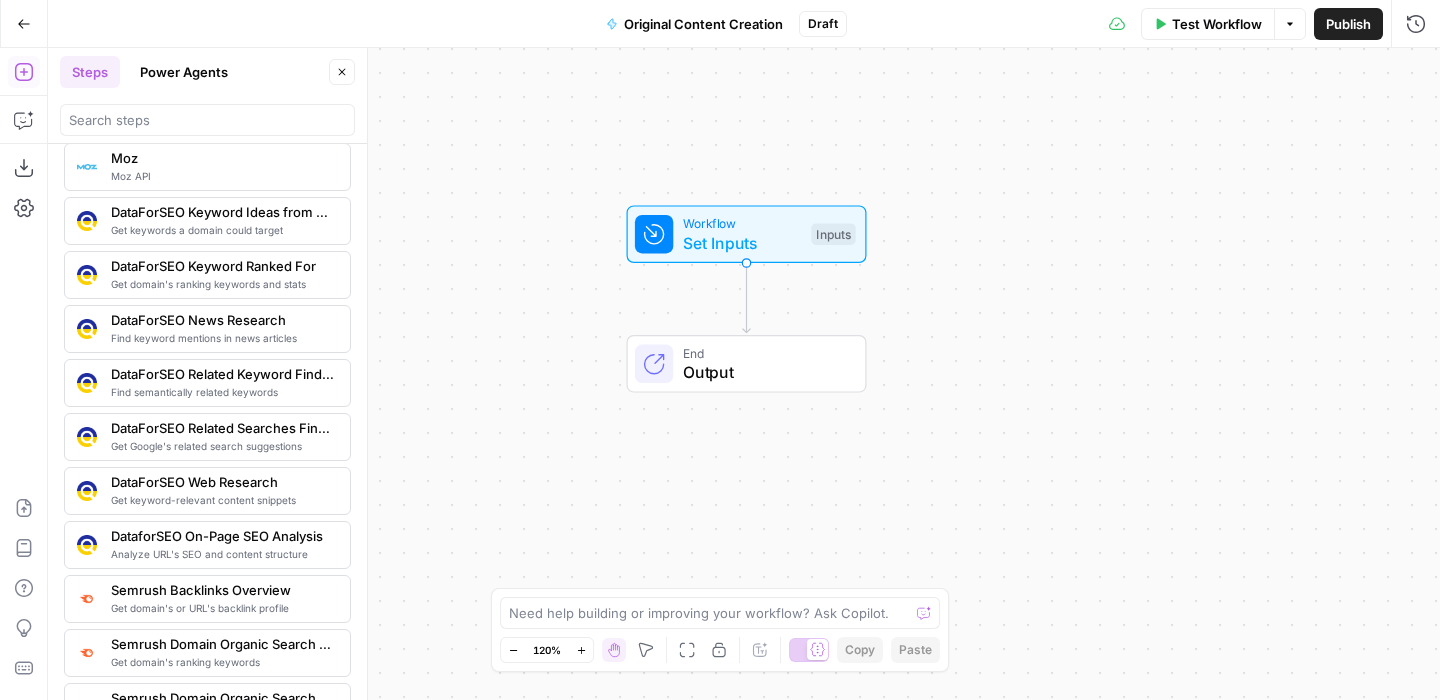 scroll, scrollTop: 1851, scrollLeft: 0, axis: vertical 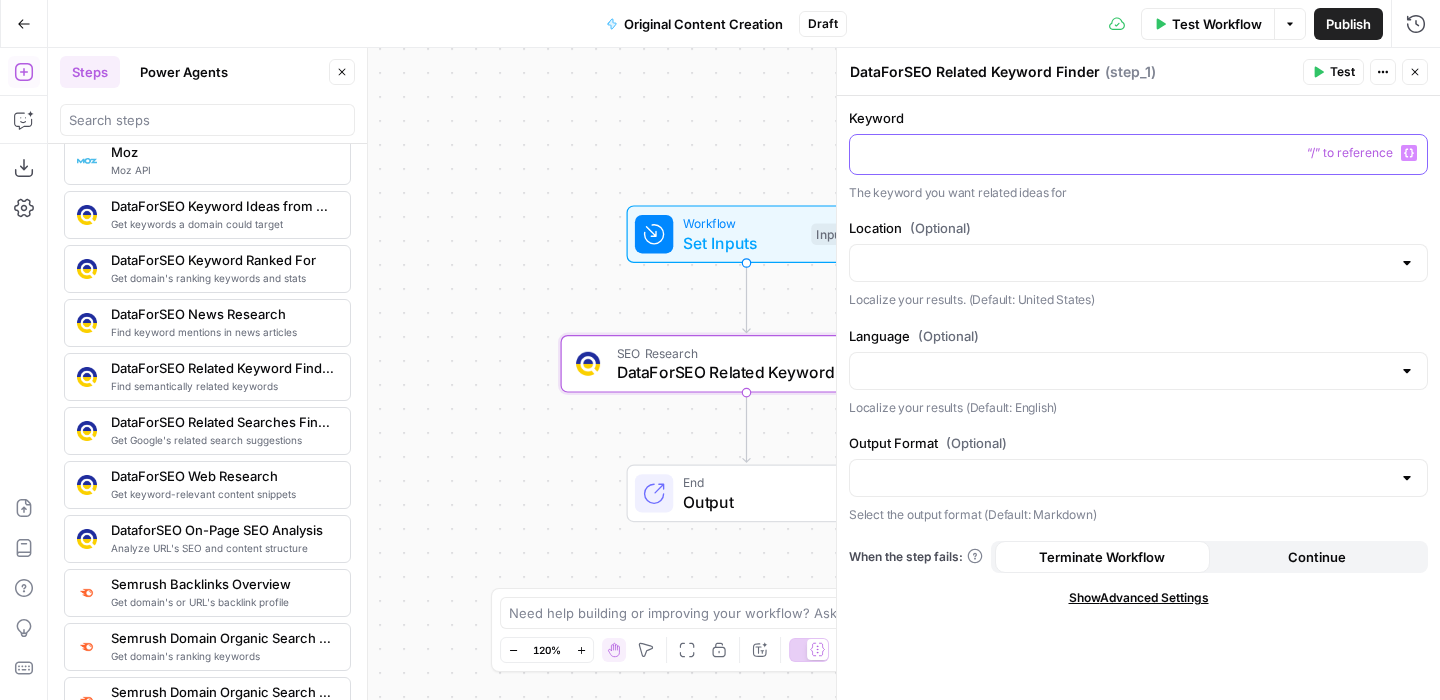 click at bounding box center [1138, 153] 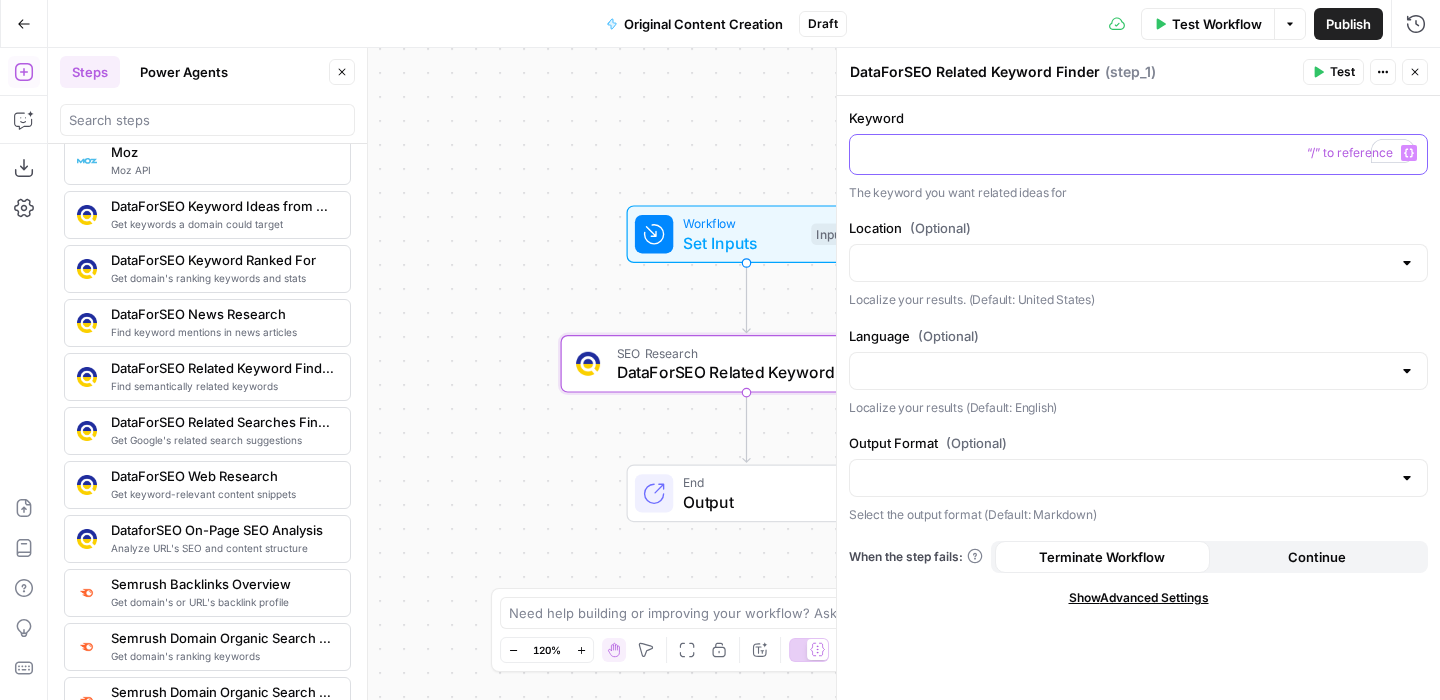 click 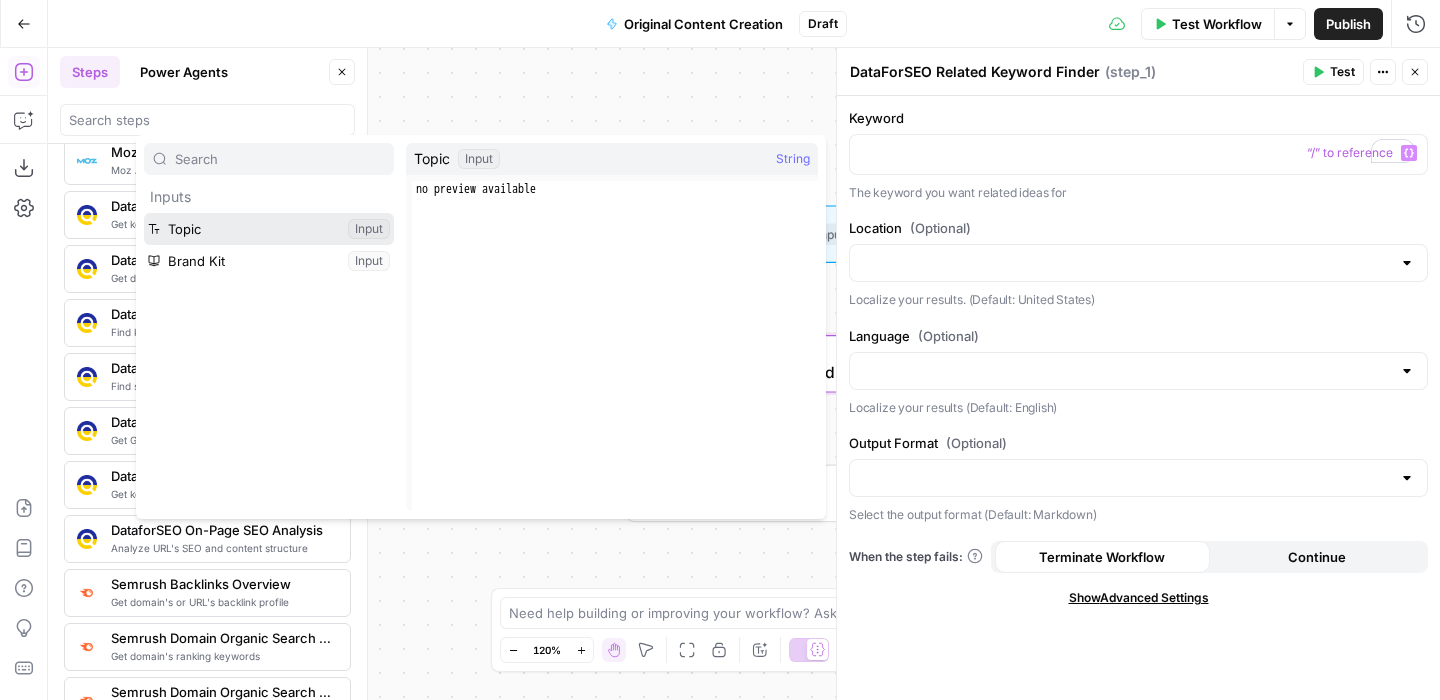 click at bounding box center (269, 229) 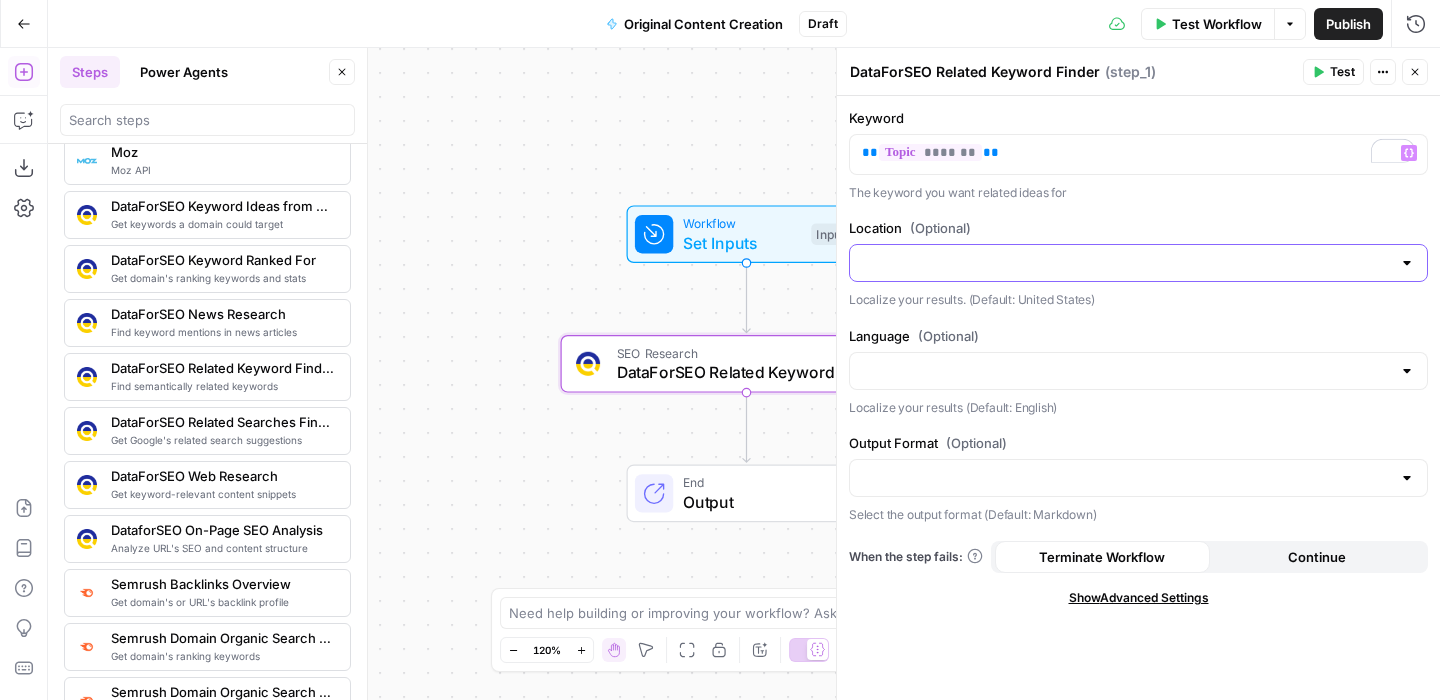 click on "Location   (Optional)" at bounding box center (1126, 263) 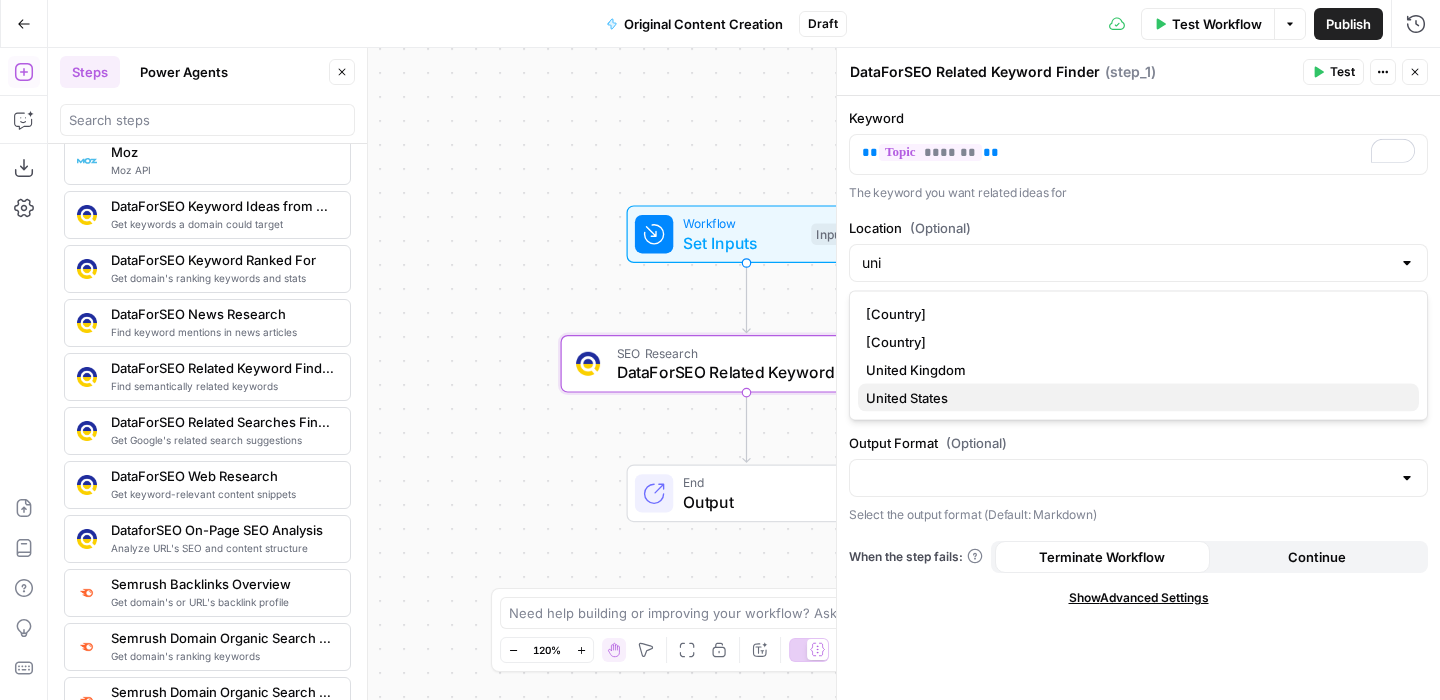 click on "United States" at bounding box center [1134, 398] 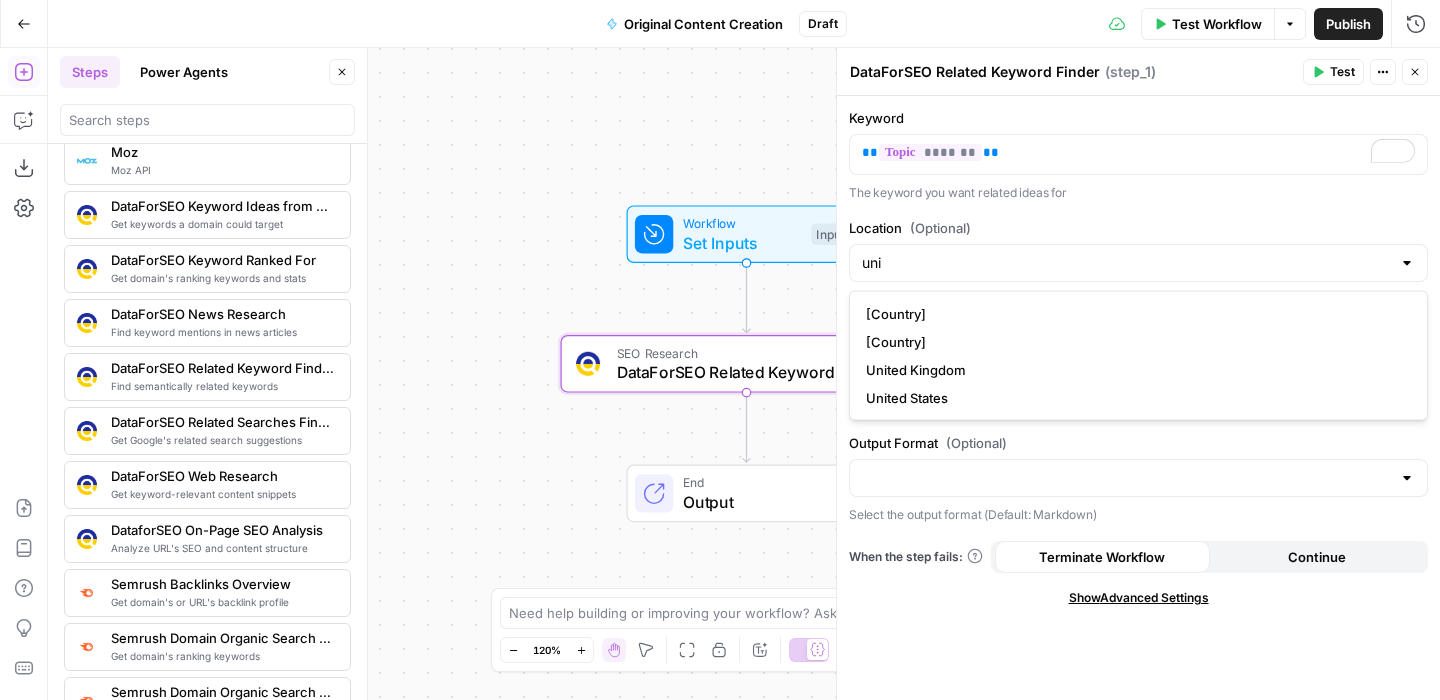 type on "United States" 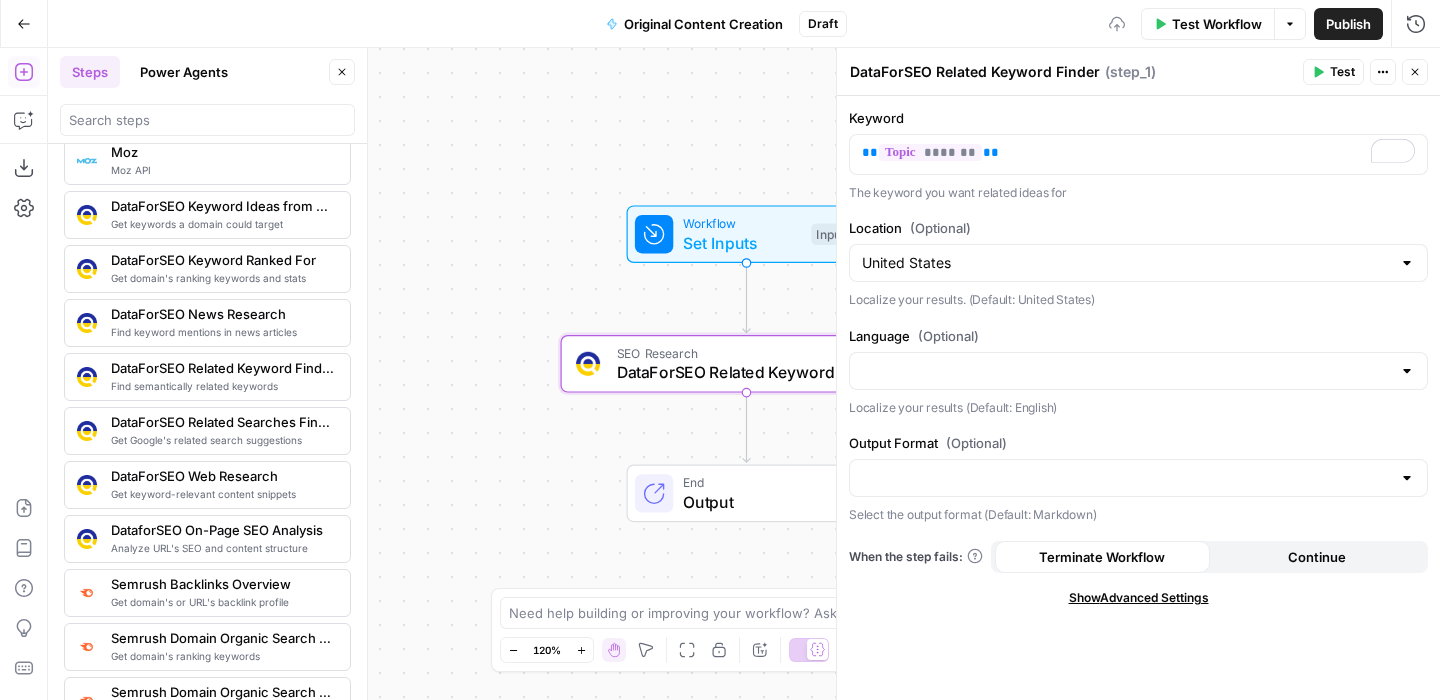 click on "Keyword ** ******* ** The keyword you want related ideas for Location   (Optional) United States Localize your results. (Default: United States) Language   (Optional) Localize your results (Default: English) Output Format   (Optional) Select the output format (Default: Markdown) When the step fails: Terminate Workflow Continue Show  Advanced Settings" at bounding box center [1138, 398] 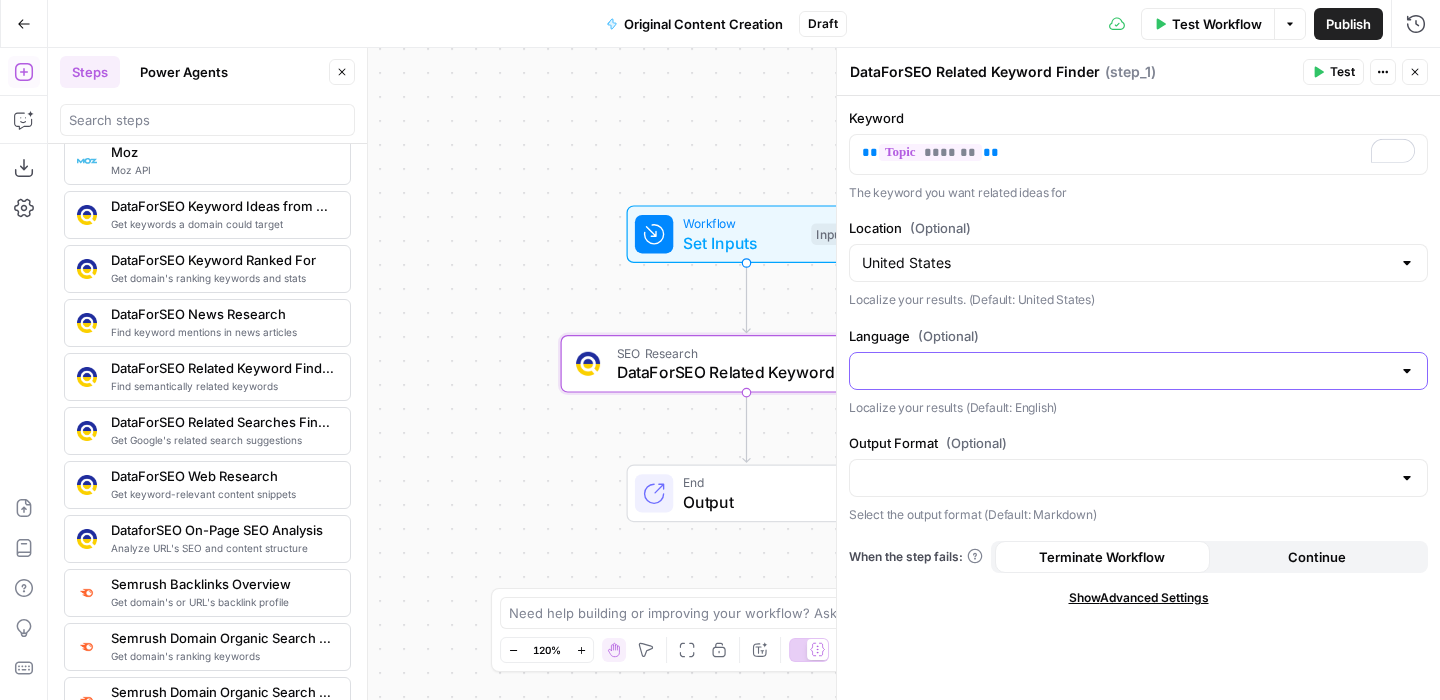 click on "Language   (Optional)" at bounding box center (1126, 371) 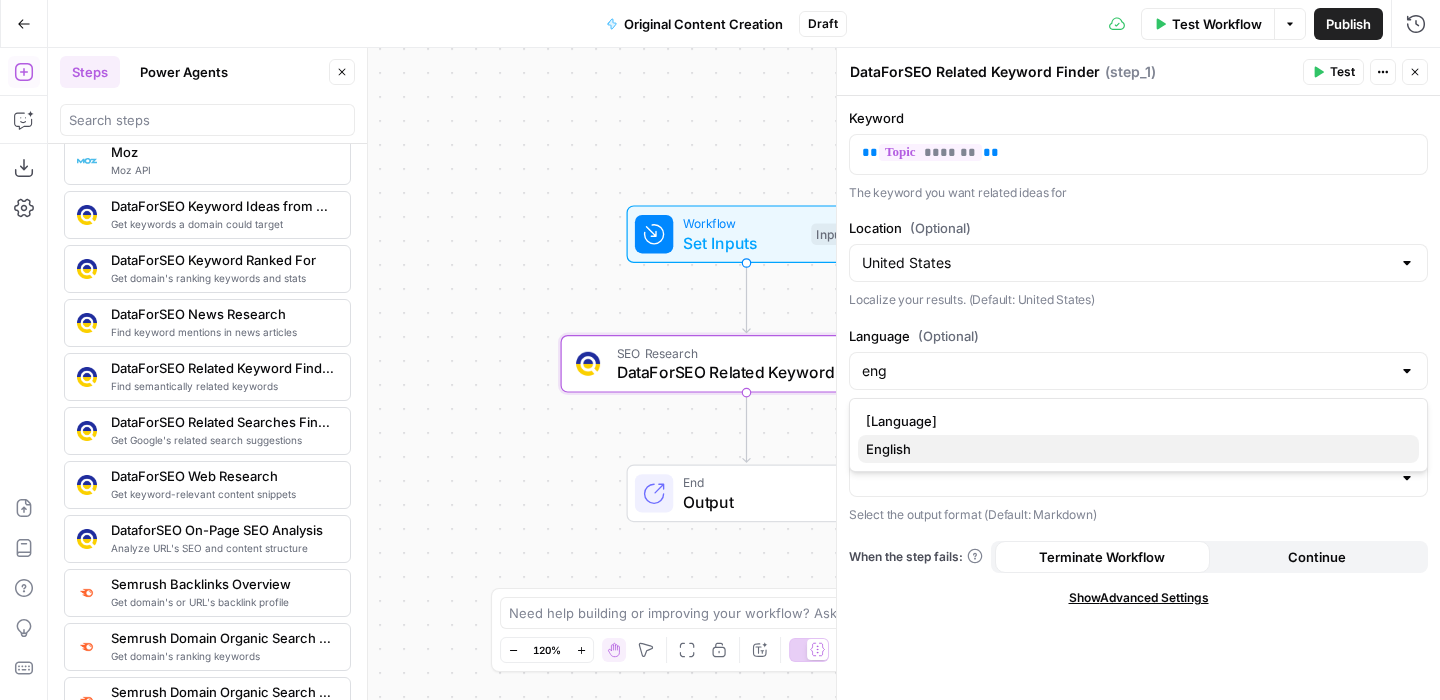 click on "English" at bounding box center (1134, 449) 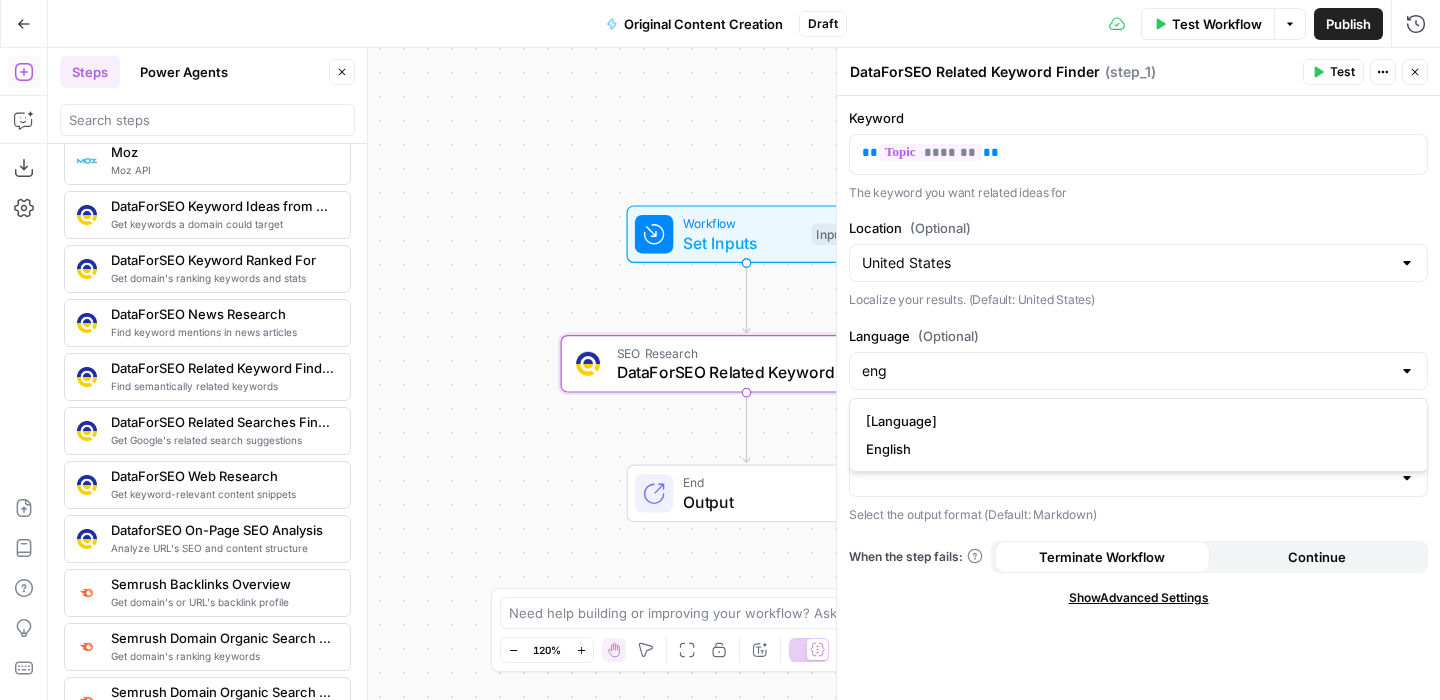 type on "English" 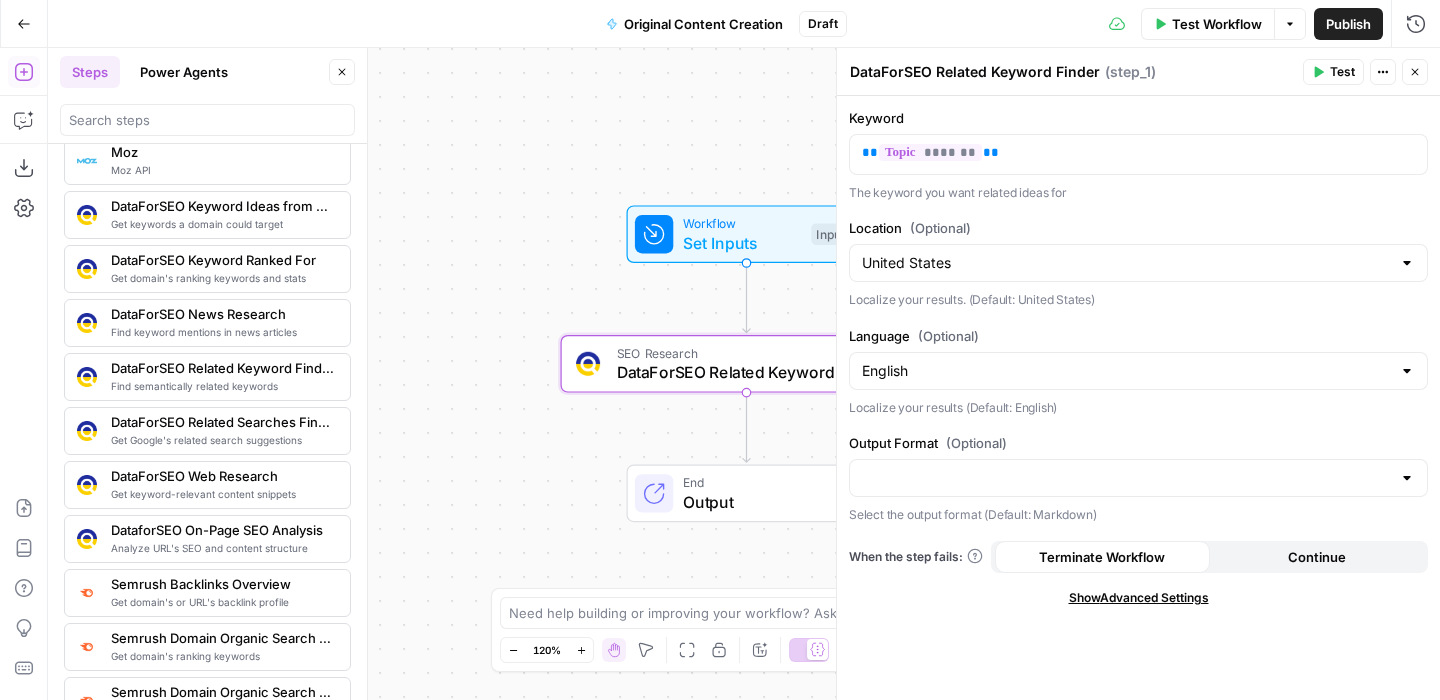 click on "Keyword ** ******* ** The keyword you want related ideas for Location   (Optional) United States Localize your results. (Default: United States) Language   (Optional) English Localize your results (Default: English) Output Format   (Optional) Select the output format (Default: Markdown) When the step fails: Terminate Workflow Continue Show  Advanced Settings" at bounding box center [1138, 398] 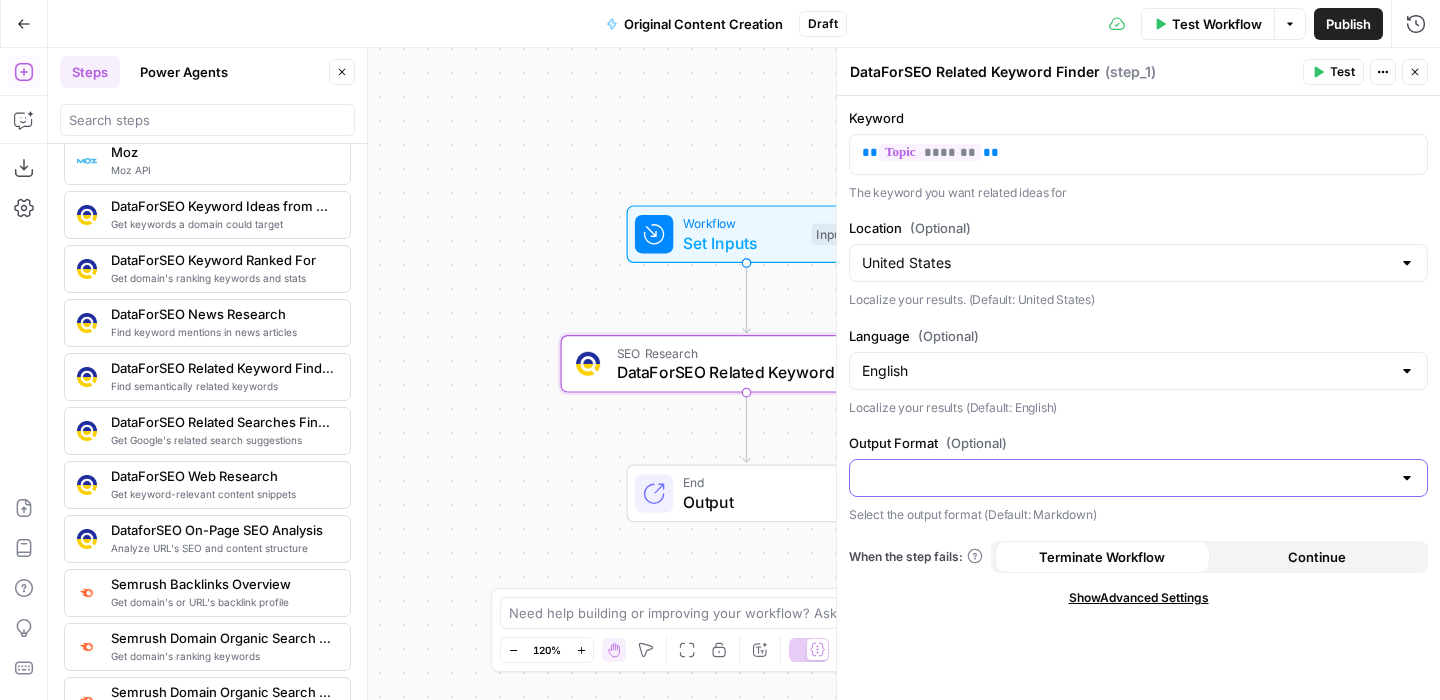 click on "Output Format   (Optional)" at bounding box center (1126, 478) 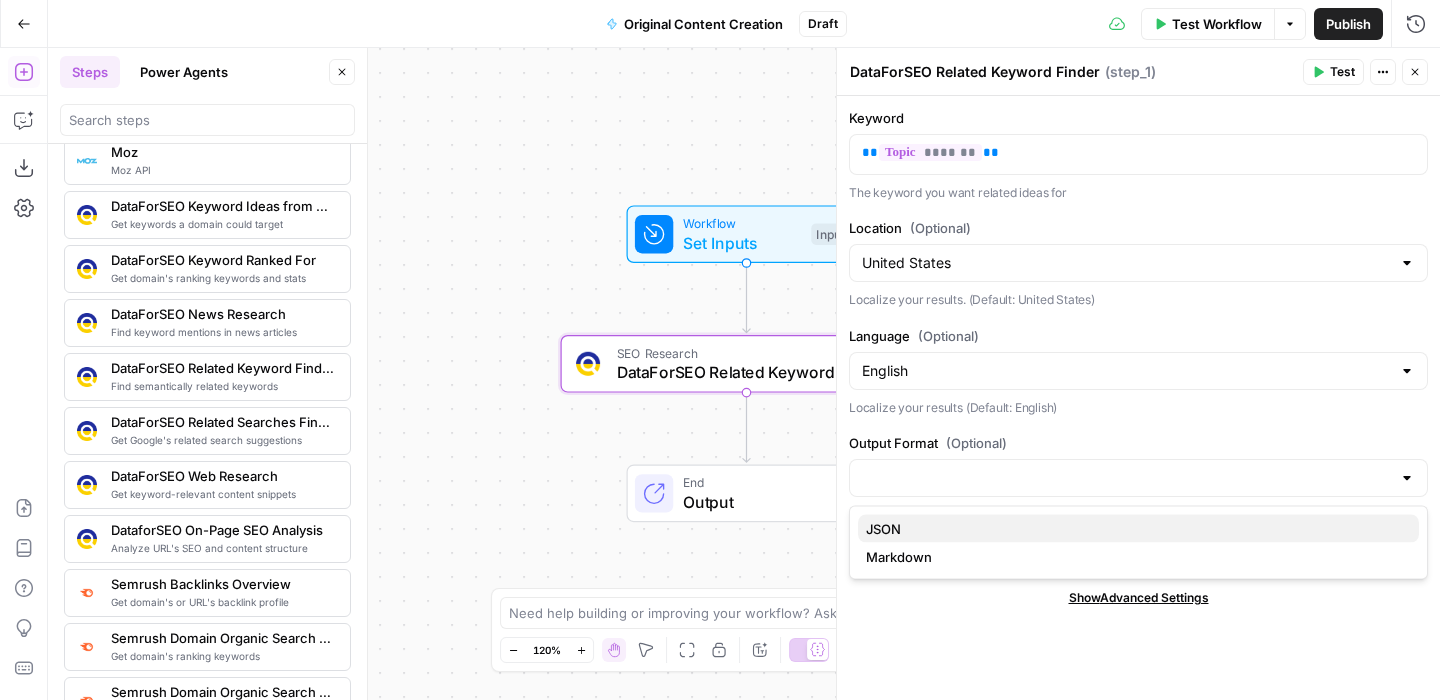 click on "JSON" at bounding box center (1134, 529) 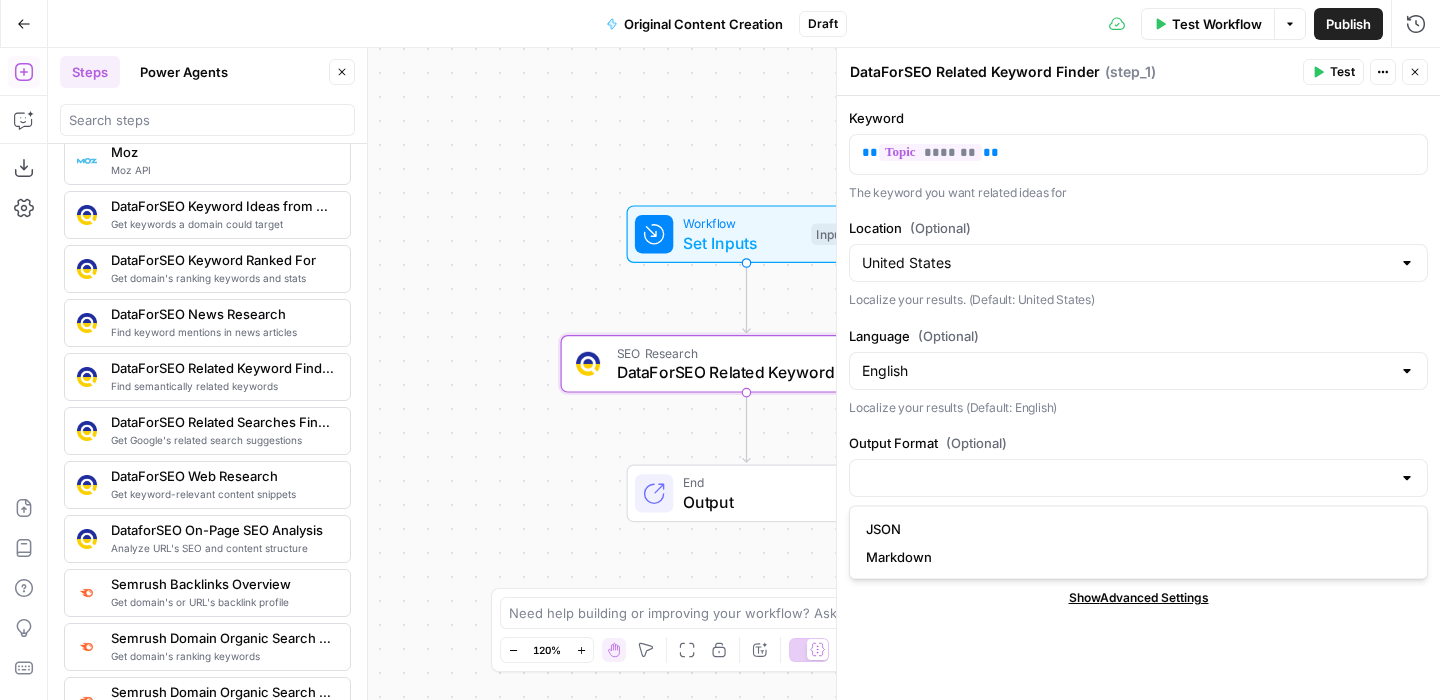 type on "JSON" 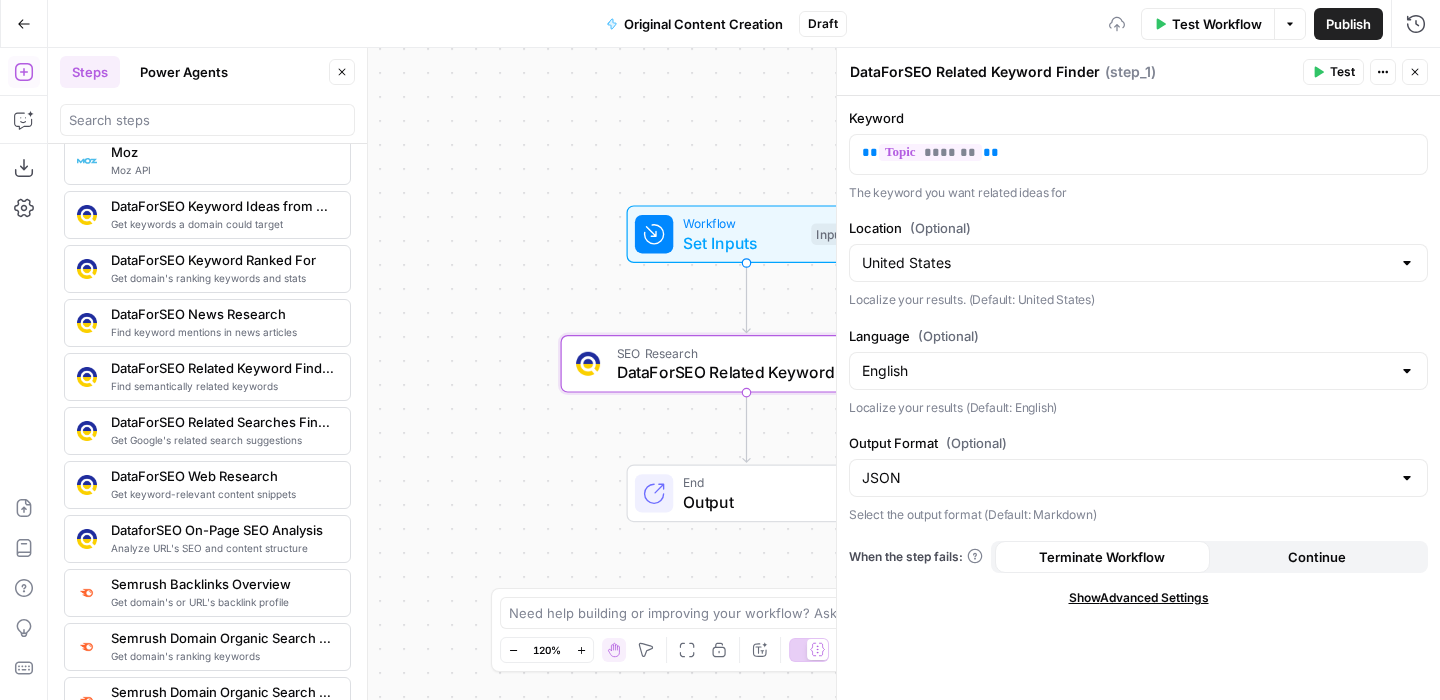 click on "Keyword ** ******* ** The keyword you want related ideas for Location   (Optional) United States Localize your results. (Default: United States) Language   (Optional) English Localize your results (Default: English) Output Format   (Optional) JSON Select the output format (Default: Markdown) When the step fails: Terminate Workflow Continue Show  Advanced Settings" at bounding box center [1138, 398] 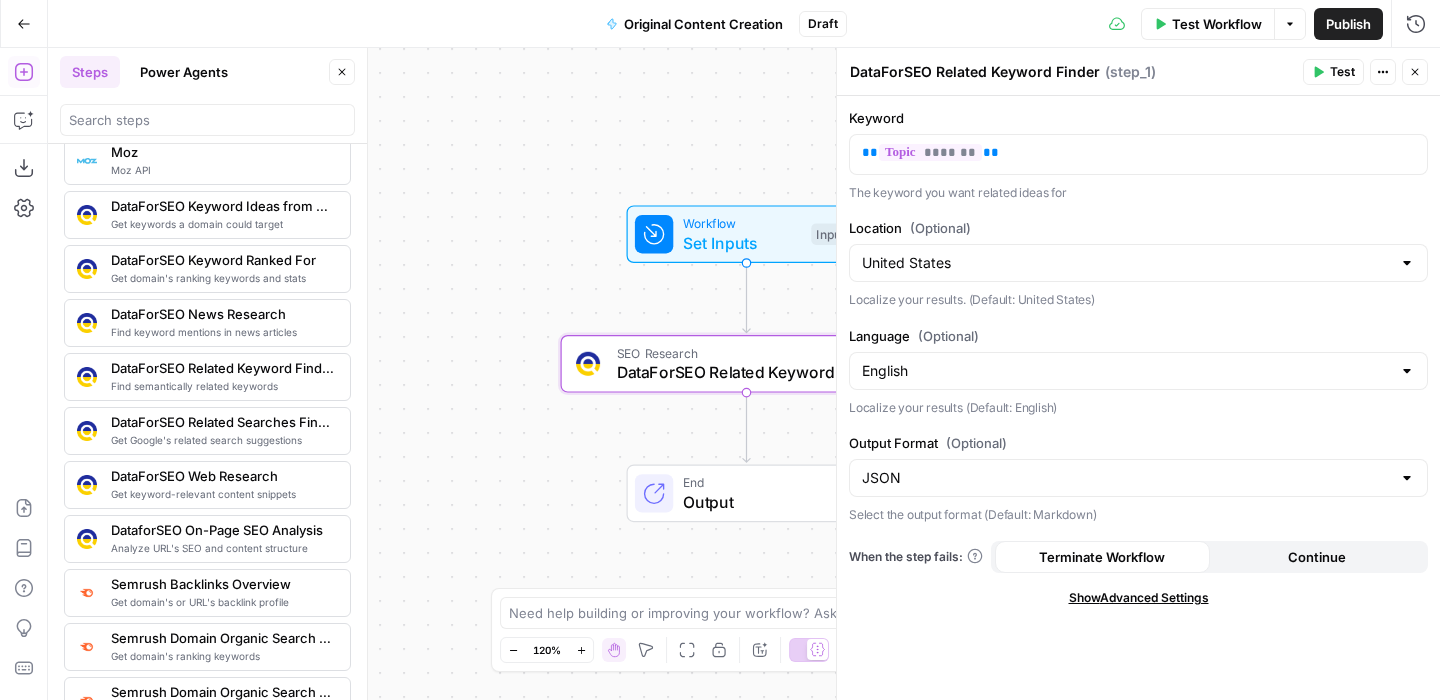 click 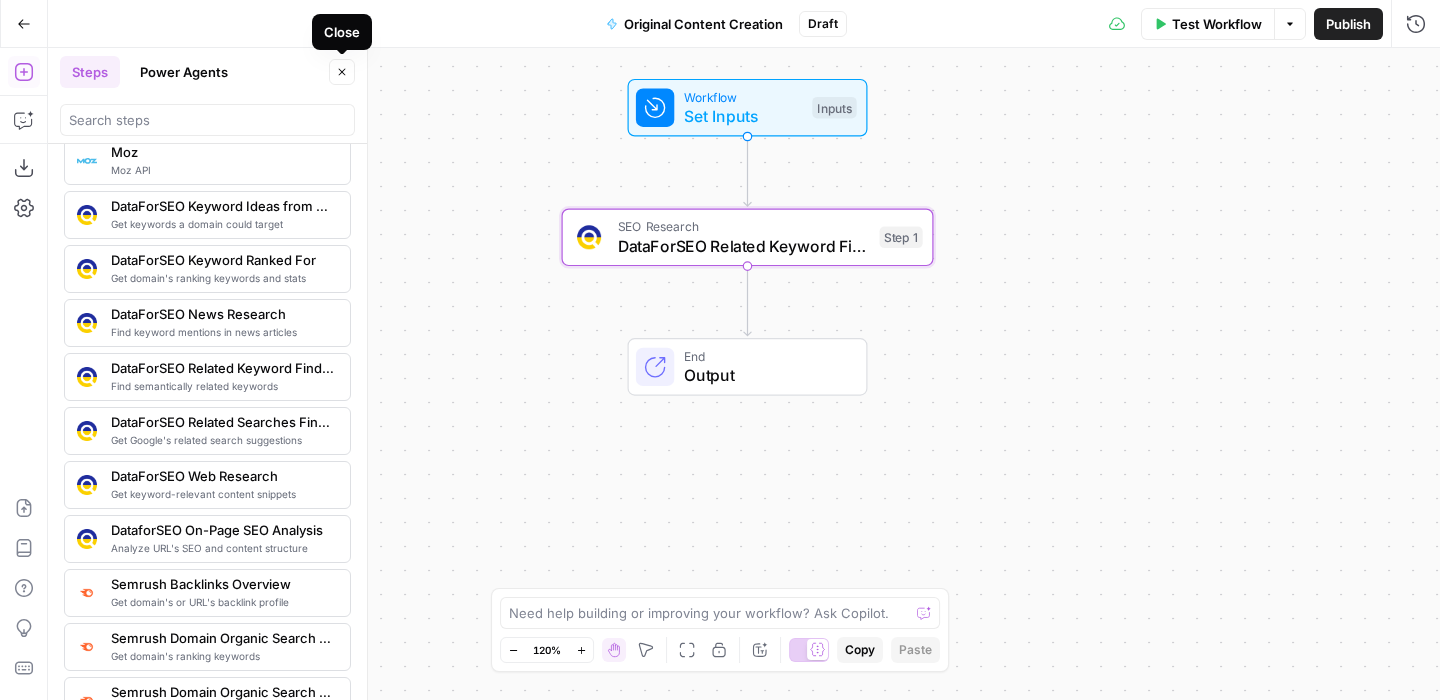 click 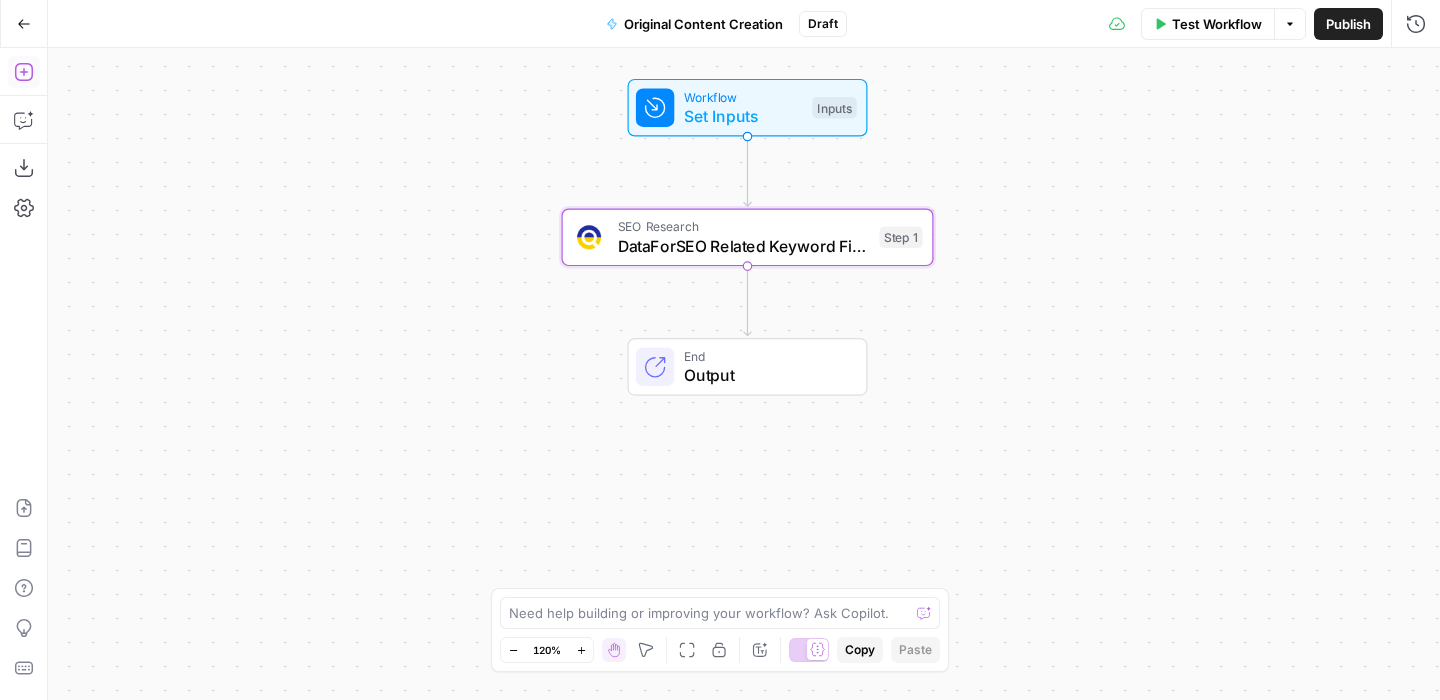 click 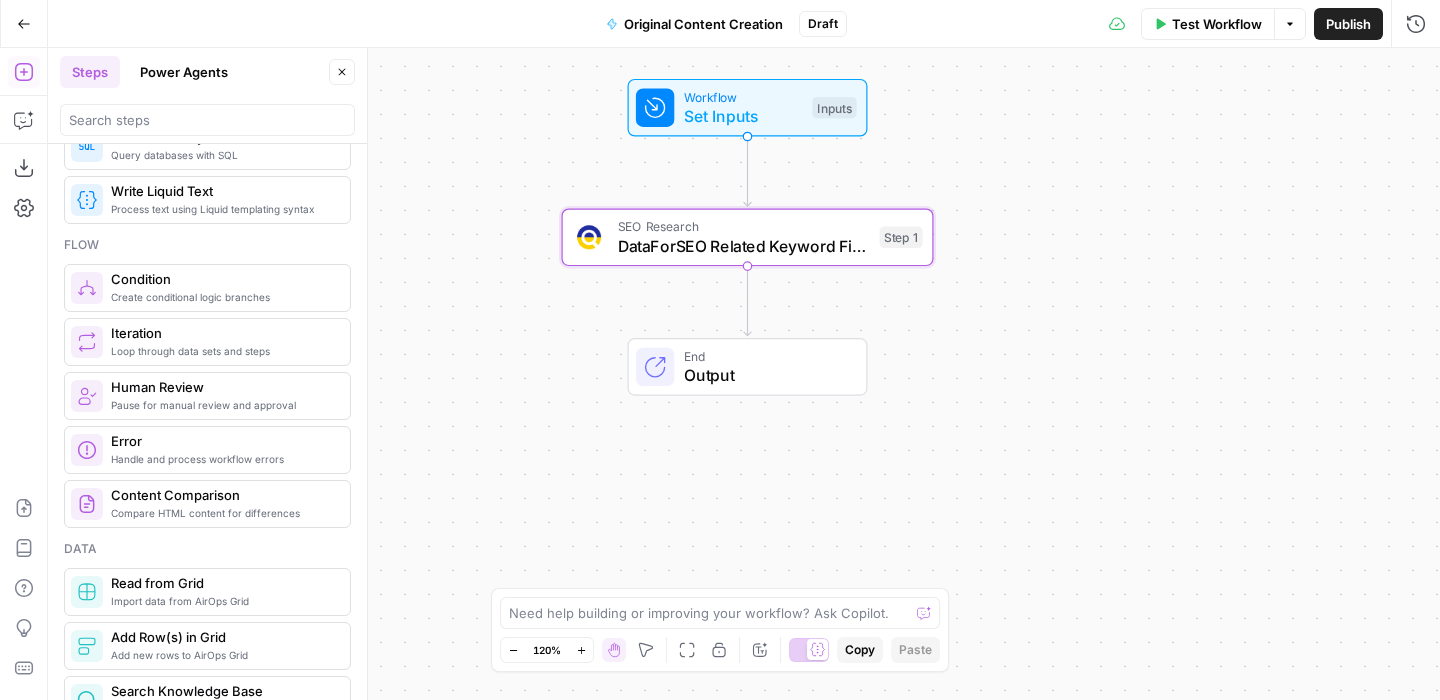 scroll, scrollTop: 563, scrollLeft: 0, axis: vertical 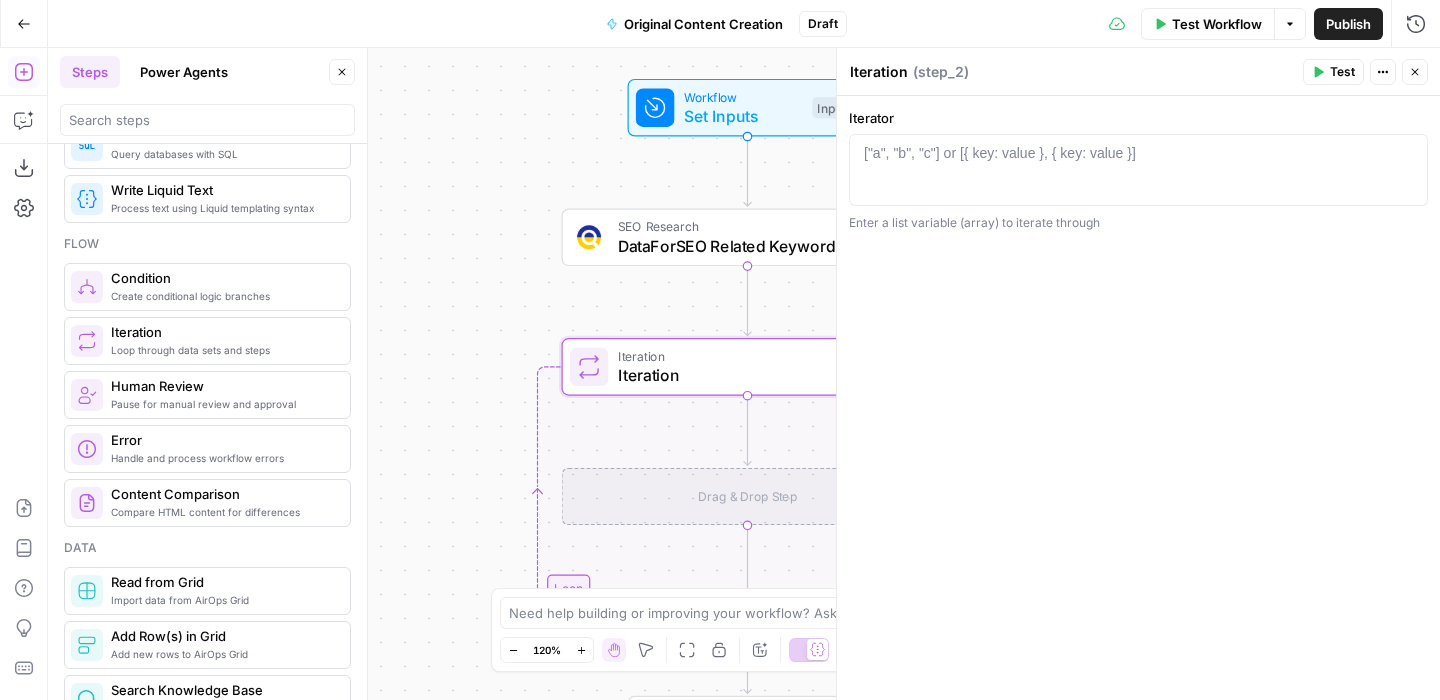 drag, startPoint x: 229, startPoint y: 341, endPoint x: 832, endPoint y: 5, distance: 690.2934 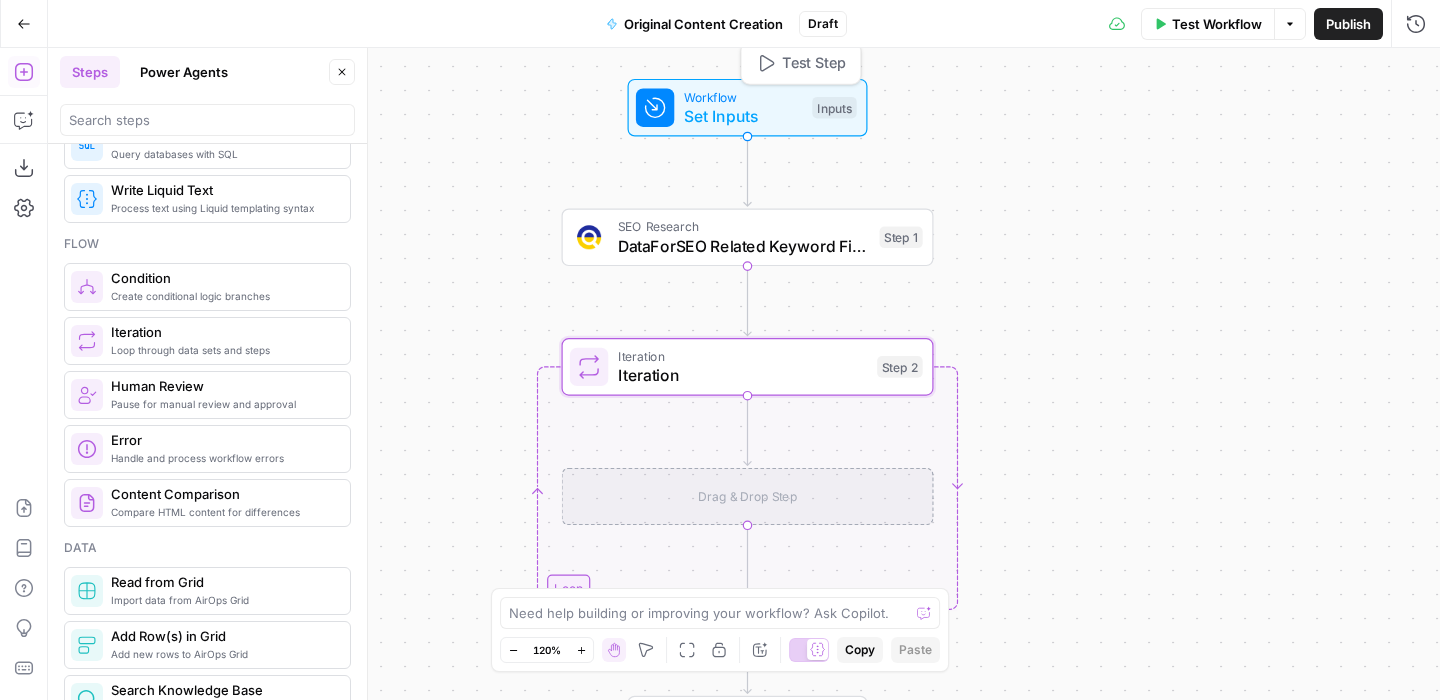 click on "Test Step" at bounding box center [814, 64] 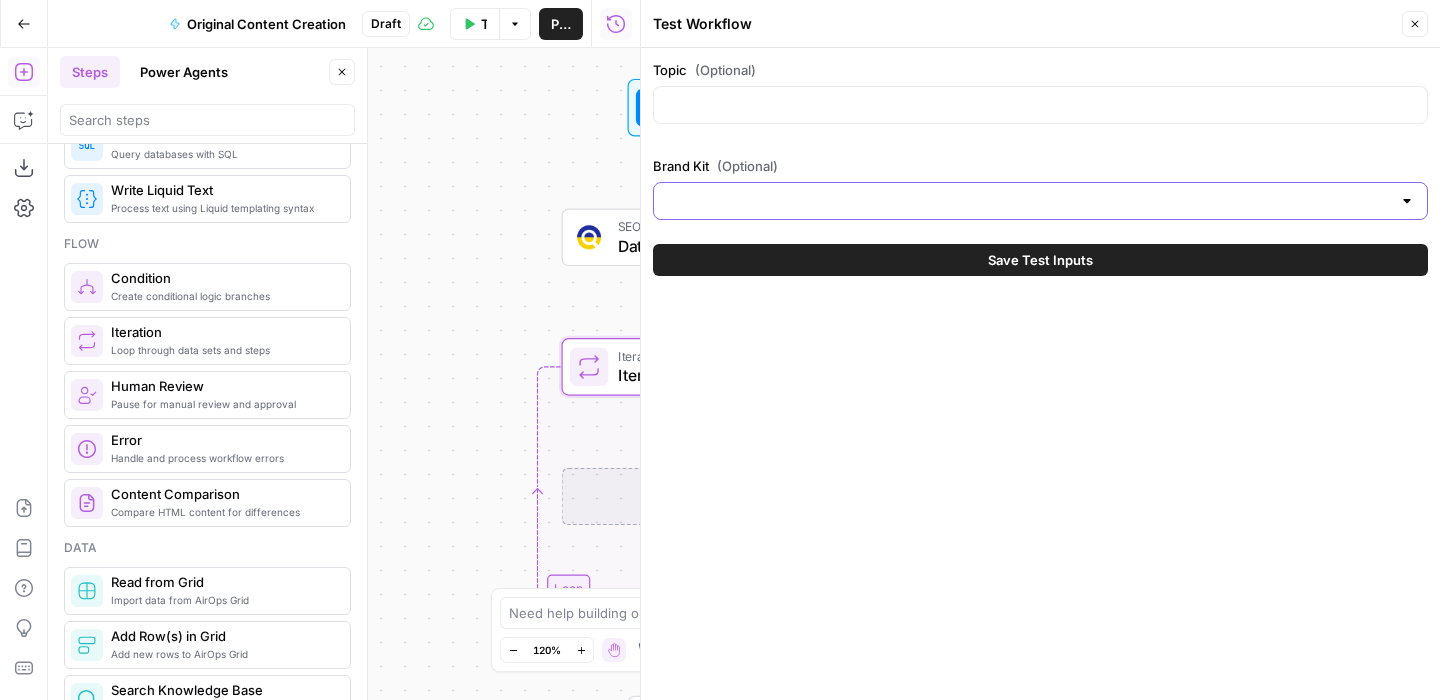 click on "Brand Kit   (Optional)" at bounding box center (1028, 201) 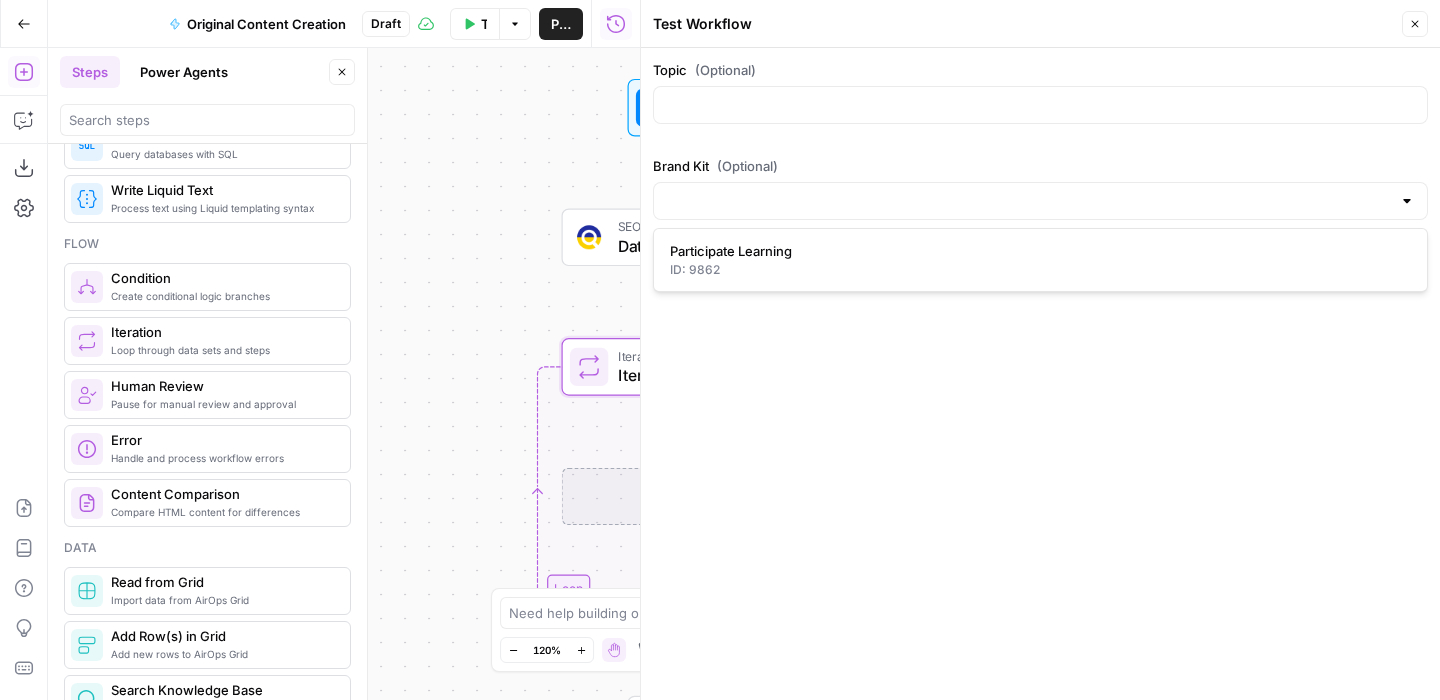 click on "Topic   (Optional) Brand Kit   (Optional)" at bounding box center [1040, 140] 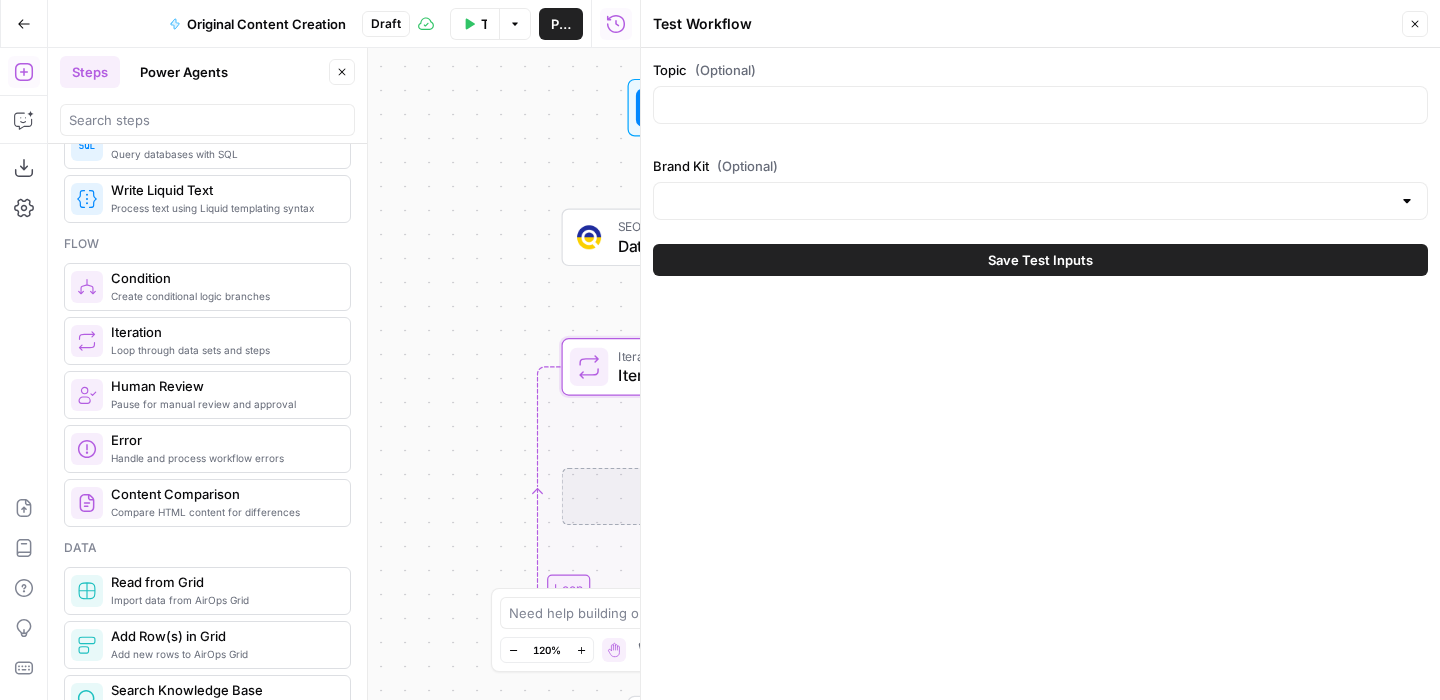 click 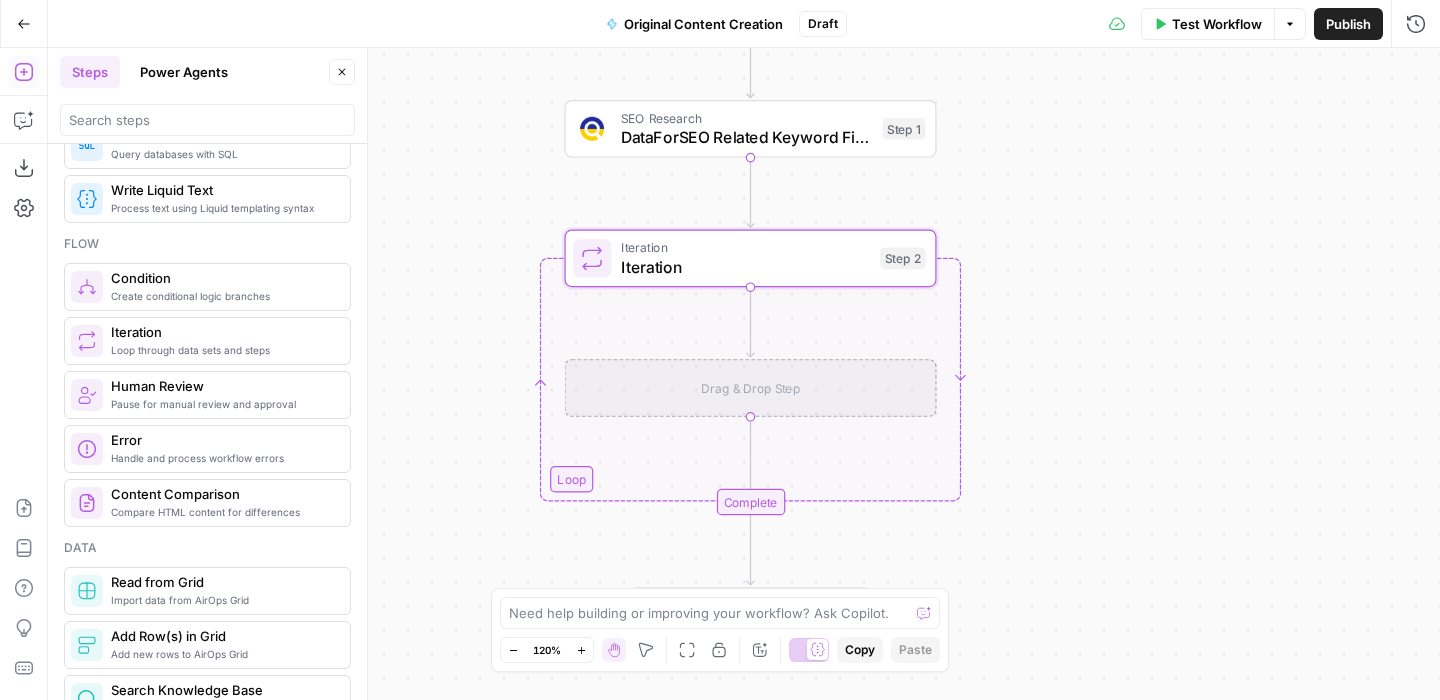 scroll, scrollTop: 0, scrollLeft: 0, axis: both 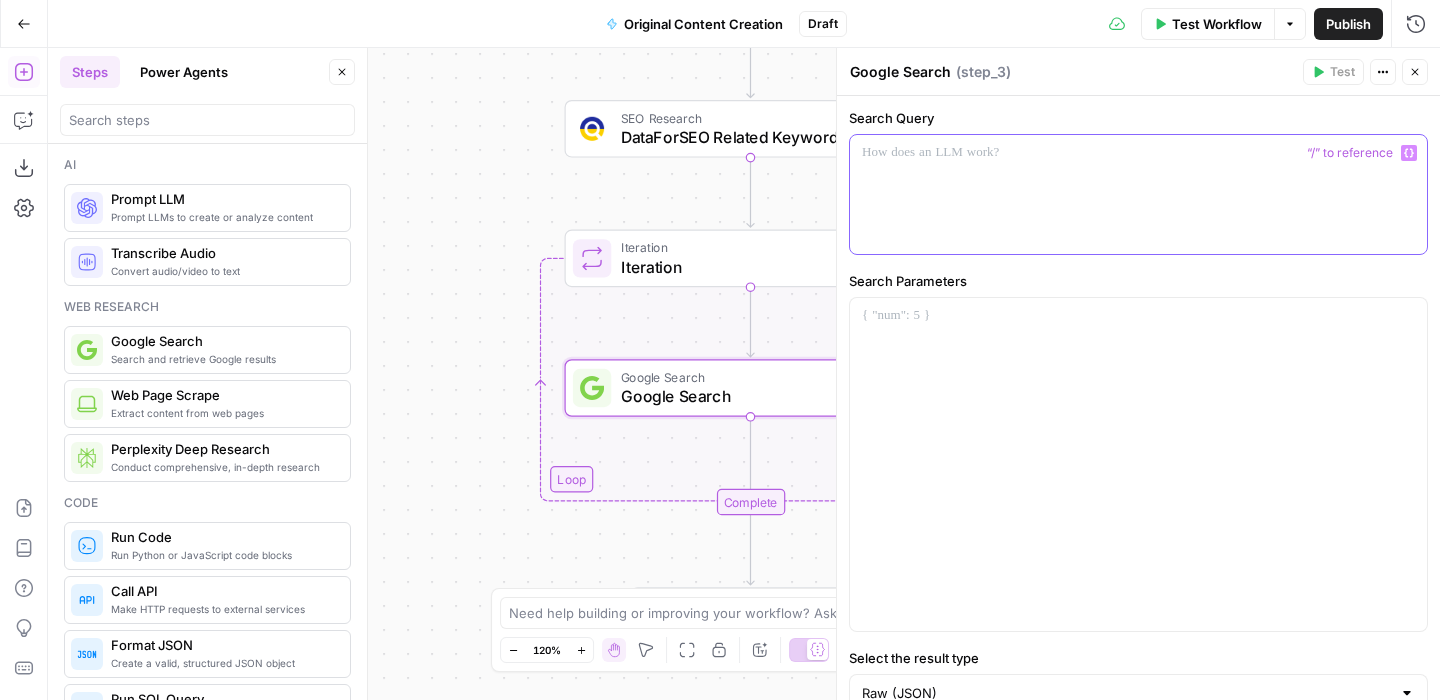 click 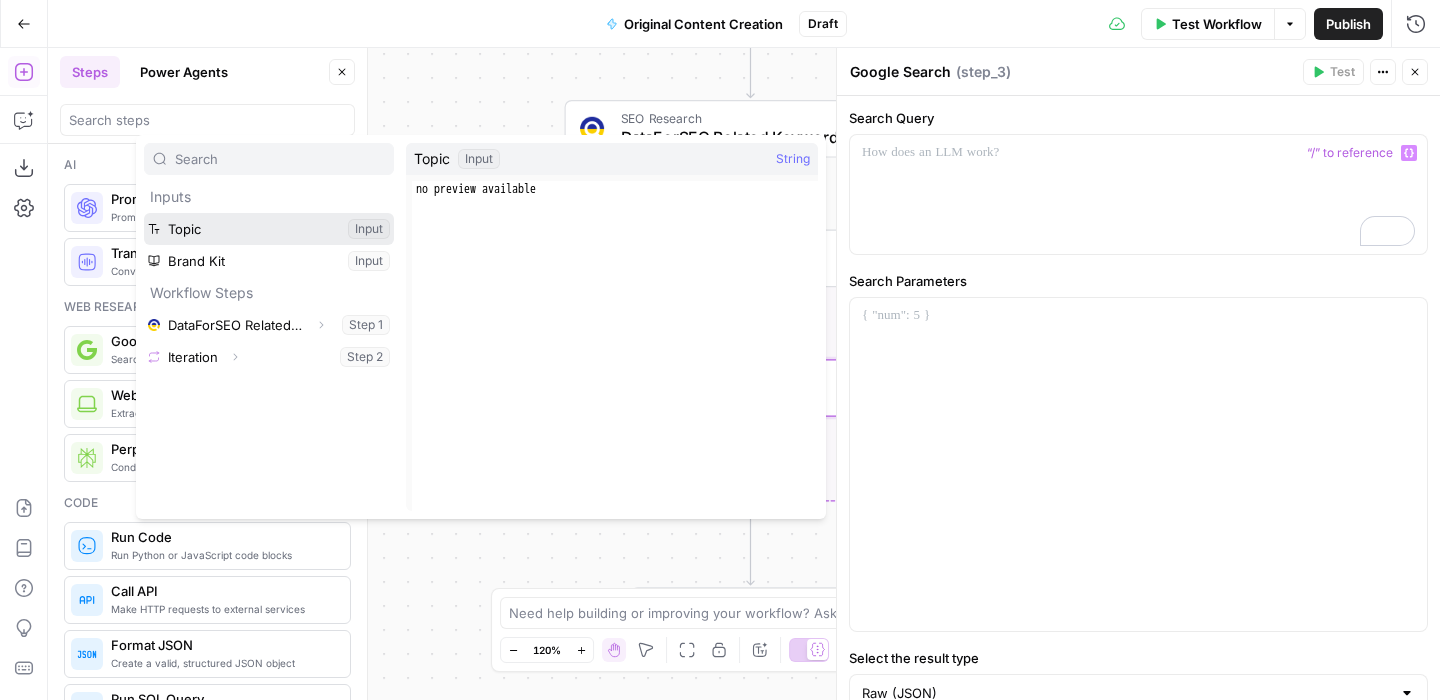 click at bounding box center [269, 229] 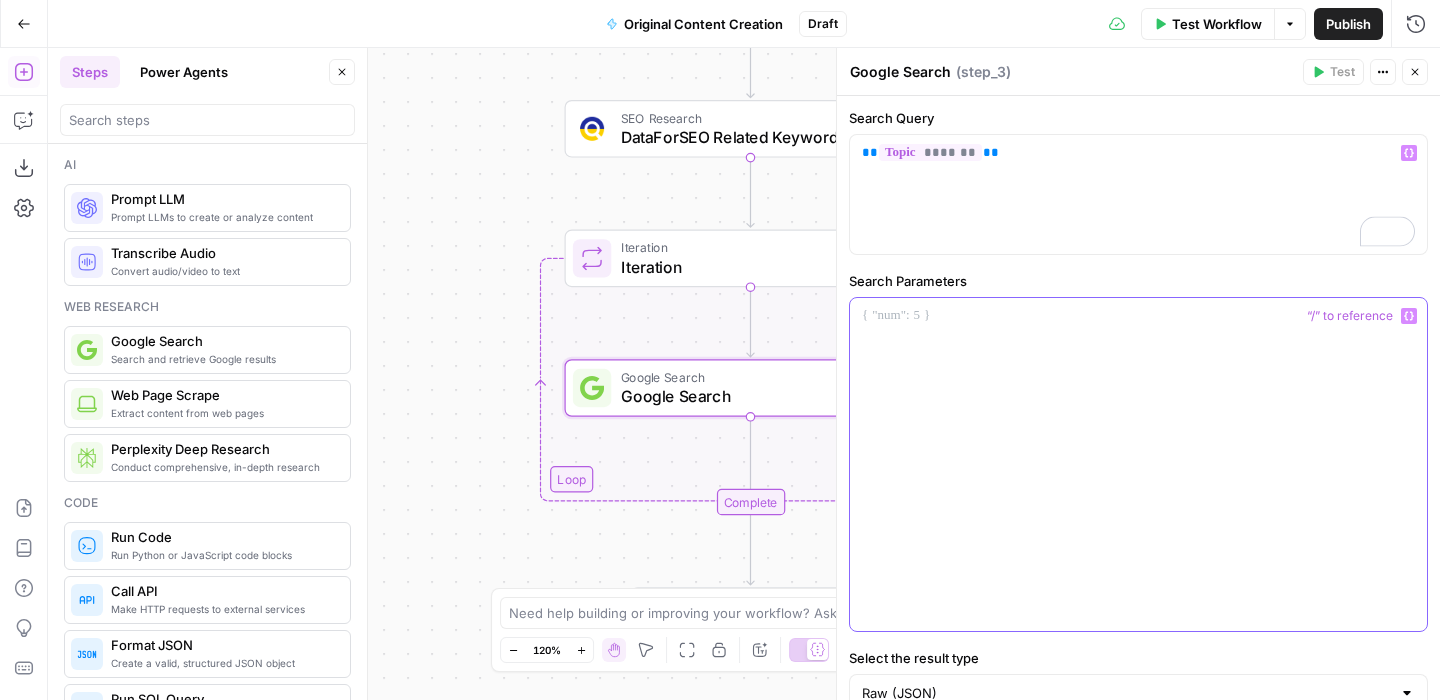click at bounding box center [1138, 316] 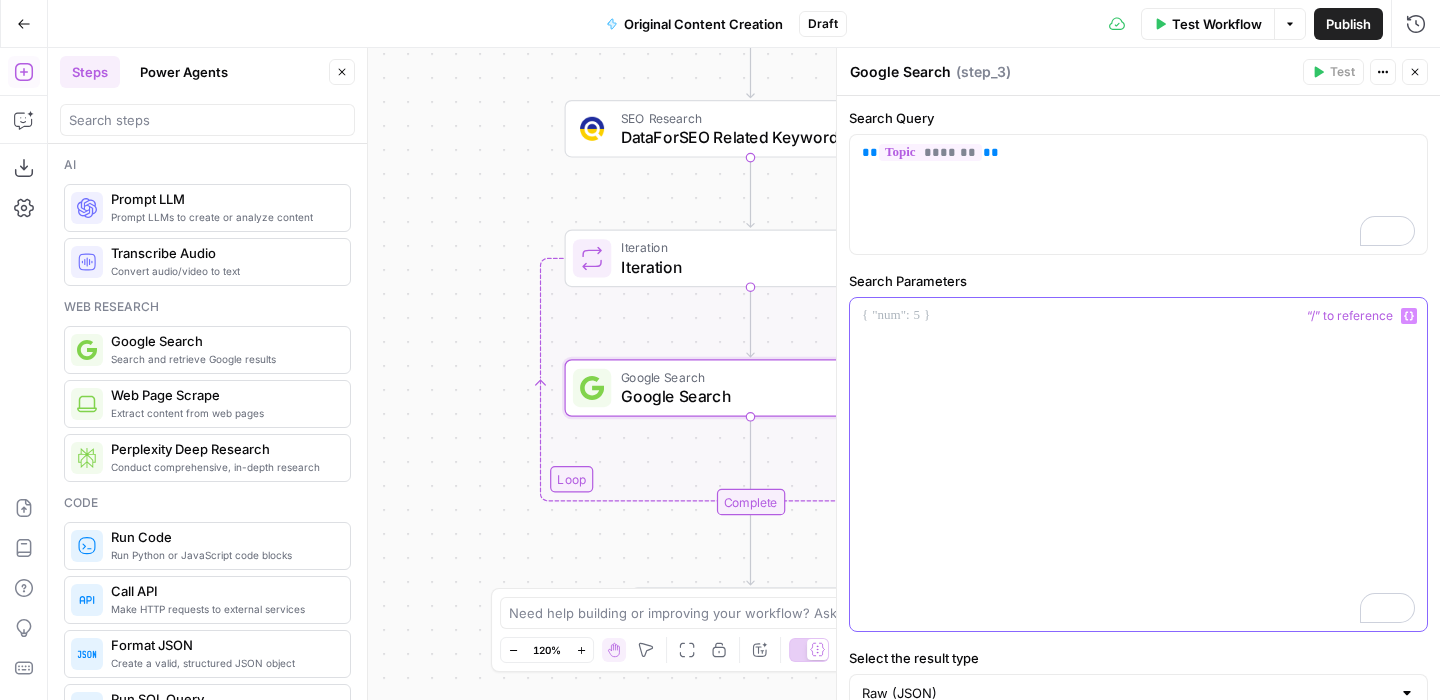 type 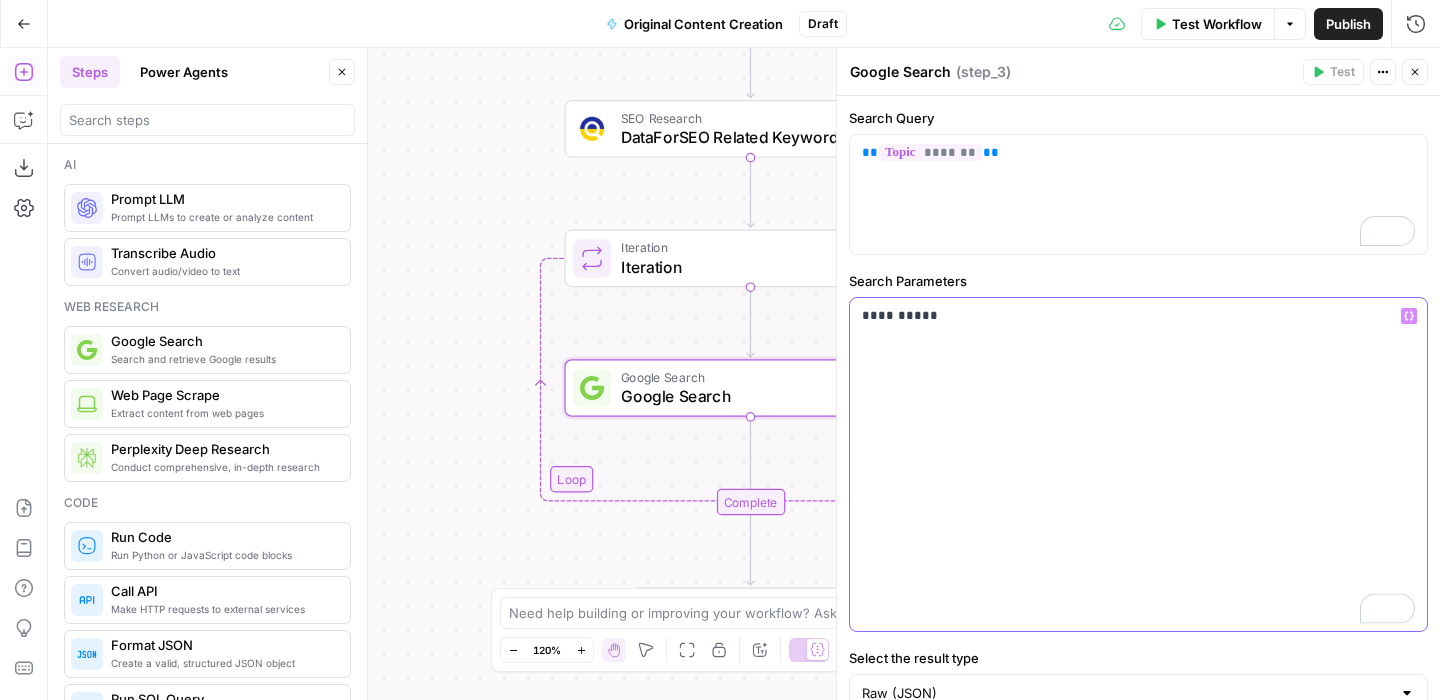 drag, startPoint x: 957, startPoint y: 312, endPoint x: 824, endPoint y: 312, distance: 133 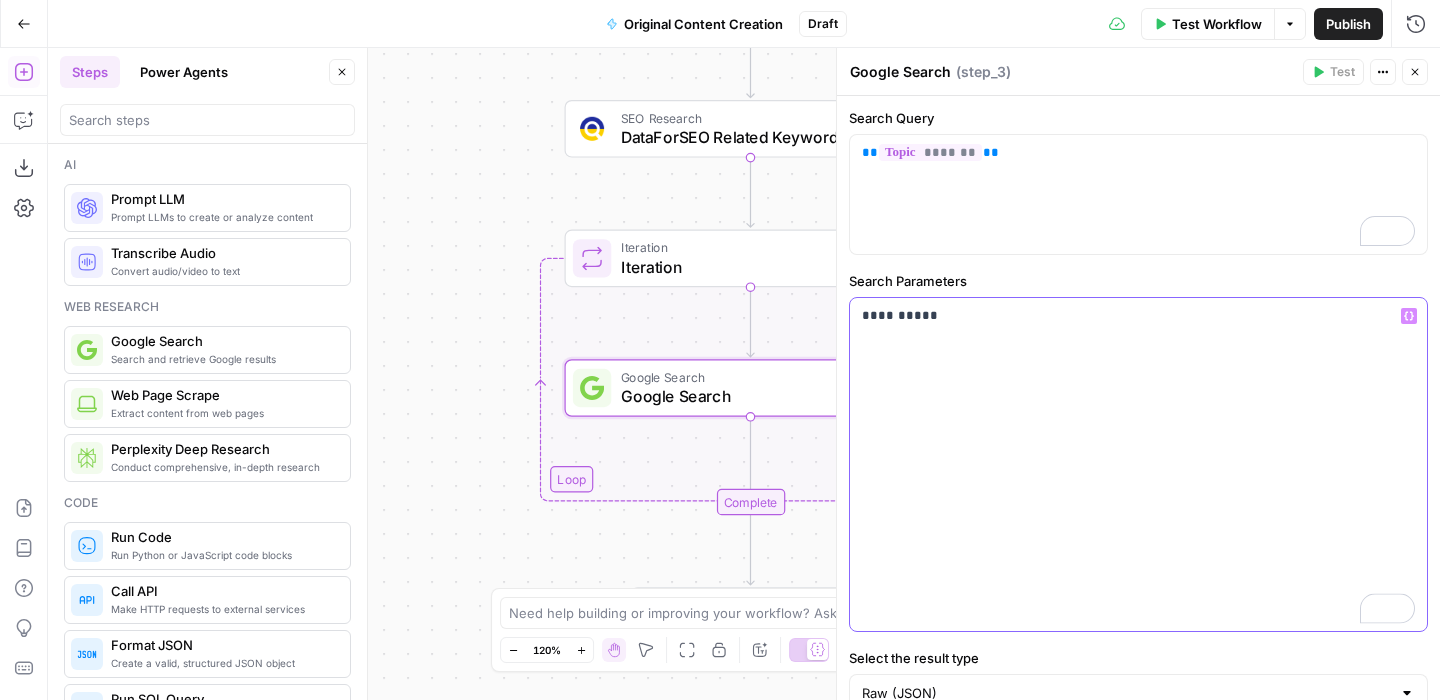 click on "Participate Learning New Home Browse Your Data Usage Settings Recent Grids Passage Generation (Deep Research) Grid Recent Workflows Original Content Creation Passage Generation (Deep Research) Emma test AirOps Academy What's new? Help + Support Go Back Original Content Creation Draft Test Workflow Options Publish Run History Add Steps Copilot Download as JSON Settings Import JSON AirOps Academy Help Give Feedback Shortcuts Workflow Set Inputs Inputs SEO Research DataForSEO Related Keyword Finder Step 1 Loop Iteration Iteration Step 2 Google Search Google Search Step 3 Complete End Output Press enter or space to select a node. You can then use the arrow keys to move the node around.  Press delete to remove it and escape to cancel.   Press enter or space to select an edge. You can then press delete to remove it or escape to cancel. Oops! Your window is too small AirOps is currently only supported on desktop devices. Please switch to access. Go Back
Zoom Out" at bounding box center [720, 350] 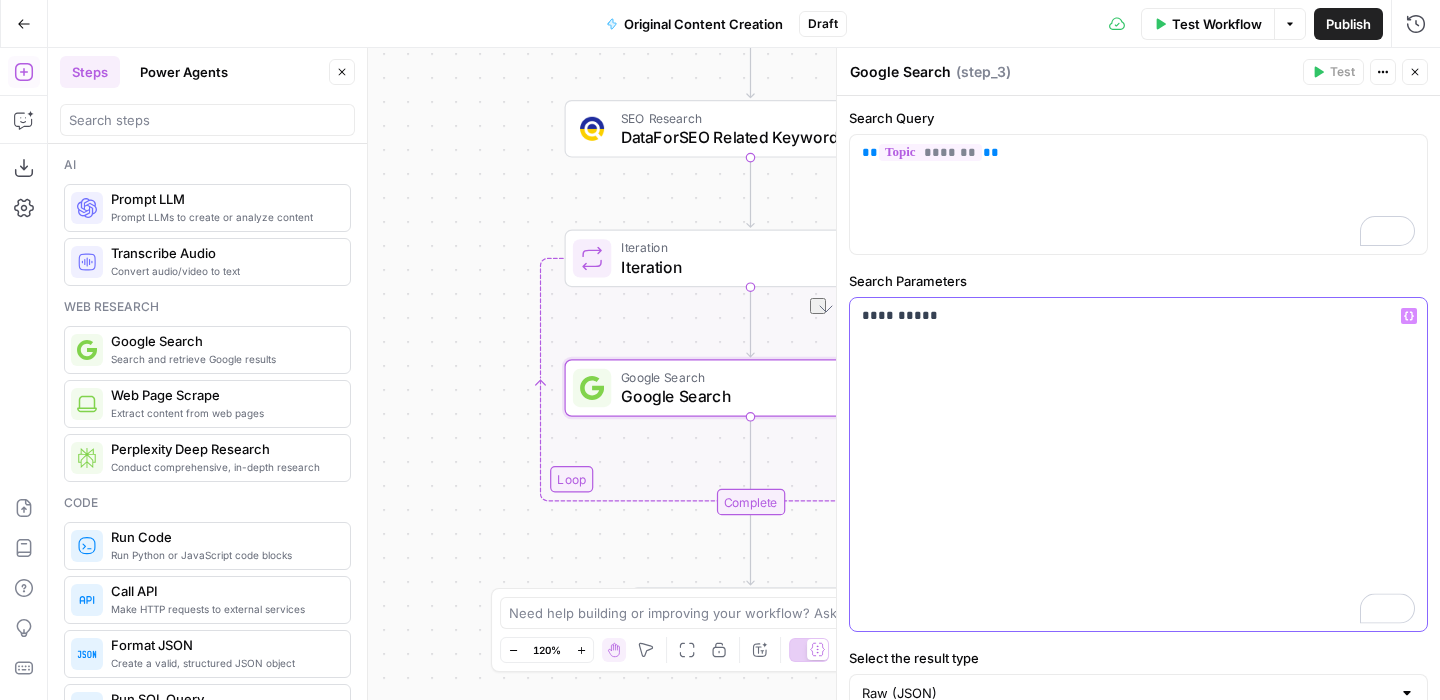 drag, startPoint x: 951, startPoint y: 318, endPoint x: 859, endPoint y: 317, distance: 92.00543 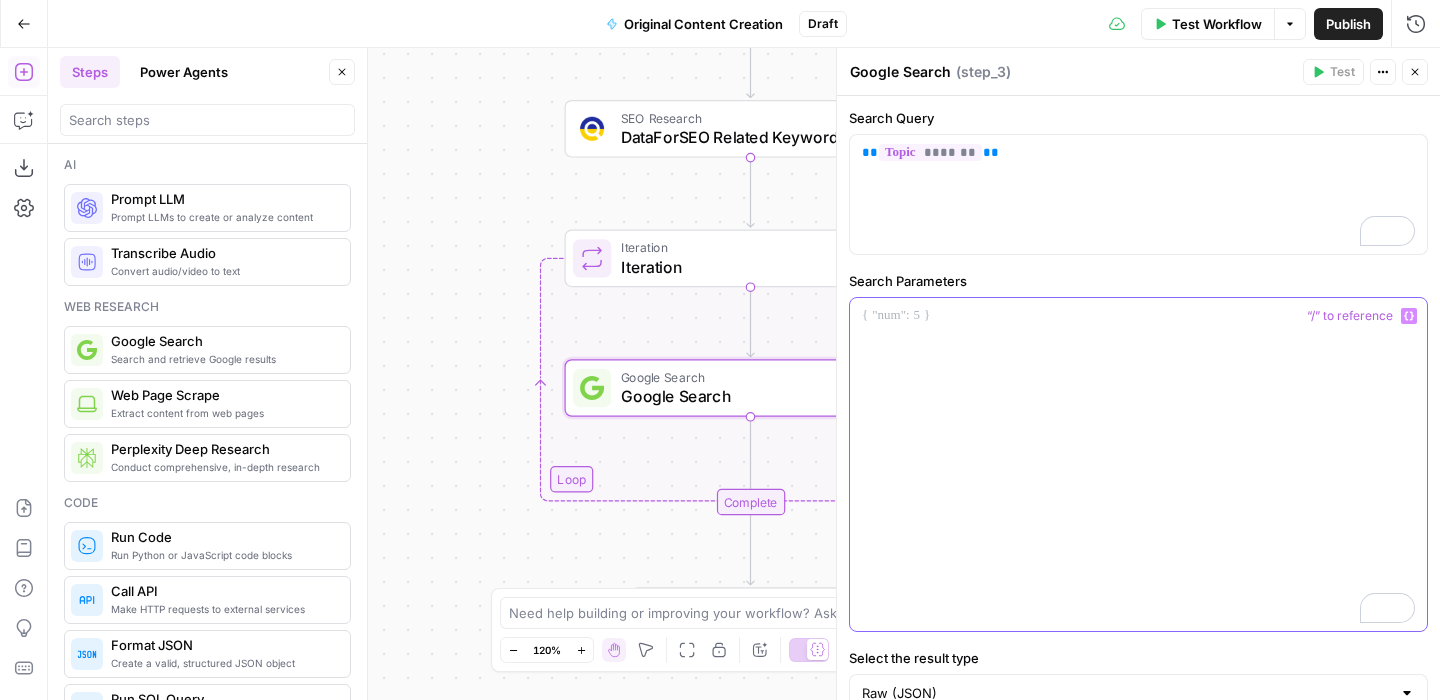 click at bounding box center [1138, 316] 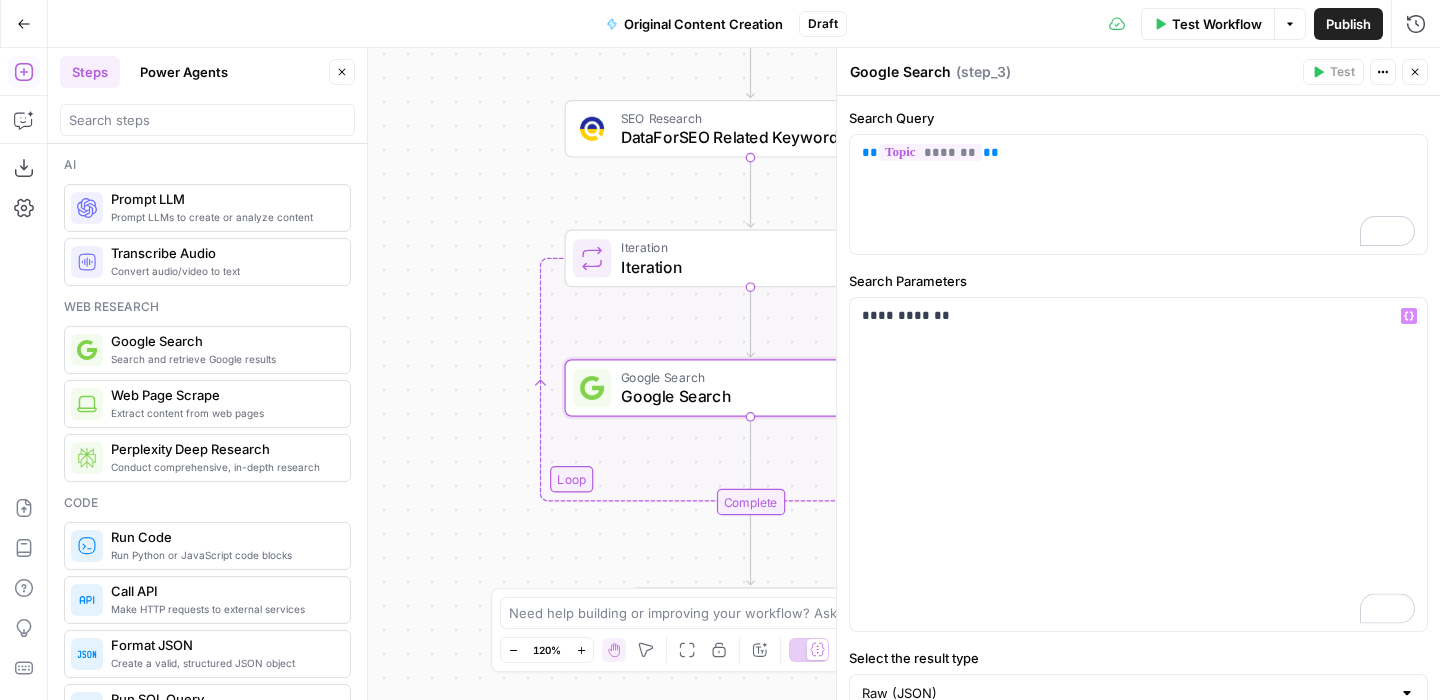 click on "Search Parameters" at bounding box center [1138, 281] 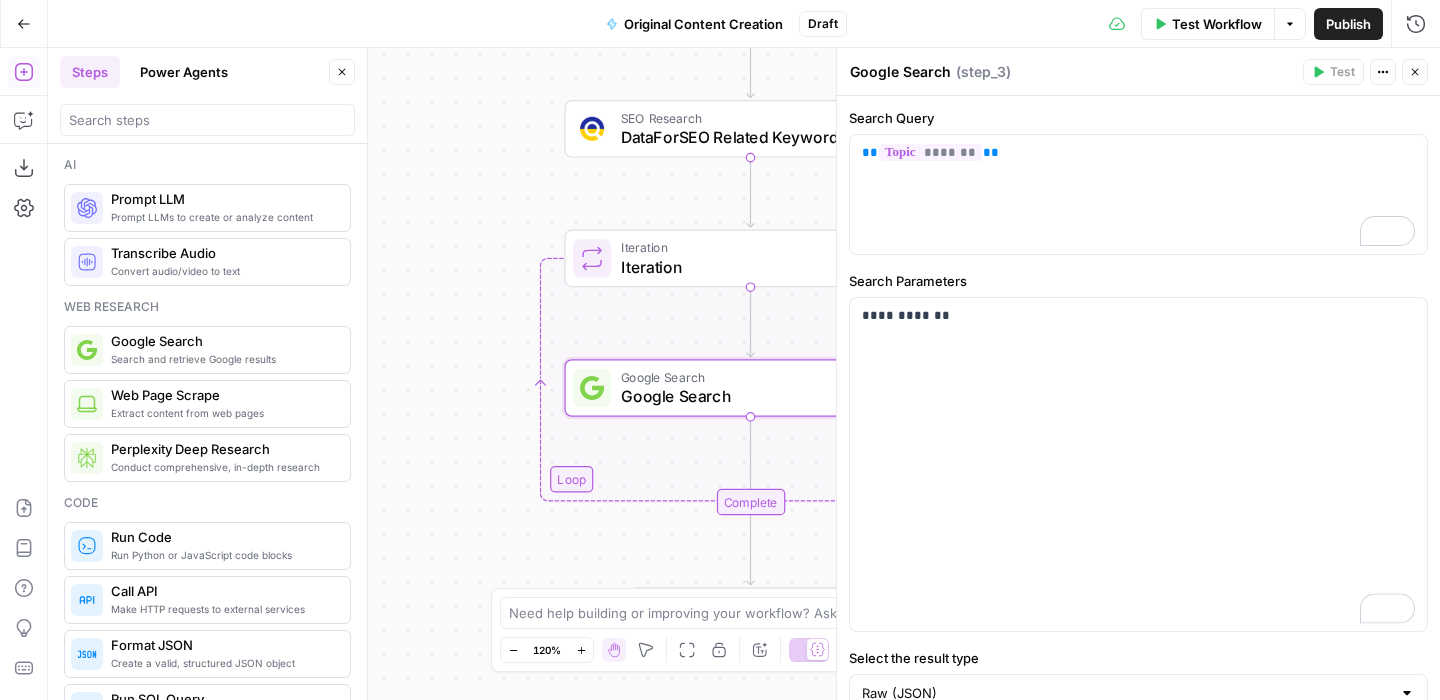 click 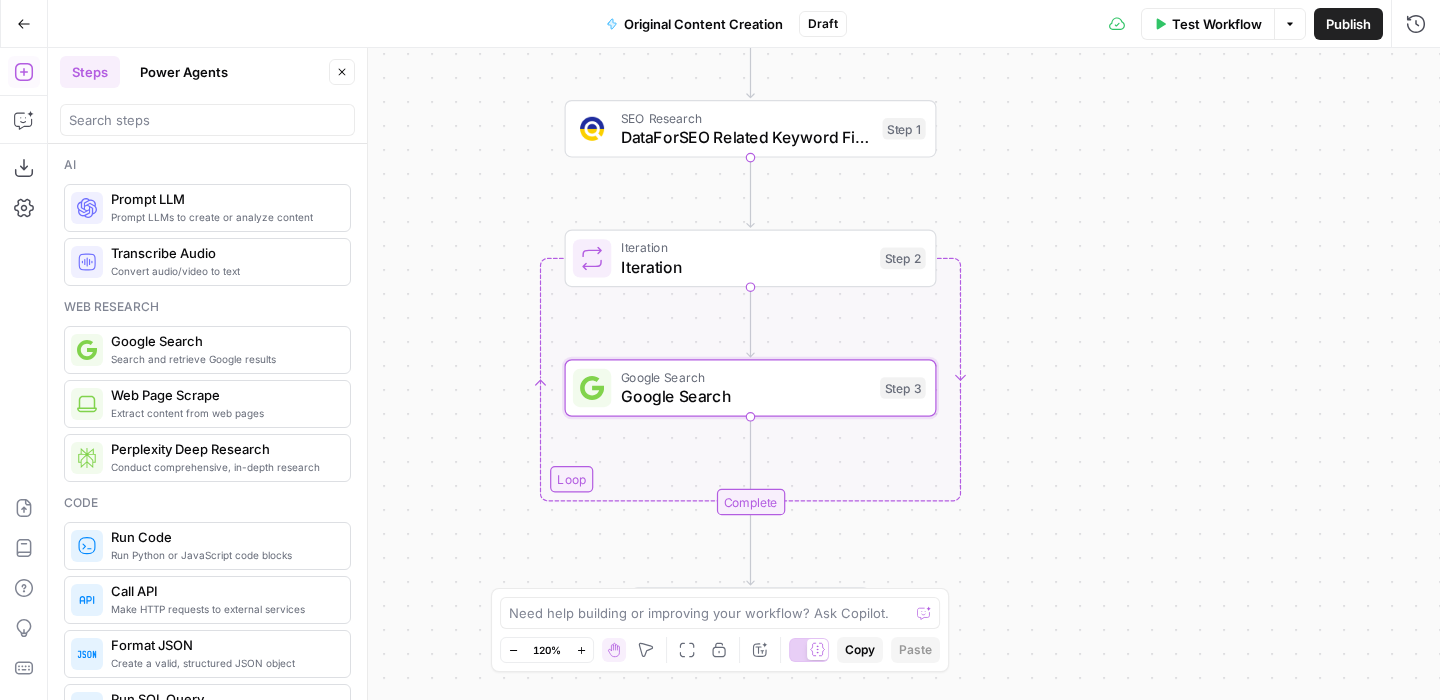 click on "Workflow Set Inputs Inputs SEO Research DataForSEO Related Keyword Finder Step 1 Loop Iteration Iteration Step 2 Google Search Google Search Step 3 Complete End Output" at bounding box center (744, 374) 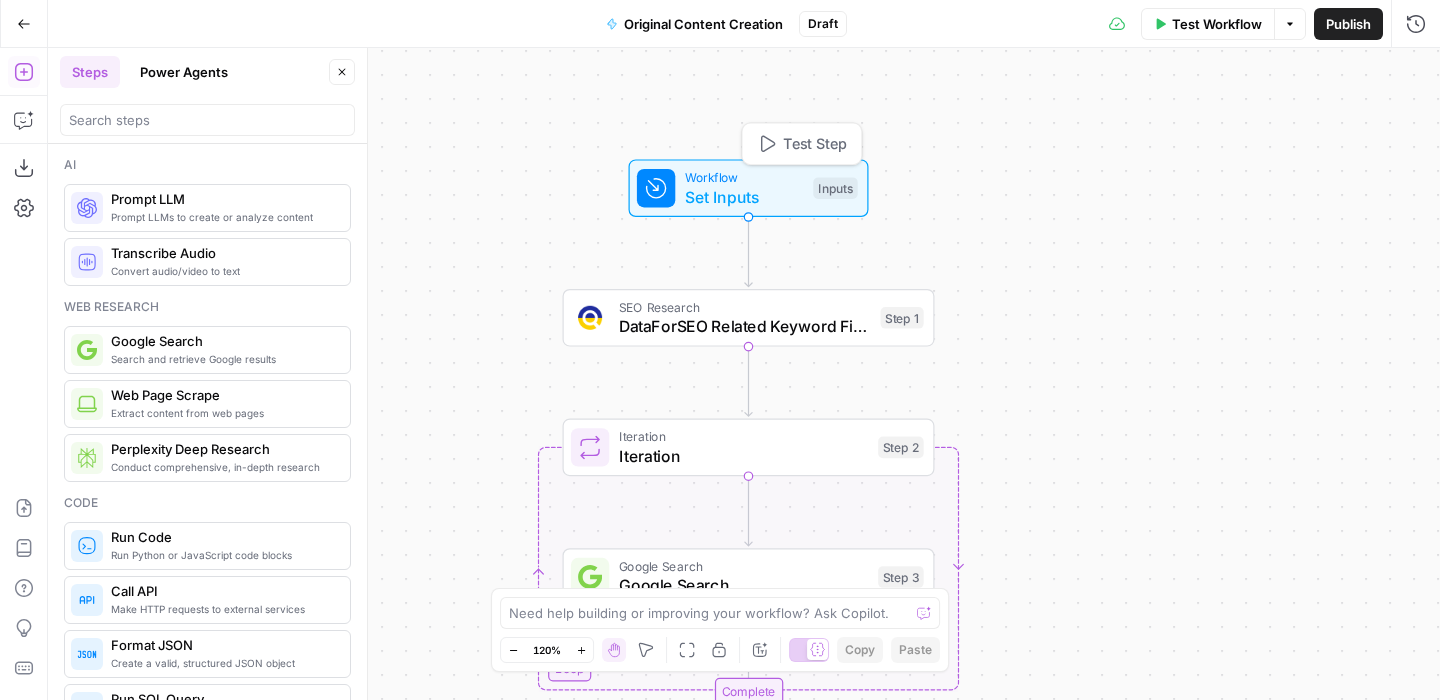 click on "Test Step" at bounding box center [815, 144] 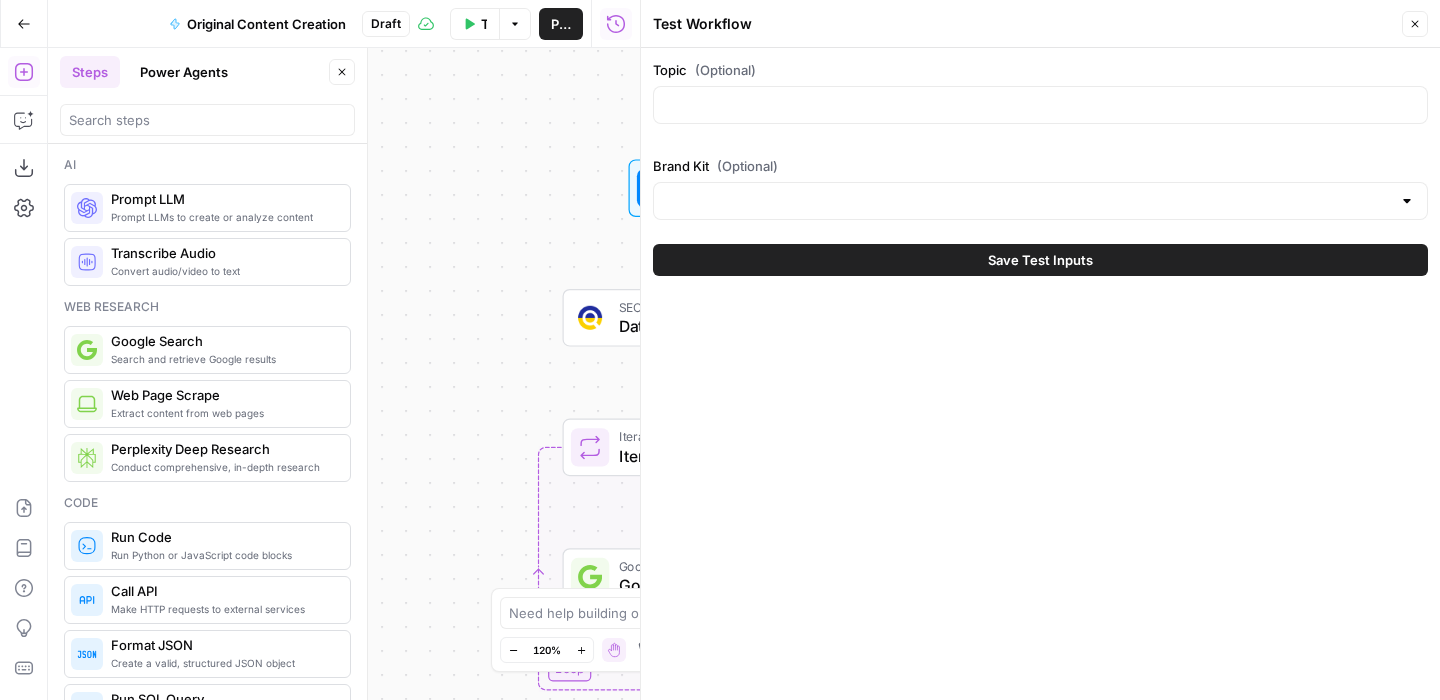 click at bounding box center (1040, 105) 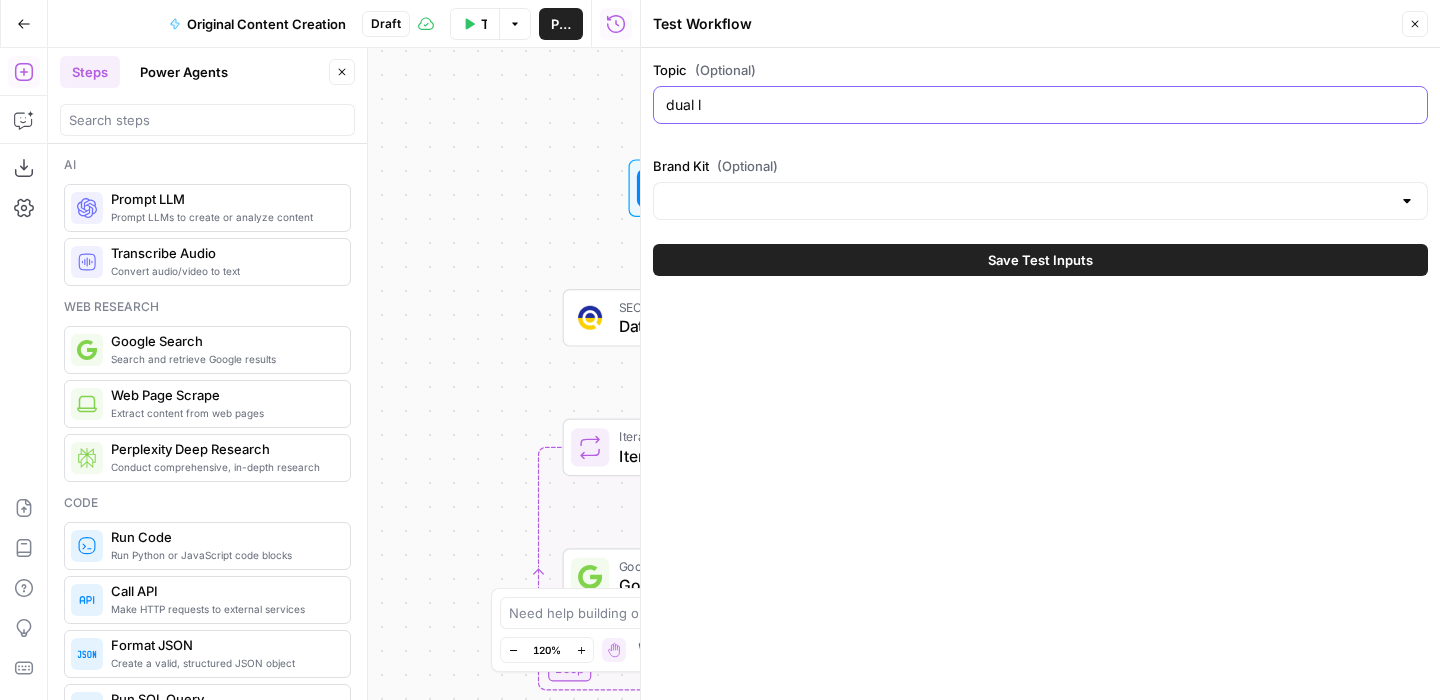 type on "dual language" 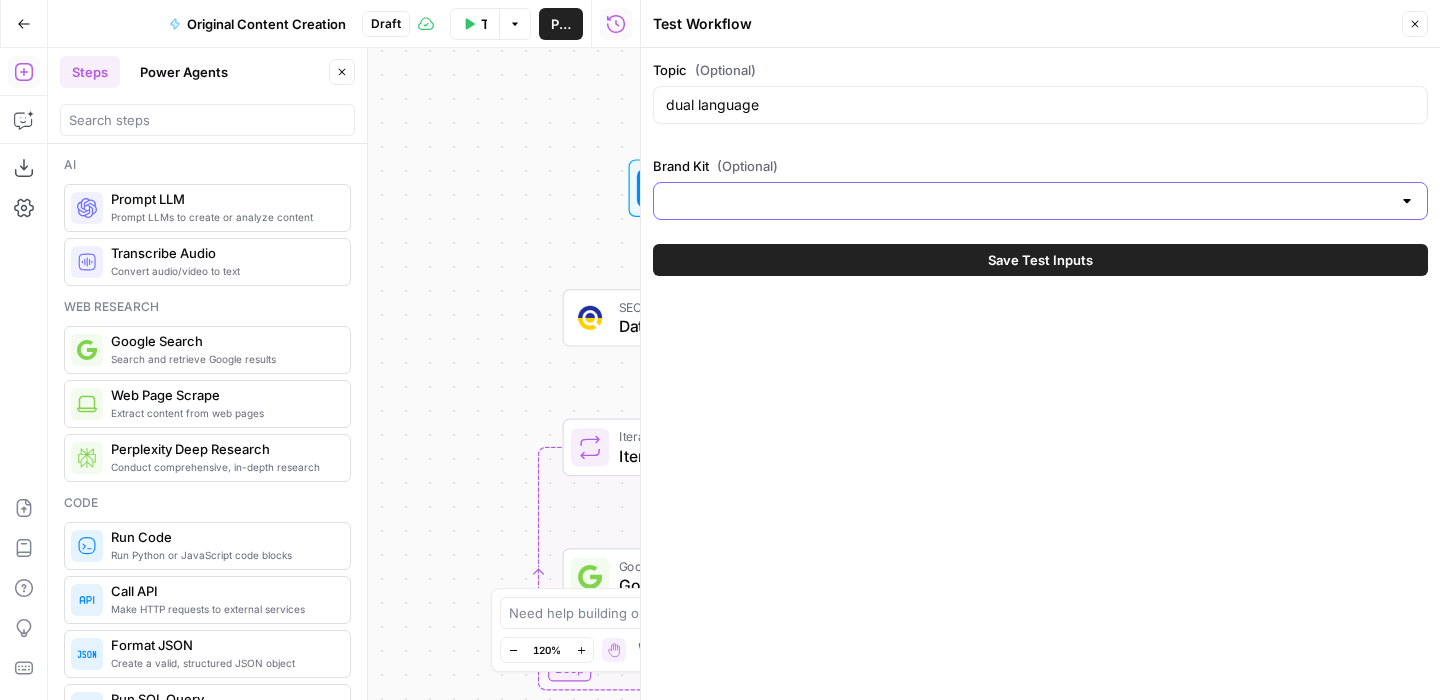 click on "Brand Kit   (Optional)" at bounding box center (1028, 201) 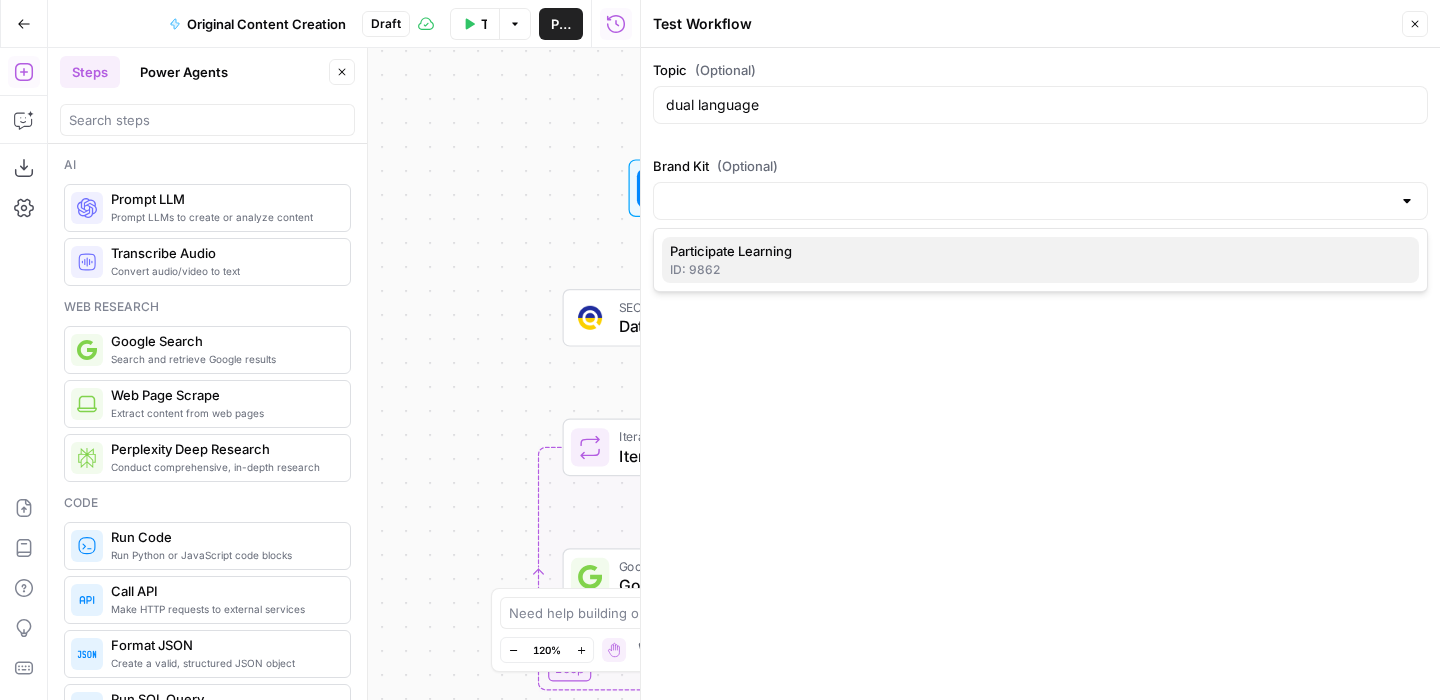 click on "Participate Learning" at bounding box center (1036, 251) 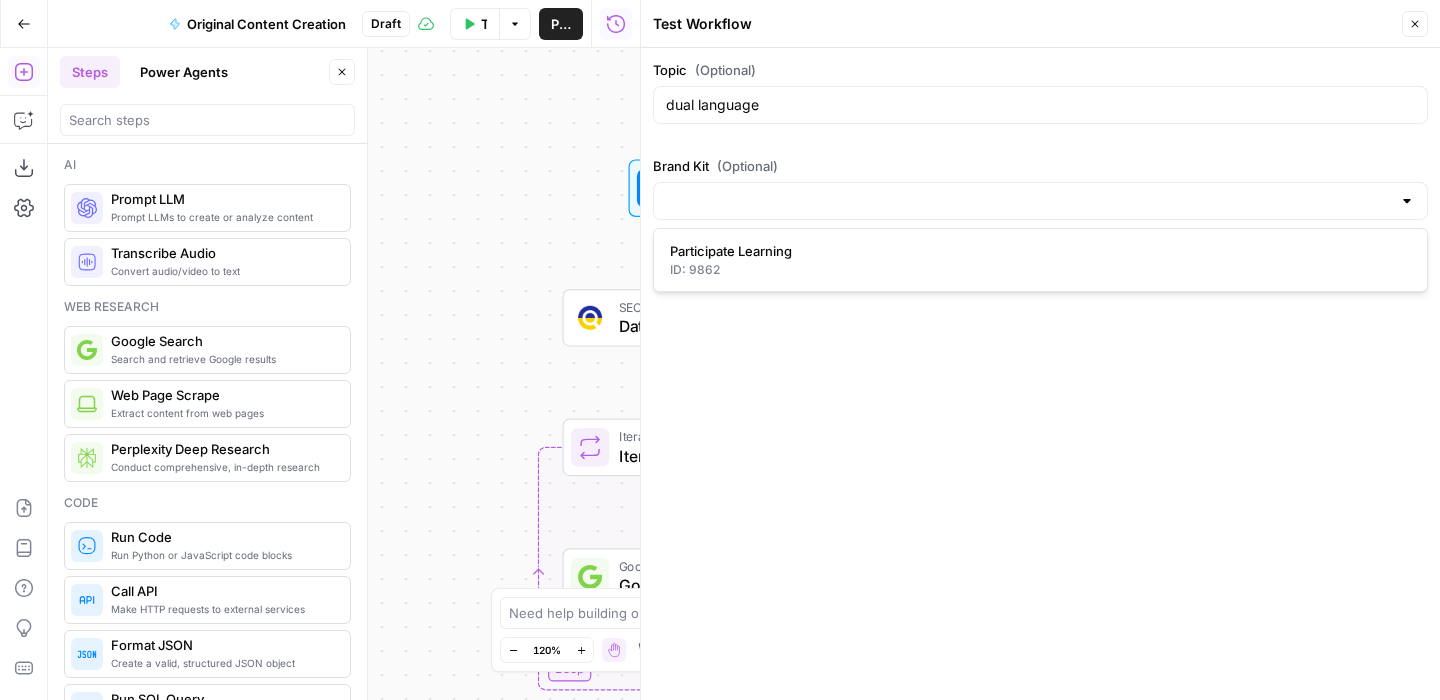 type on "Participate Learning" 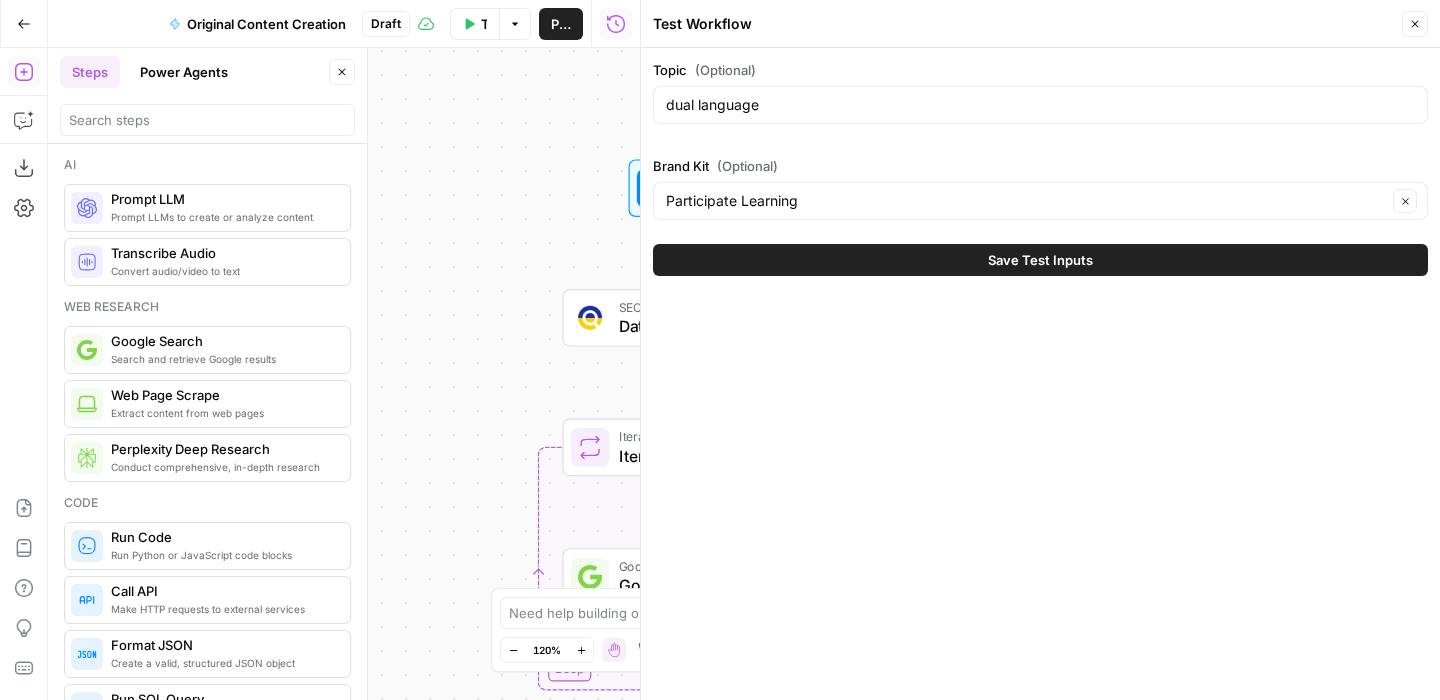 click on "Save Test Inputs" at bounding box center [1040, 260] 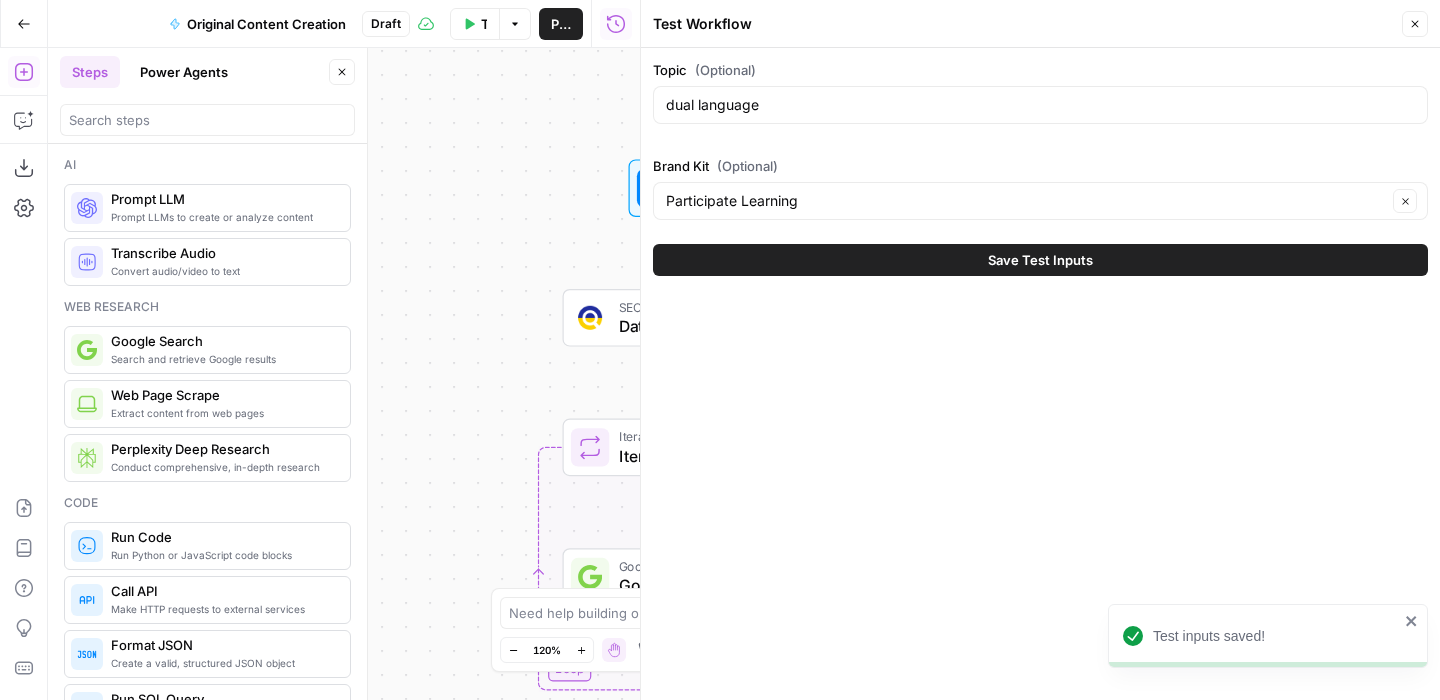 click on "Test Workflow" at bounding box center [475, 24] 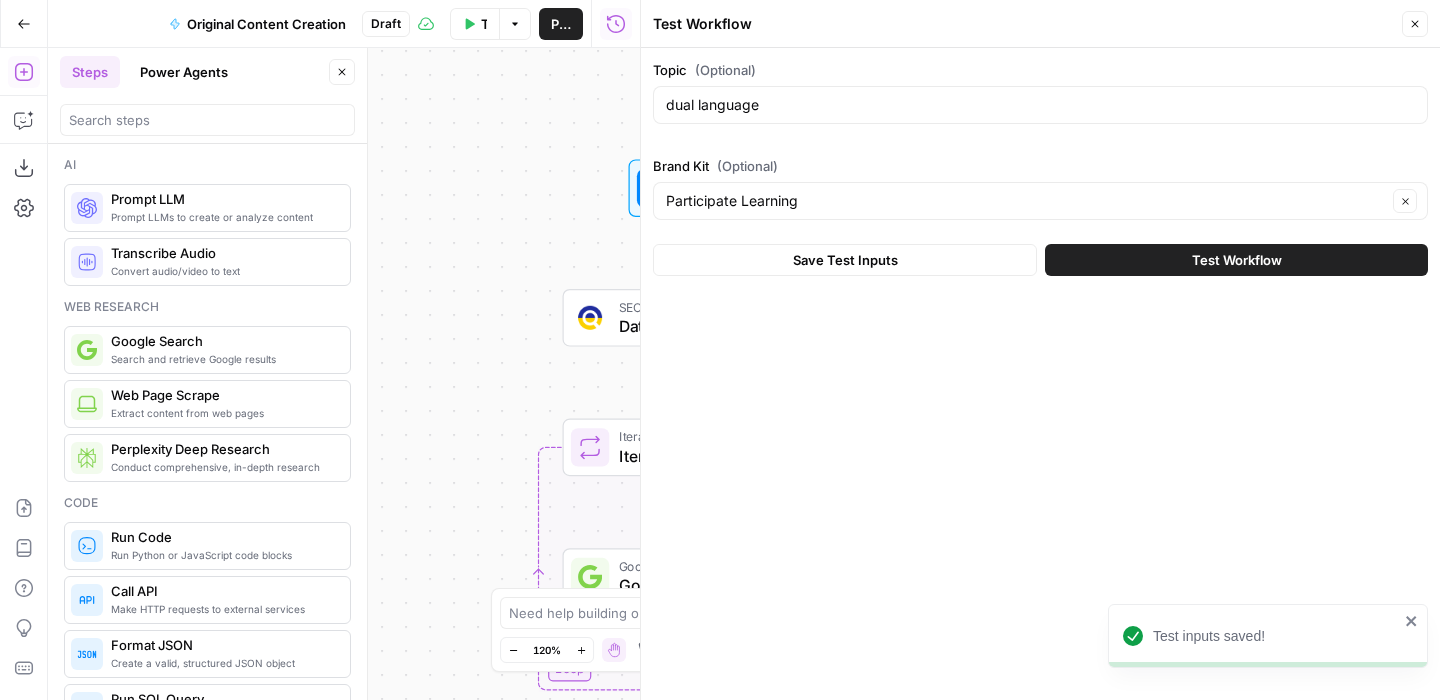 click on "Test Workflow" at bounding box center (1236, 260) 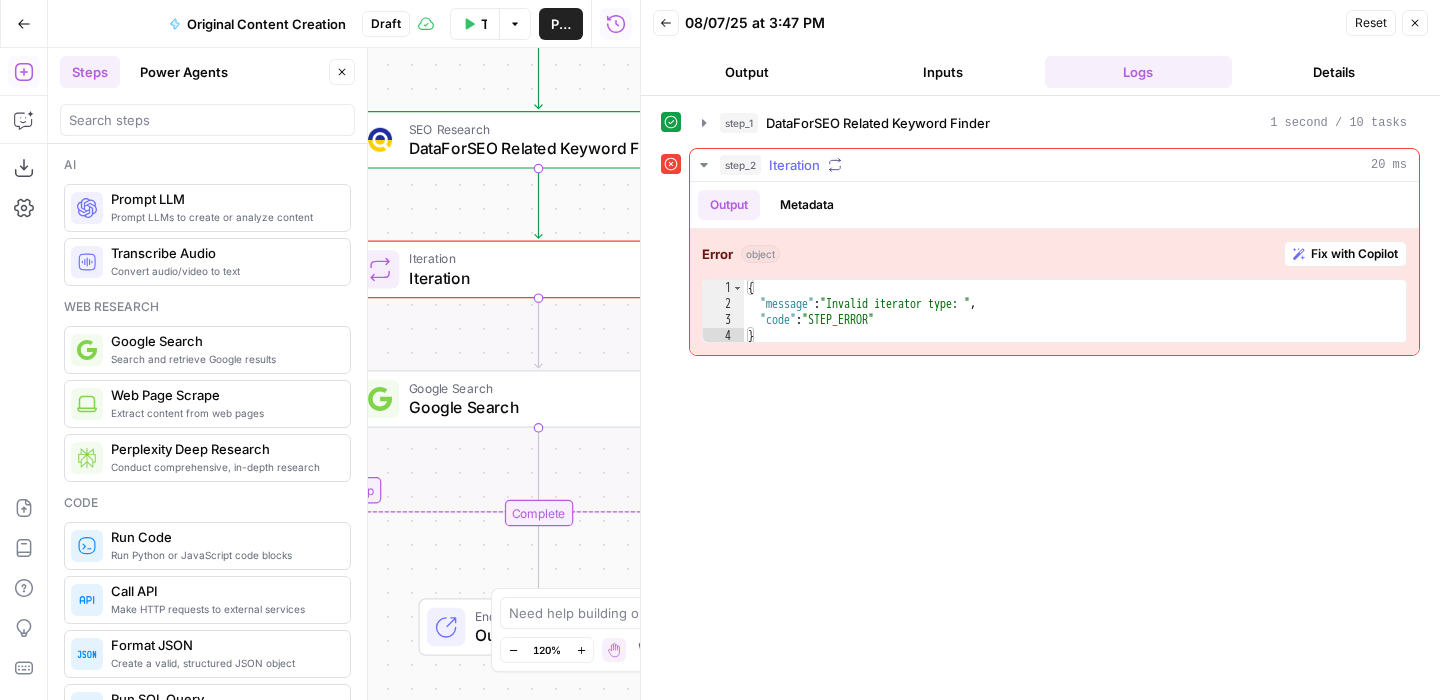 click on "Fix with Copilot" at bounding box center (1354, 254) 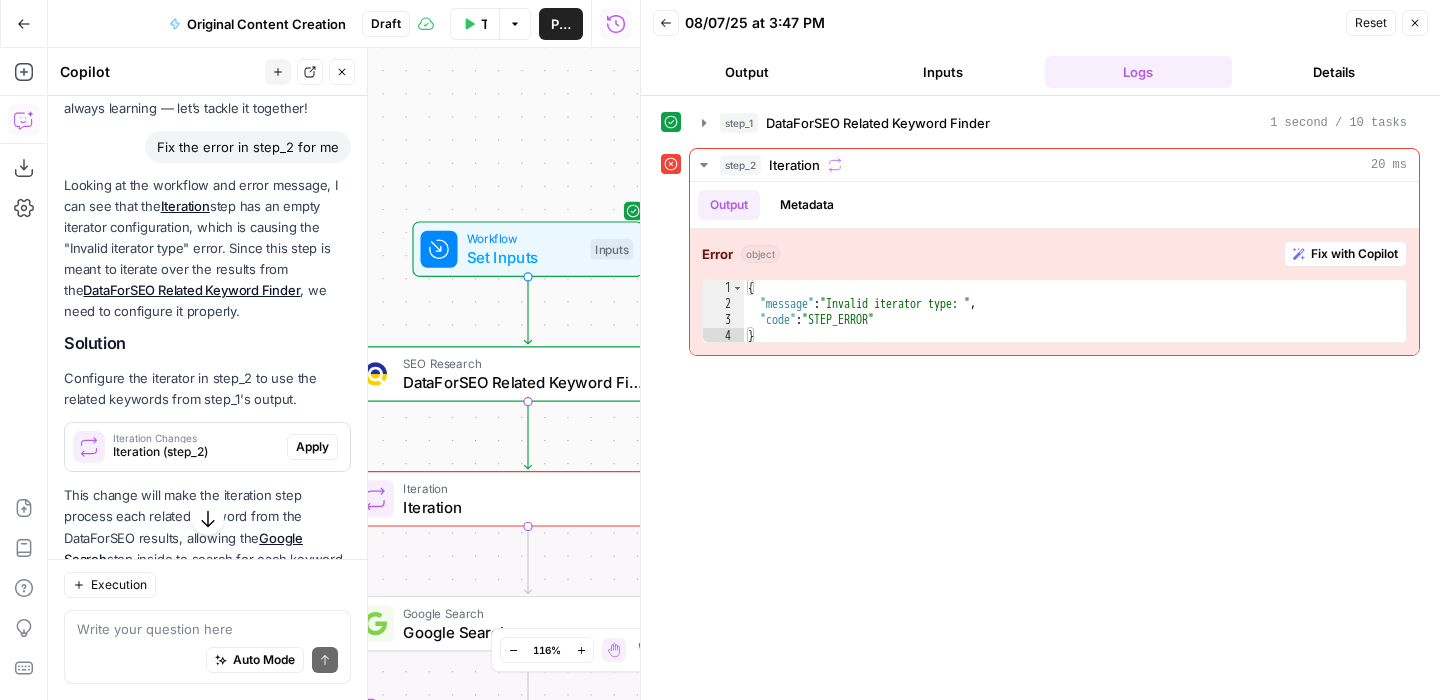 scroll, scrollTop: 137, scrollLeft: 0, axis: vertical 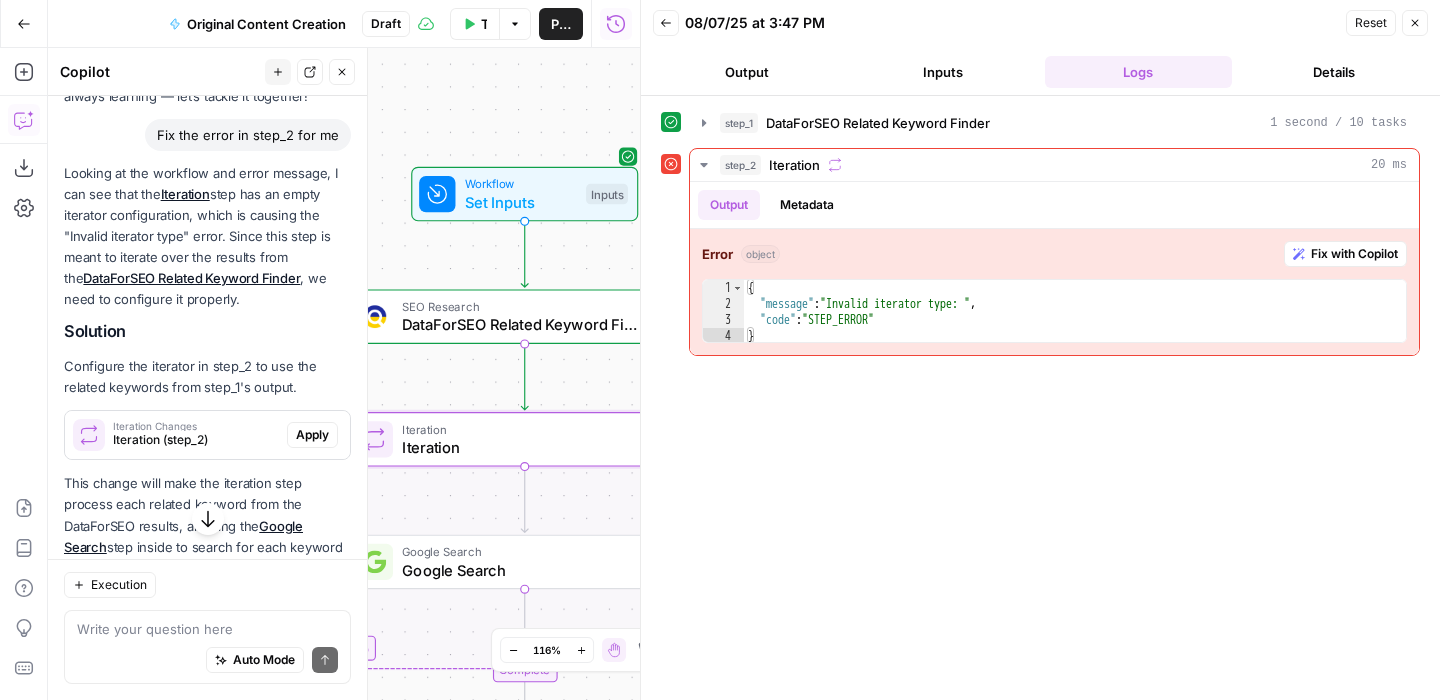 click on "Apply" at bounding box center (312, 435) 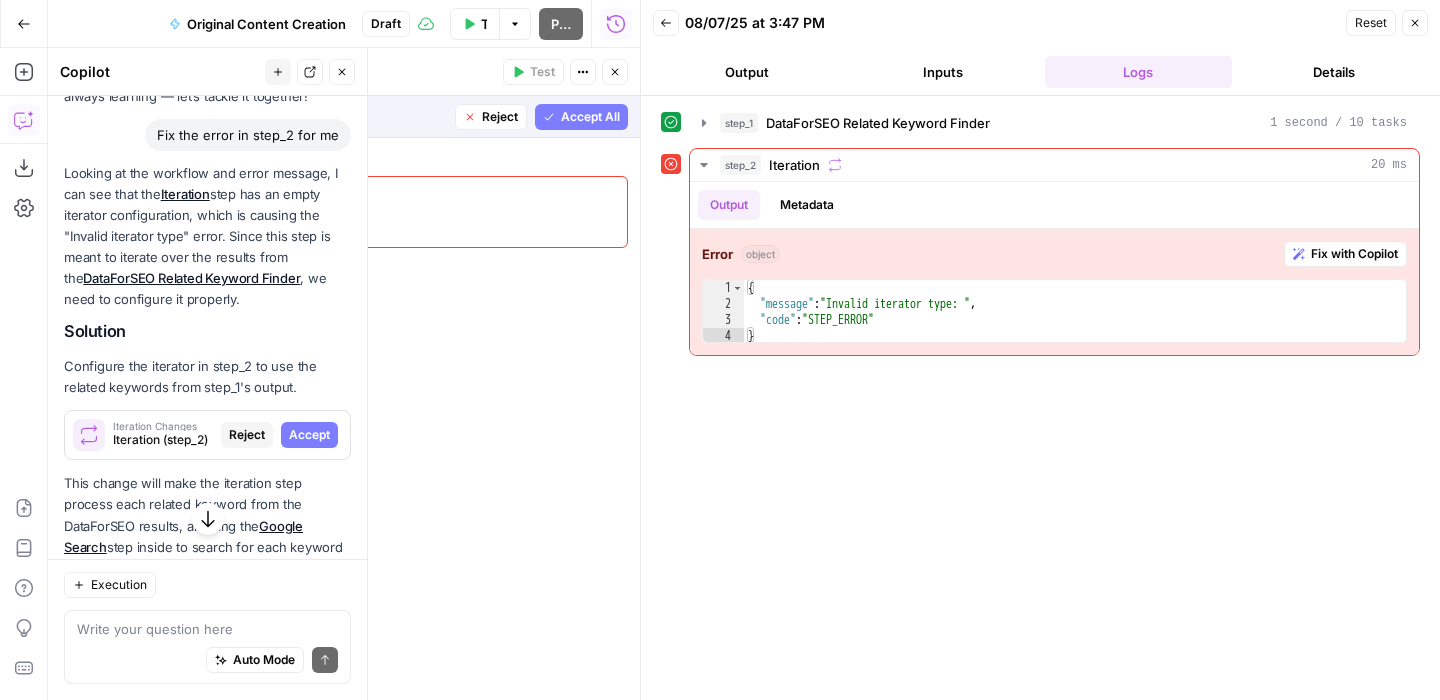 click 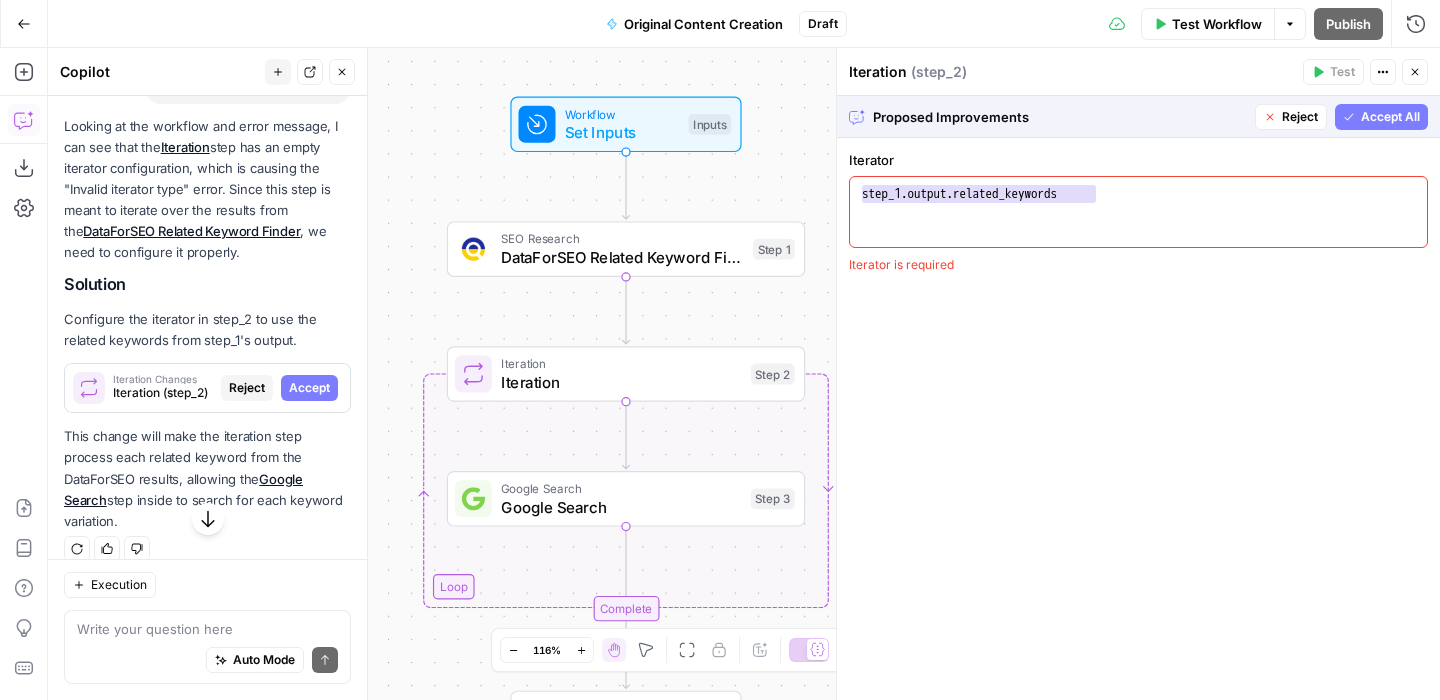 scroll, scrollTop: 184, scrollLeft: 0, axis: vertical 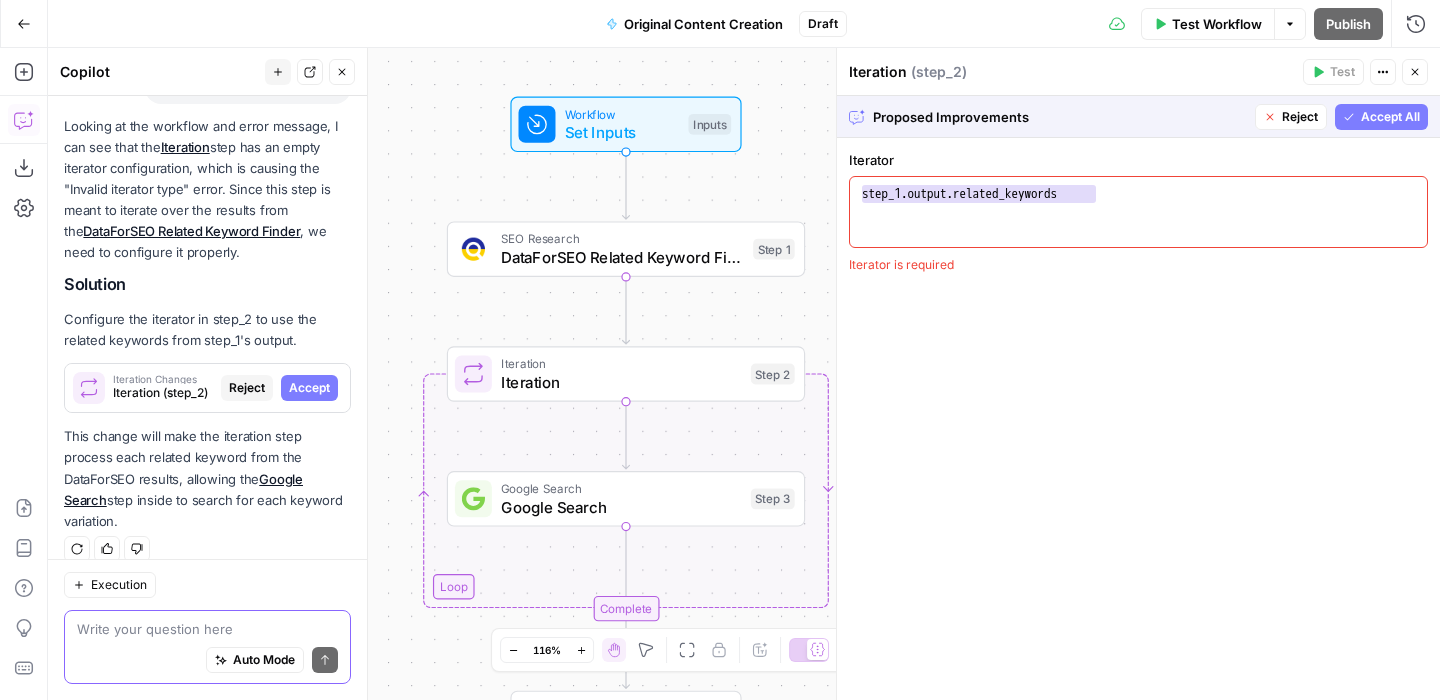 click at bounding box center (207, 629) 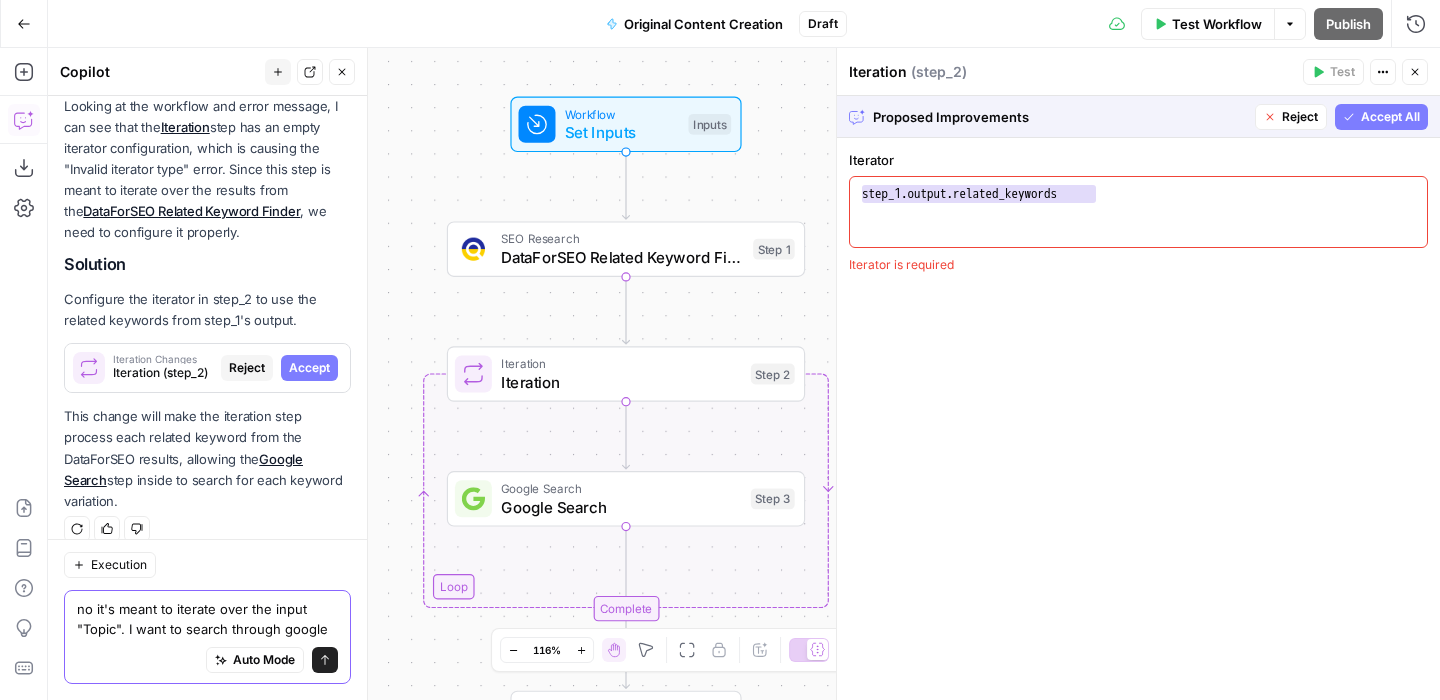scroll, scrollTop: 224, scrollLeft: 0, axis: vertical 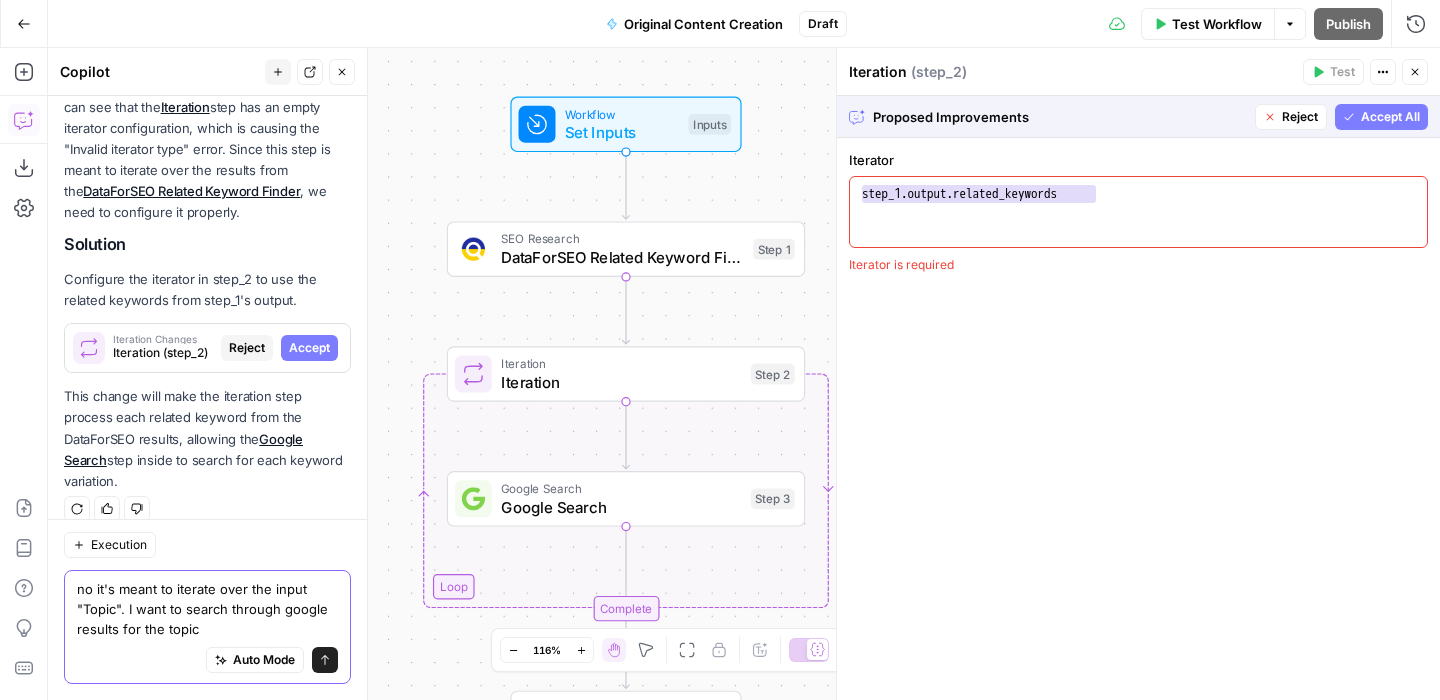 type on "no it's meant to iterate over the input "Topic". I want to search through google results for the topic" 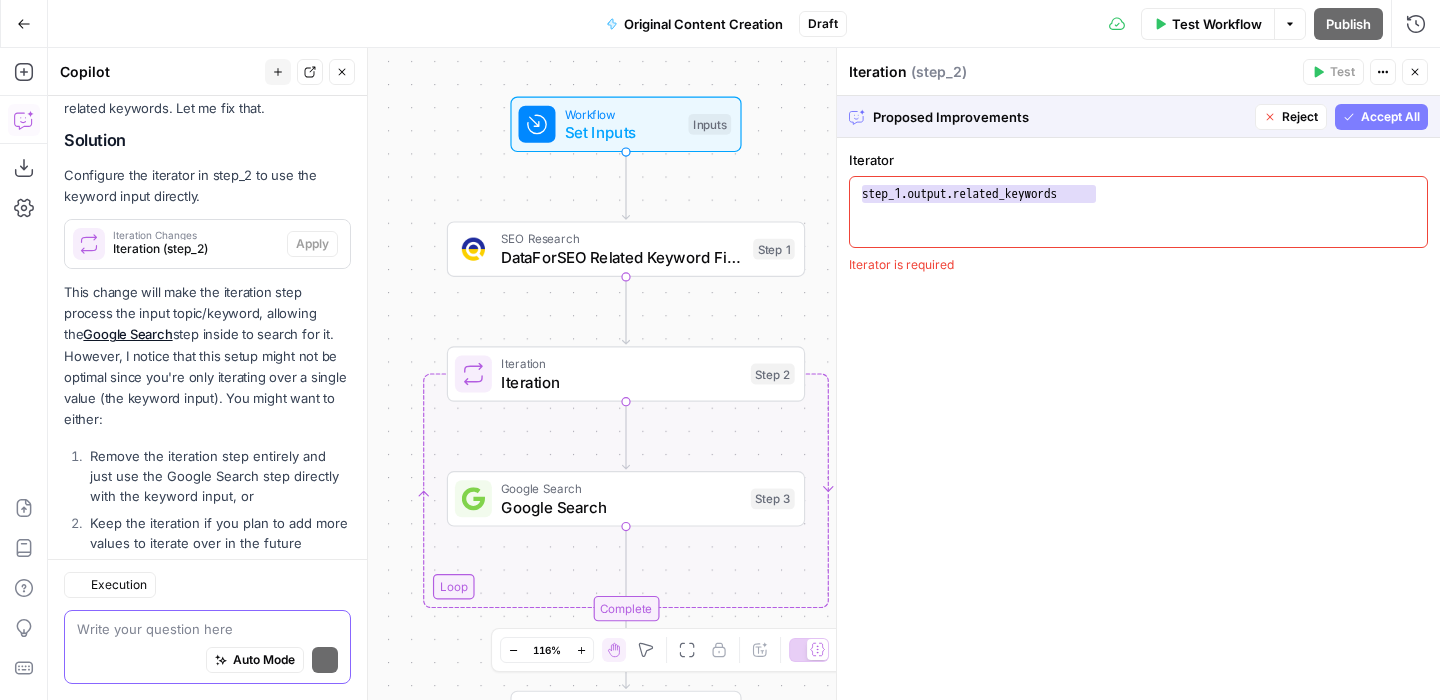 scroll, scrollTop: 834, scrollLeft: 0, axis: vertical 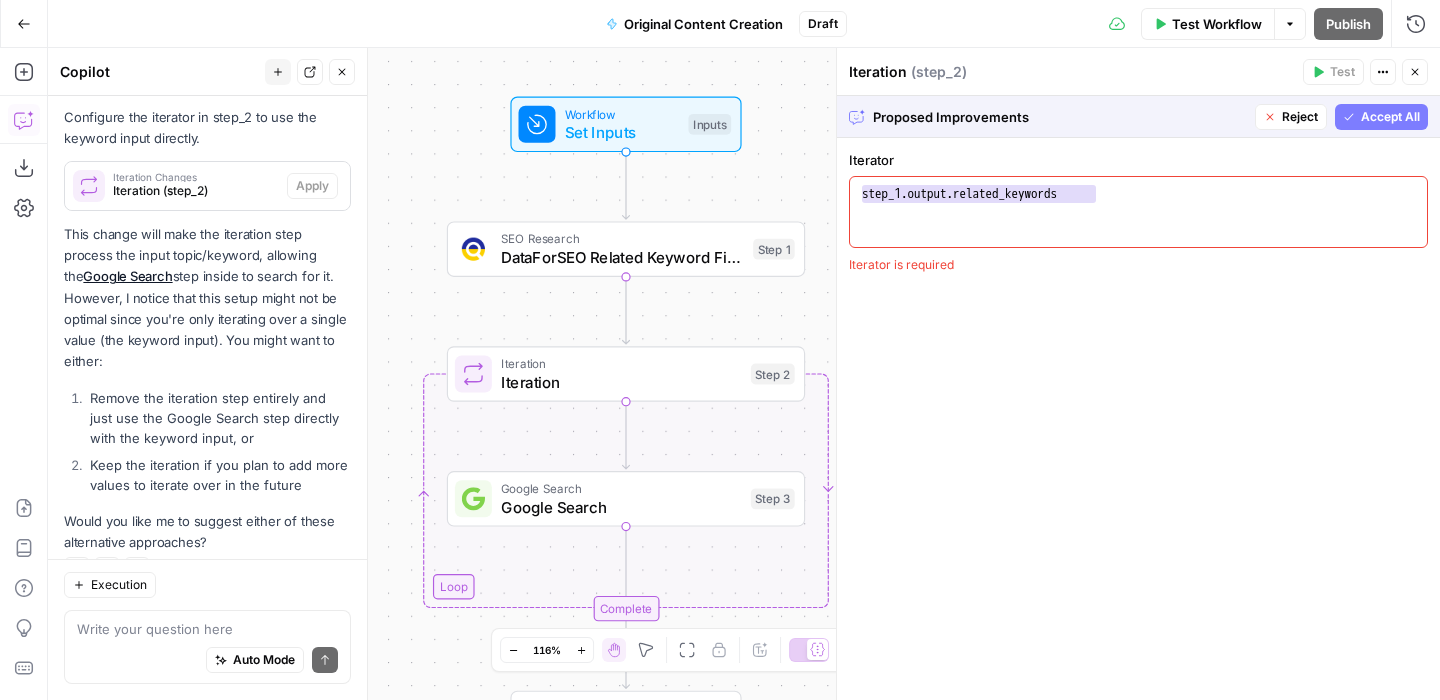 click on "Reject" at bounding box center [1300, 117] 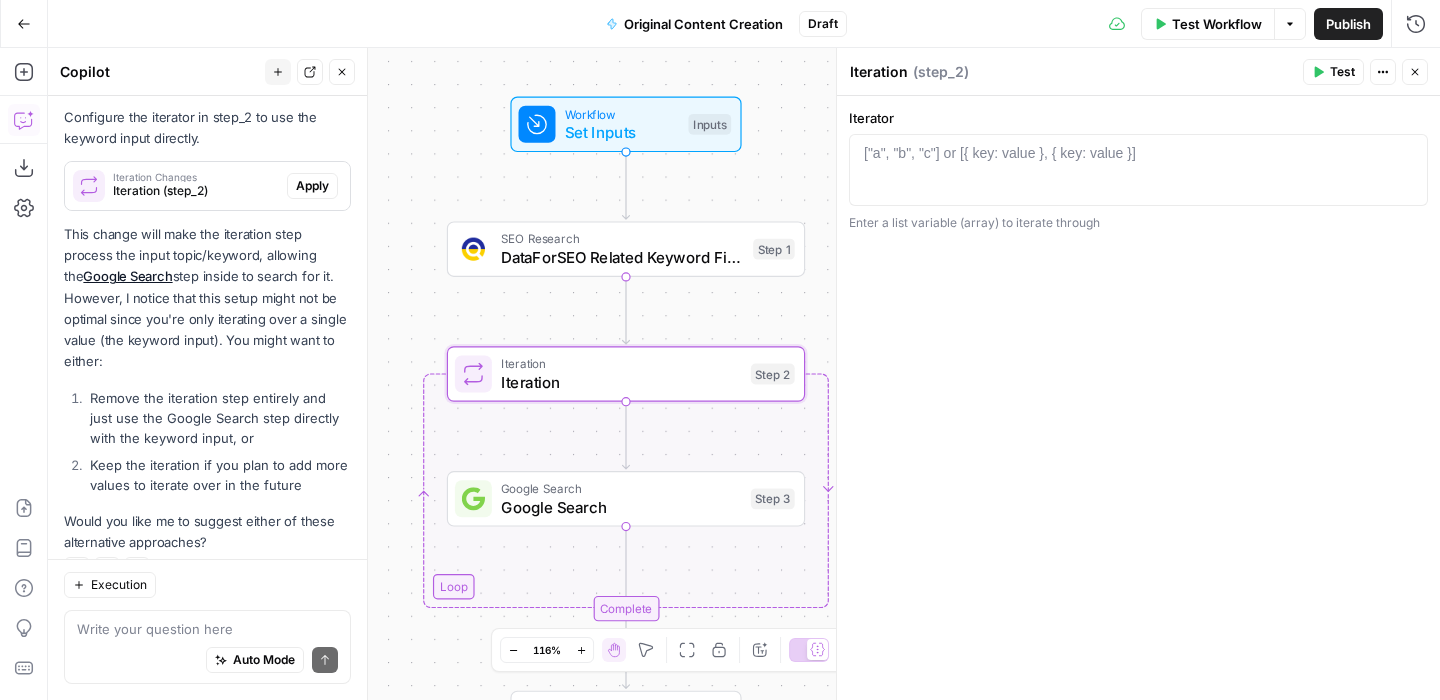 click on "Apply" at bounding box center (312, 186) 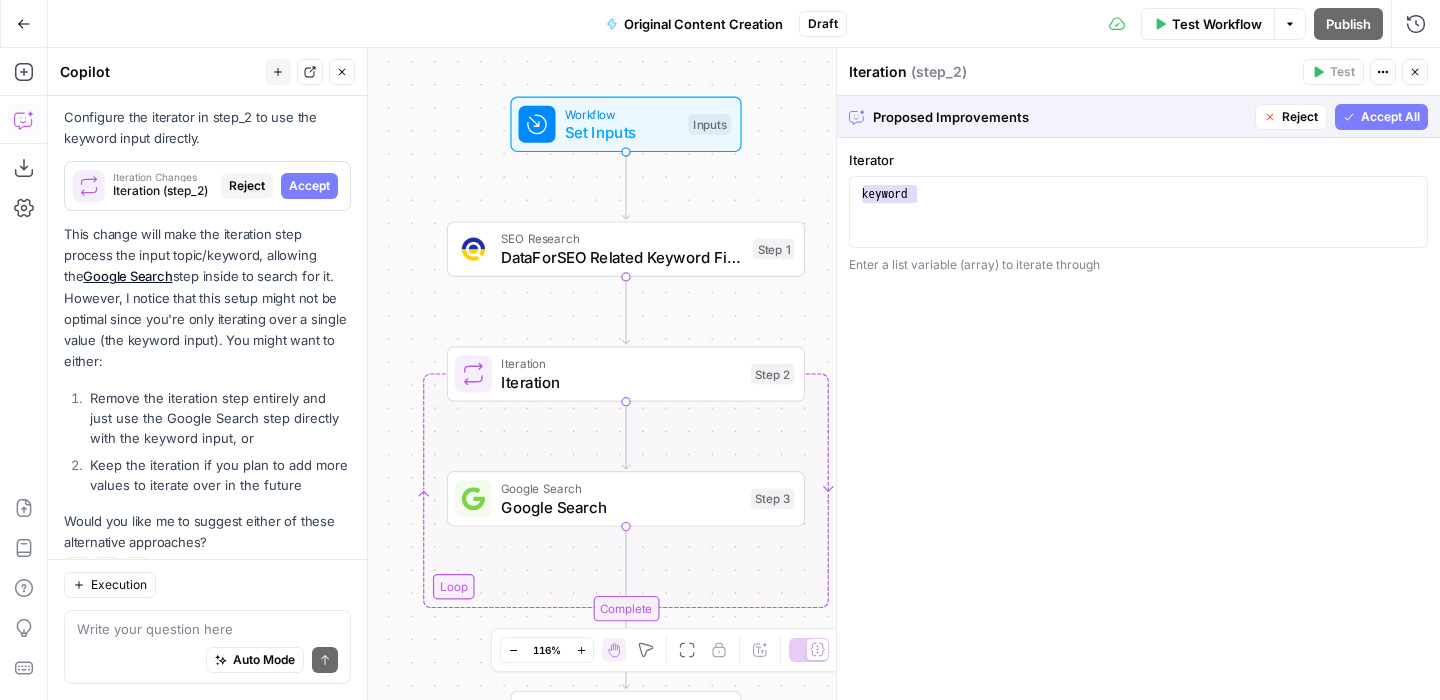 click on "Accept All" at bounding box center [1390, 117] 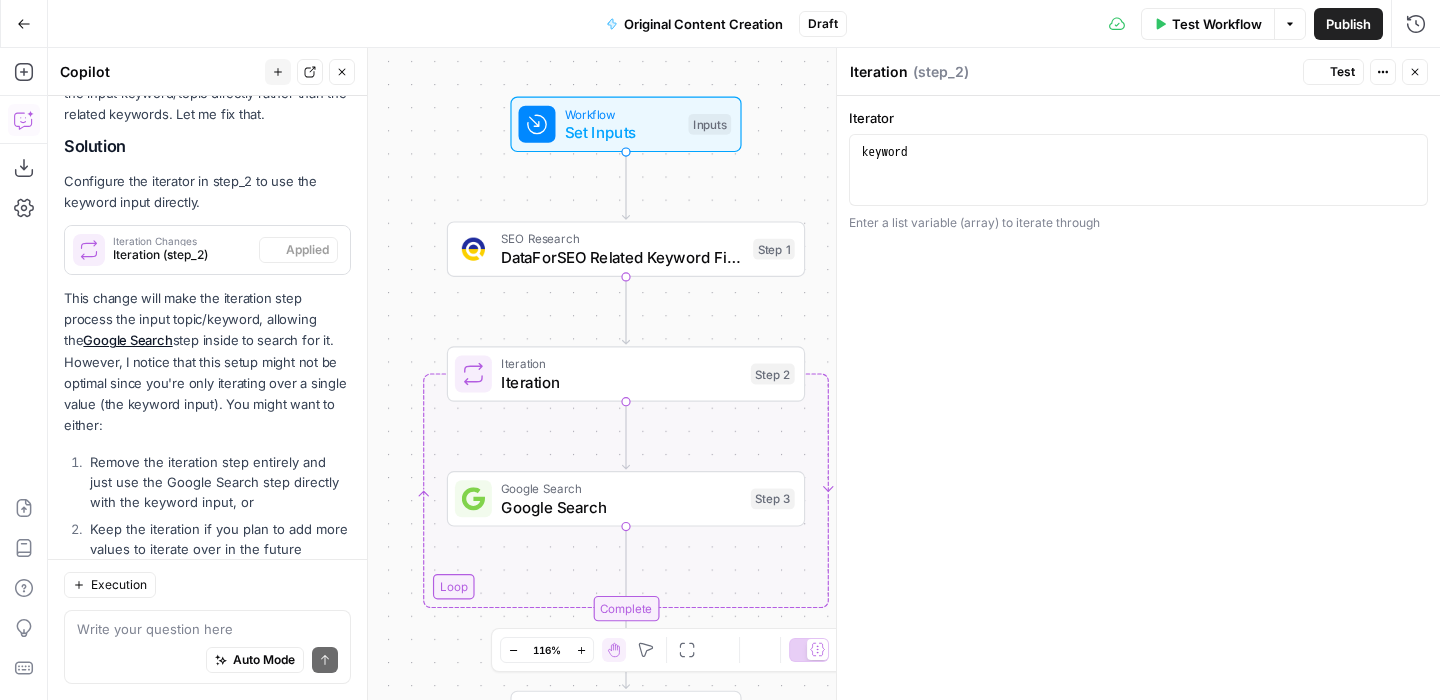 scroll, scrollTop: 898, scrollLeft: 0, axis: vertical 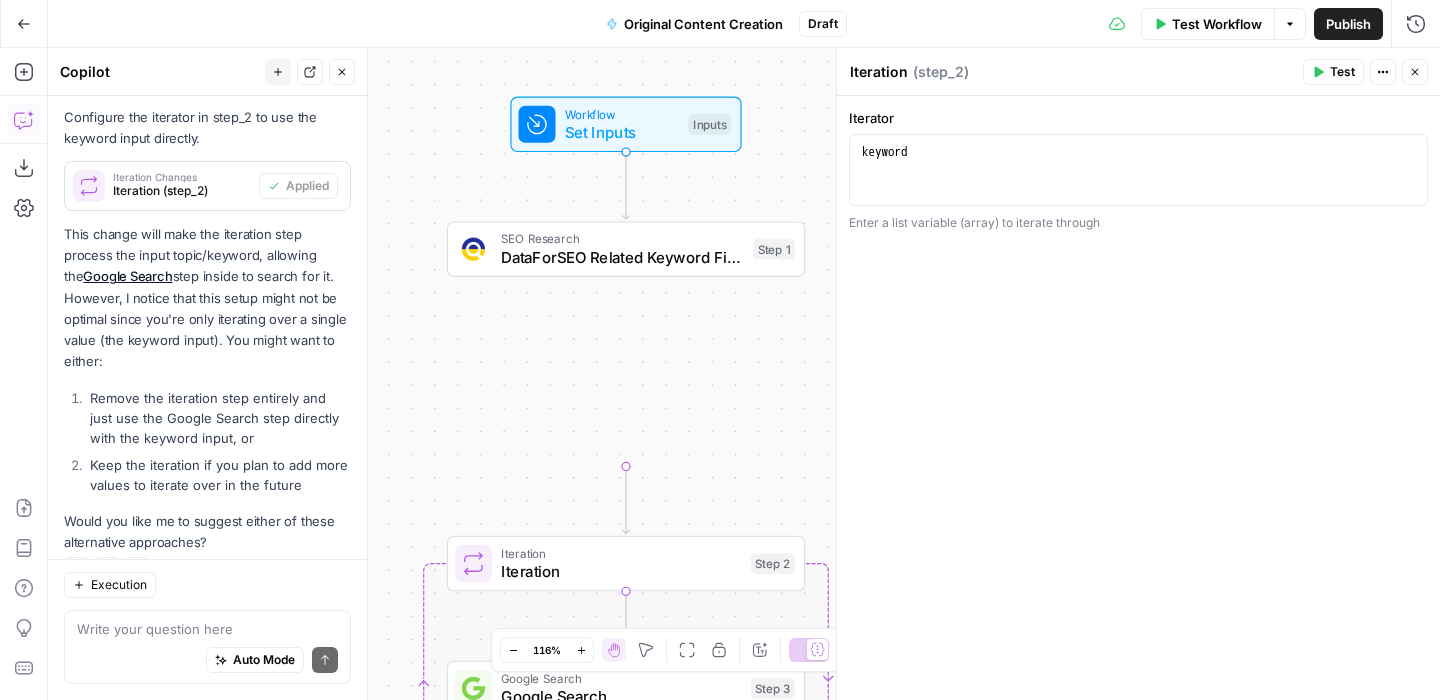 click on "Test" at bounding box center (1342, 72) 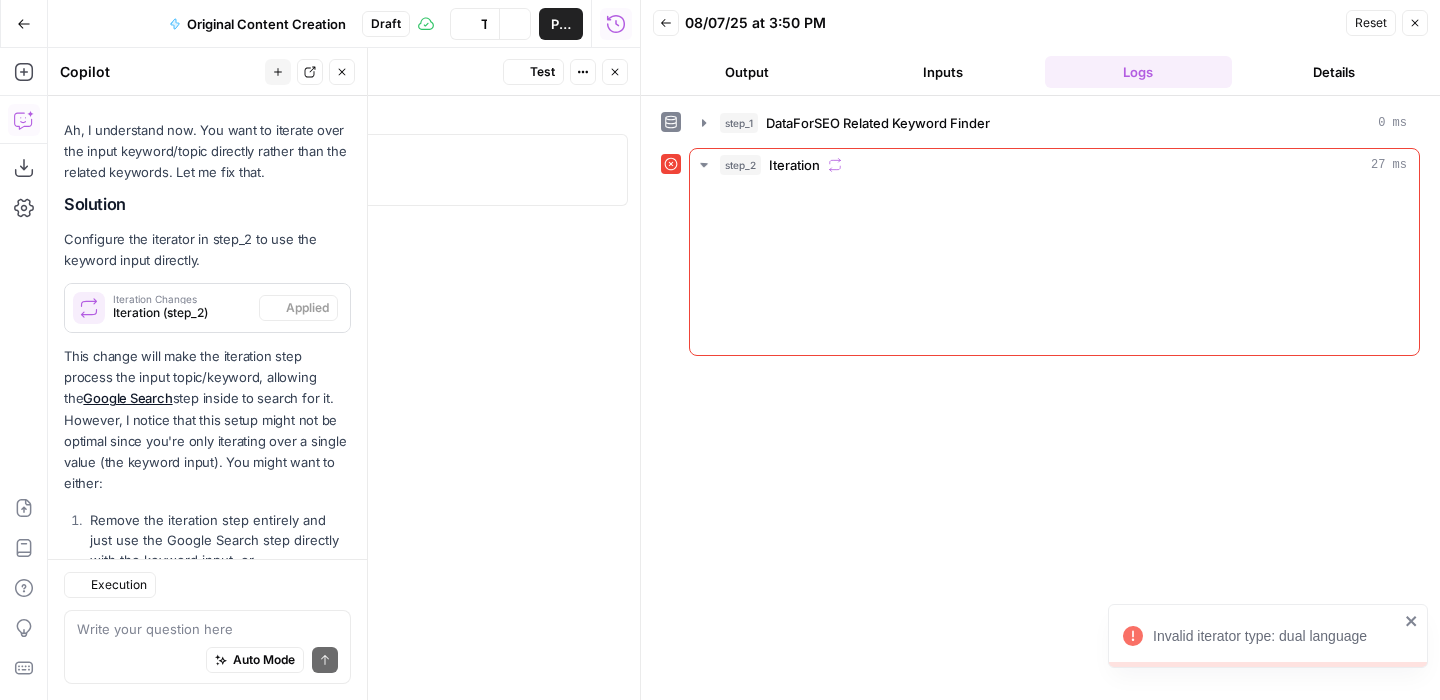 scroll, scrollTop: 898, scrollLeft: 0, axis: vertical 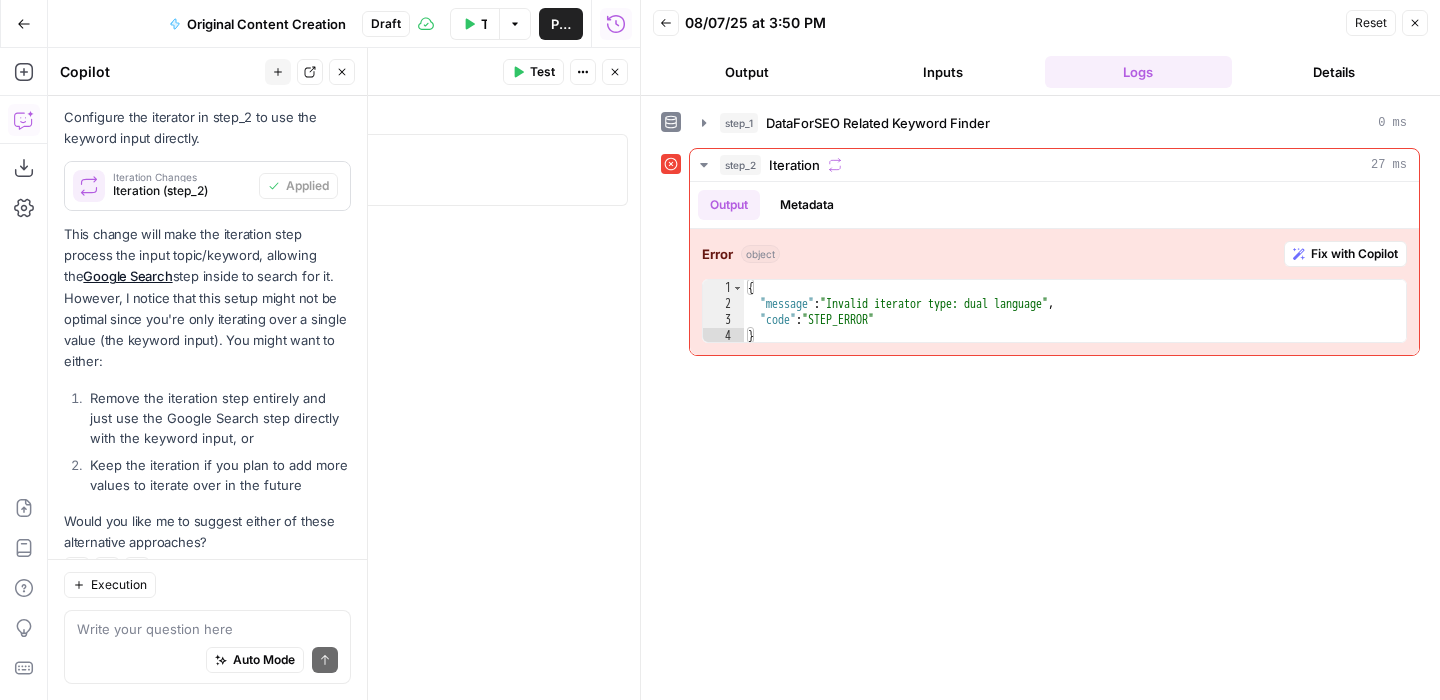 click 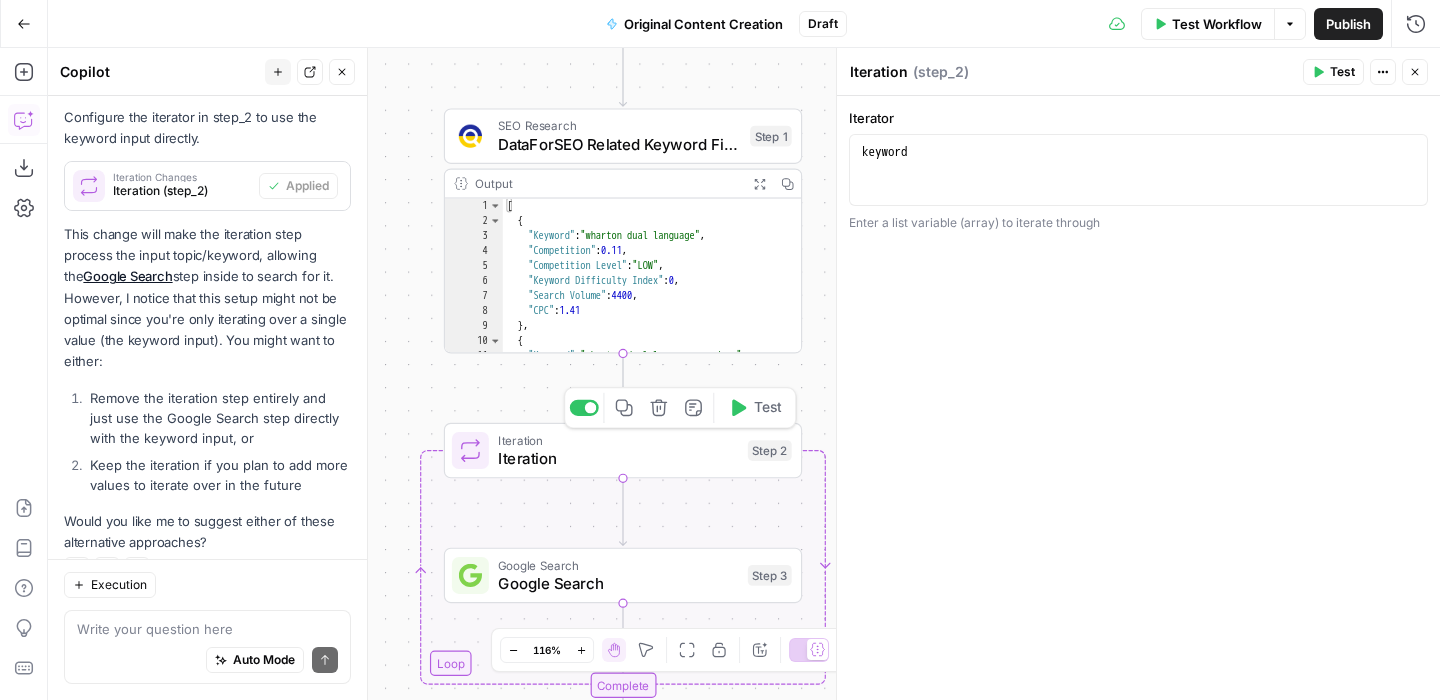 click on "Delete step" at bounding box center [659, 408] 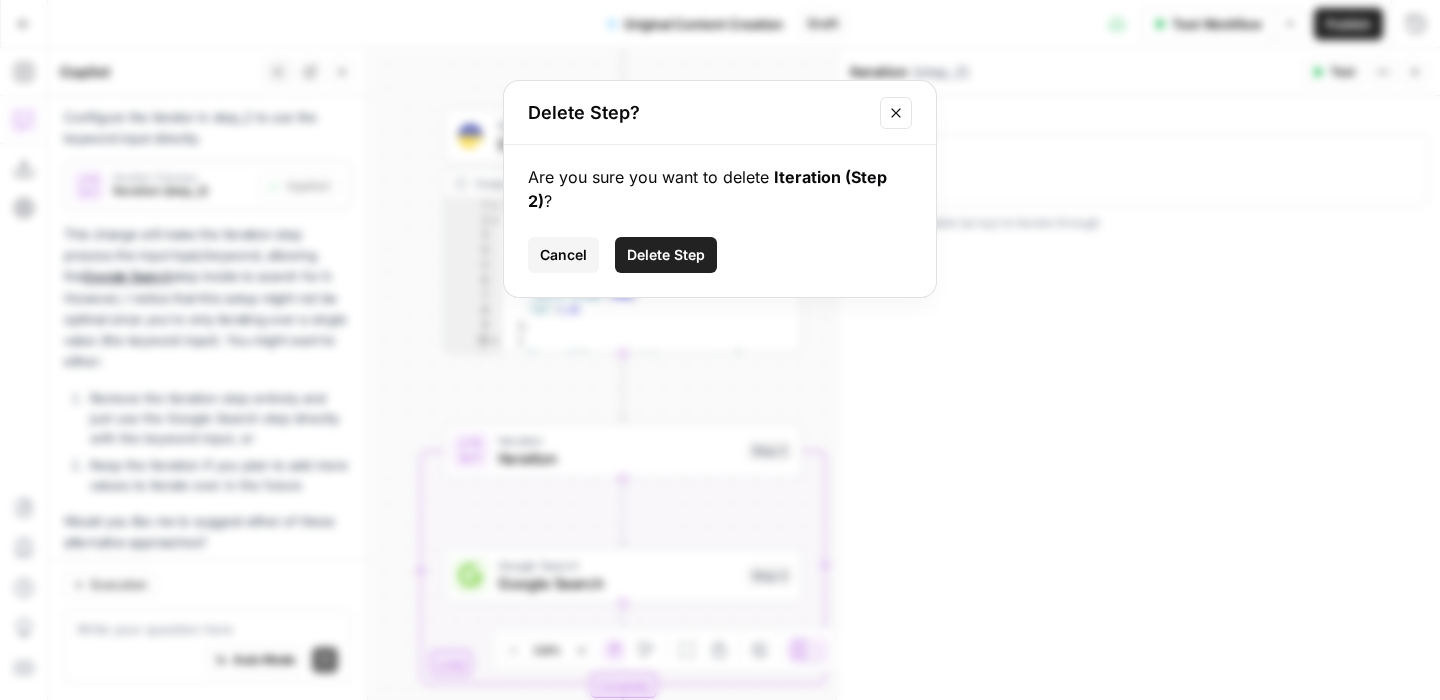 click on "Delete Step" at bounding box center [666, 255] 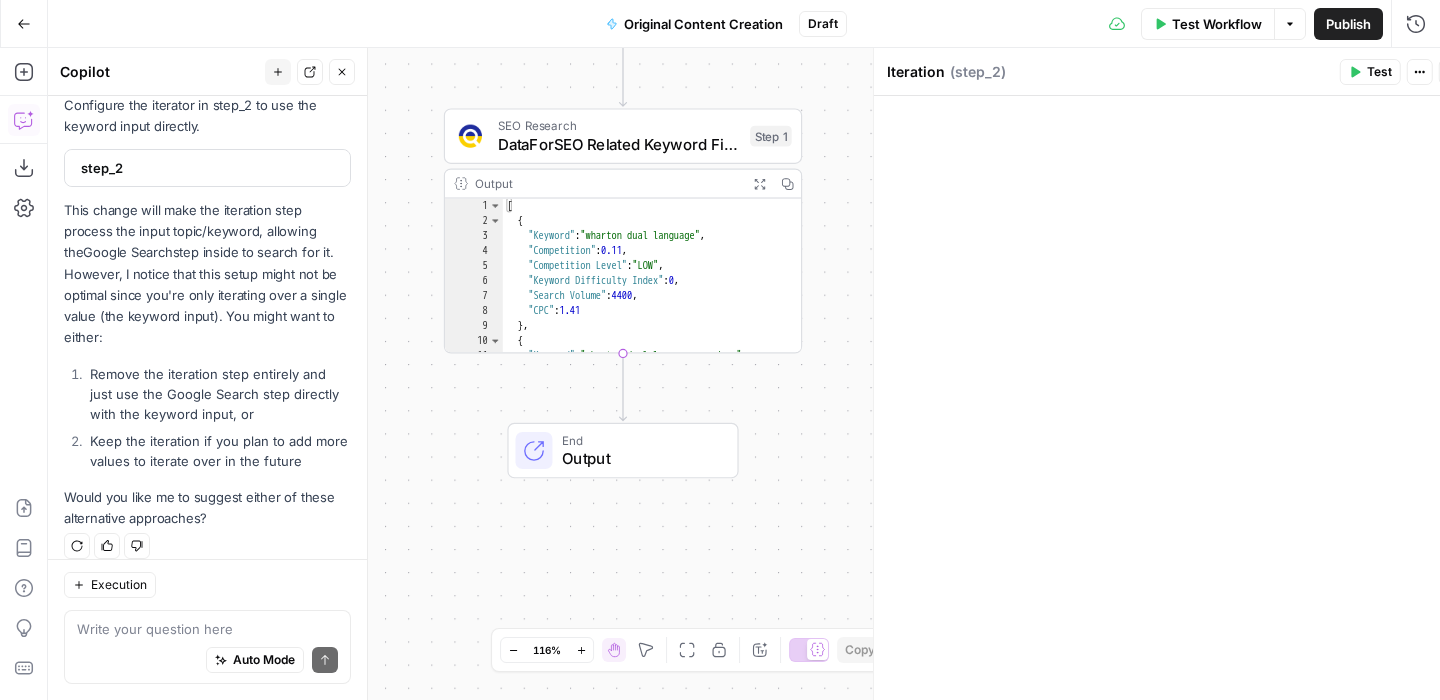 scroll, scrollTop: 874, scrollLeft: 0, axis: vertical 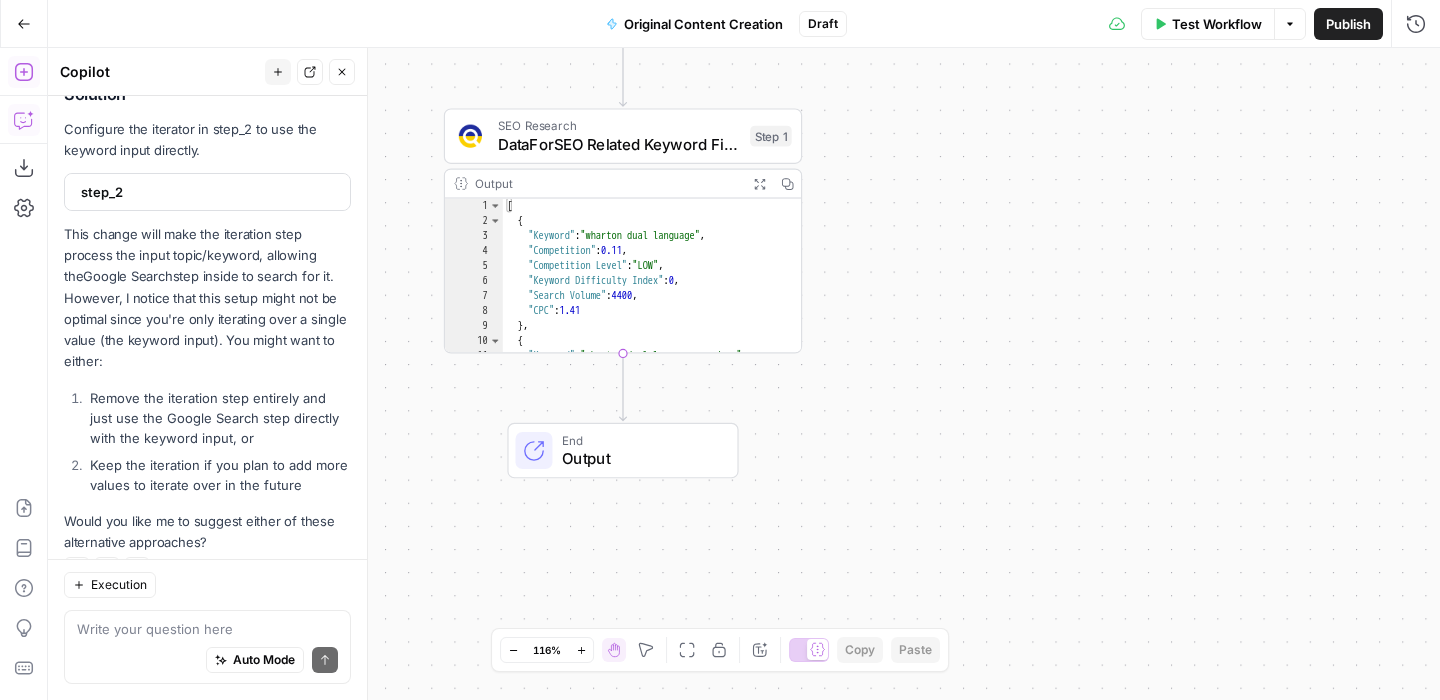 click 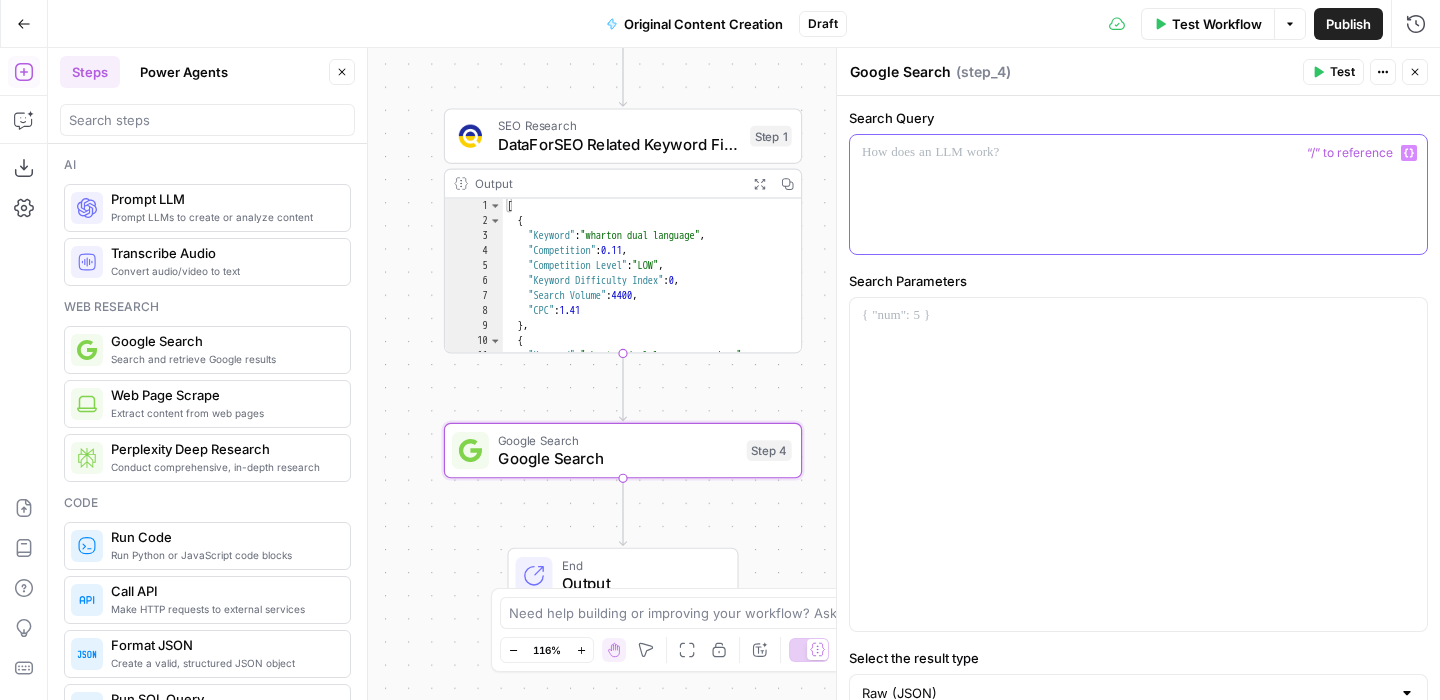click 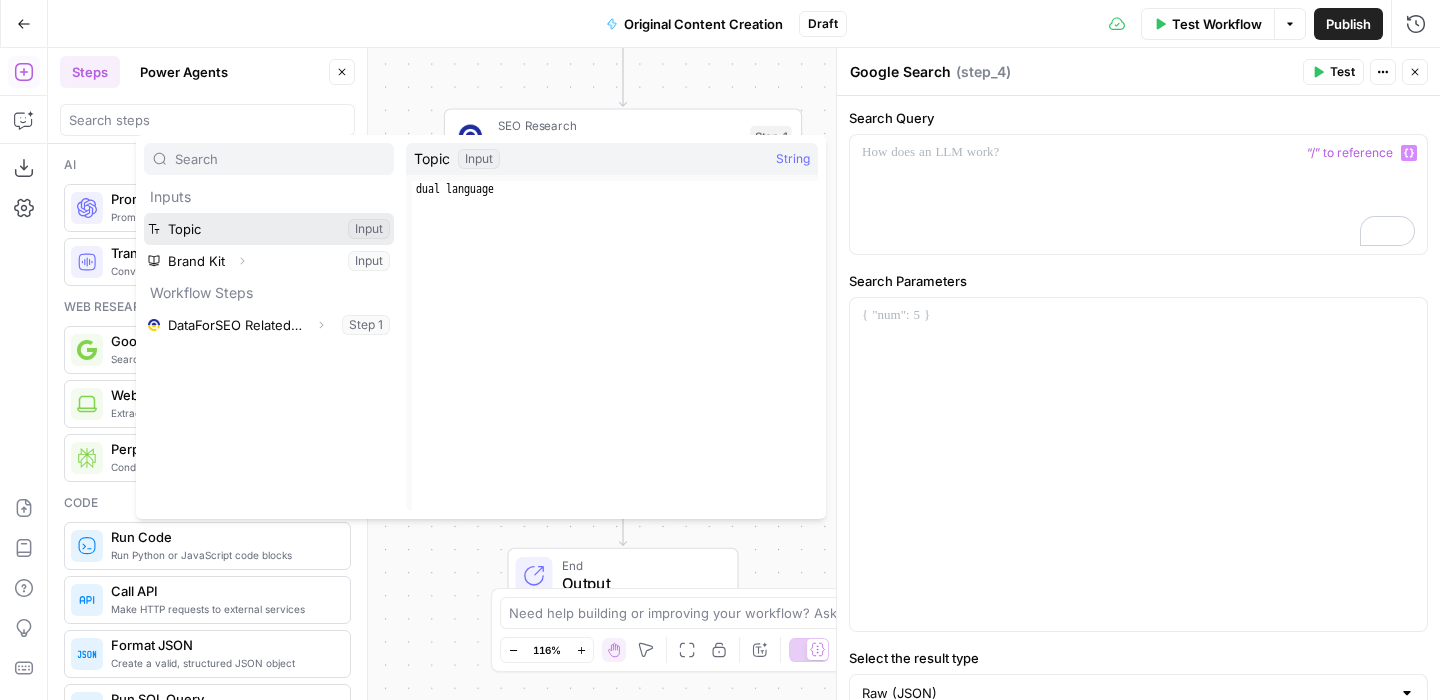 click at bounding box center (269, 229) 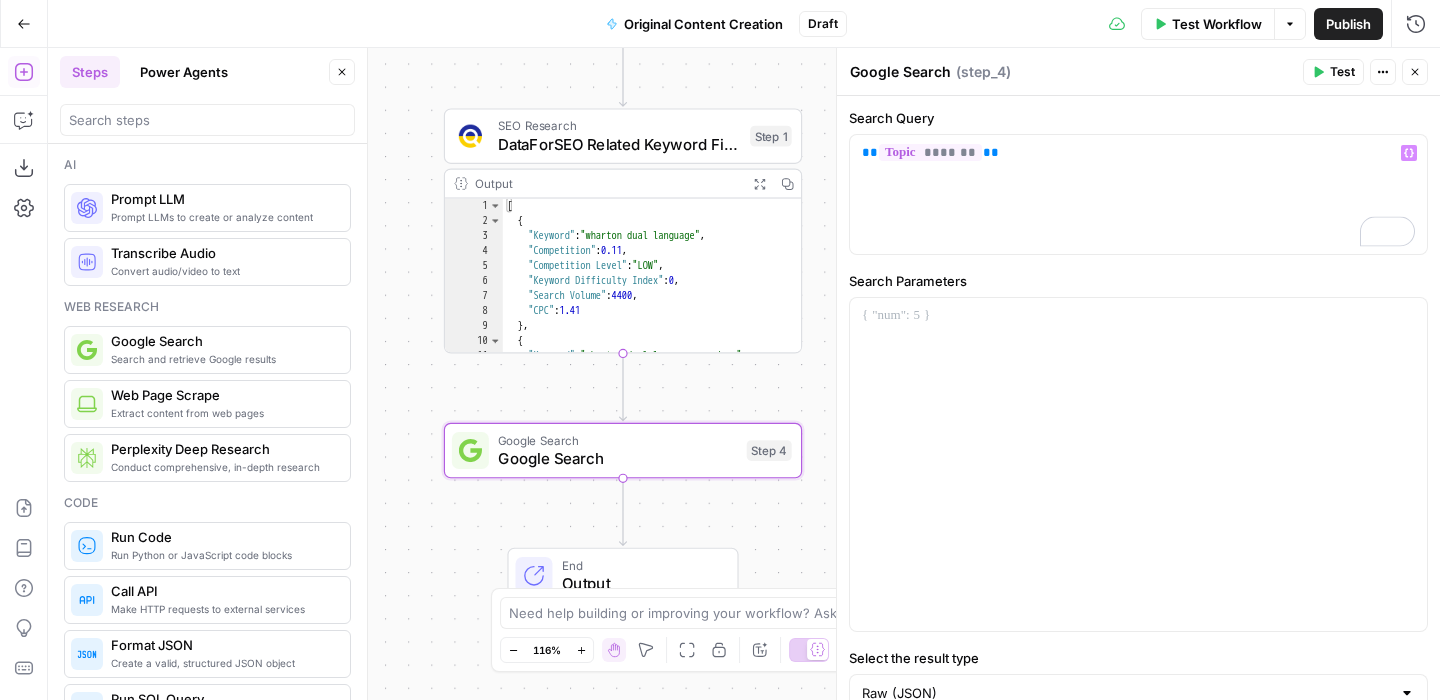 click on "Test" at bounding box center [1342, 72] 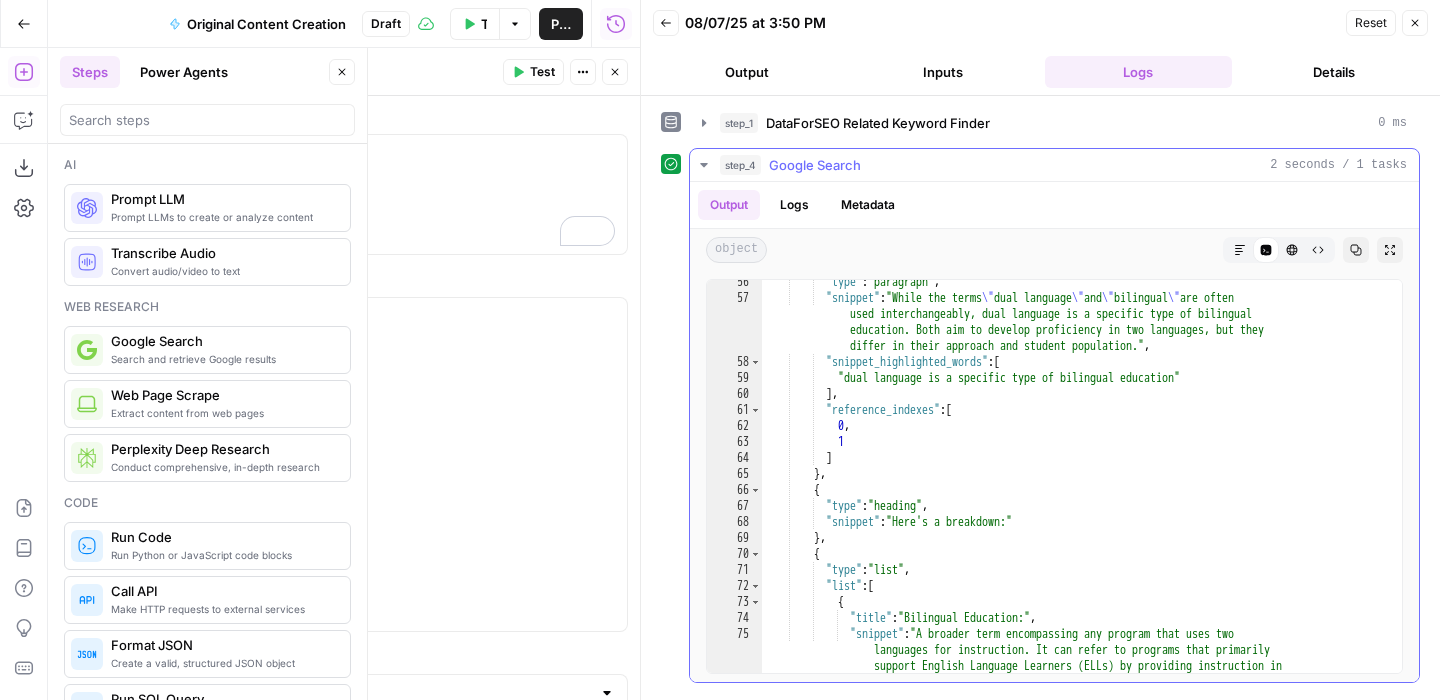 scroll, scrollTop: 1559, scrollLeft: 0, axis: vertical 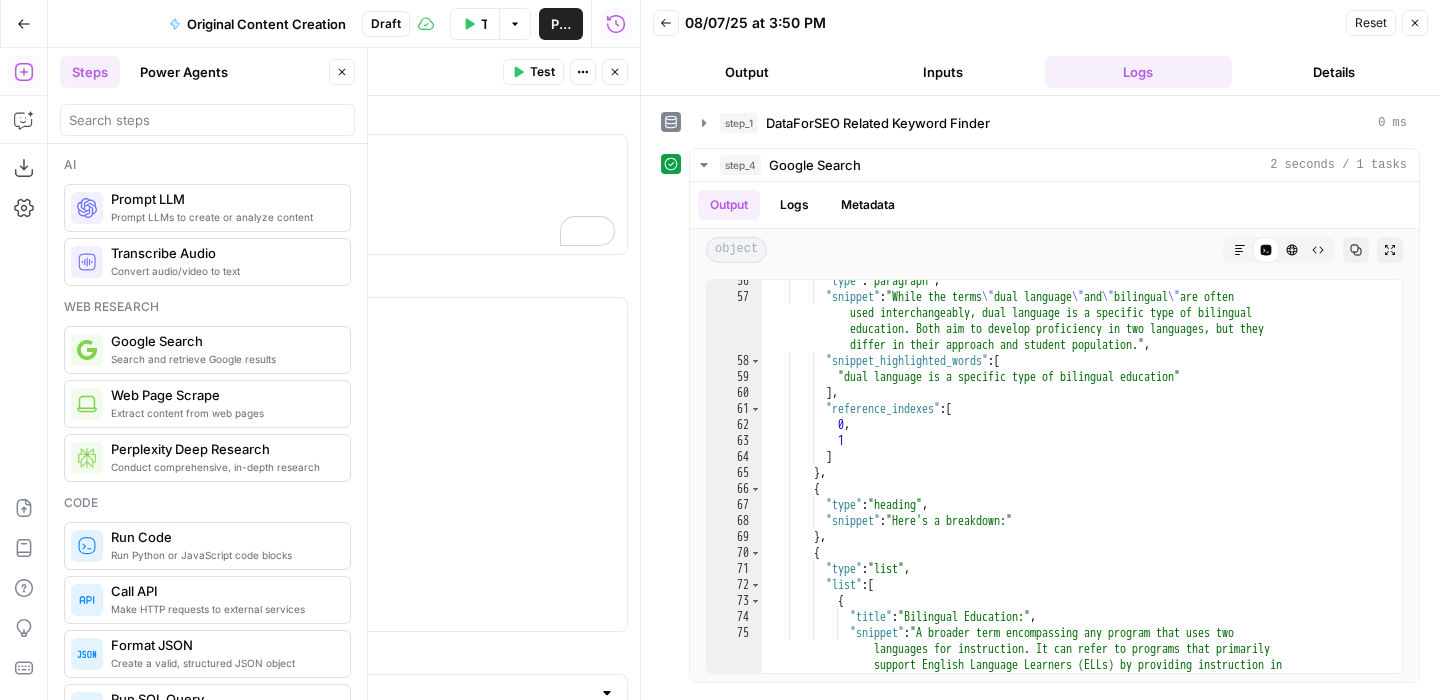 click 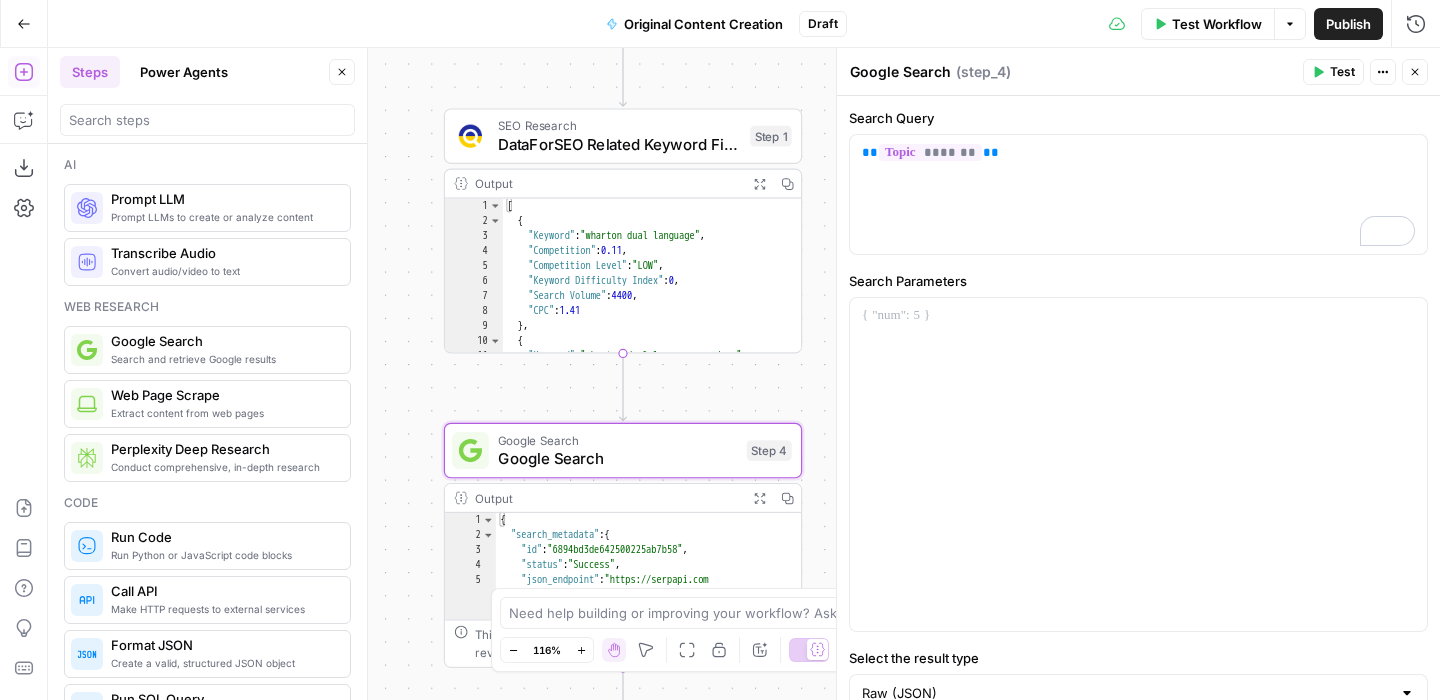 click 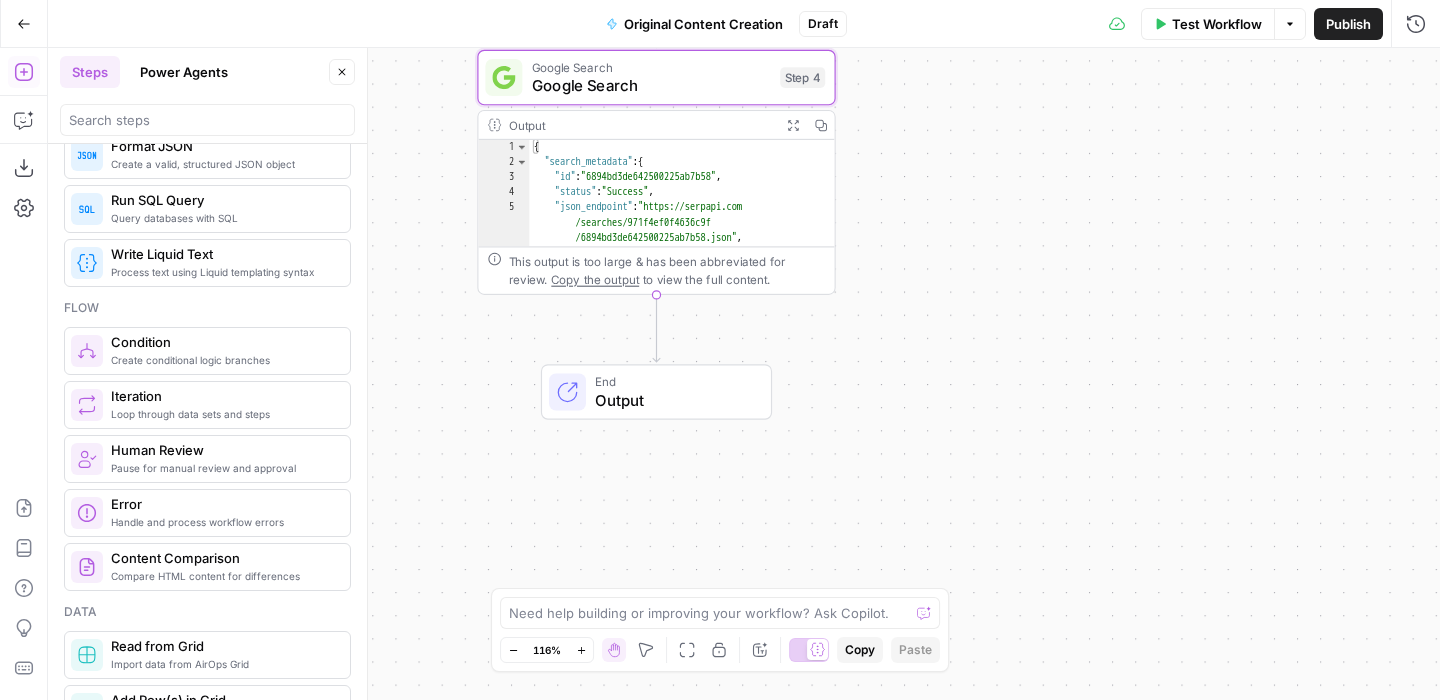 scroll, scrollTop: 493, scrollLeft: 0, axis: vertical 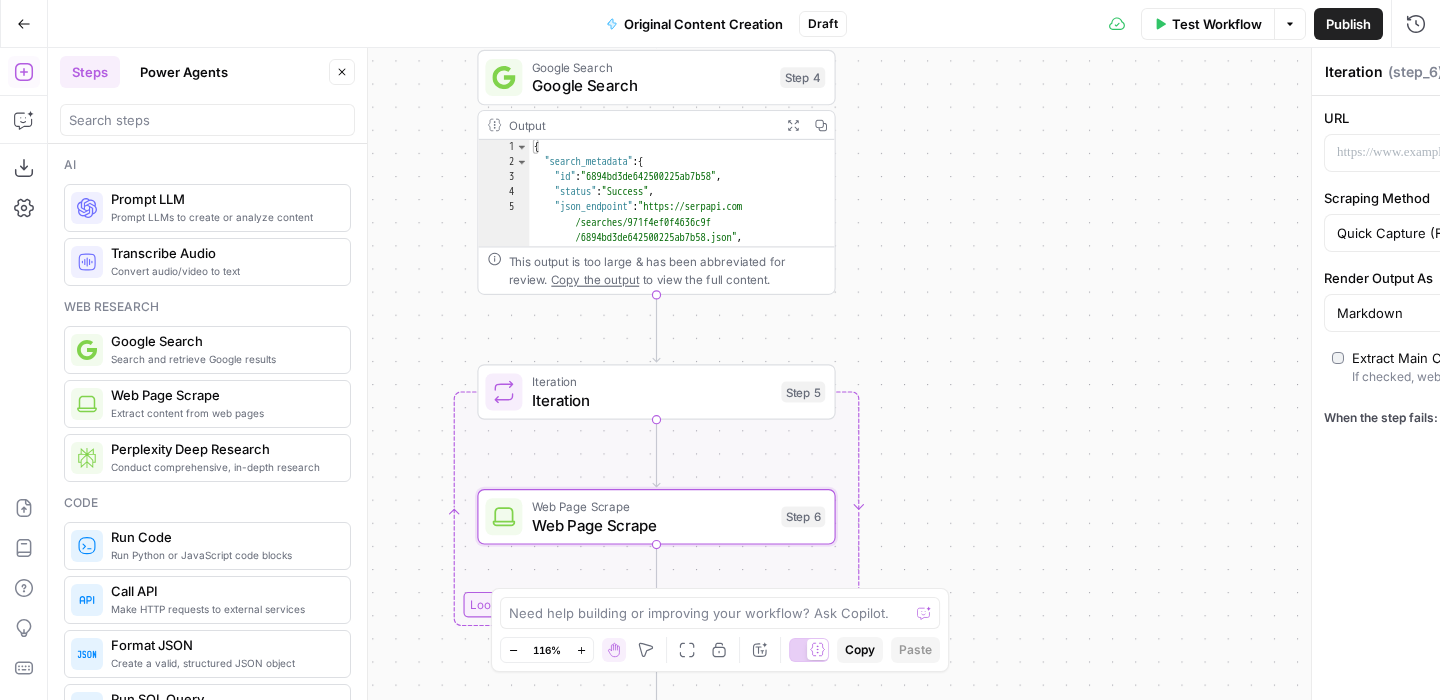 type on "Web Page Scrape" 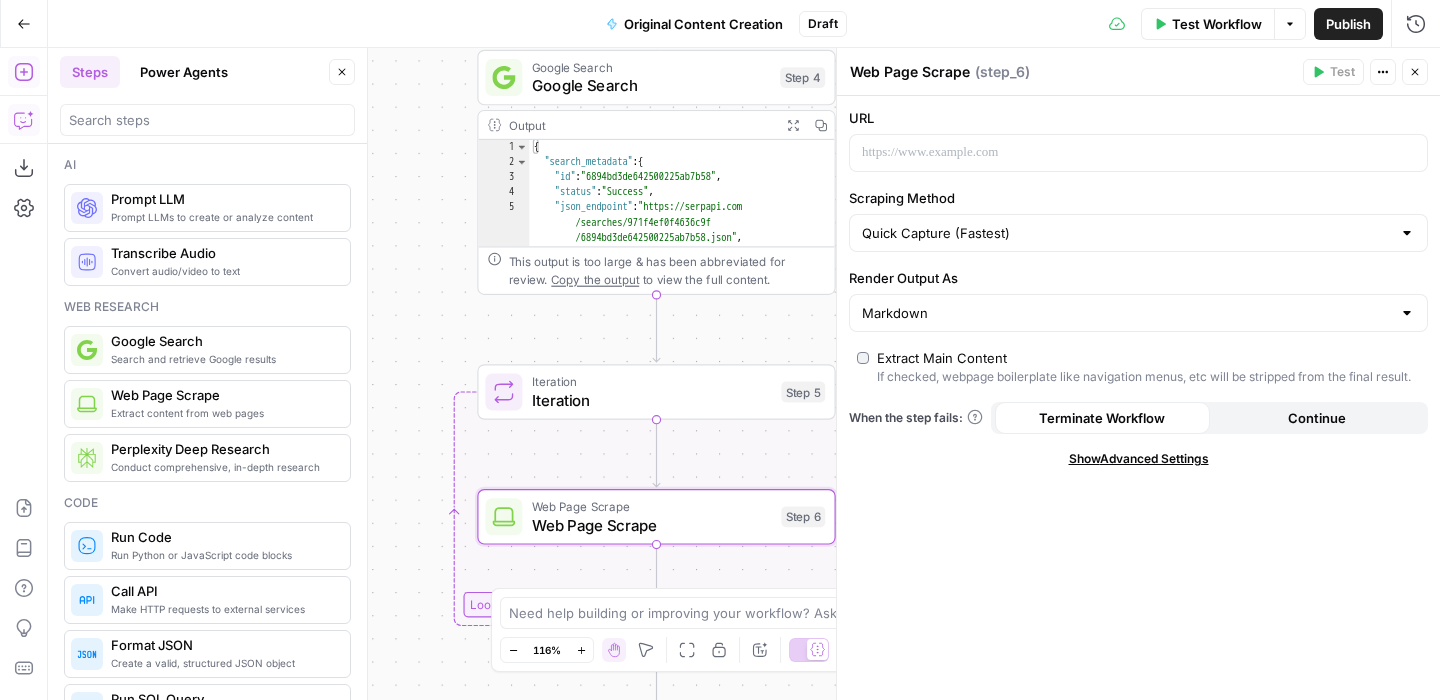click 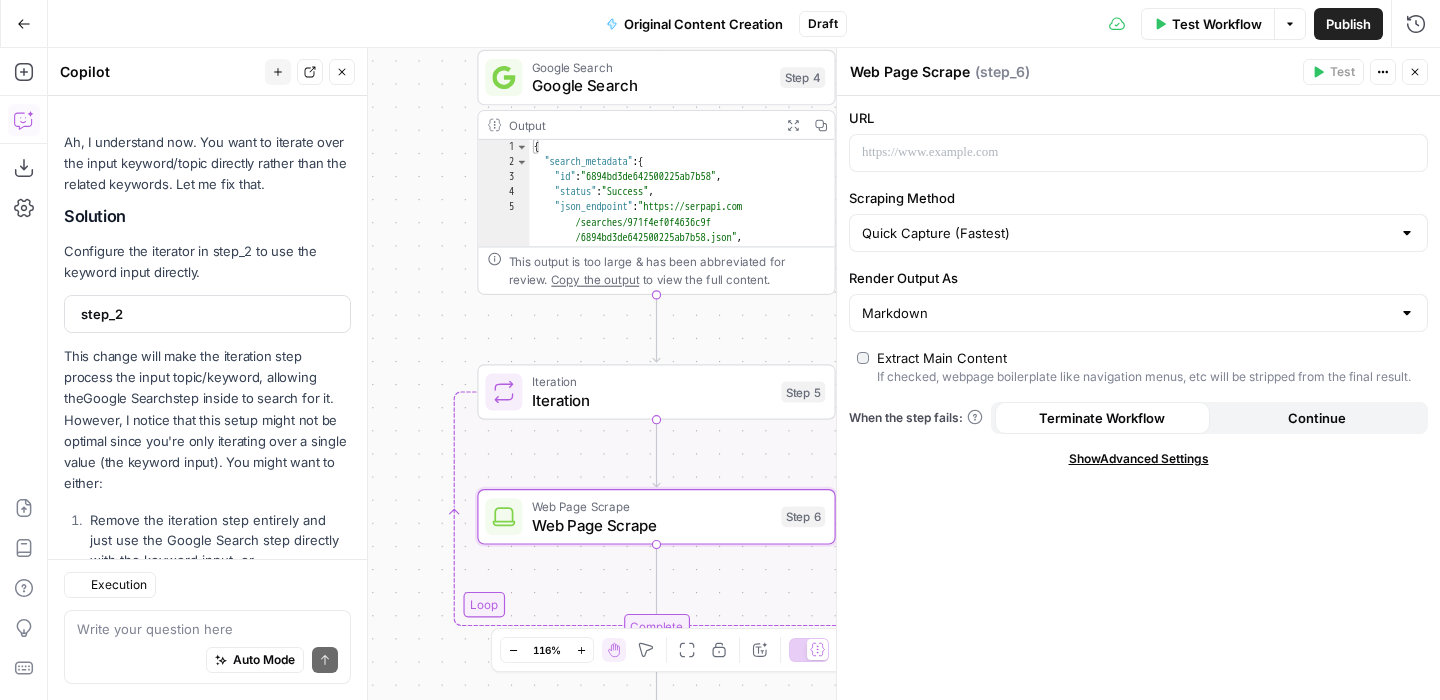 scroll, scrollTop: 874, scrollLeft: 0, axis: vertical 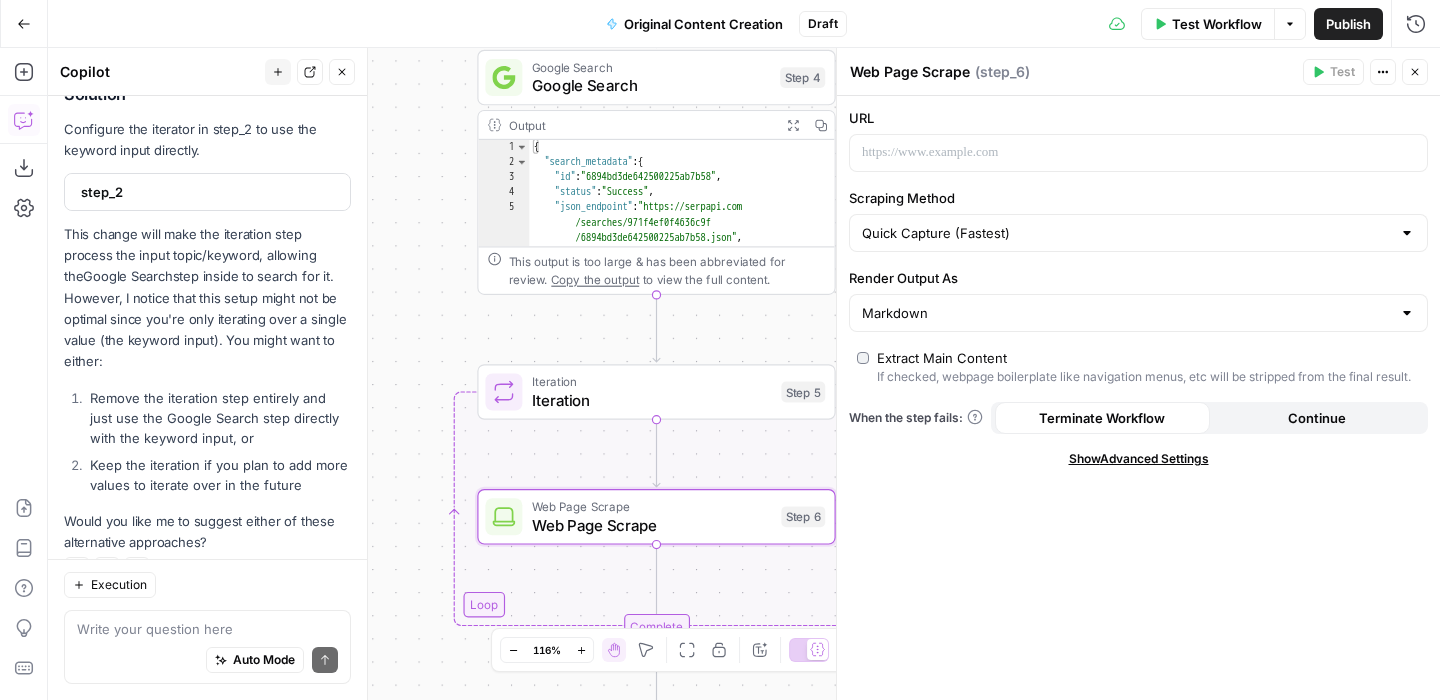 click at bounding box center (207, 629) 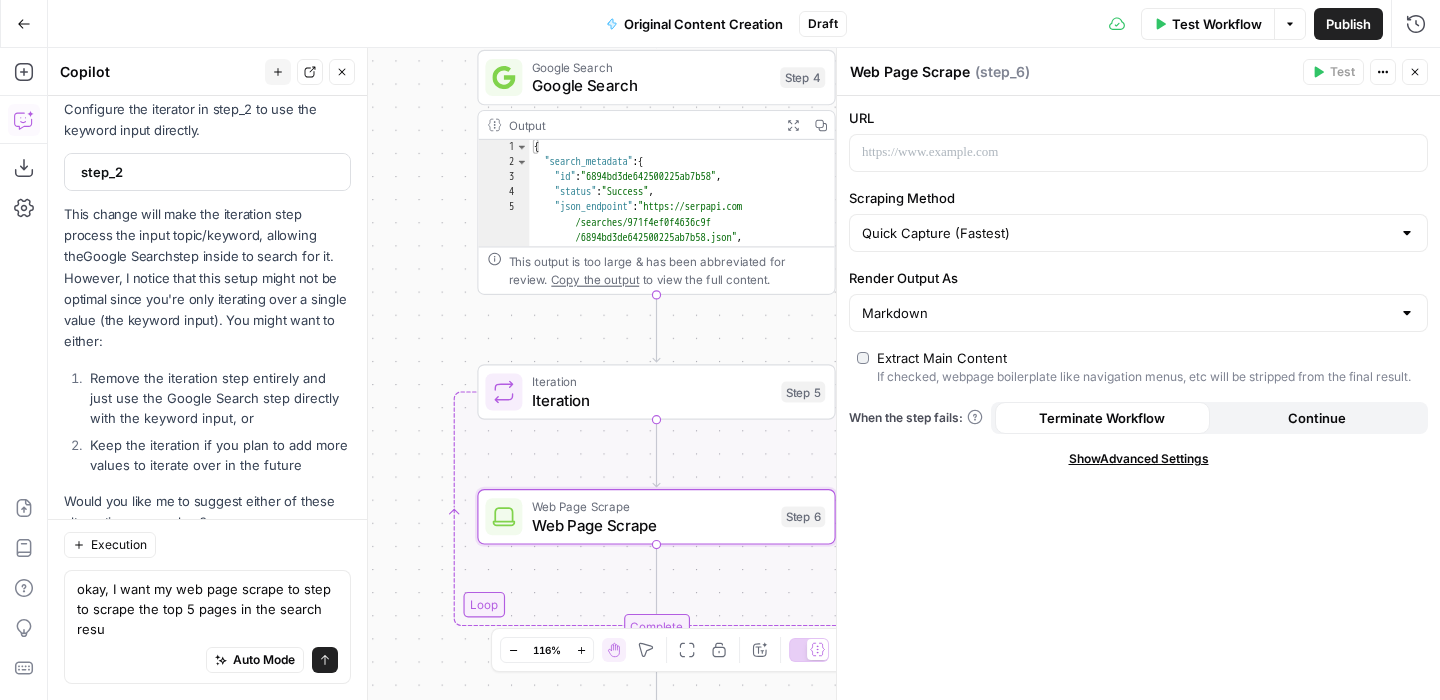 scroll, scrollTop: 914, scrollLeft: 0, axis: vertical 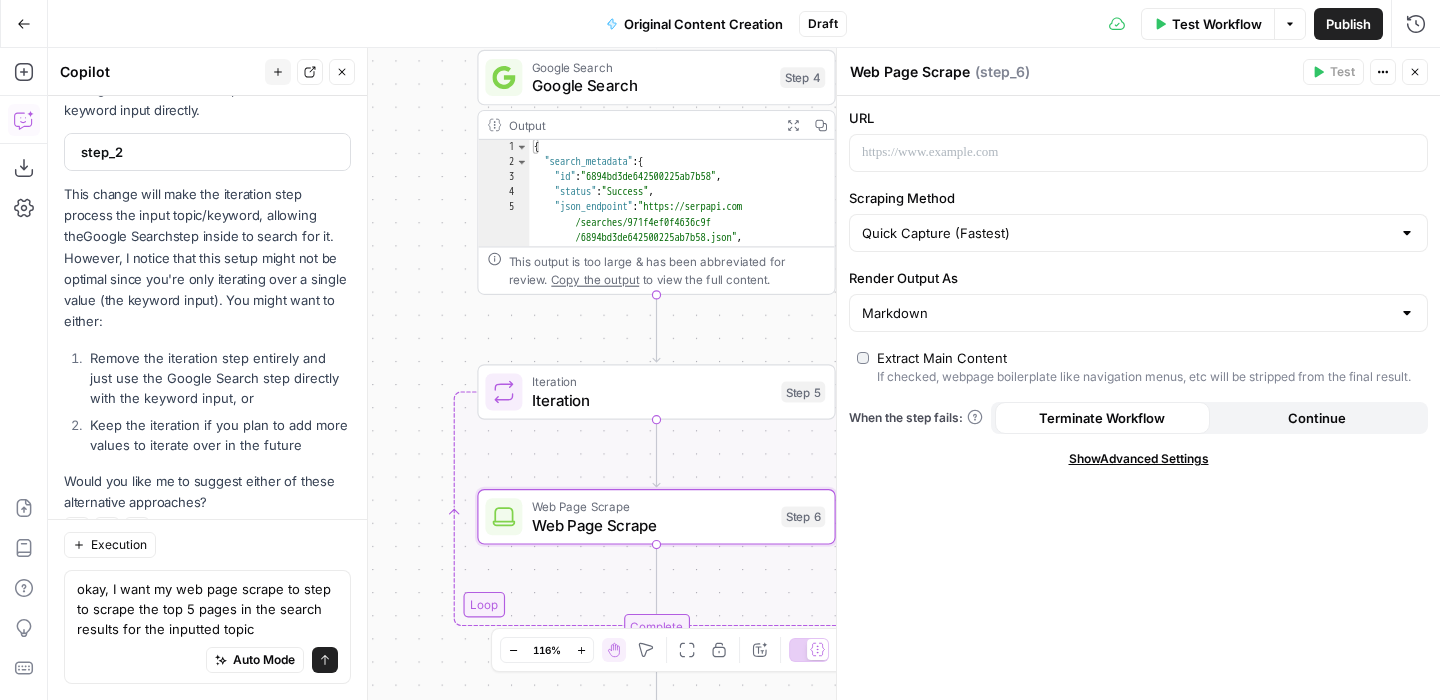 type on "okay, I want my web page scrape to step to scrape the top 5 pages in the search results for the inputted topic" 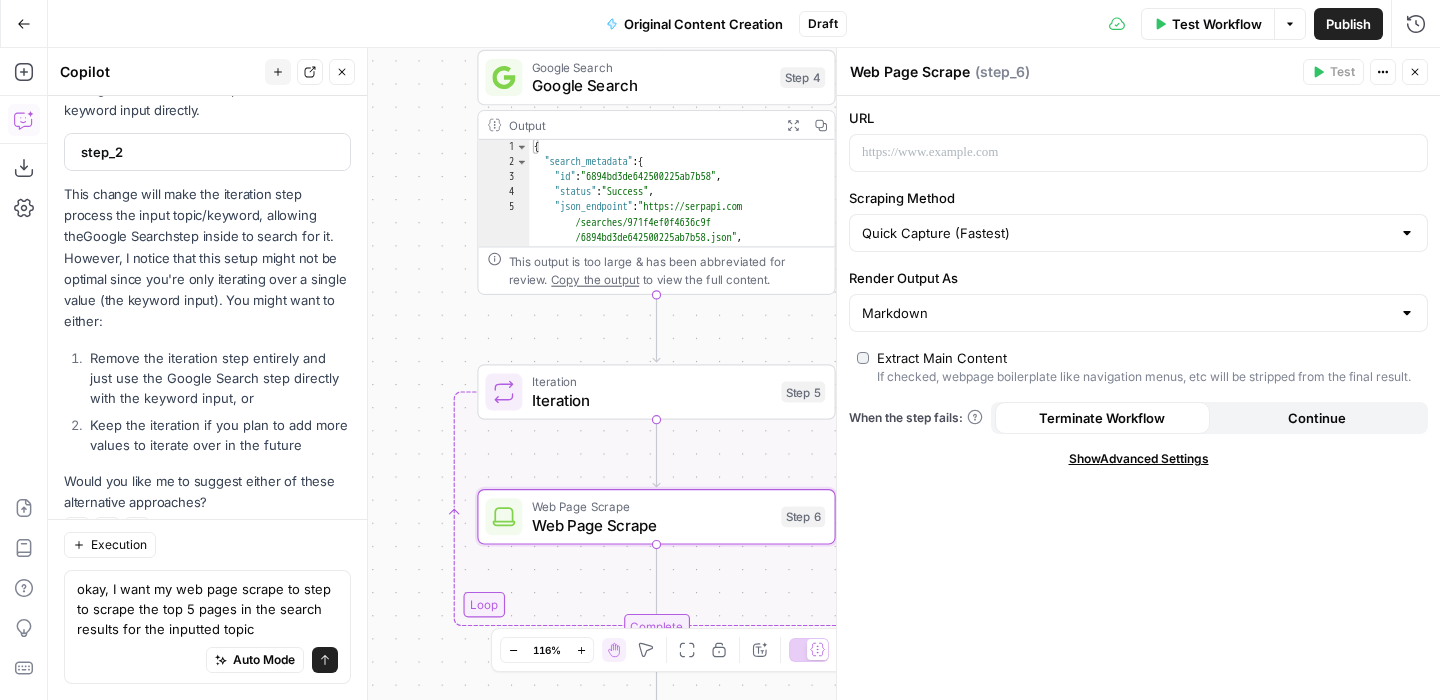 type 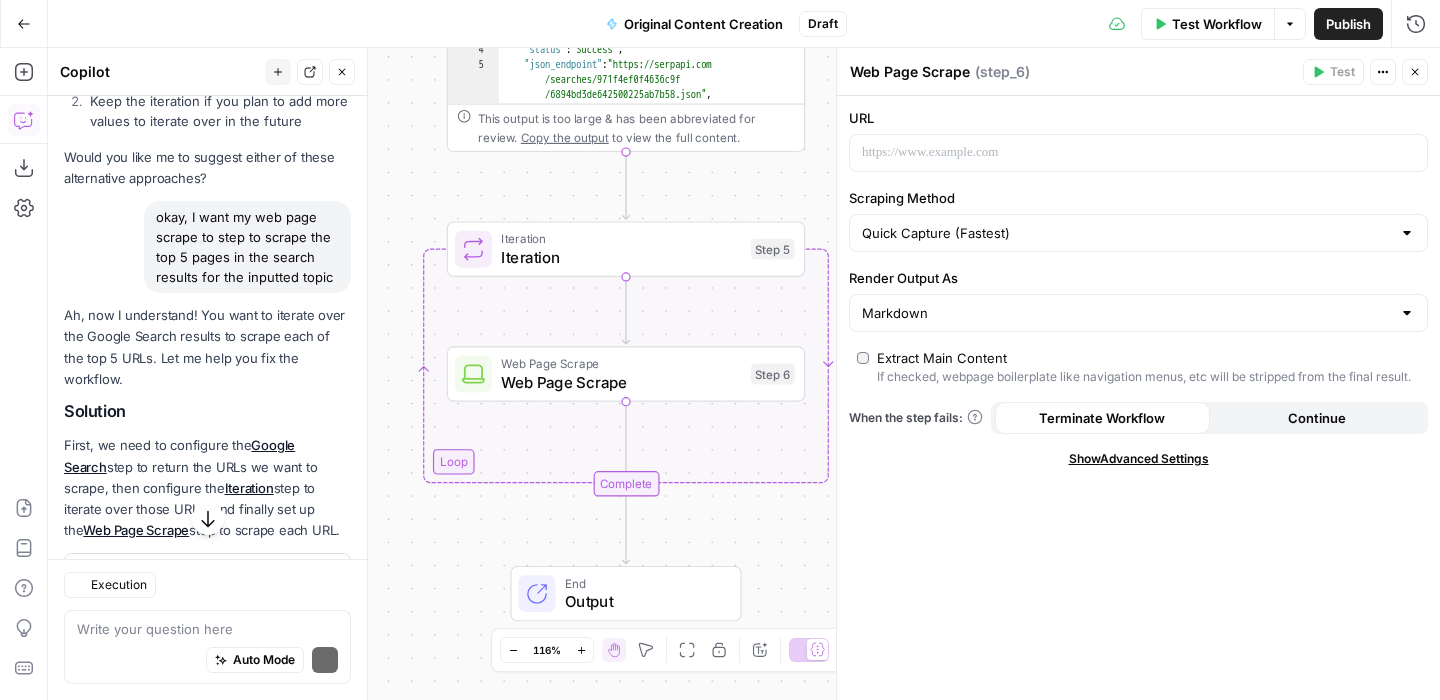 scroll, scrollTop: 1302, scrollLeft: 0, axis: vertical 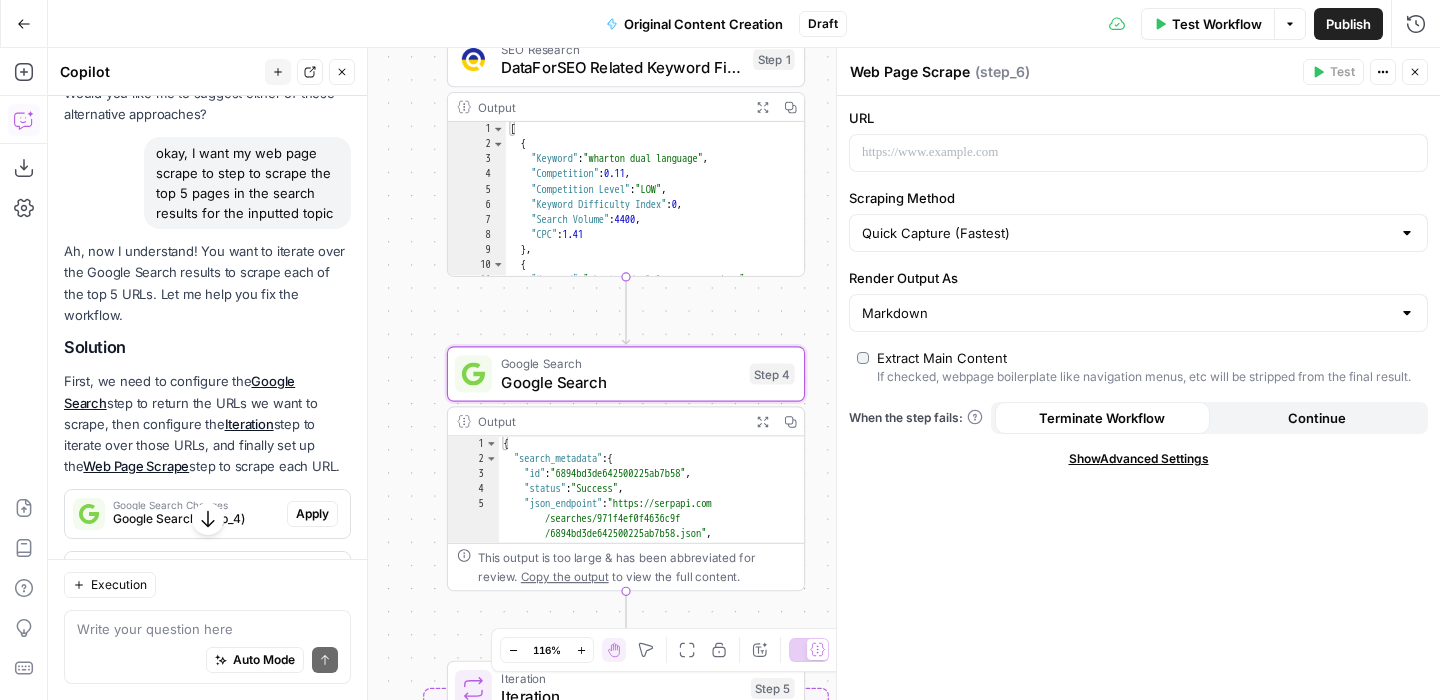 click on "Apply" at bounding box center (312, 514) 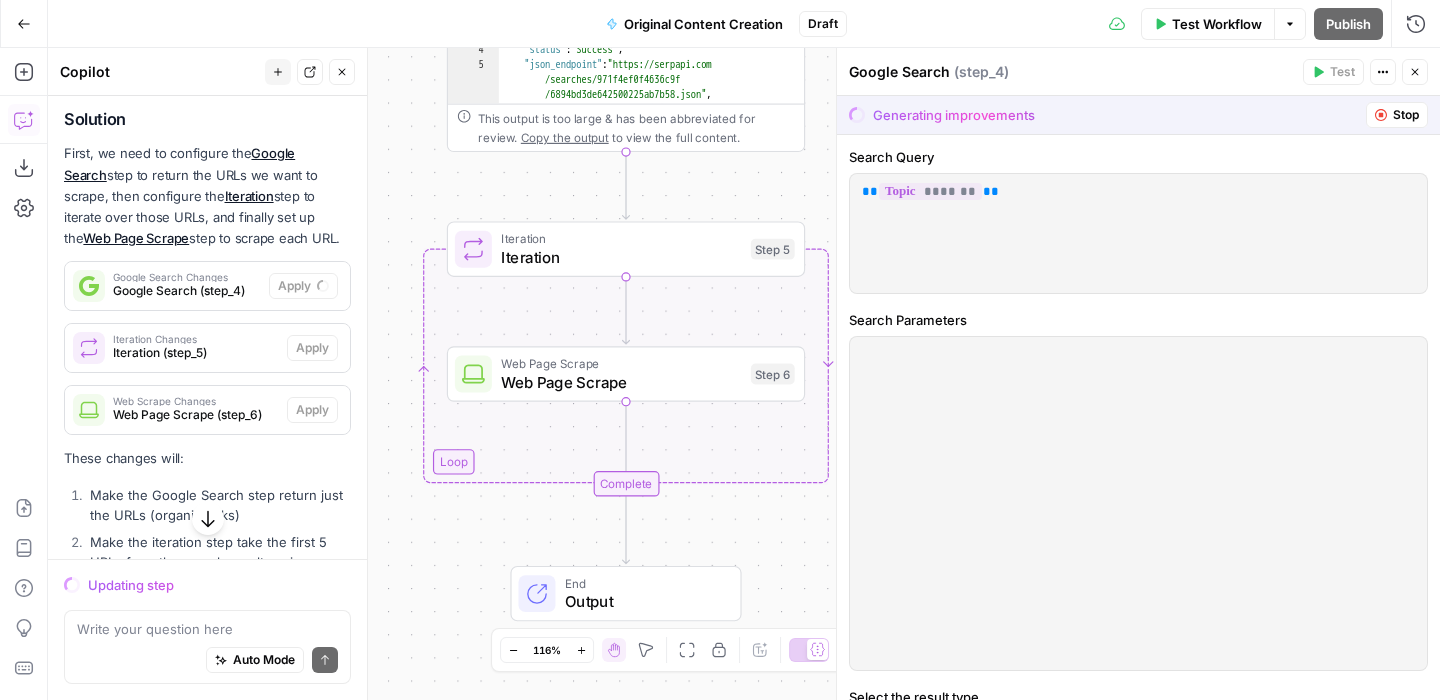 scroll, scrollTop: 1458, scrollLeft: 0, axis: vertical 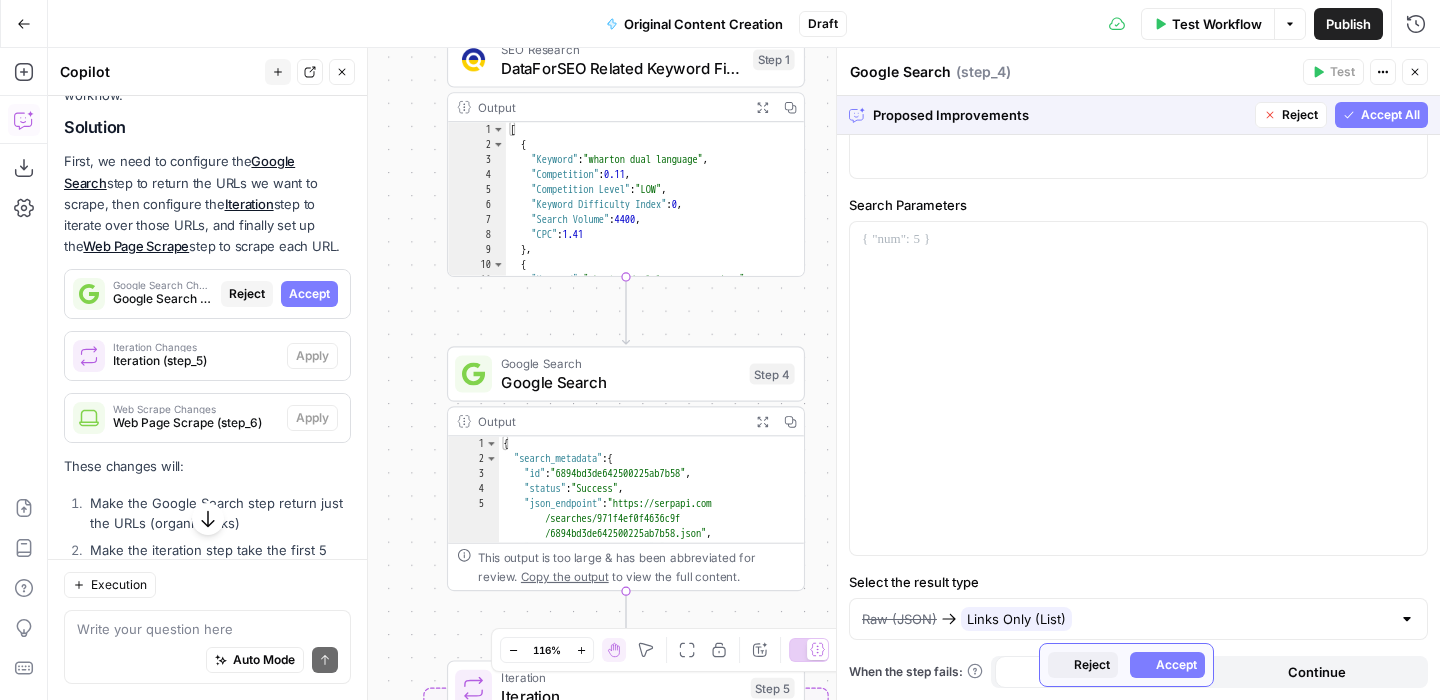 click on "Raw (JSON) Links Only (List)" at bounding box center (1126, 619) 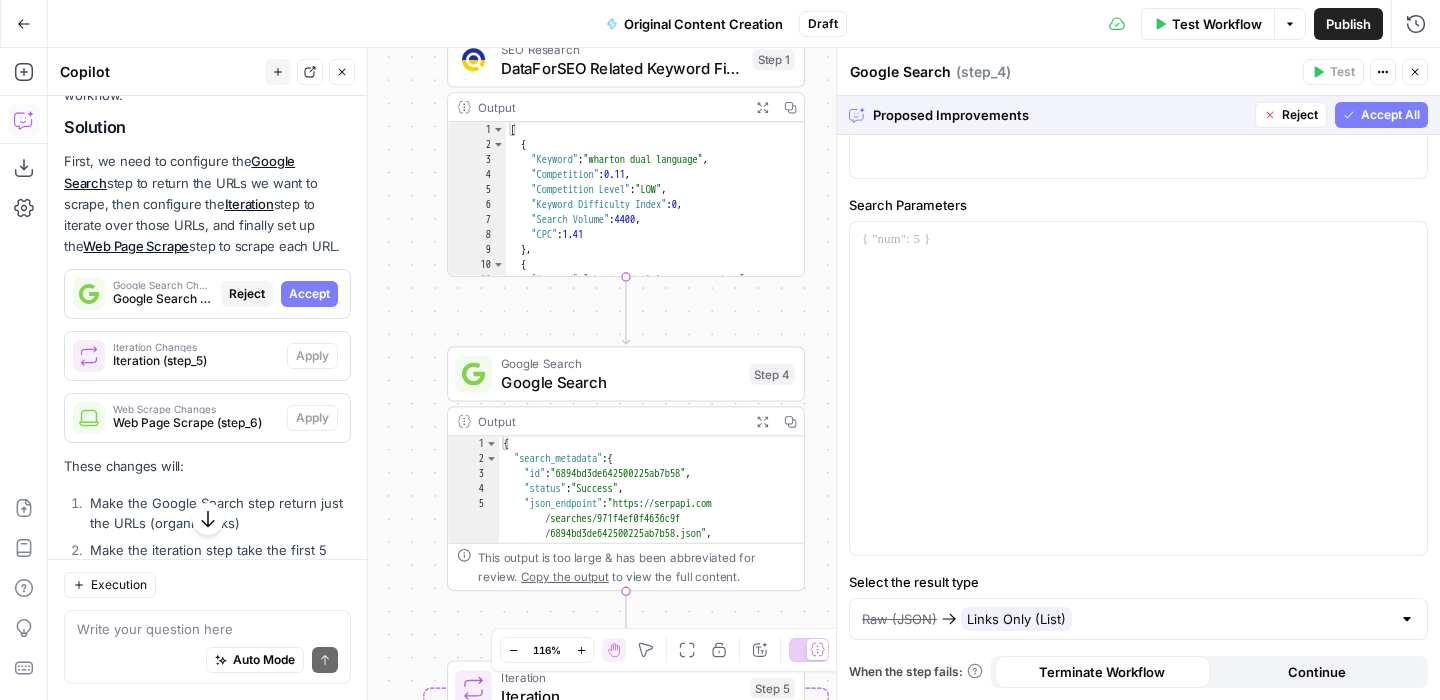 click on "Raw (JSON) Links Only (List)" at bounding box center (1126, 619) 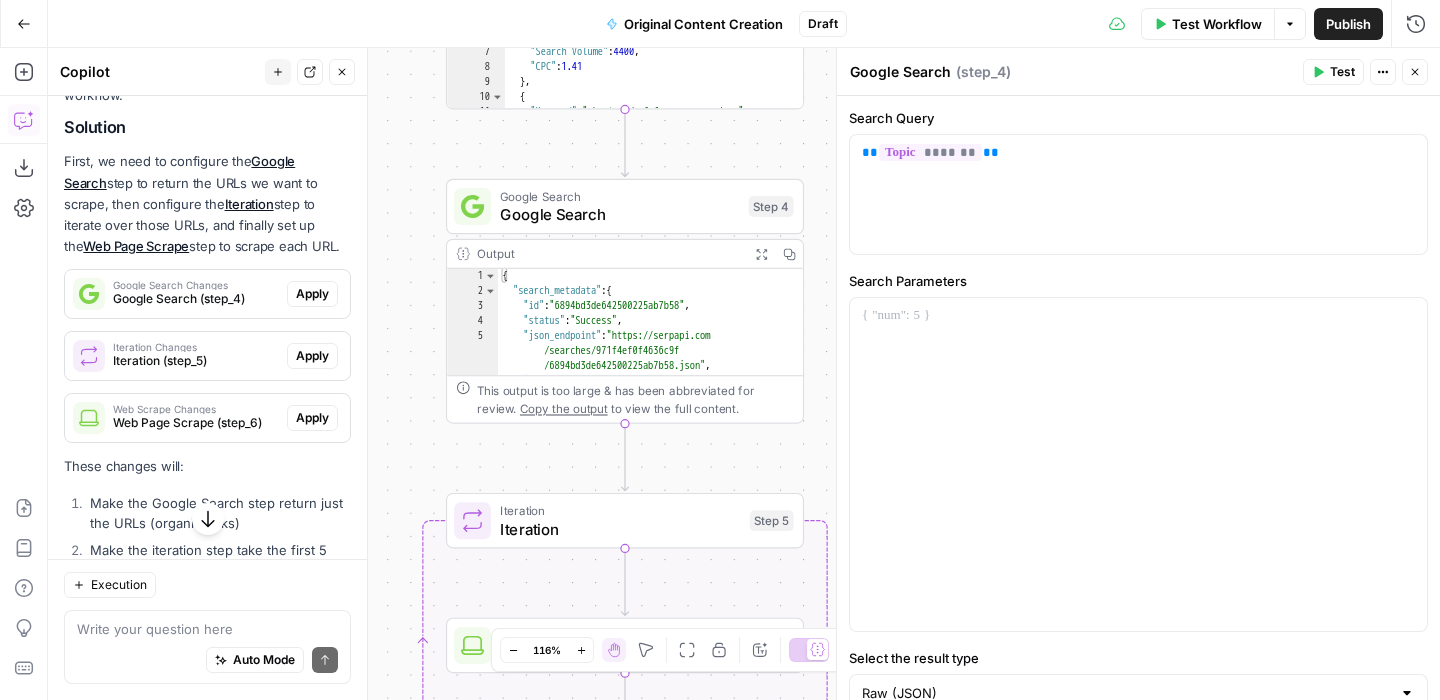 drag, startPoint x: 403, startPoint y: 527, endPoint x: 401, endPoint y: 359, distance: 168.0119 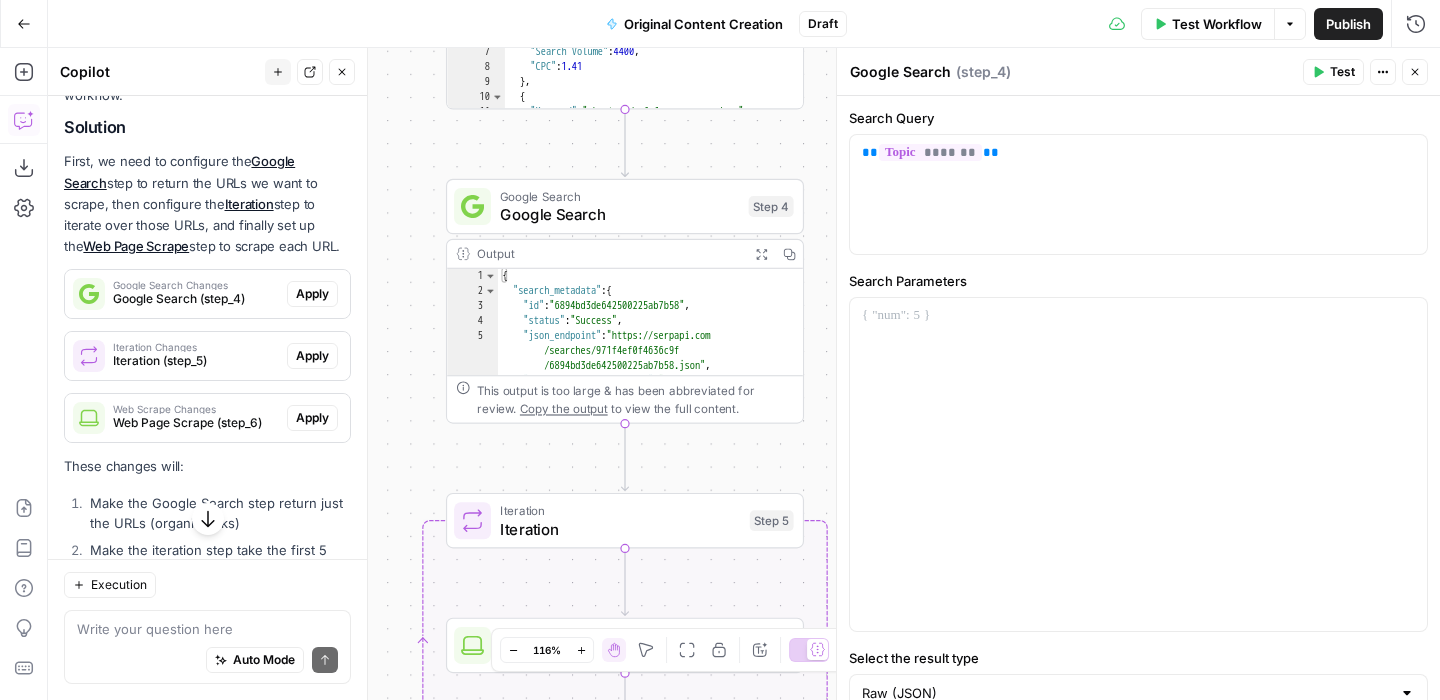 click on "Workflow Set Inputs Inputs SEO Research DataForSEO Related Keyword Finder Step 1 Output Expand Output Copy 1 2 3 4 5 6 7 8 9 10 11 [    {      "Keyword" :  "wharton dual language" ,      "Competition" :  0.11 ,      "Competition Level" :  "LOW" ,      "Keyword Difficulty Index" :  0 ,      "Search Volume" :  4400 ,      "CPC" :  1.41    } ,    {      "Keyword" :  "wharton dual language academy"          ,     XXXXXXXXXXXXXXXXXXXXXXXXXXXXXXXXXXXXXXXXXXXXXXXXXXXXXXXXXXXXXXXXXXXXXXXXXXXXXXXXXXXXXXXXXXXXXXXXXXXXXXXXXXXXXXXXXXXXXXXXXXXXXXXXXXXXXXXXXXXXXXXXXXXXXXXXXXXXXXXXXXXXXXXXXXXXXXXXXXXXXXXXXXXXXXXXXXXXXXXXXXXXXXXXXXXXXXXXXXXXXXXXXXXXXXXXXXXXXXXXXXXXXXXXXXXXXXXXXXXXXXXXXXXXXXXXXXXXXXXXXXXXXXXXXXXXXXXXXXXXXXXXXXXXXXXXXXXXXXXXXXXXXXXXXXXXXXXXXXXXXXXXXXXXXXXXXXXXXXXXXXXXXXXXXXXXXXXXXXXXXXXXXXXXXXXXXXXXXXXXXXXXXXXXXXXXXXXXXXXXXXXXXXXXXXXXXXXXXXXXXXXXXXXXXXXXXXXXXXXXXXXXXXXXXXXXXXXXXXXXXXXXXXXXXXXXXXXXXXXXXXXXXXXXXXXX Google Search Google Search Step 4 Output Expand Output Copy 1 2 3 4 5 6 {    :  {" at bounding box center (744, 374) 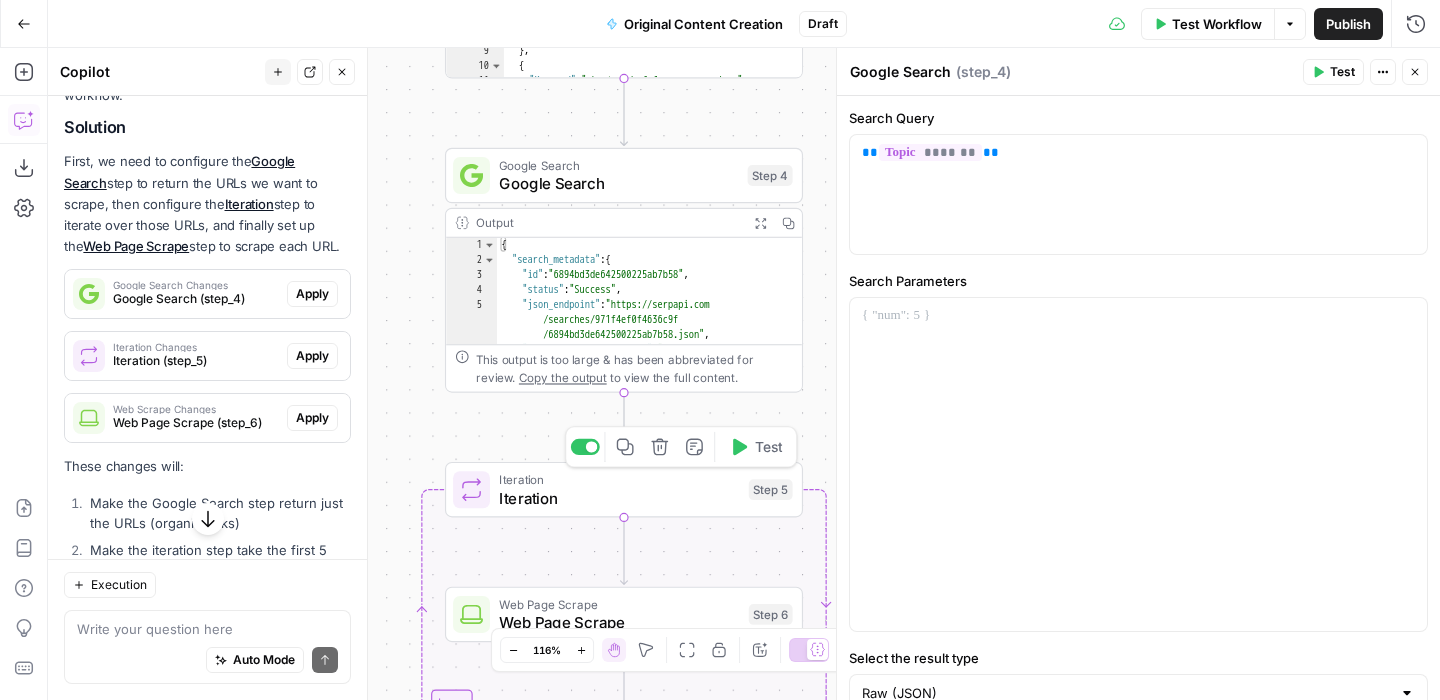 click on "Iteration" at bounding box center (619, 497) 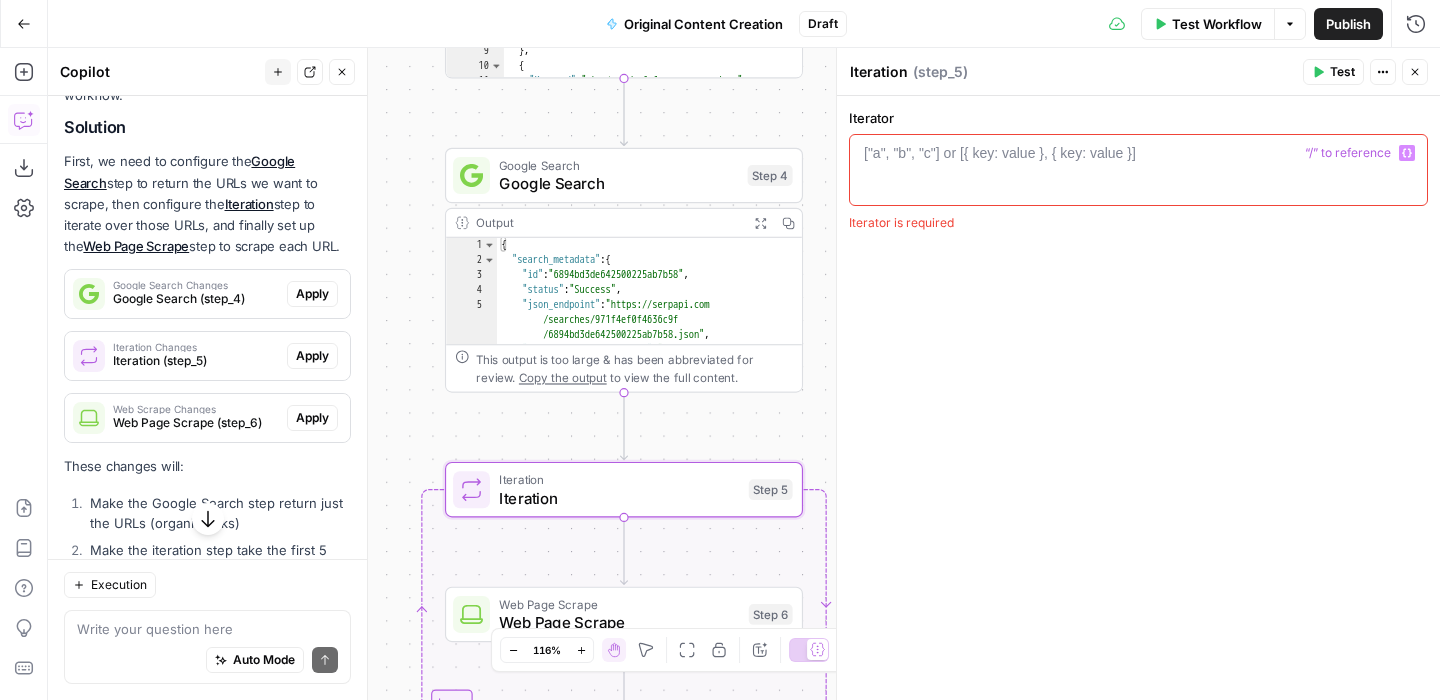 click on "["a", "b", "c"] or [{ key: value }, { key: value }]" at bounding box center [1000, 153] 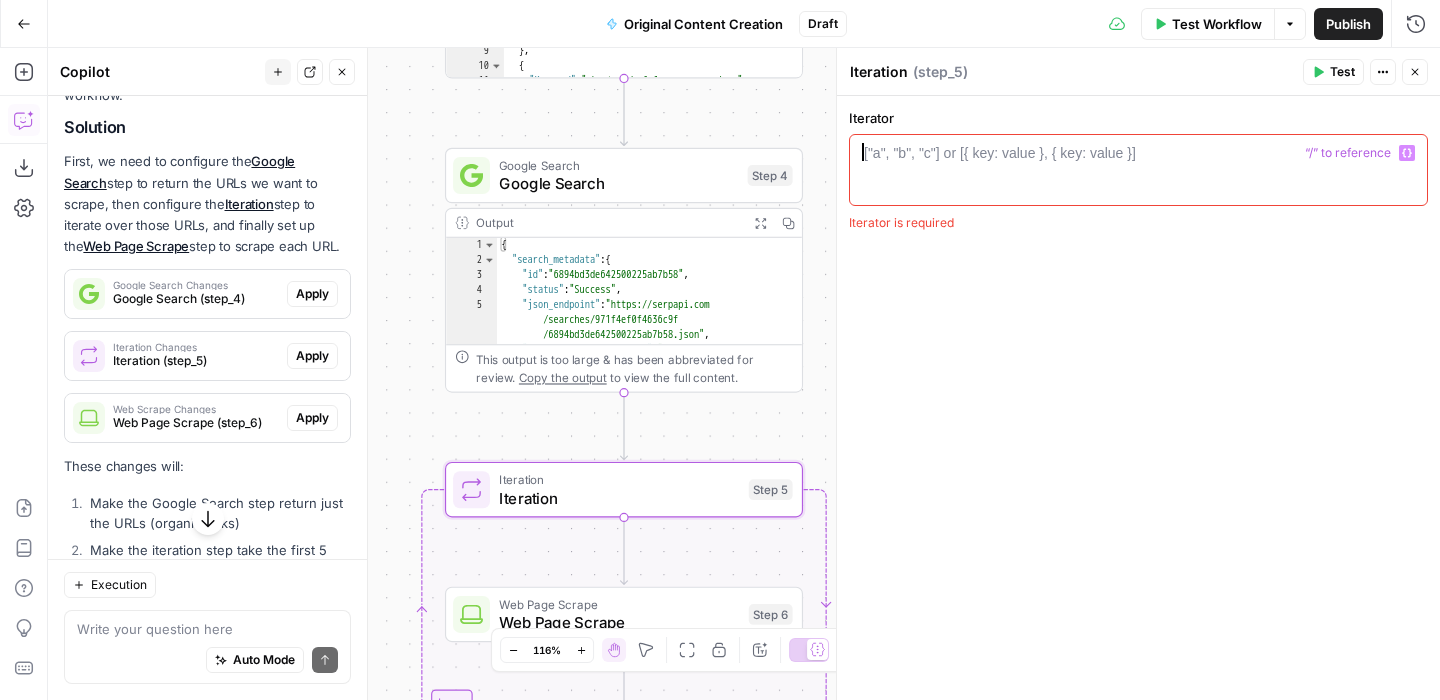 paste on "**********" 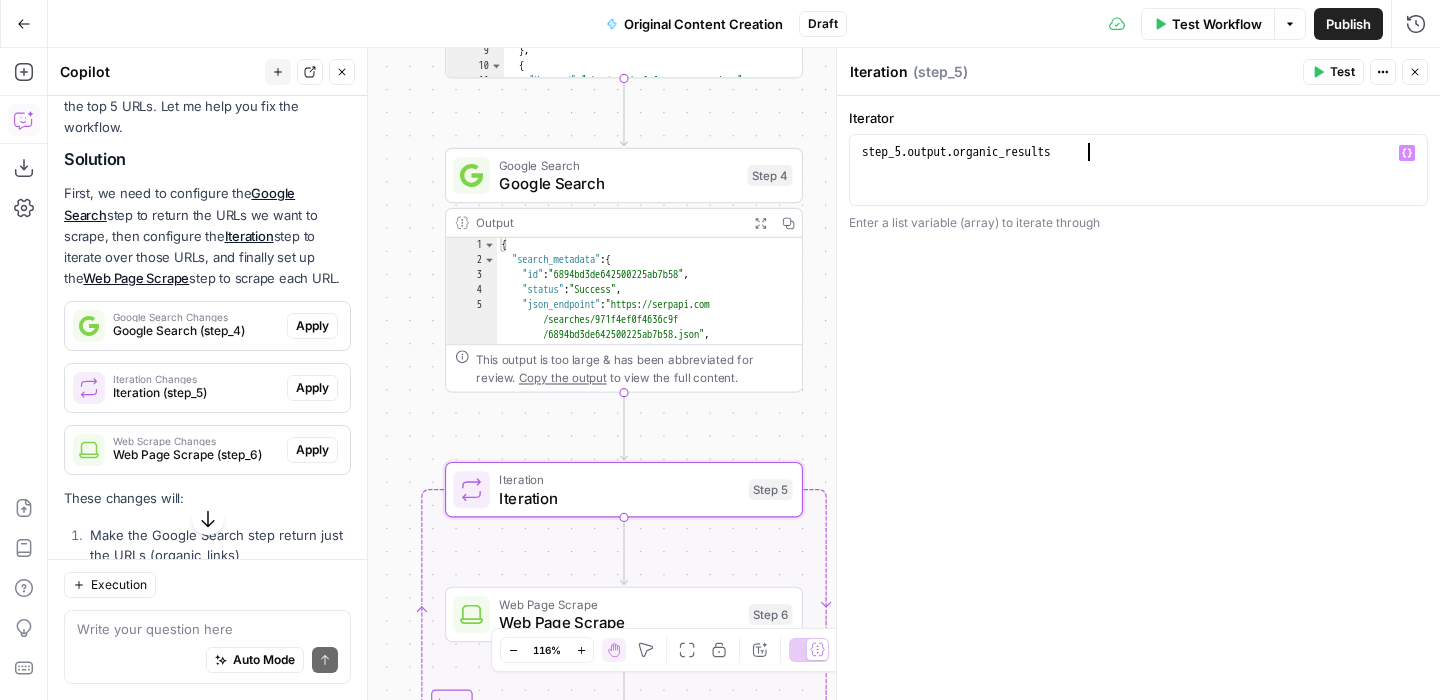 scroll, scrollTop: 1554, scrollLeft: 0, axis: vertical 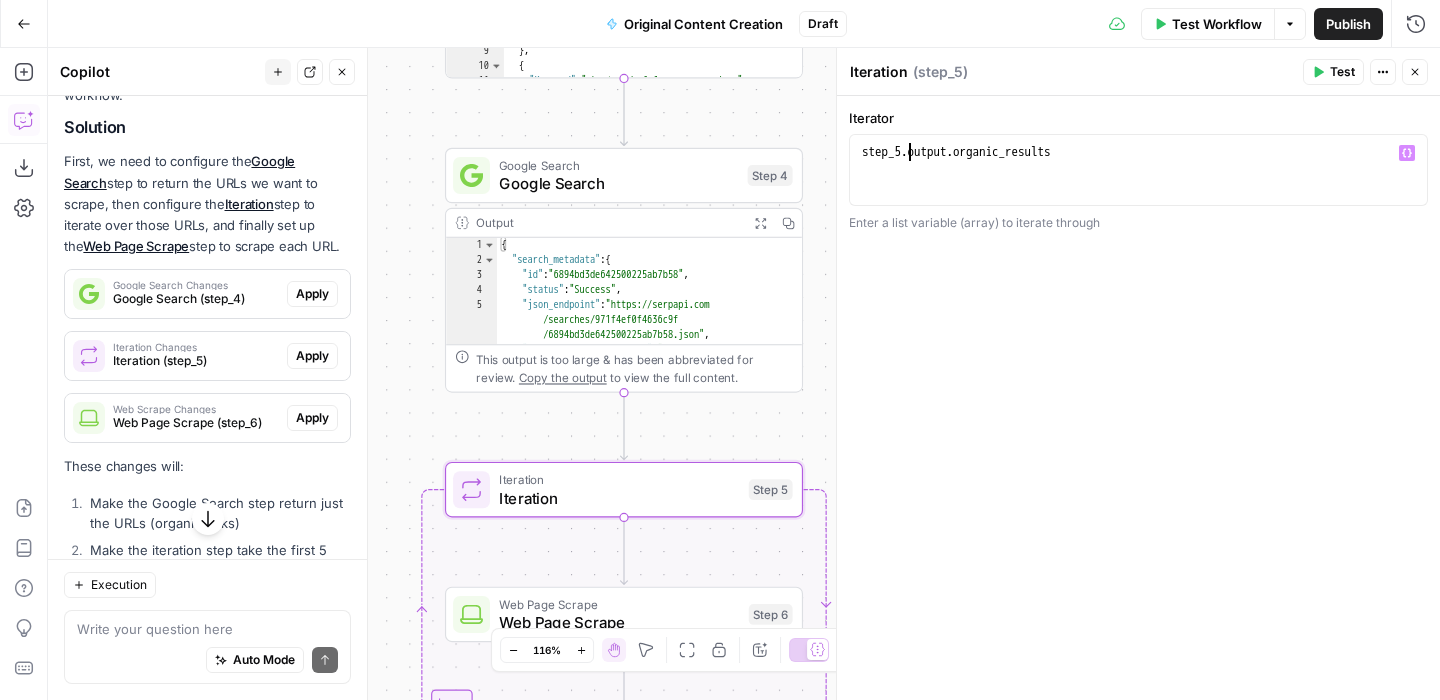 click on "step_5 . output . organic_results" at bounding box center [1138, 188] 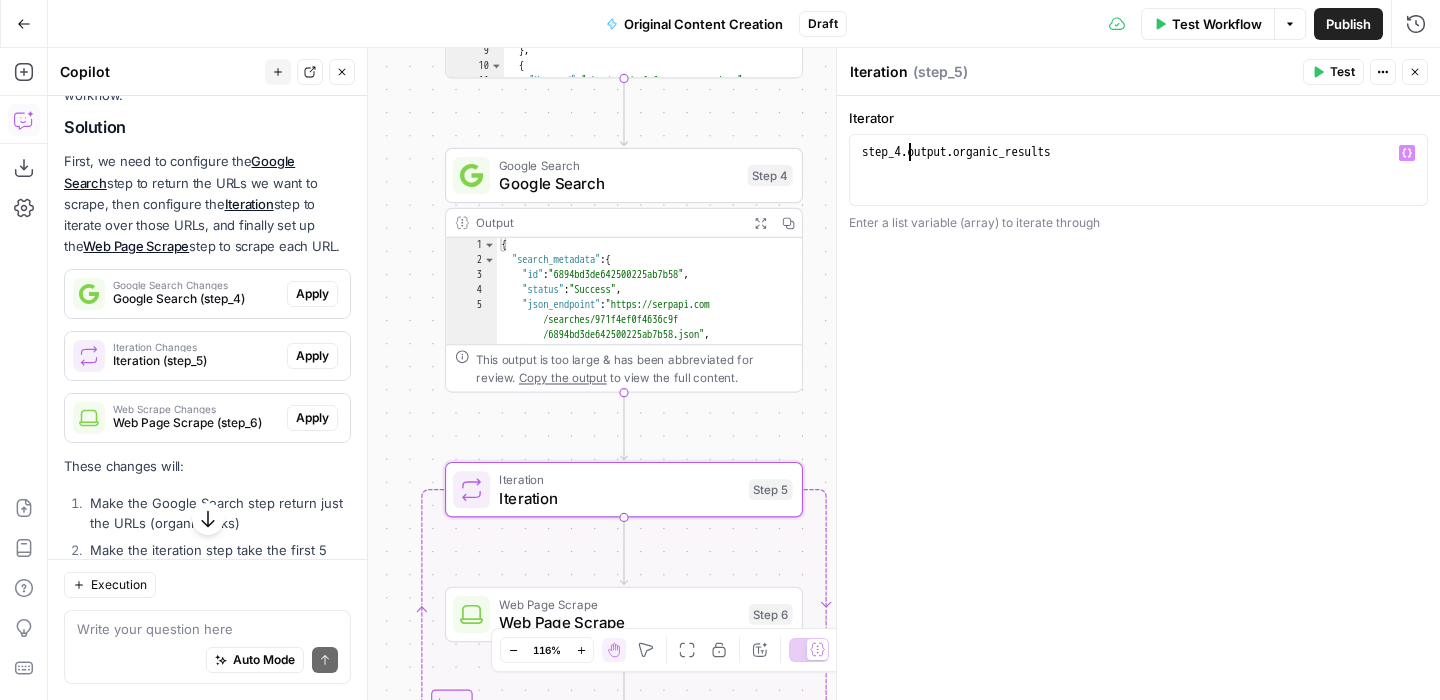scroll, scrollTop: 0, scrollLeft: 3, axis: horizontal 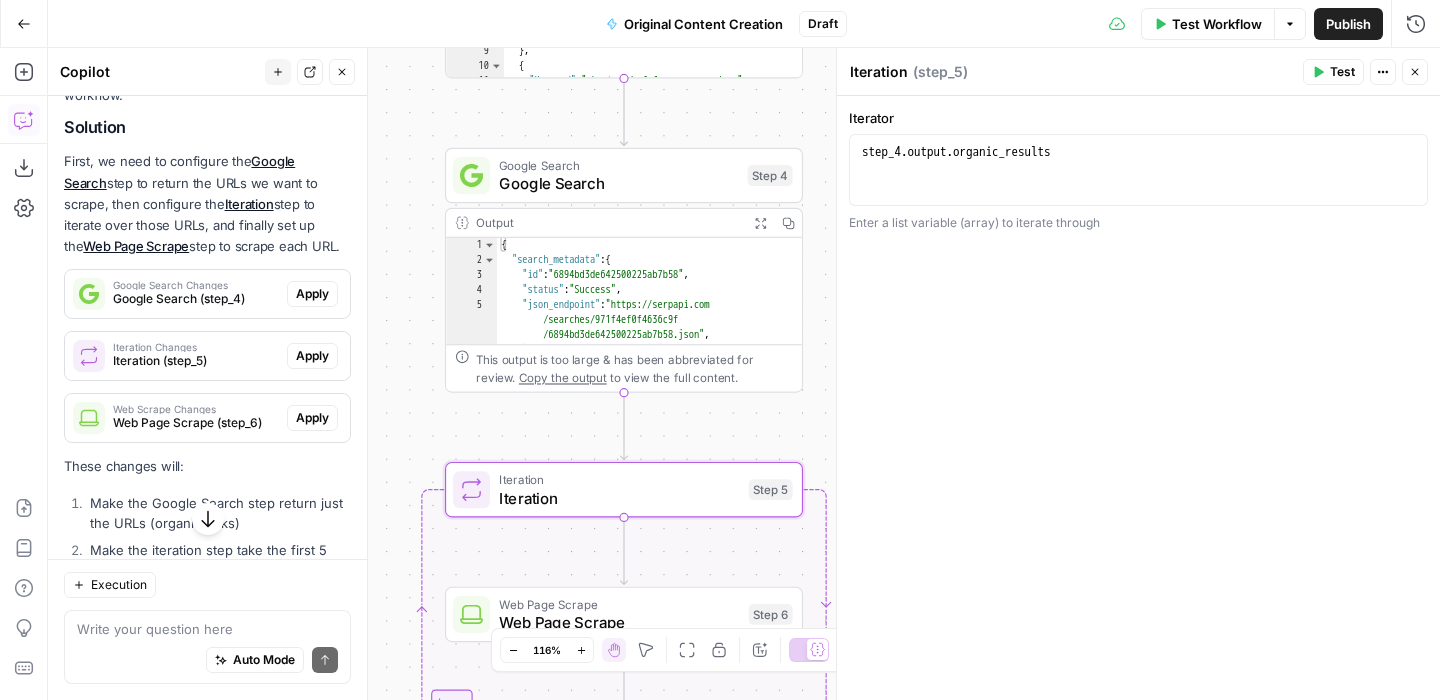 click on "Workflow Set Inputs Inputs SEO Research DataForSEO Related Keyword Finder Step 1 Output Expand Output Copy 1 2 3 4 5 6 7 8 9 10 11 [    {      "Keyword" :  "wharton dual language" ,      "Competition" :  0.11 ,      "Competition Level" :  "LOW" ,      "Keyword Difficulty Index" :  0 ,      "Search Volume" :  4400 ,      "CPC" :  1.41    } ,    {      "Keyword" :  "wharton dual language academy"          ,     XXXXXXXXXXXXXXXXXXXXXXXXXXXXXXXXXXXXXXXXXXXXXXXXXXXXXXXXXXXXXXXXXXXXXXXXXXXXXXXXXXXXXXXXXXXXXXXXXXXXXXXXXXXXXXXXXXXXXXXXXXXXXXXXXXXXXXXXXXXXXXXXXXXXXXXXXXXXXXXXXXXXXXXXXXXXXXXXXXXXXXXXXXXXXXXXXXXXXXXXXXXXXXXXXXXXXXXXXXXXXXXXXXXXXXXXXXXXXXXXXXXXXXXXXXXXXXXXXXXXXXXXXXXXXXXXXXXXXXXXXXXXXXXXXXXXXXXXXXXXXXXXXXXXXXXXXXXXXXXXXXXXXXXXXXXXXXXXXXXXXXXXXXXXXXXXXXXXXXXXXXXXXXXXXXXXXXXXXXXXXXXXXXXXXXXXXXXXXXXXXXXXXXXXXXXXXXXXXXXXXXXXXXXXXXXXXXXXXXXXXXXXXXXXXXXXXXXXXXXXXXXXXXXXXXXXXXXXXXXXXXXXXXXXXXXXXXXXXXXXXXXXXXXXXXXX Google Search Google Search Step 4 Output Expand Output Copy 1 2 3 4 5 6 {    :  {" at bounding box center (744, 374) 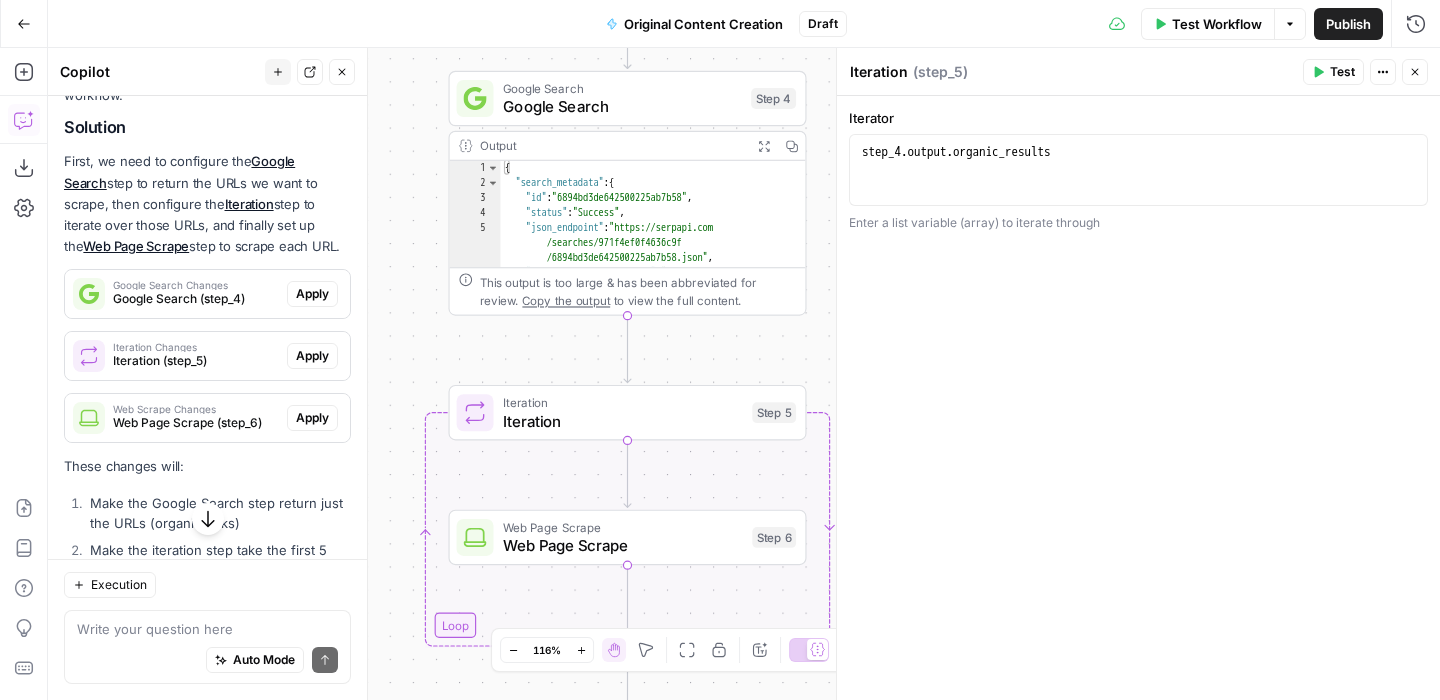 click on "Test" at bounding box center (1333, 72) 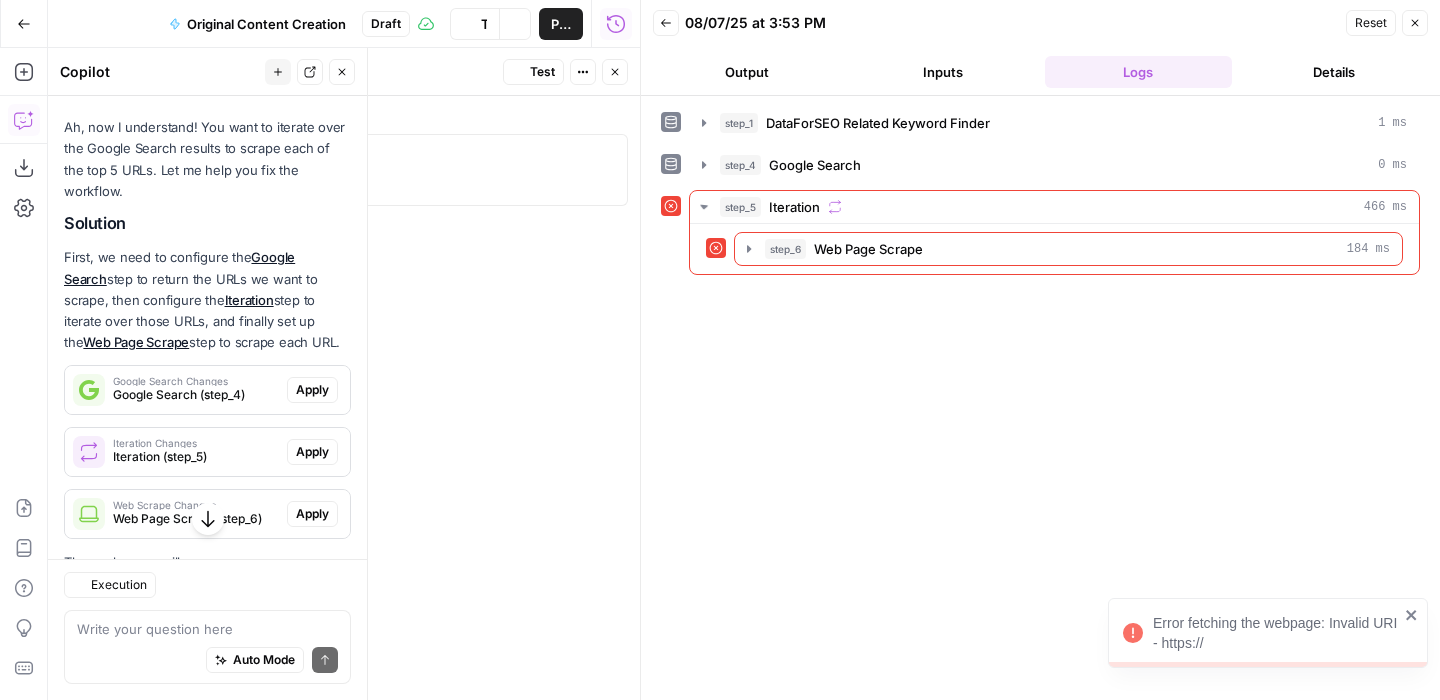 scroll, scrollTop: 1554, scrollLeft: 0, axis: vertical 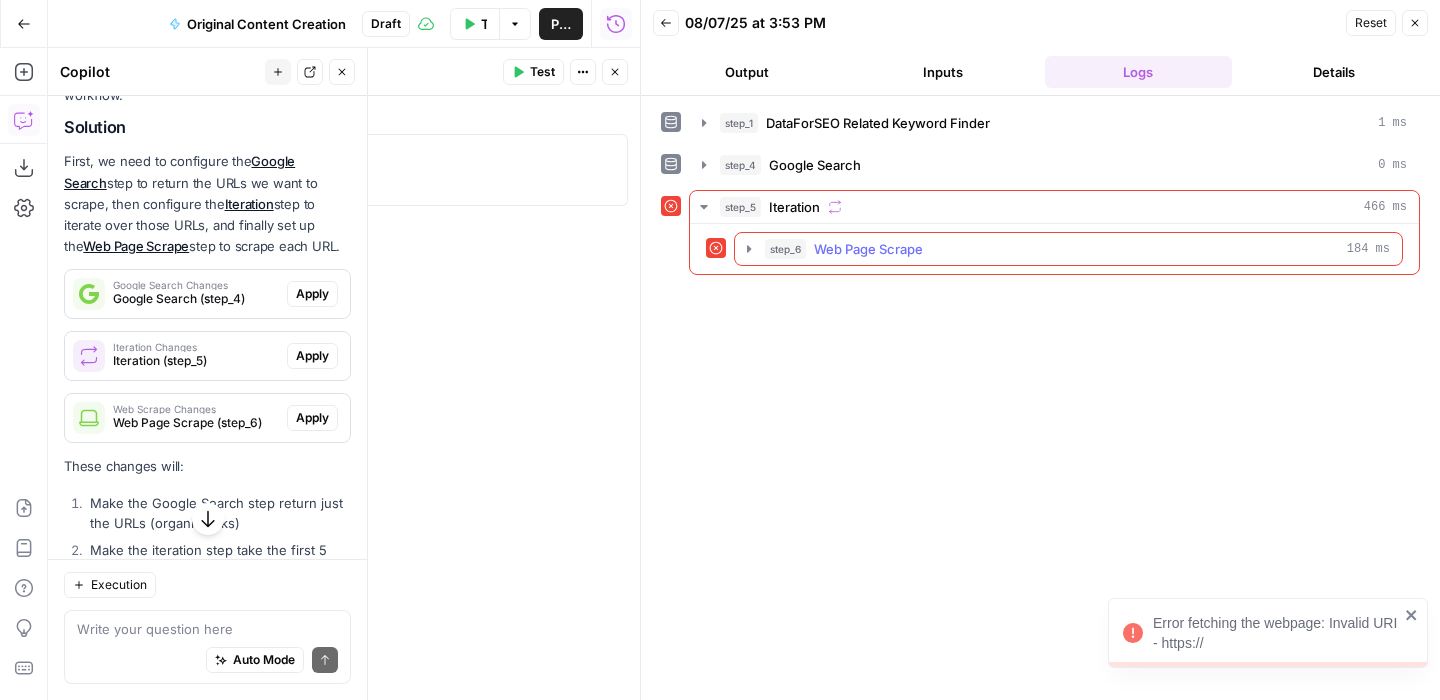 click 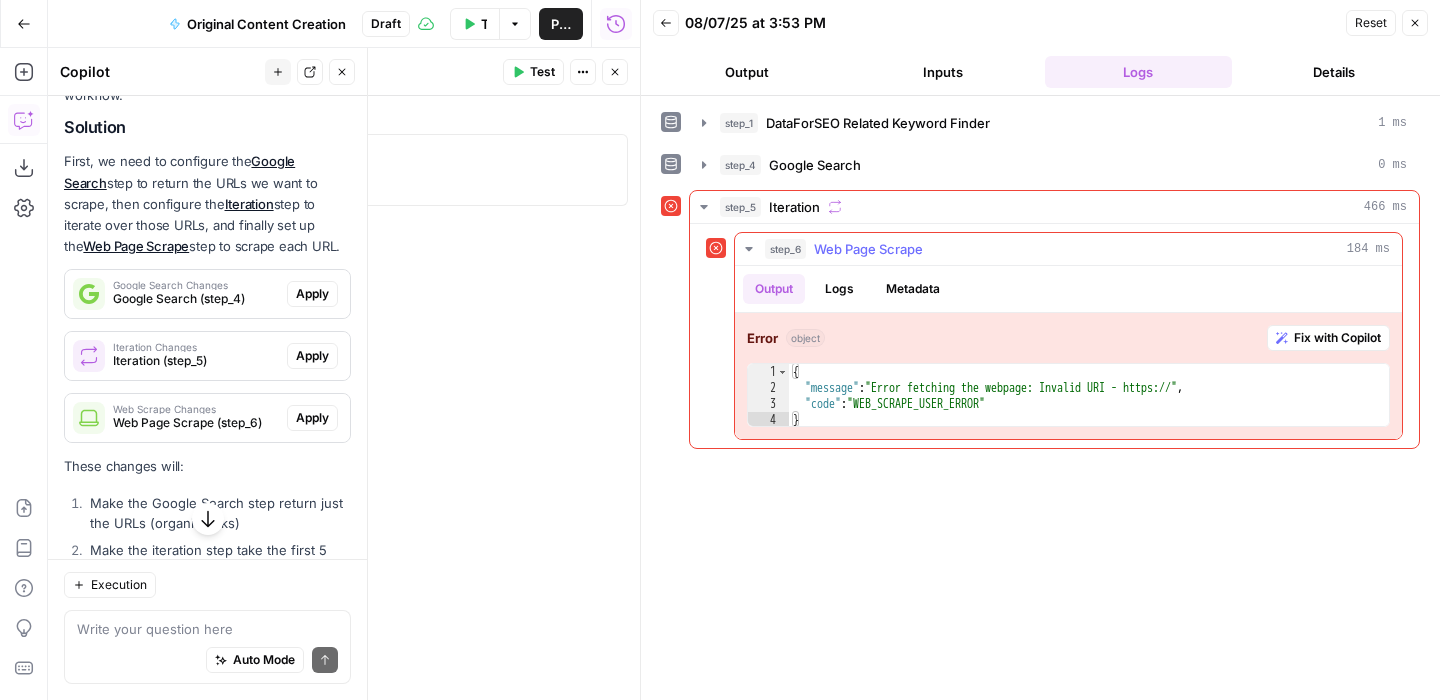 click on "Fix with Copilot" at bounding box center (1337, 338) 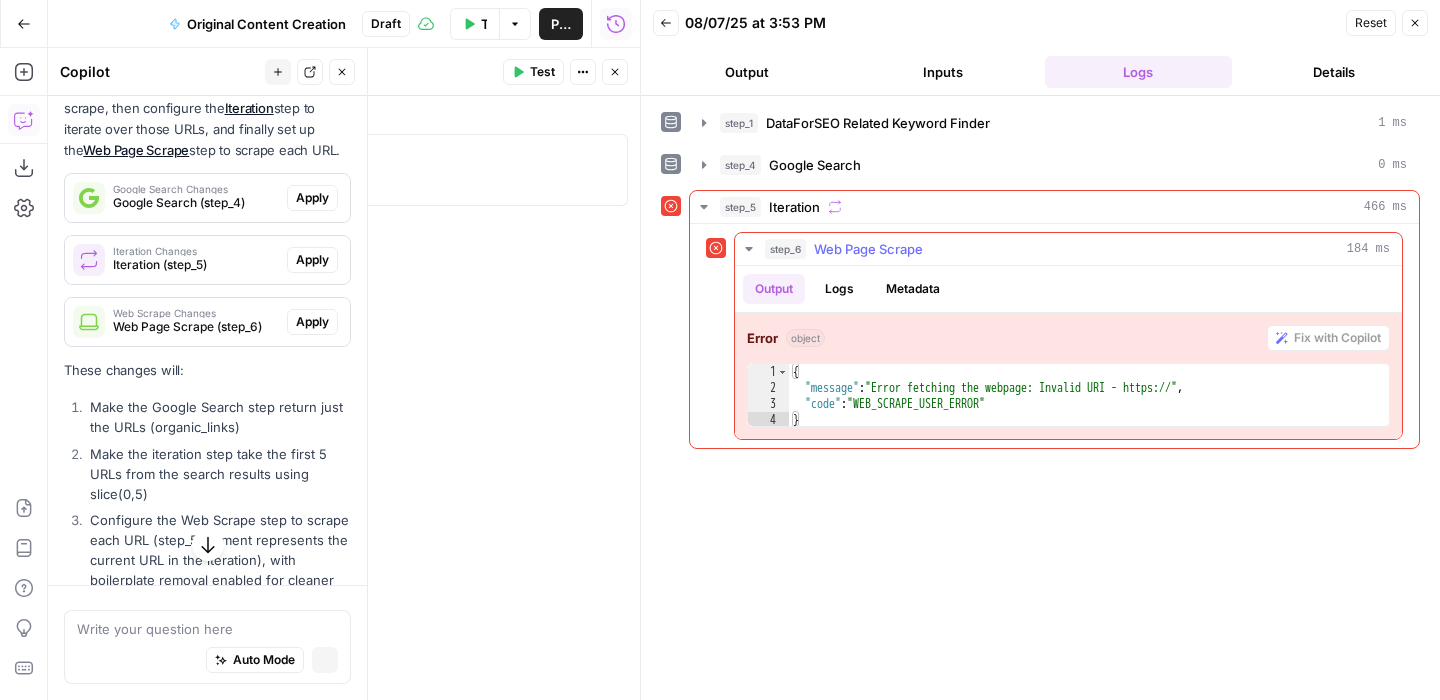 scroll, scrollTop: 1458, scrollLeft: 0, axis: vertical 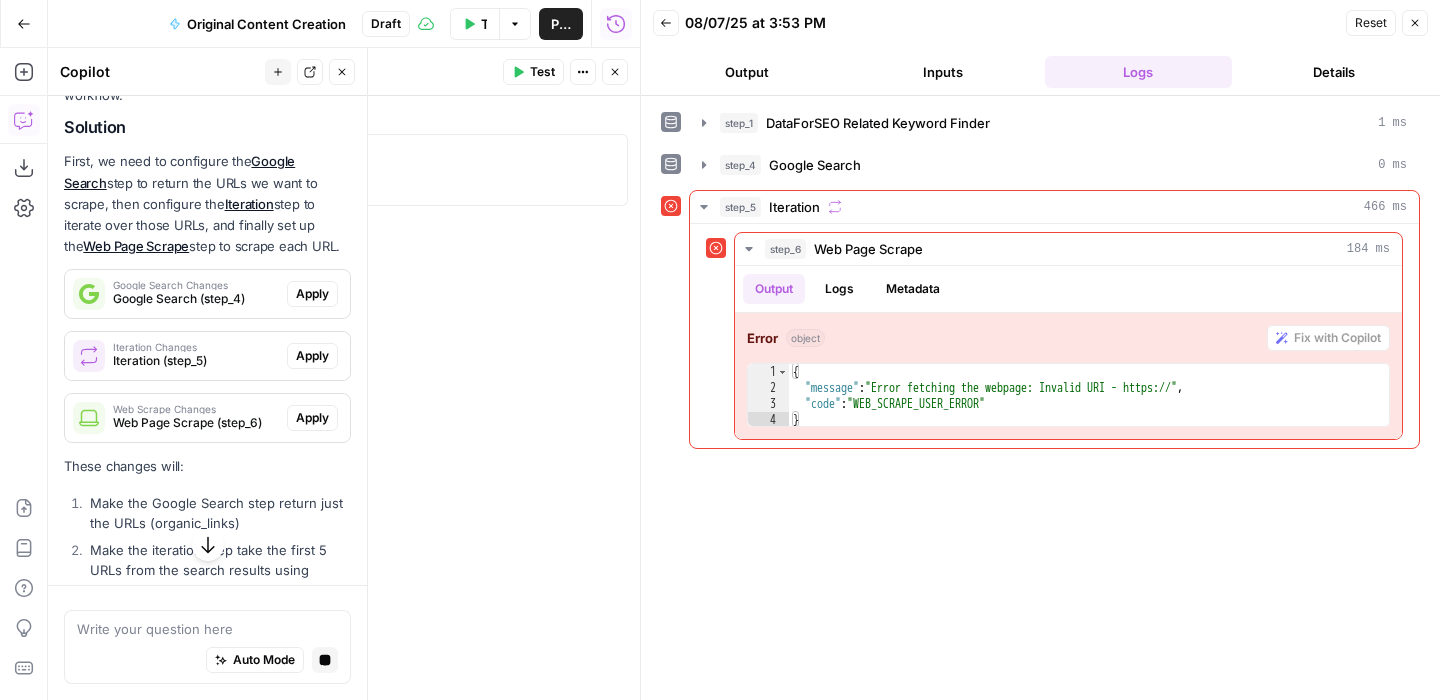 click 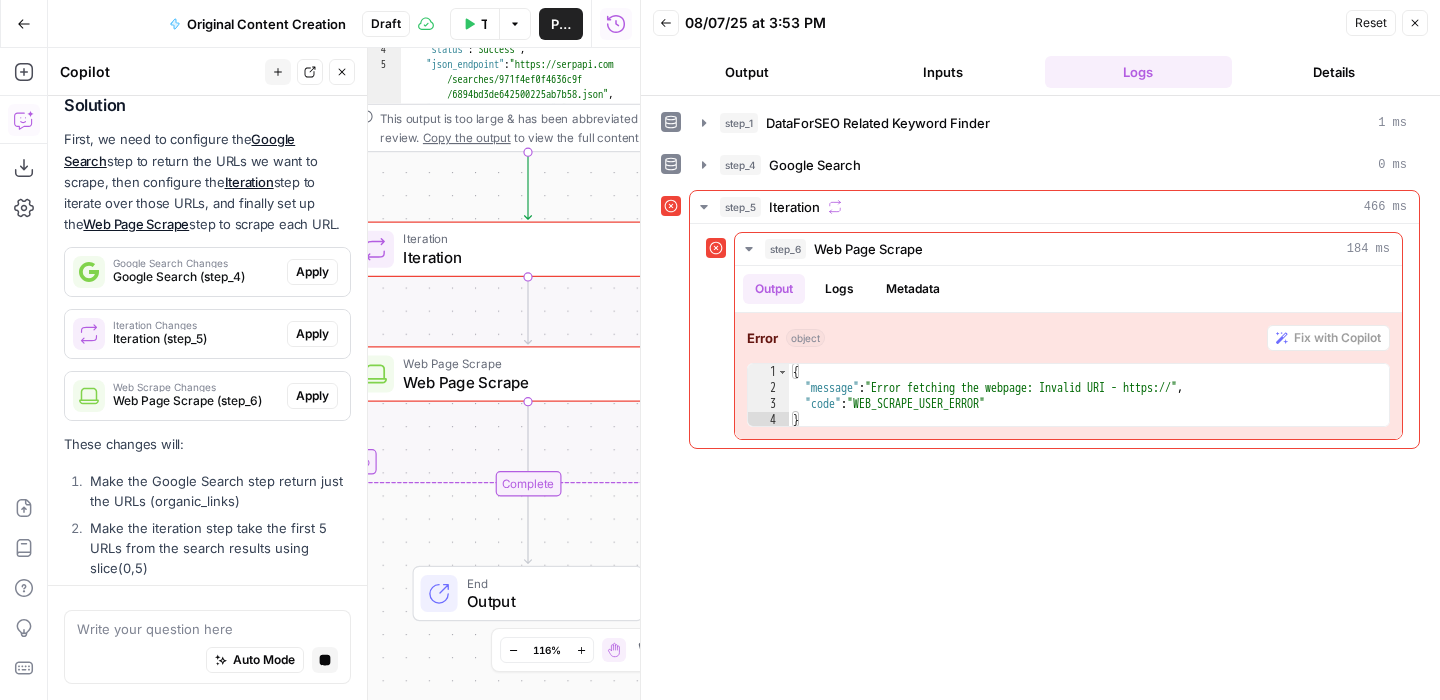 scroll, scrollTop: 1448, scrollLeft: 0, axis: vertical 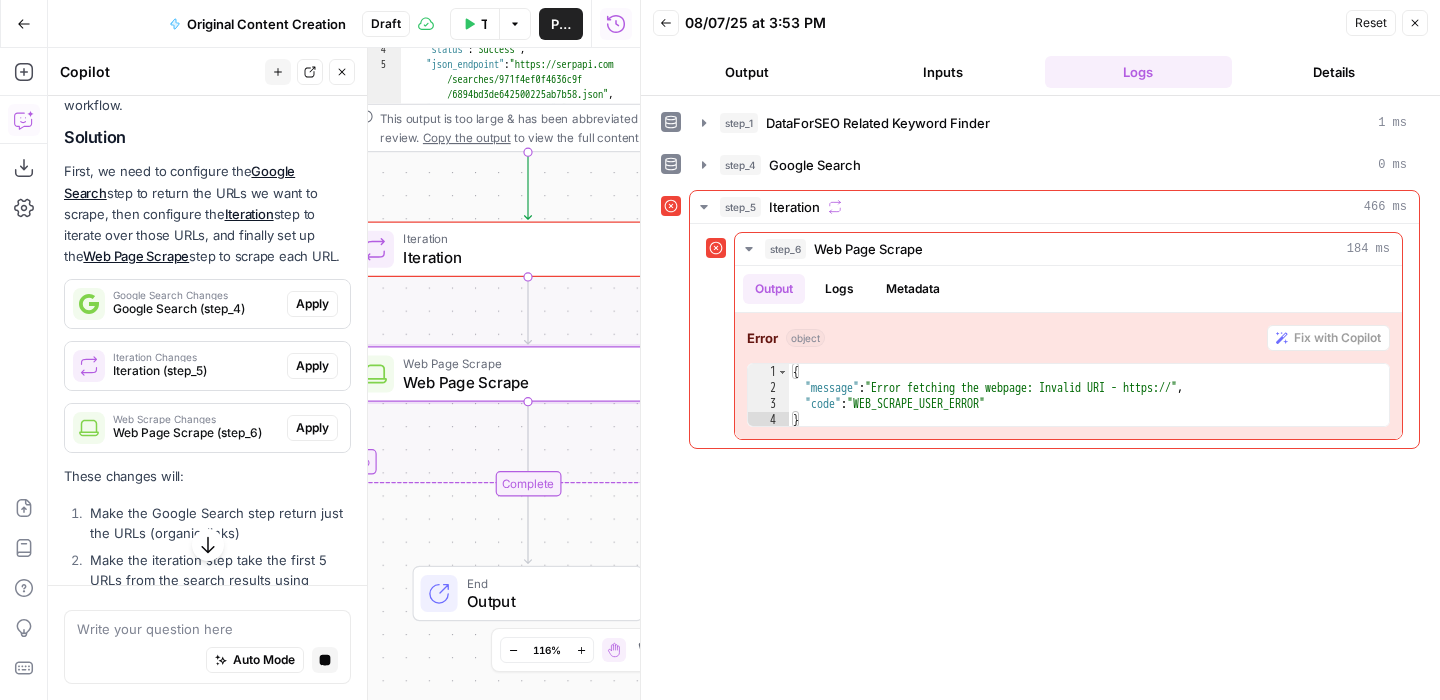click on "Apply" at bounding box center [312, 428] 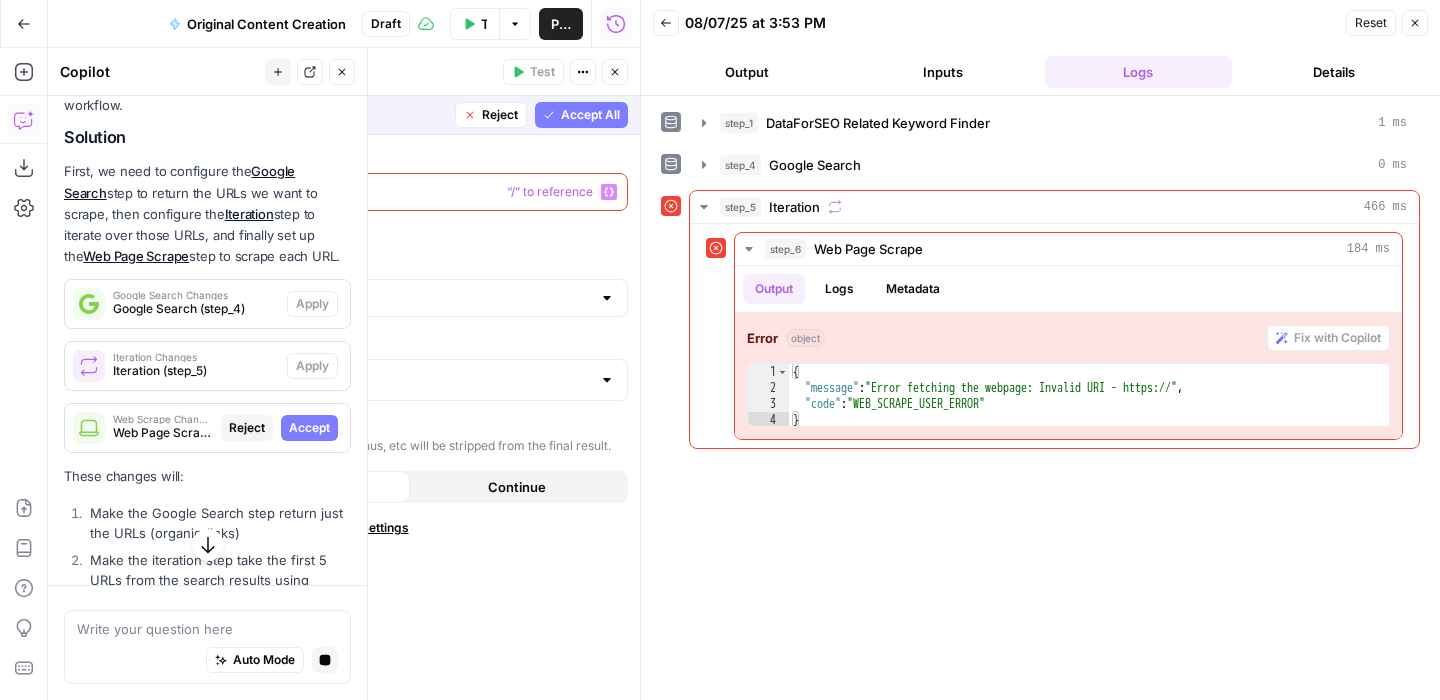 click 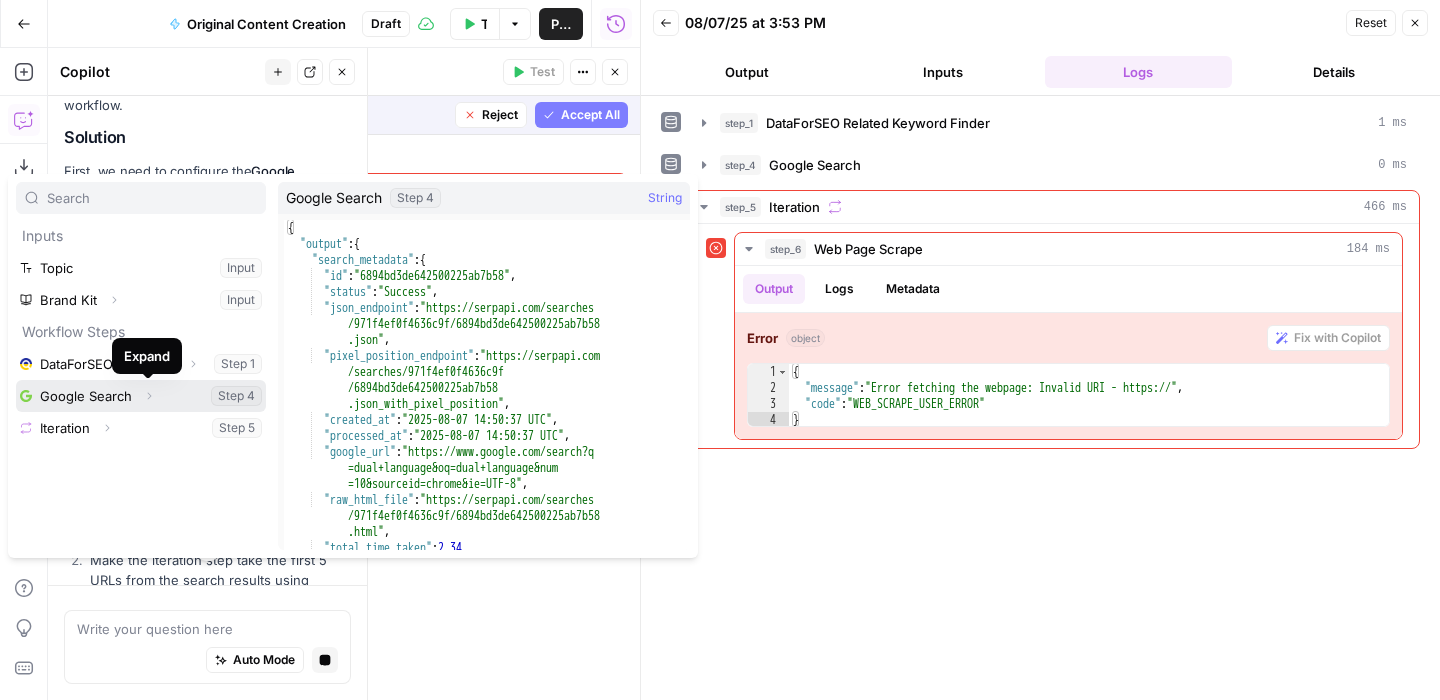 click 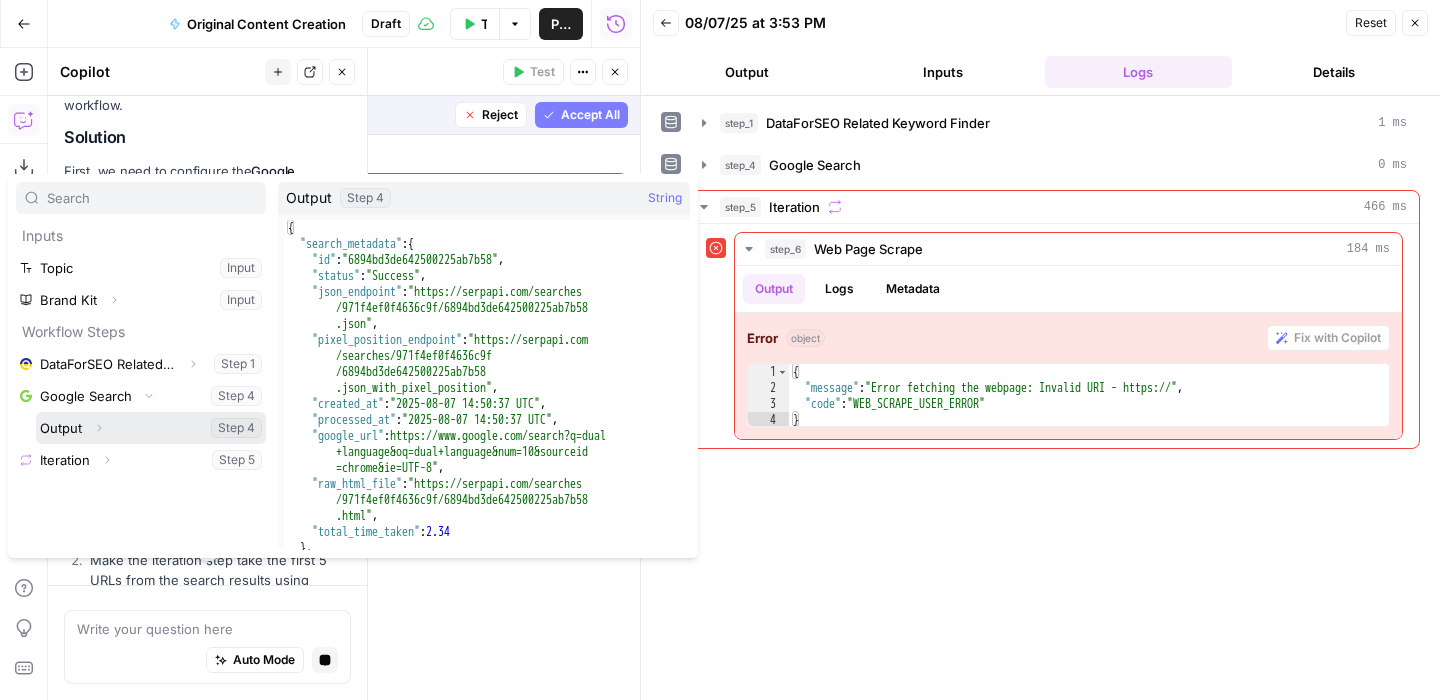 click 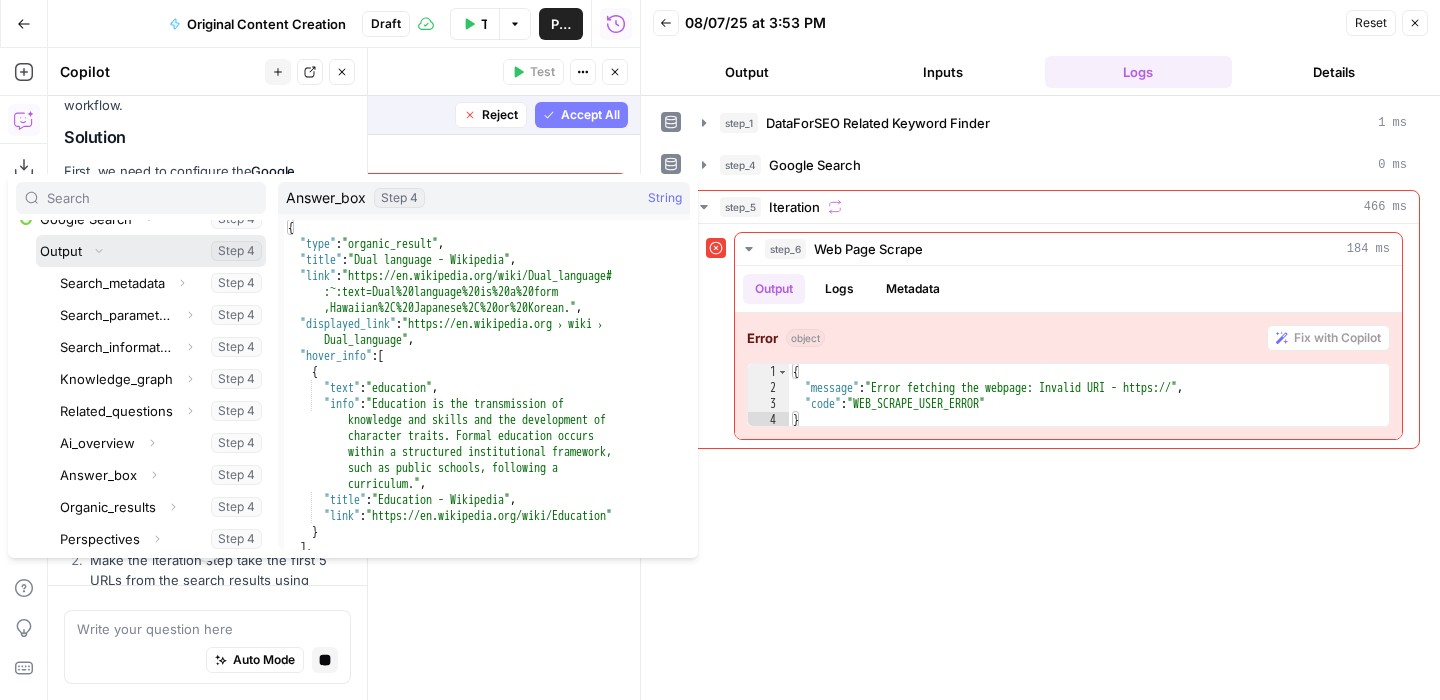 scroll, scrollTop: 178, scrollLeft: 0, axis: vertical 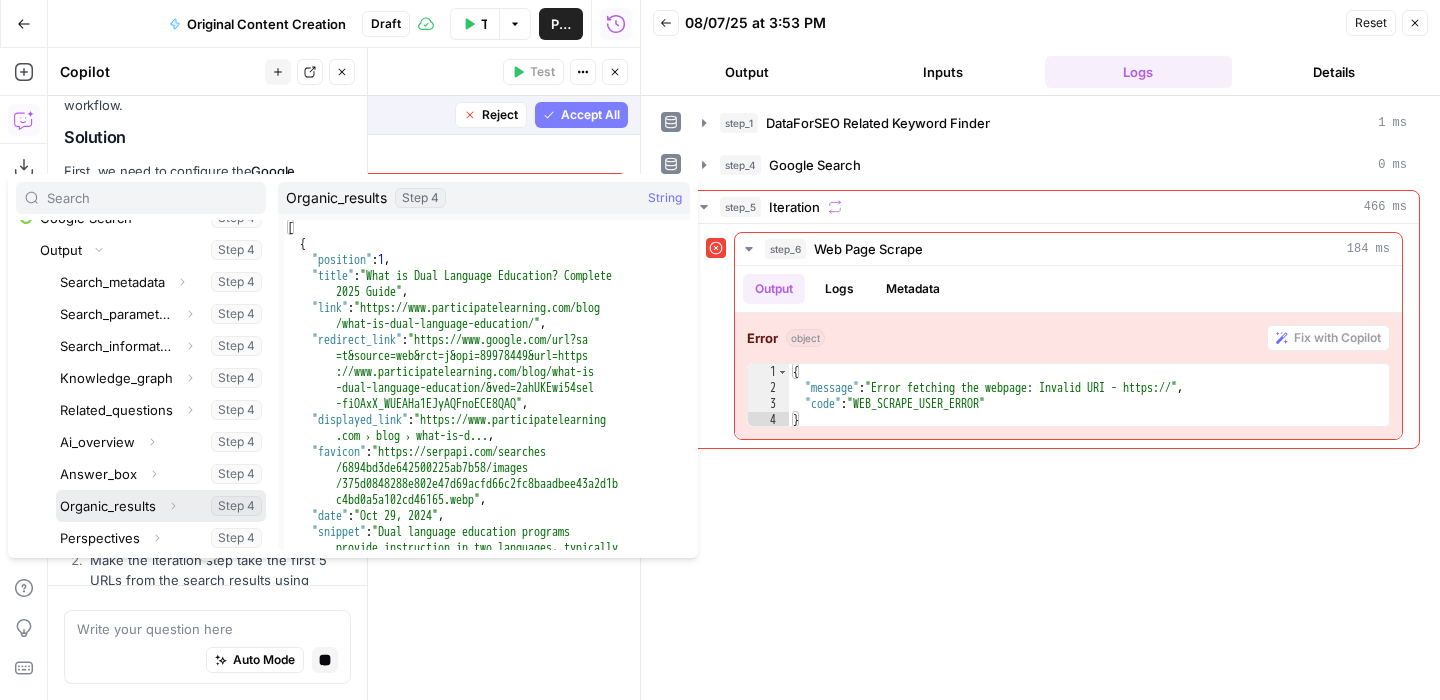 click 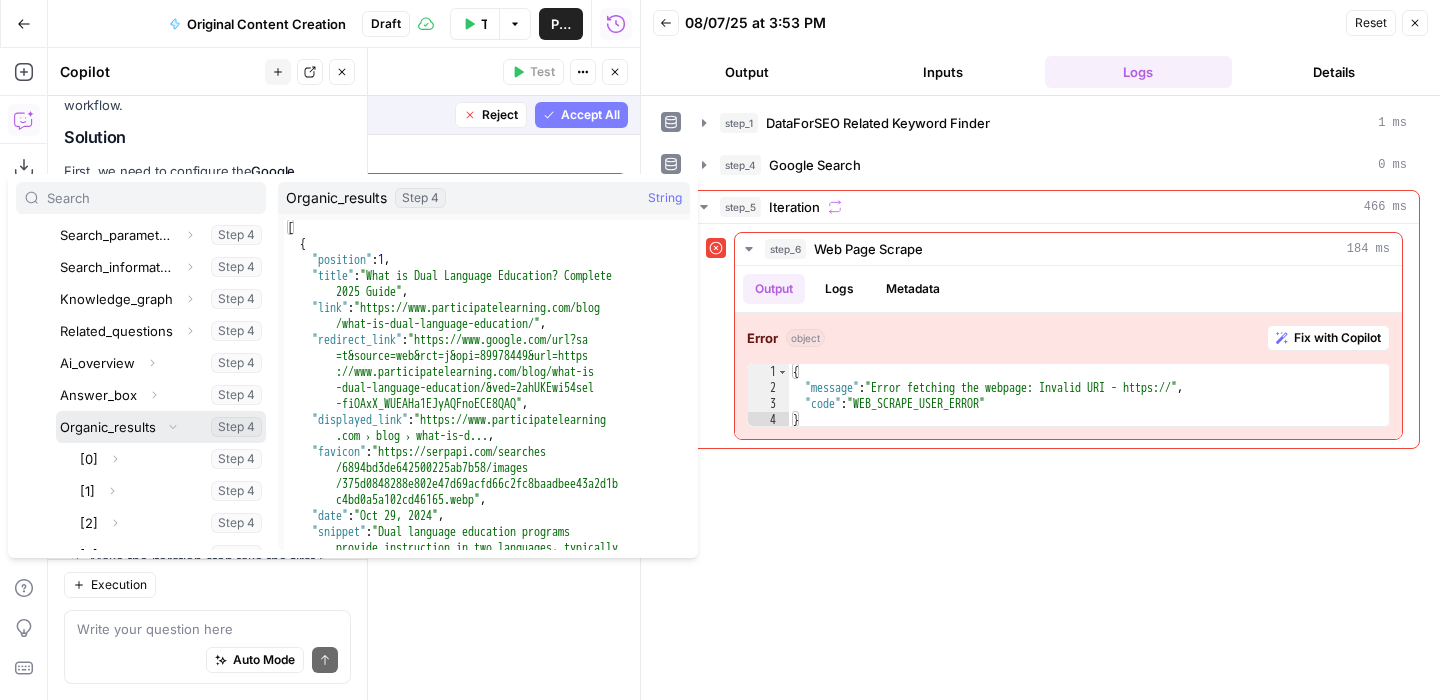 scroll, scrollTop: 271, scrollLeft: 0, axis: vertical 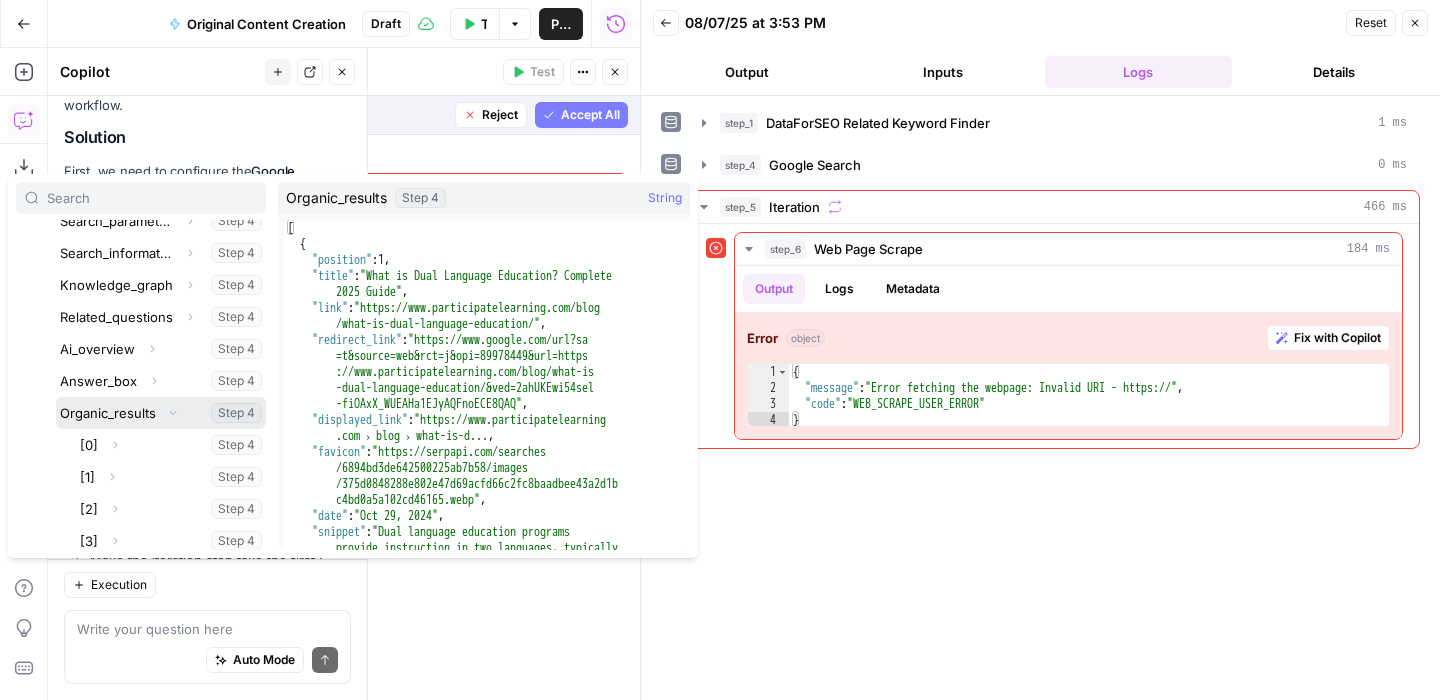 click at bounding box center (161, 413) 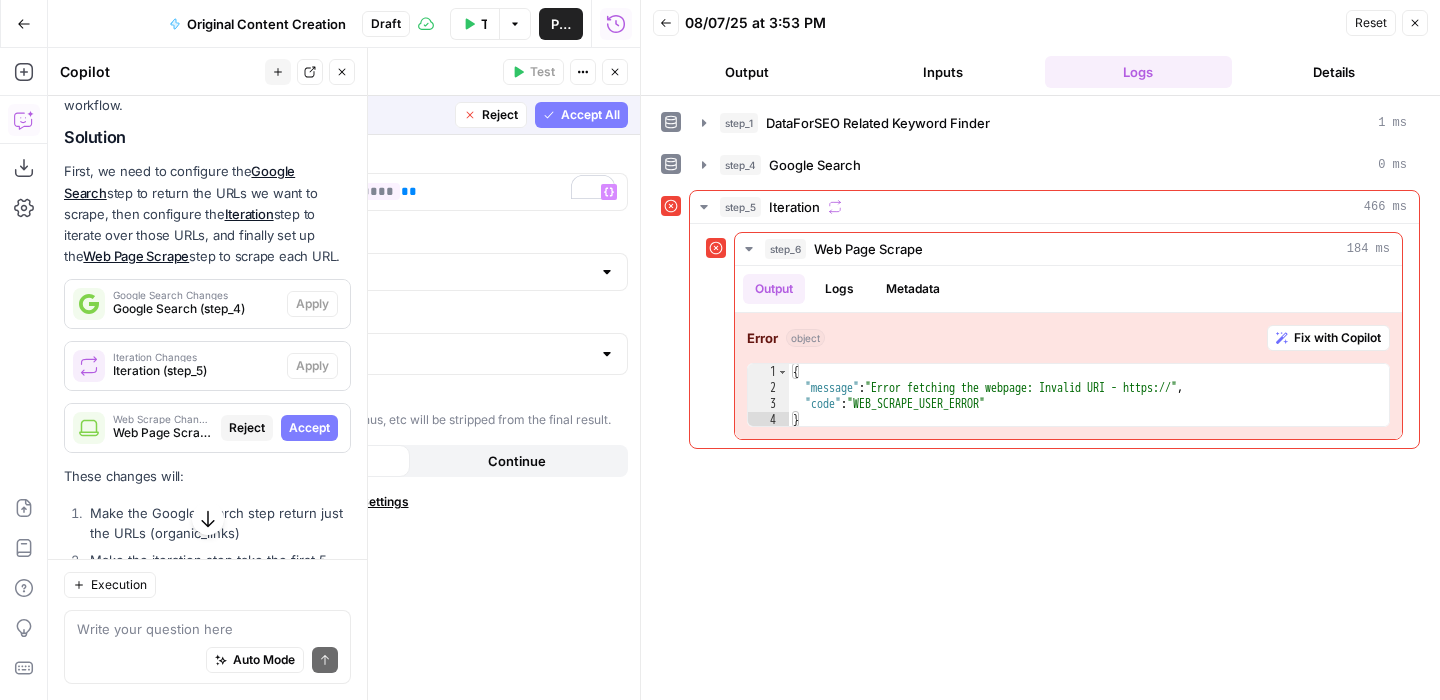 click on "Accept All" at bounding box center (590, 115) 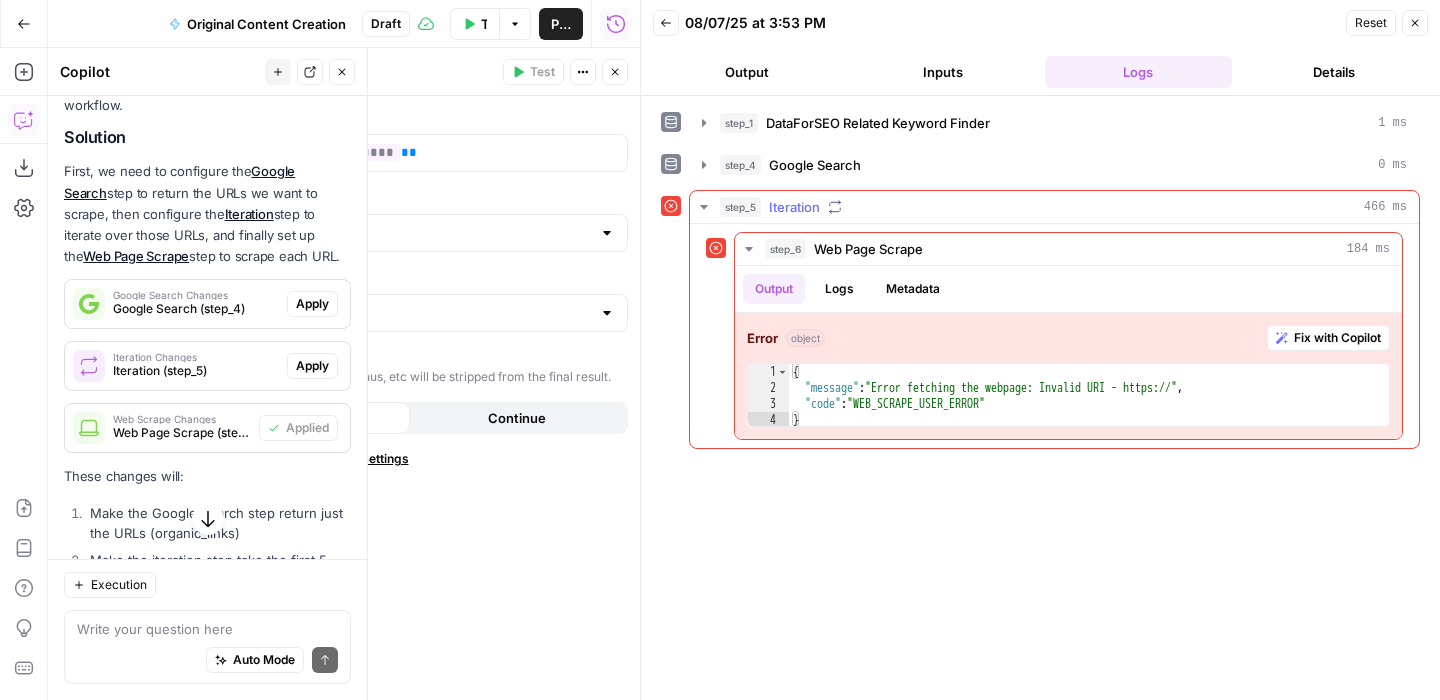 click 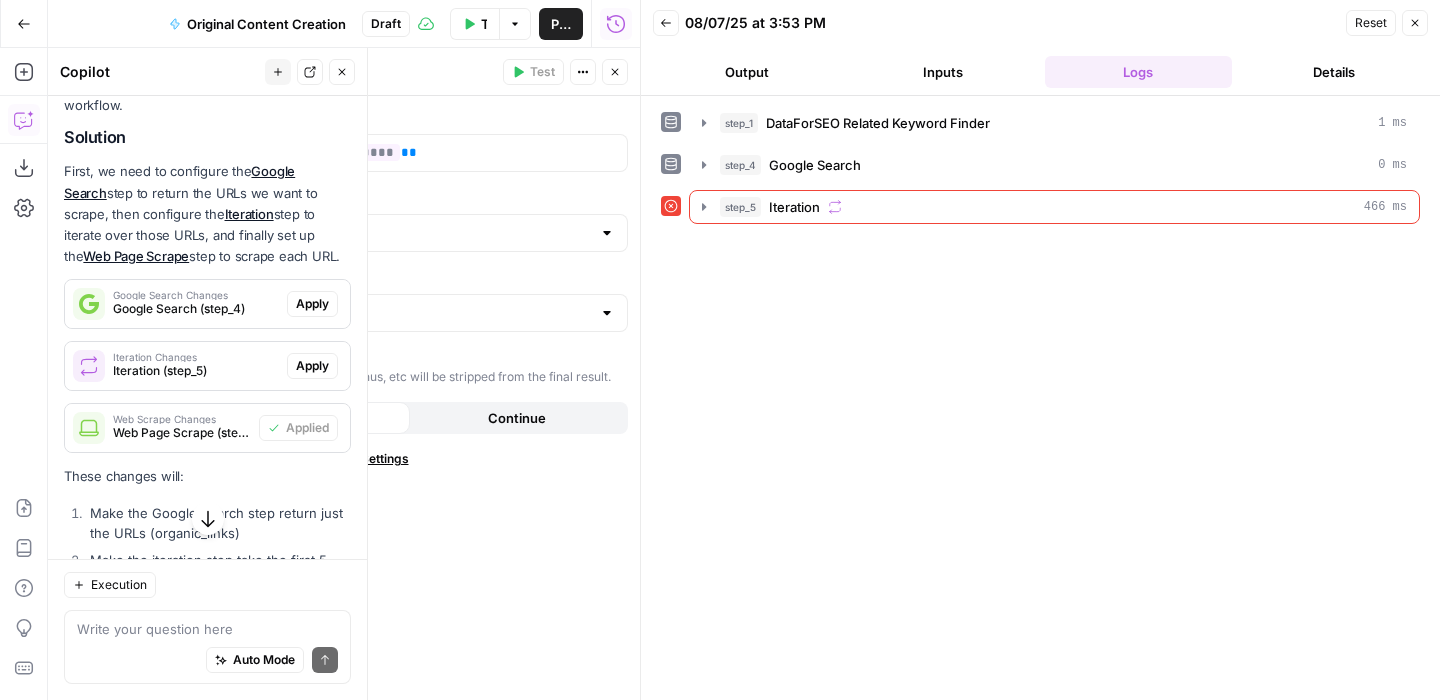 click 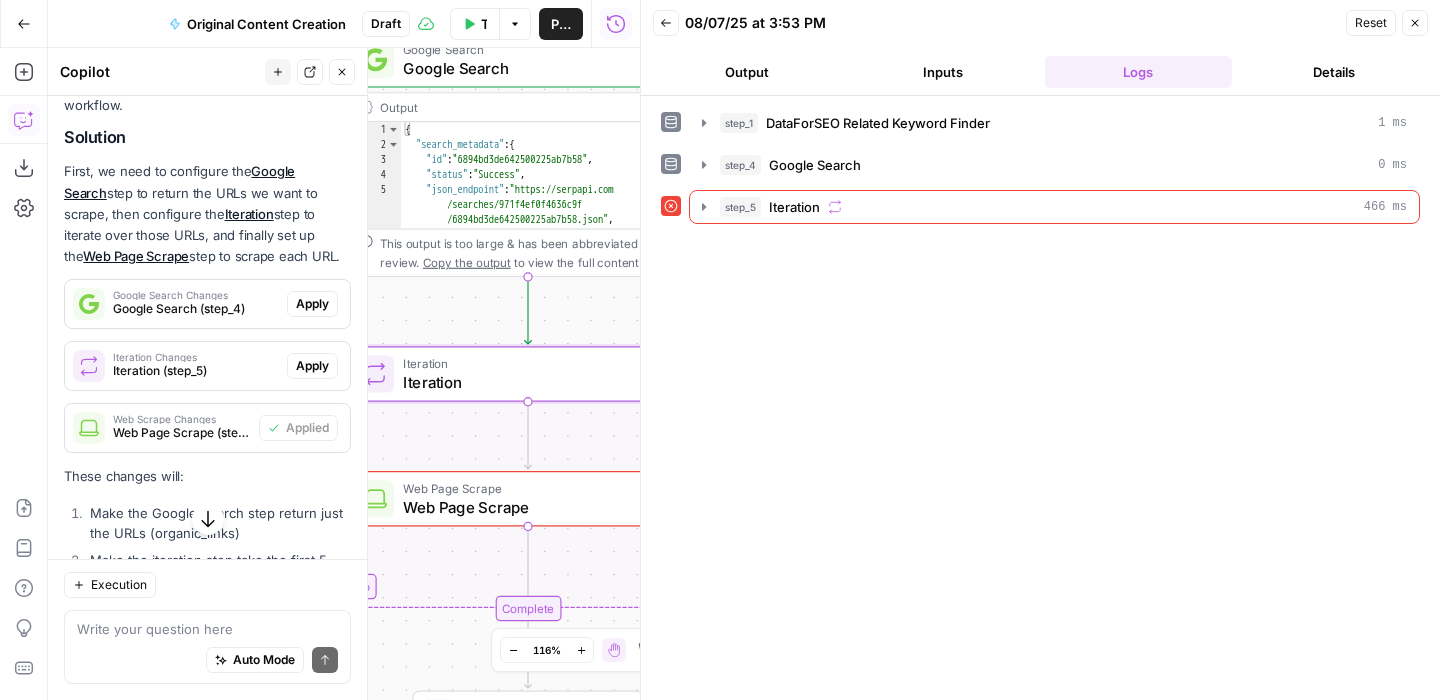 click on "Apply" at bounding box center (312, 366) 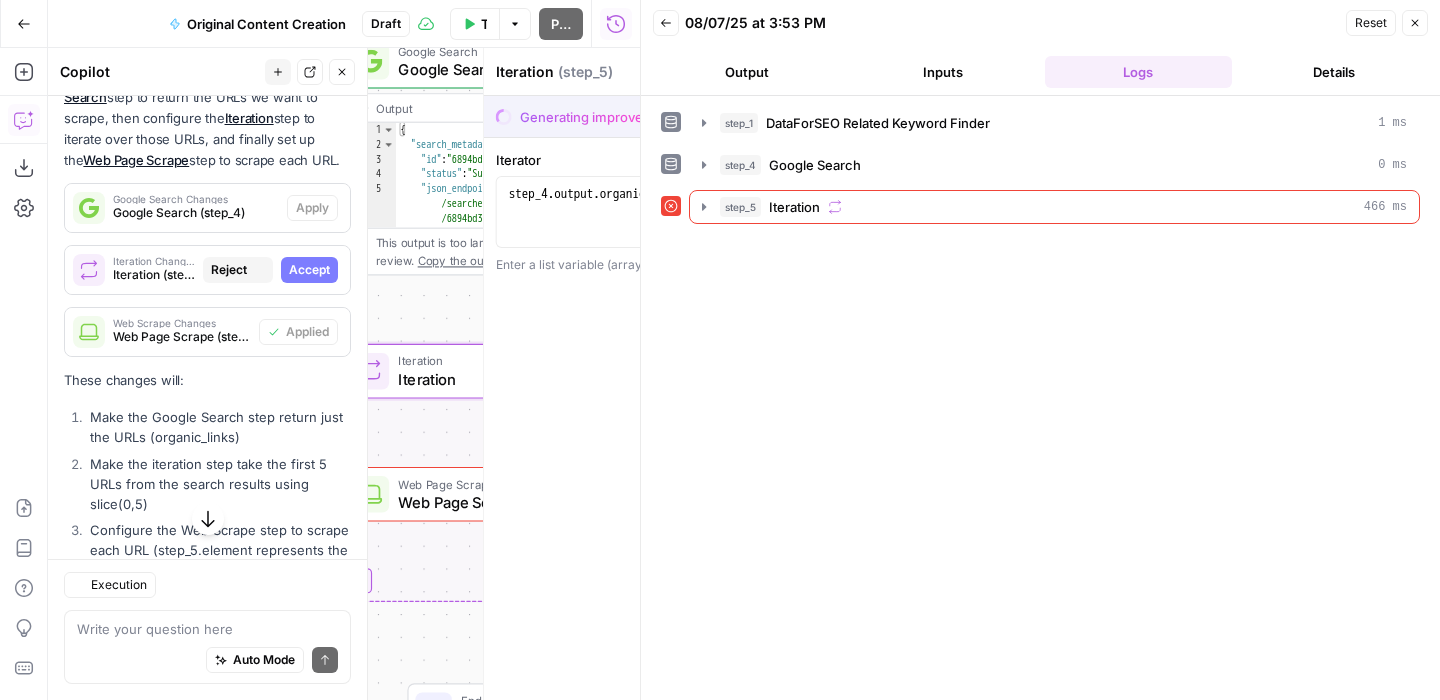 scroll, scrollTop: 1448, scrollLeft: 0, axis: vertical 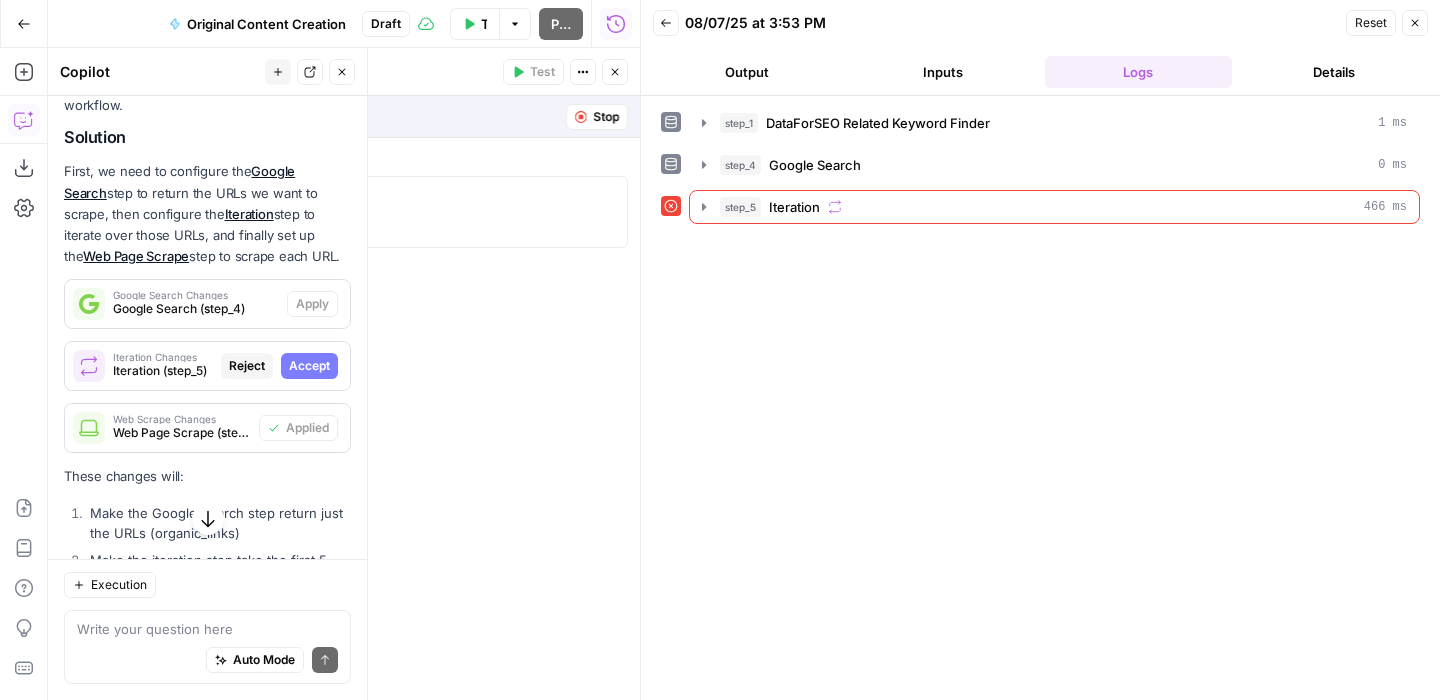 click on "Stop" at bounding box center (606, 117) 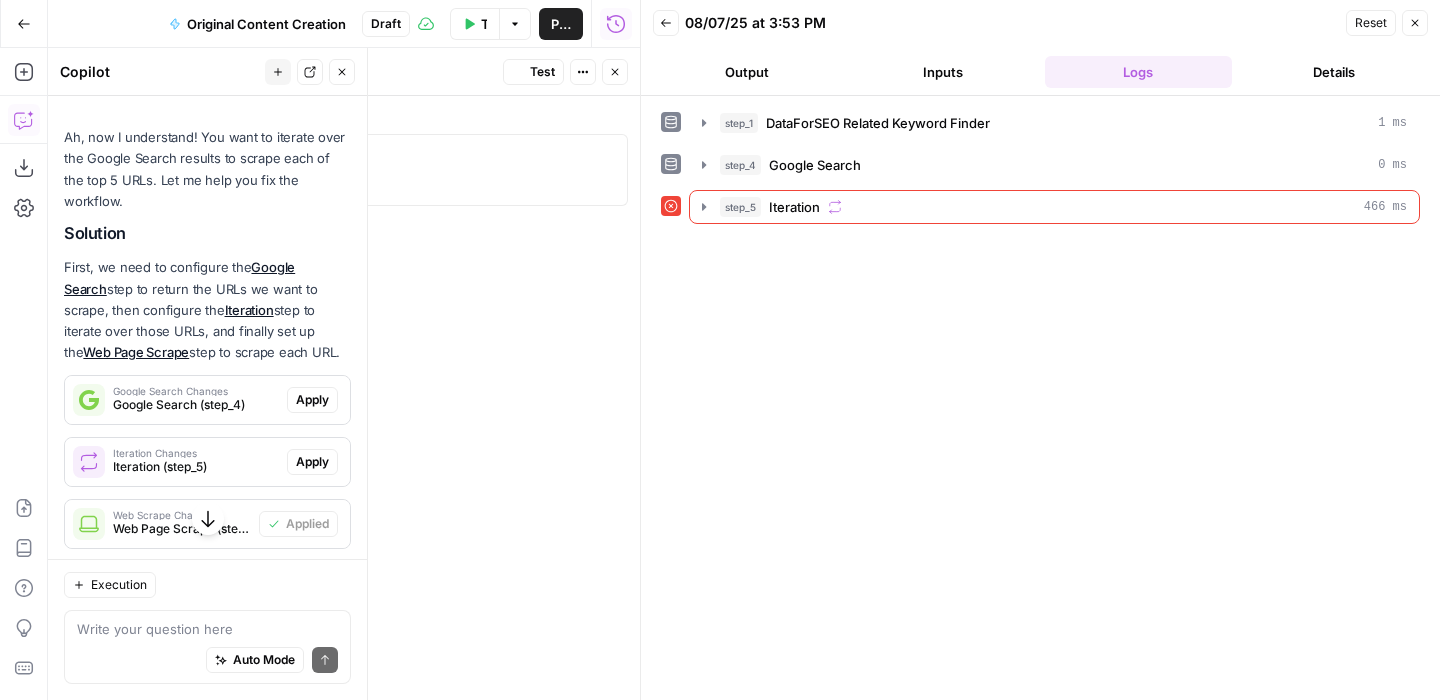 scroll, scrollTop: 1544, scrollLeft: 0, axis: vertical 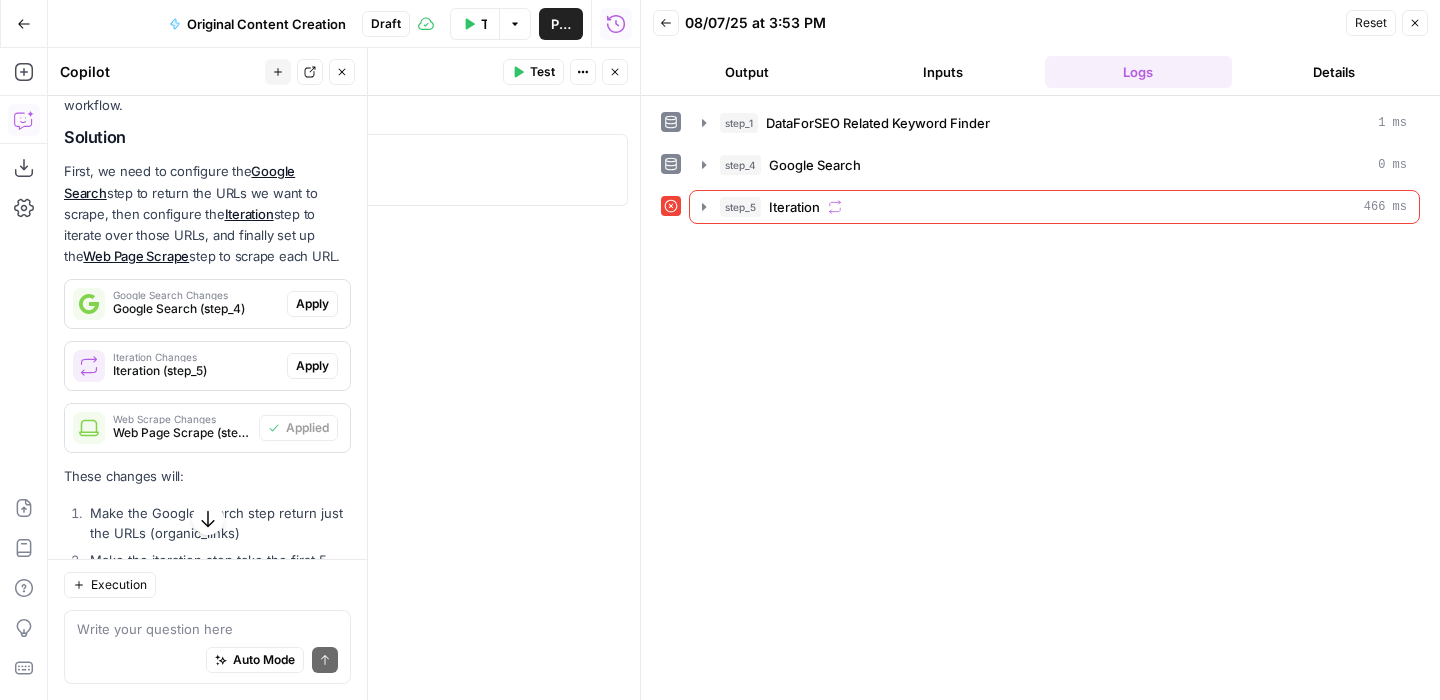 click 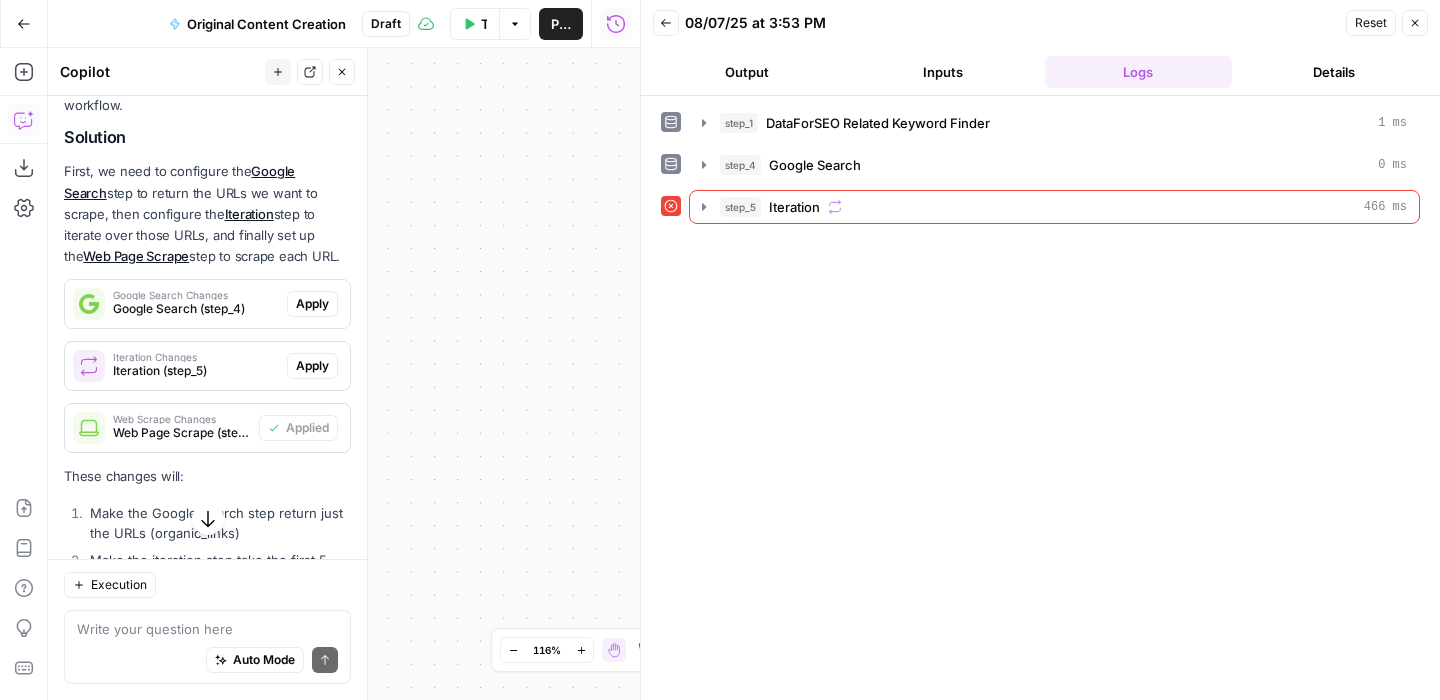 click 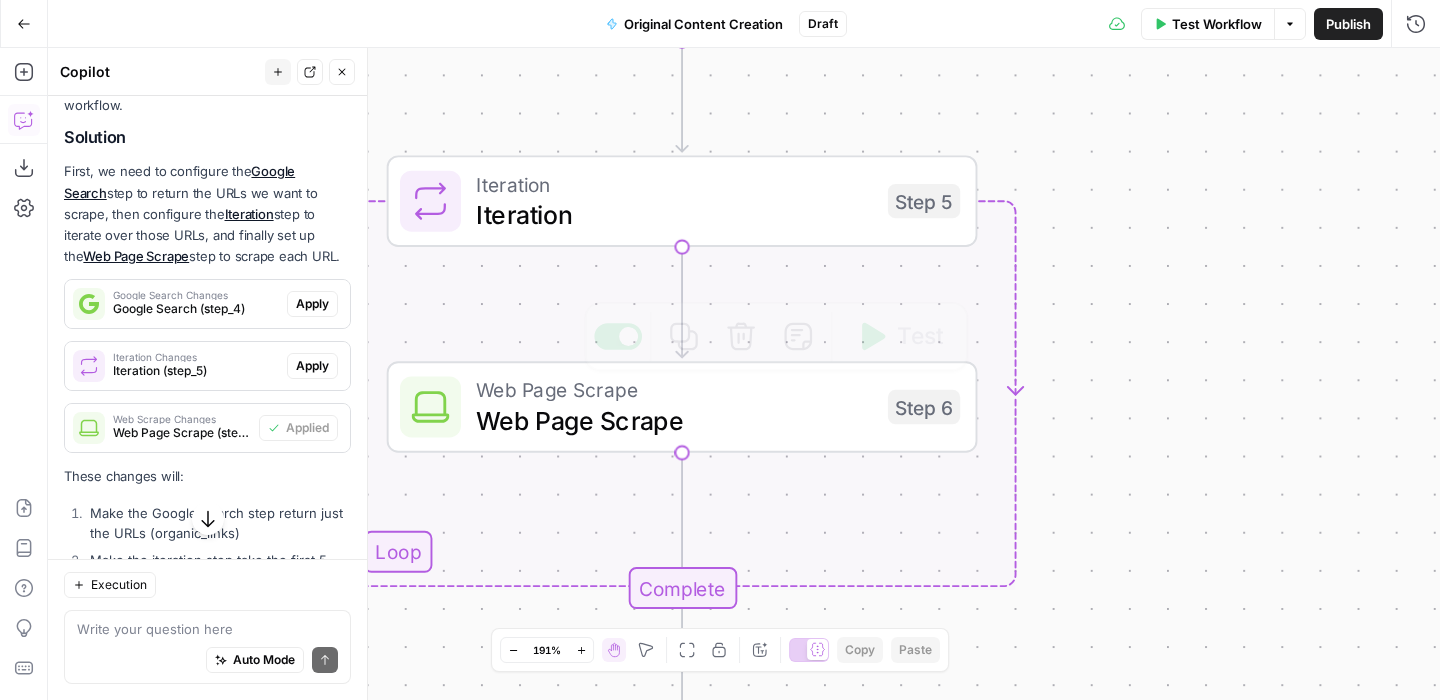 click on "Iteration" at bounding box center [674, 214] 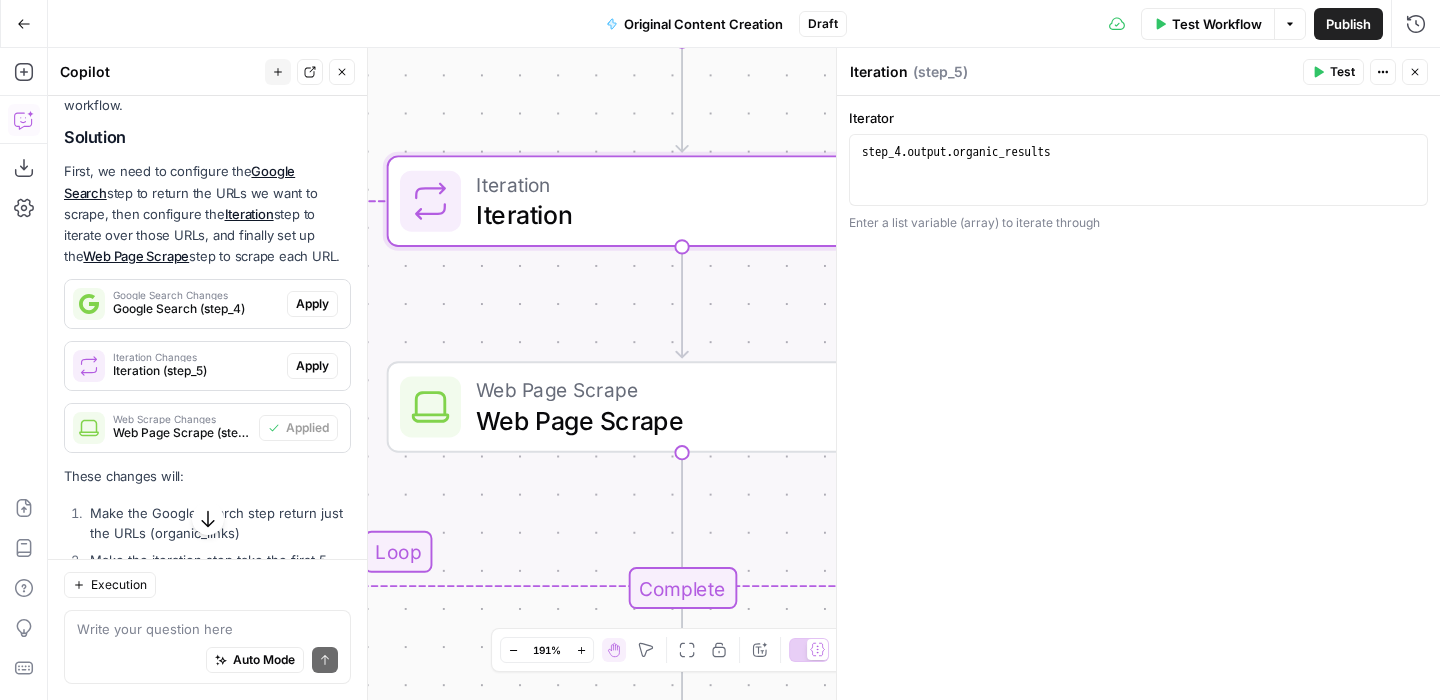 click 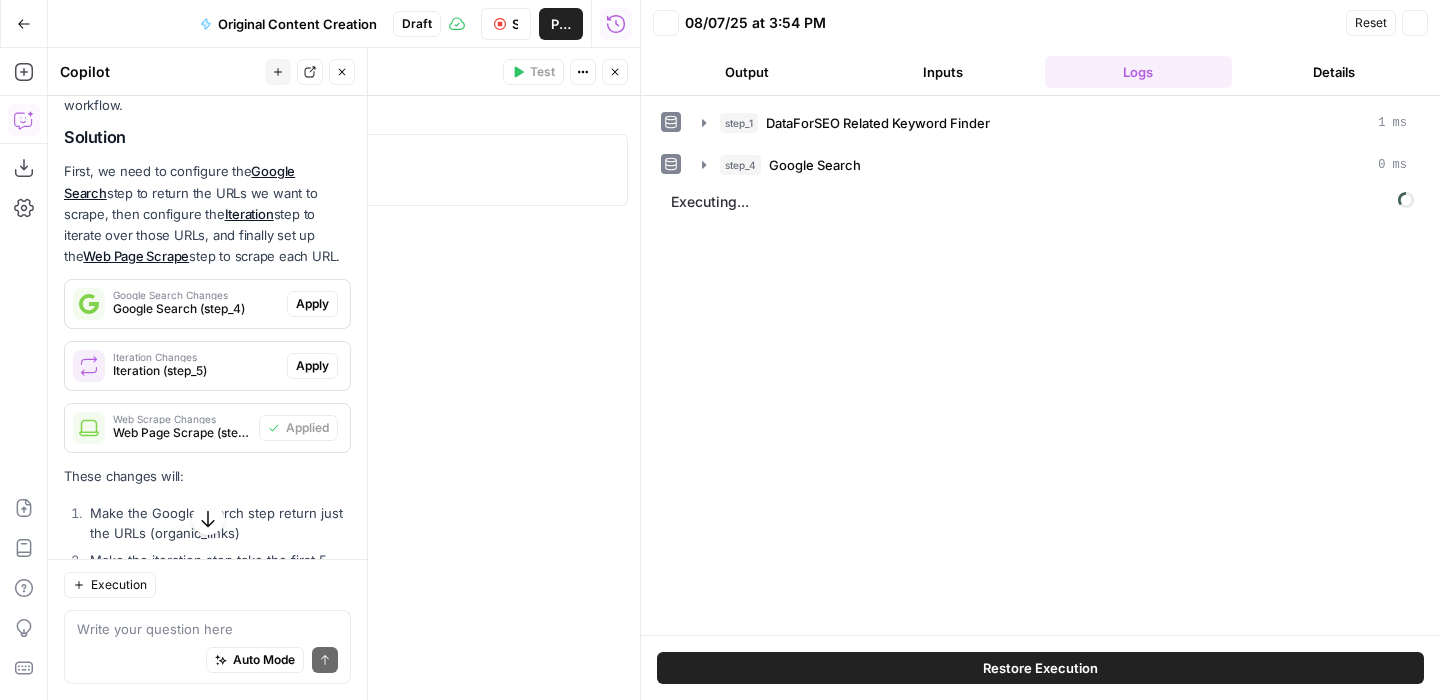 scroll, scrollTop: 1544, scrollLeft: 0, axis: vertical 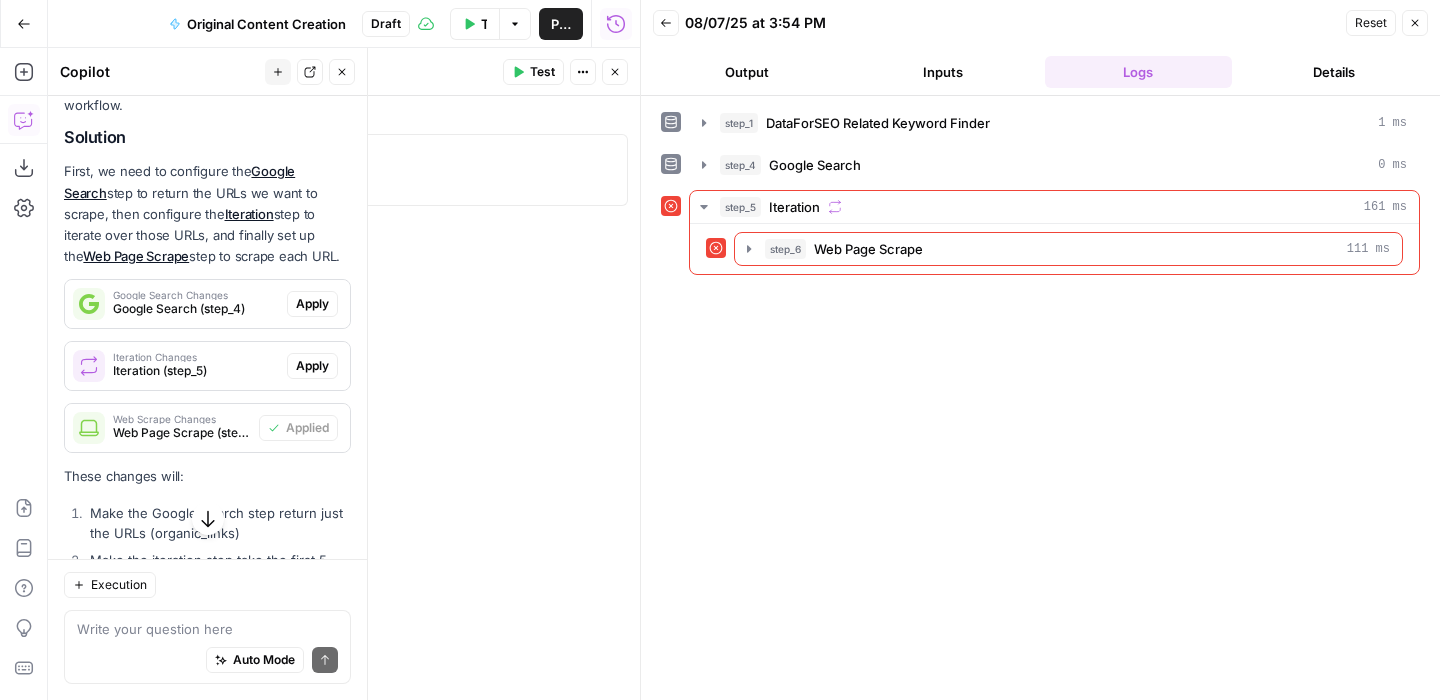click 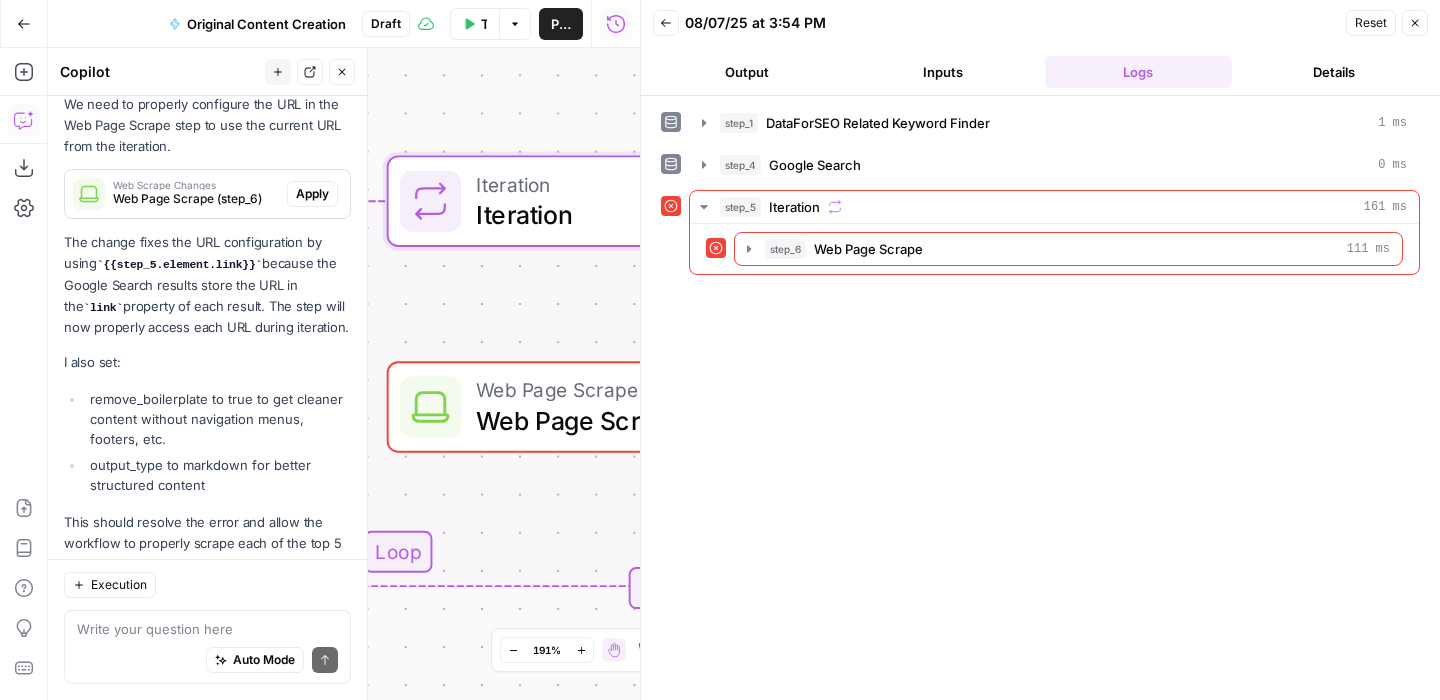 scroll, scrollTop: 2443, scrollLeft: 0, axis: vertical 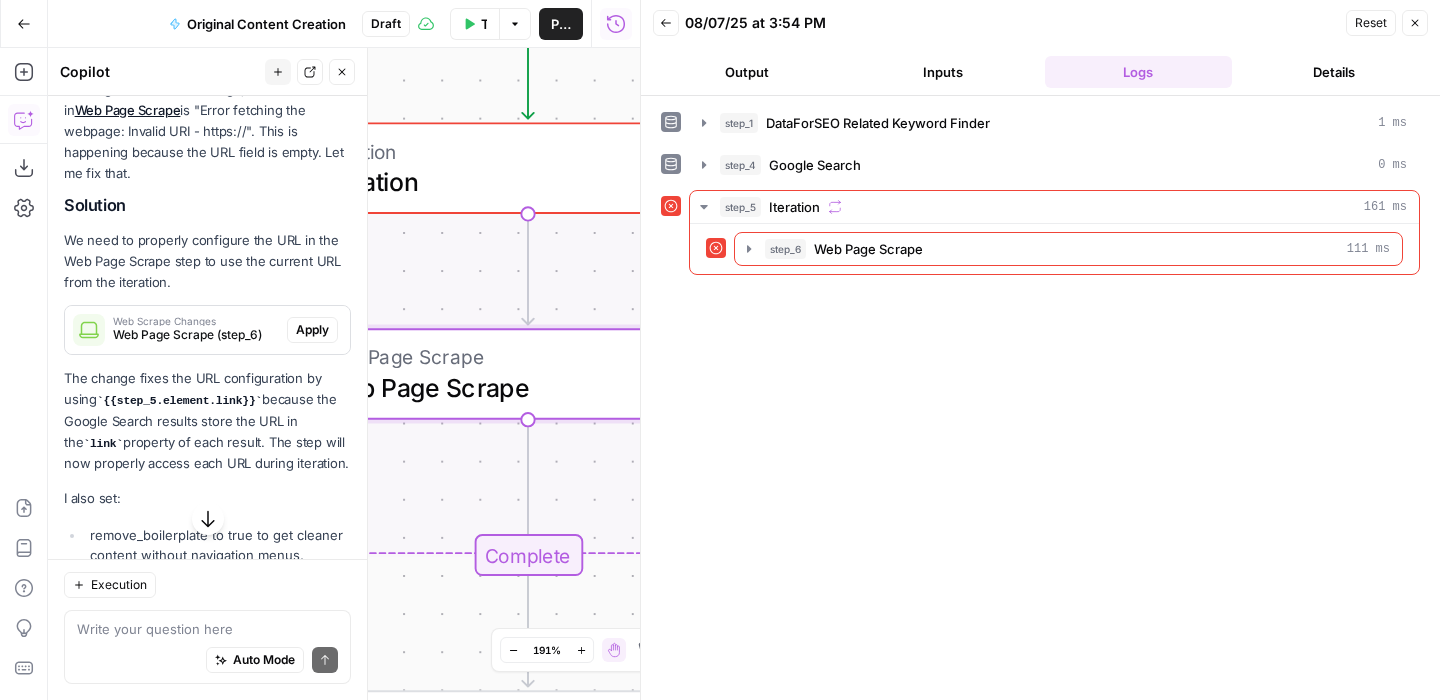 click on "Apply" at bounding box center [312, 330] 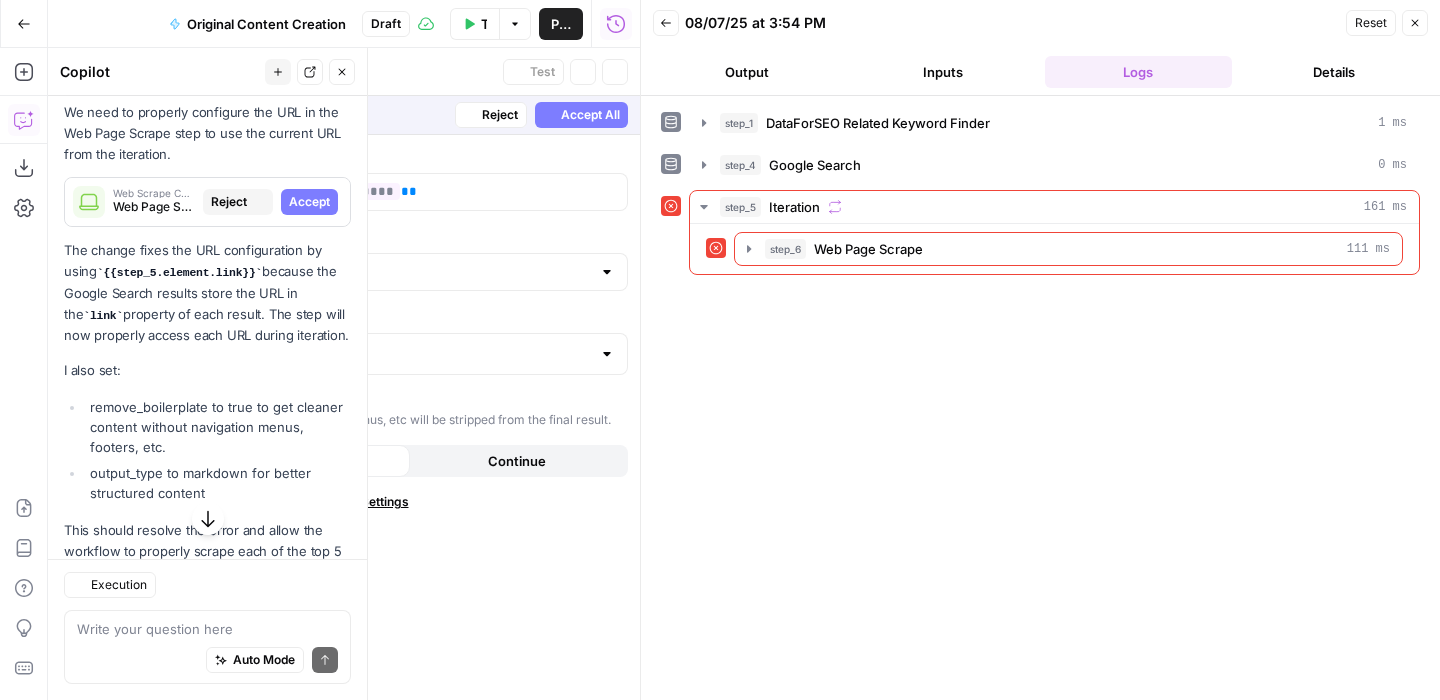 scroll, scrollTop: 2315, scrollLeft: 0, axis: vertical 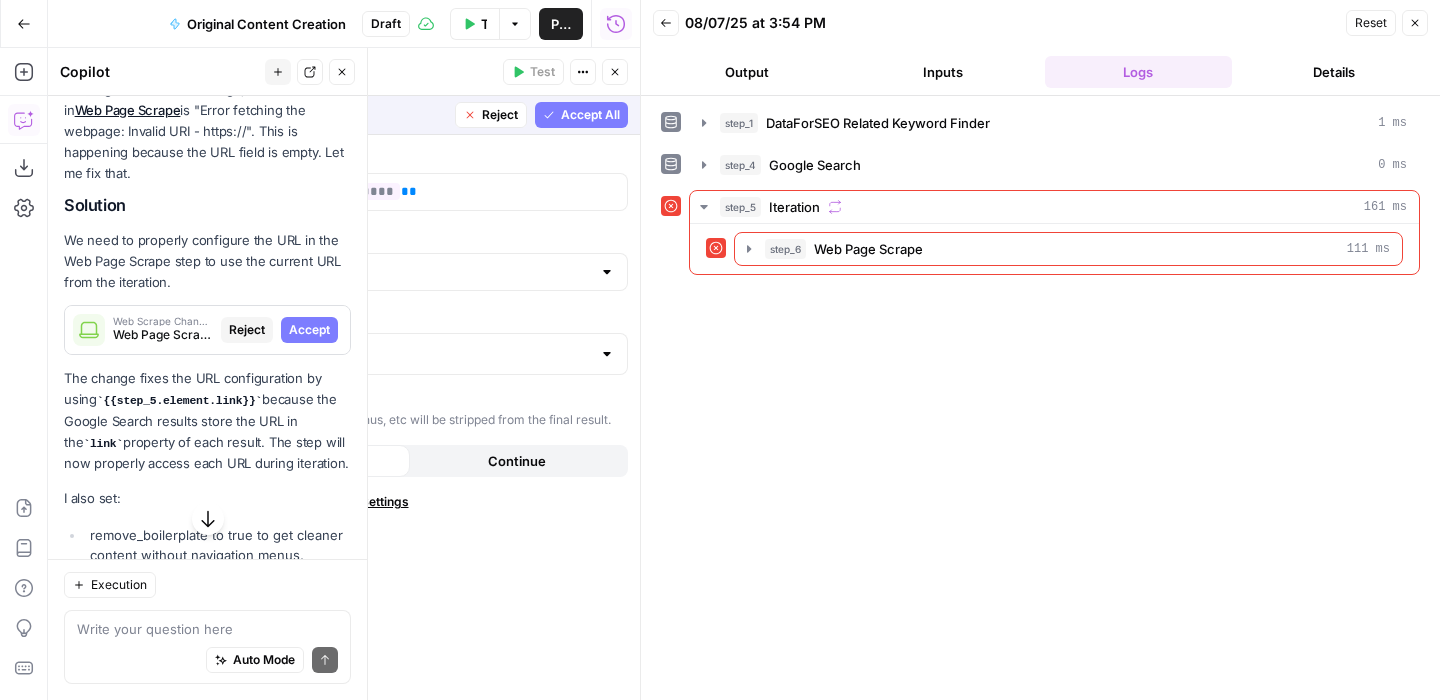 click 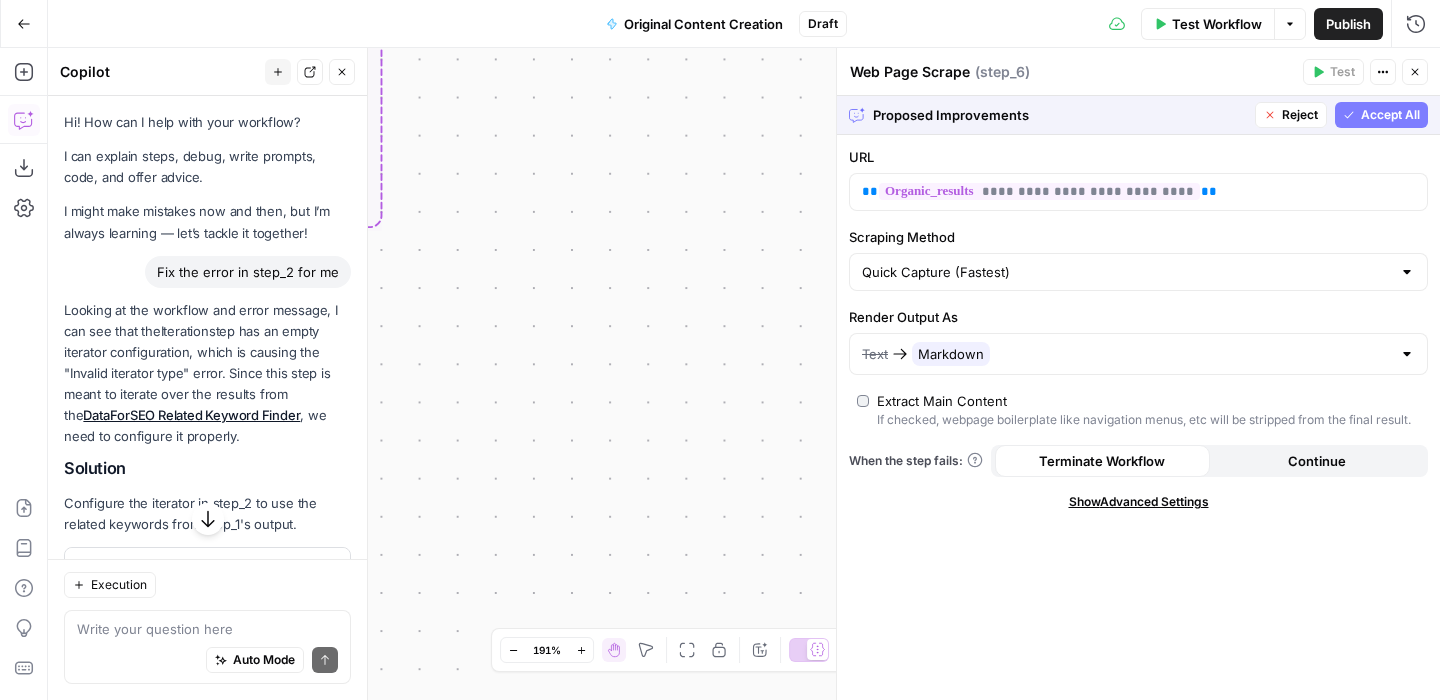 scroll, scrollTop: 0, scrollLeft: 0, axis: both 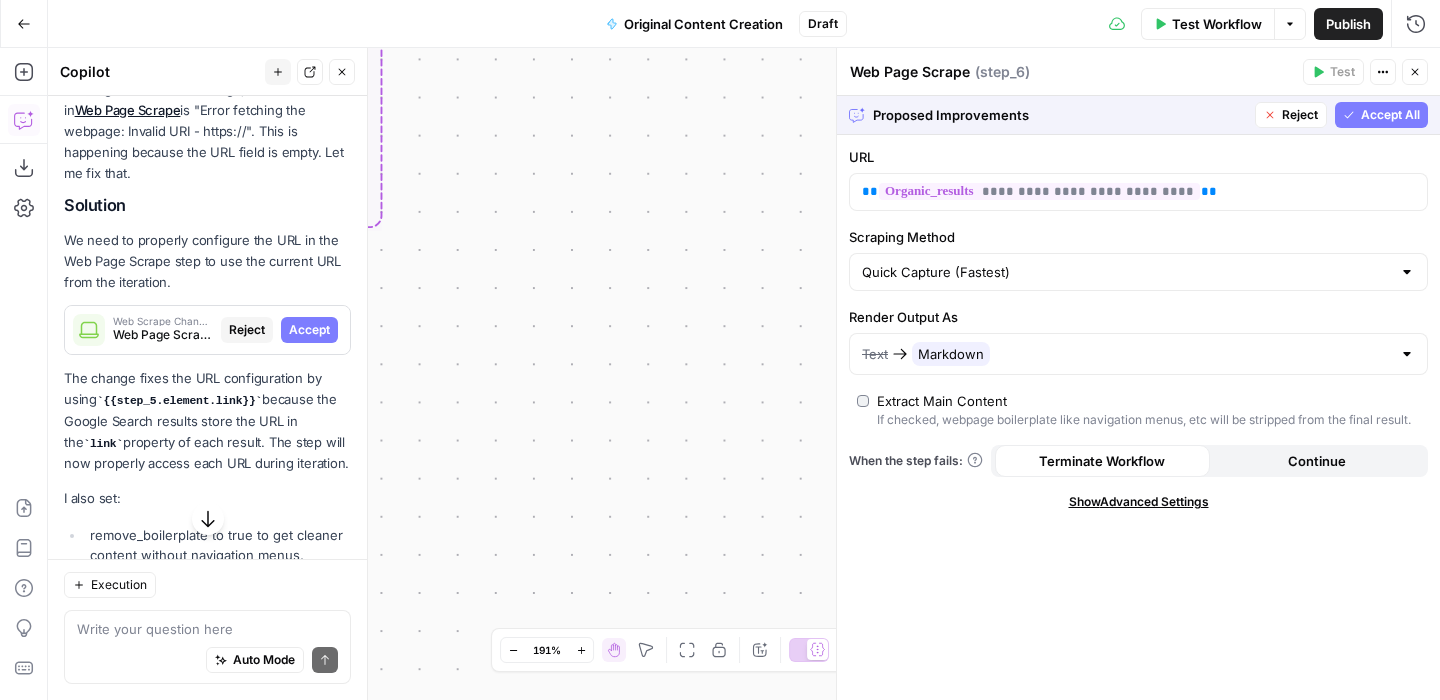 click on "Accept All" at bounding box center [1390, 115] 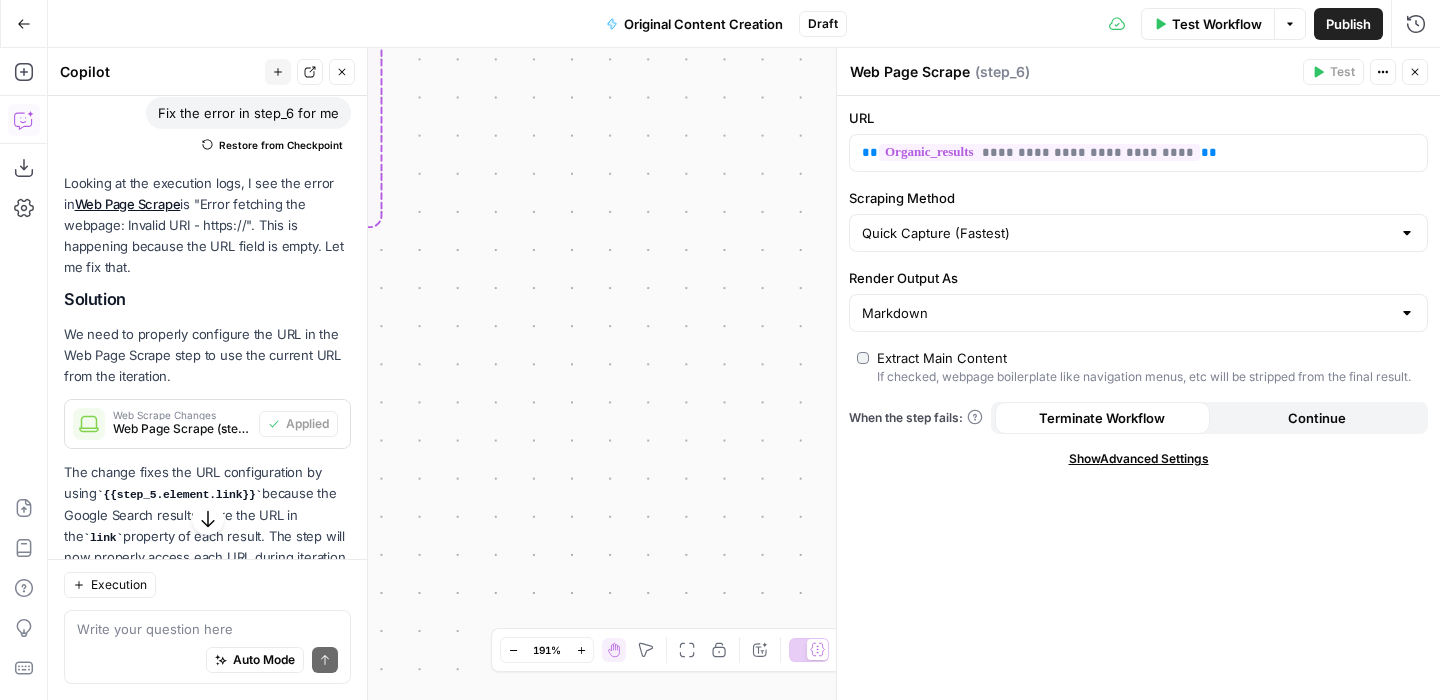scroll, scrollTop: 2290, scrollLeft: 0, axis: vertical 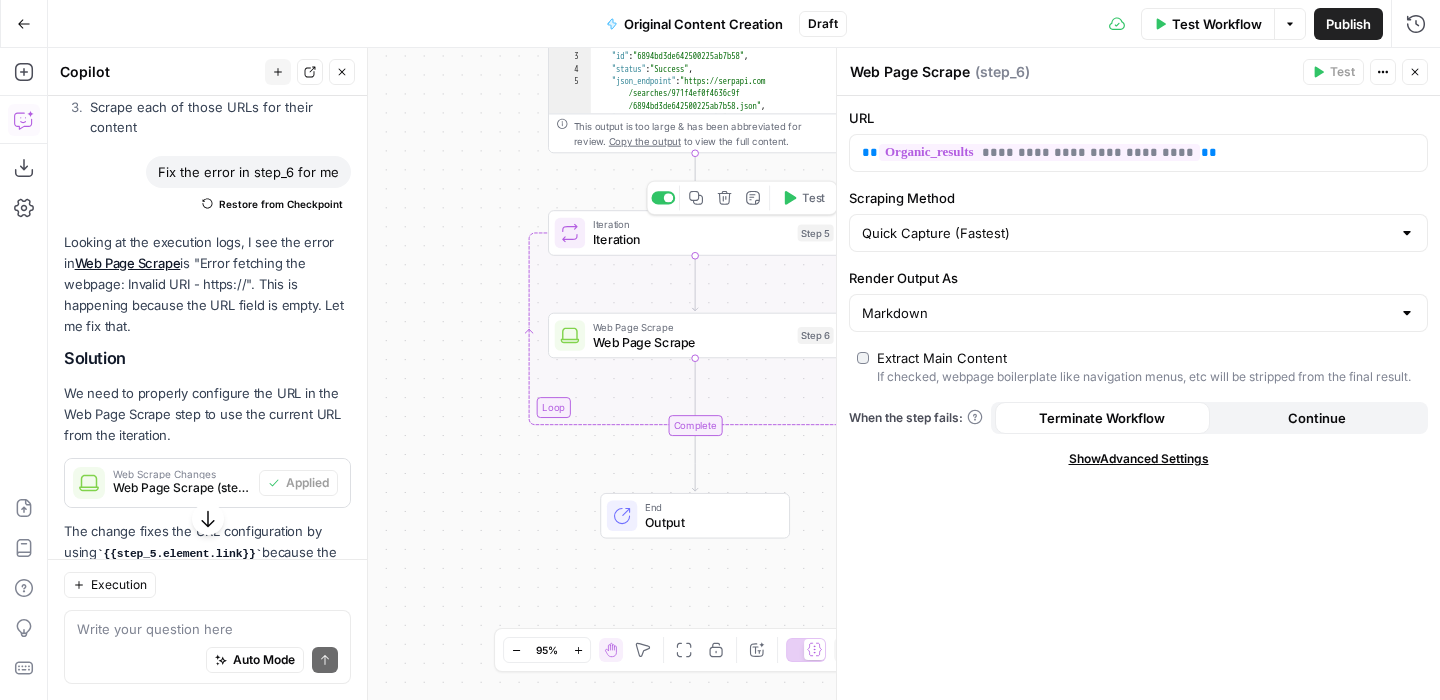 click on "Iteration" at bounding box center (691, 239) 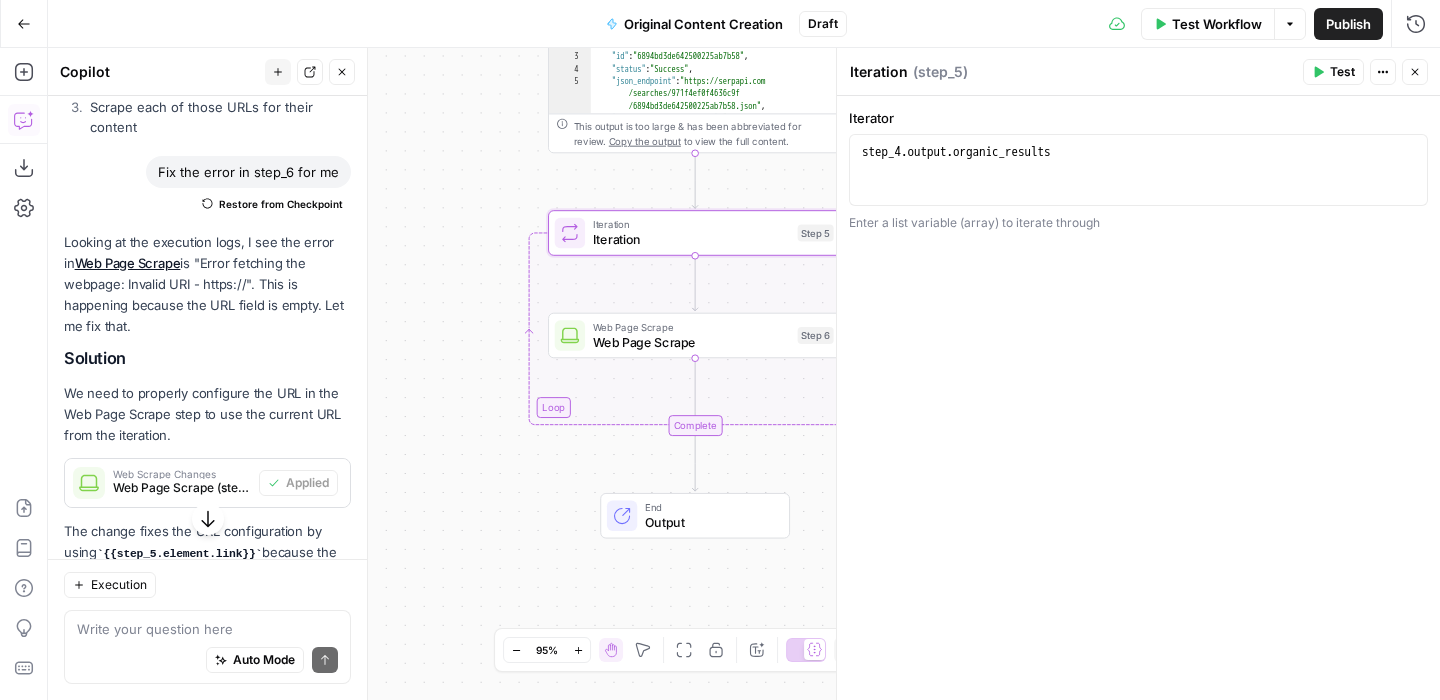click on "Test" at bounding box center (1342, 72) 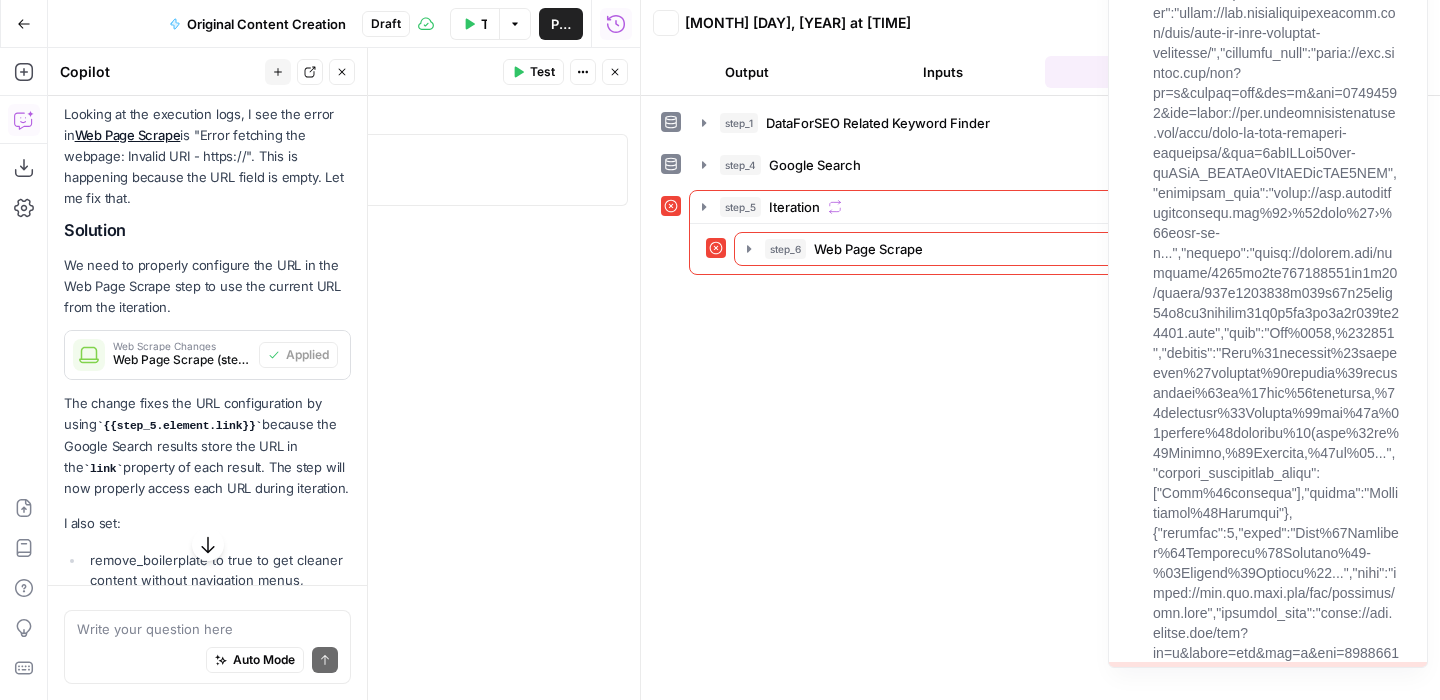 scroll, scrollTop: 2290, scrollLeft: 0, axis: vertical 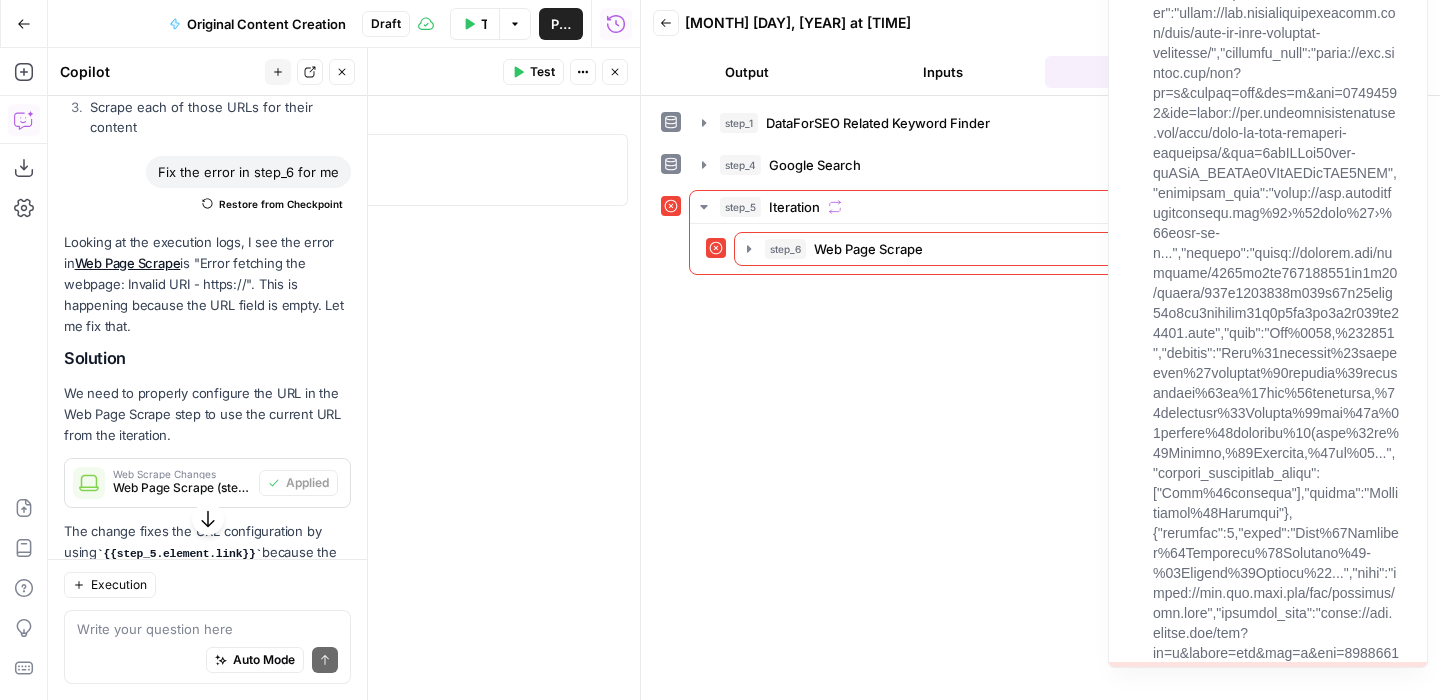 click 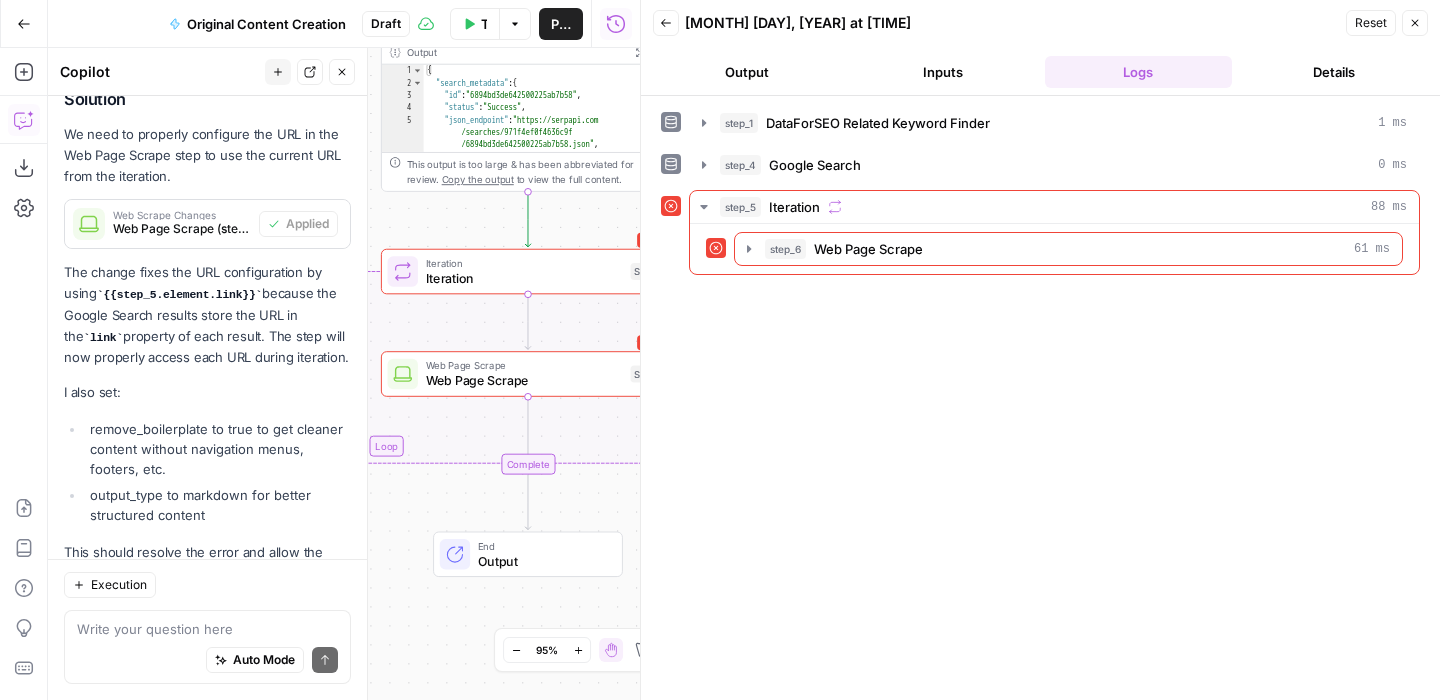 scroll, scrollTop: 2540, scrollLeft: 0, axis: vertical 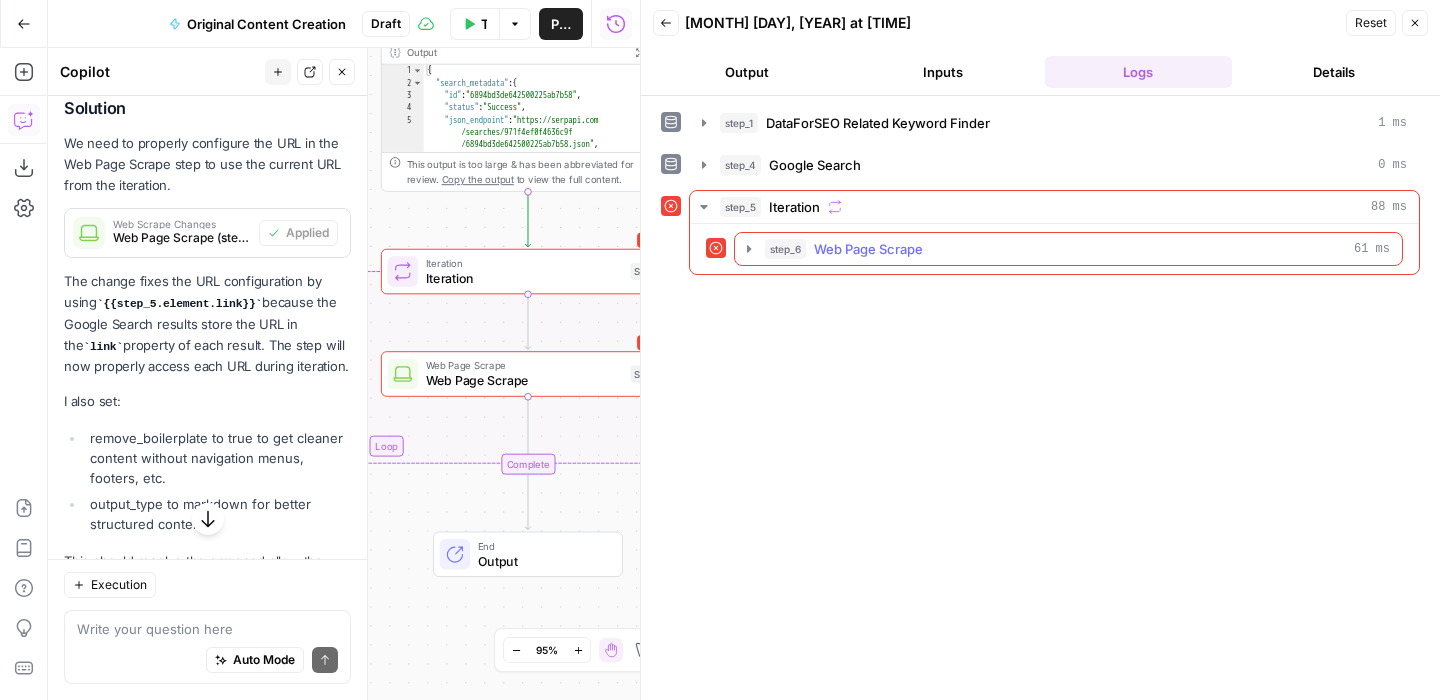 click 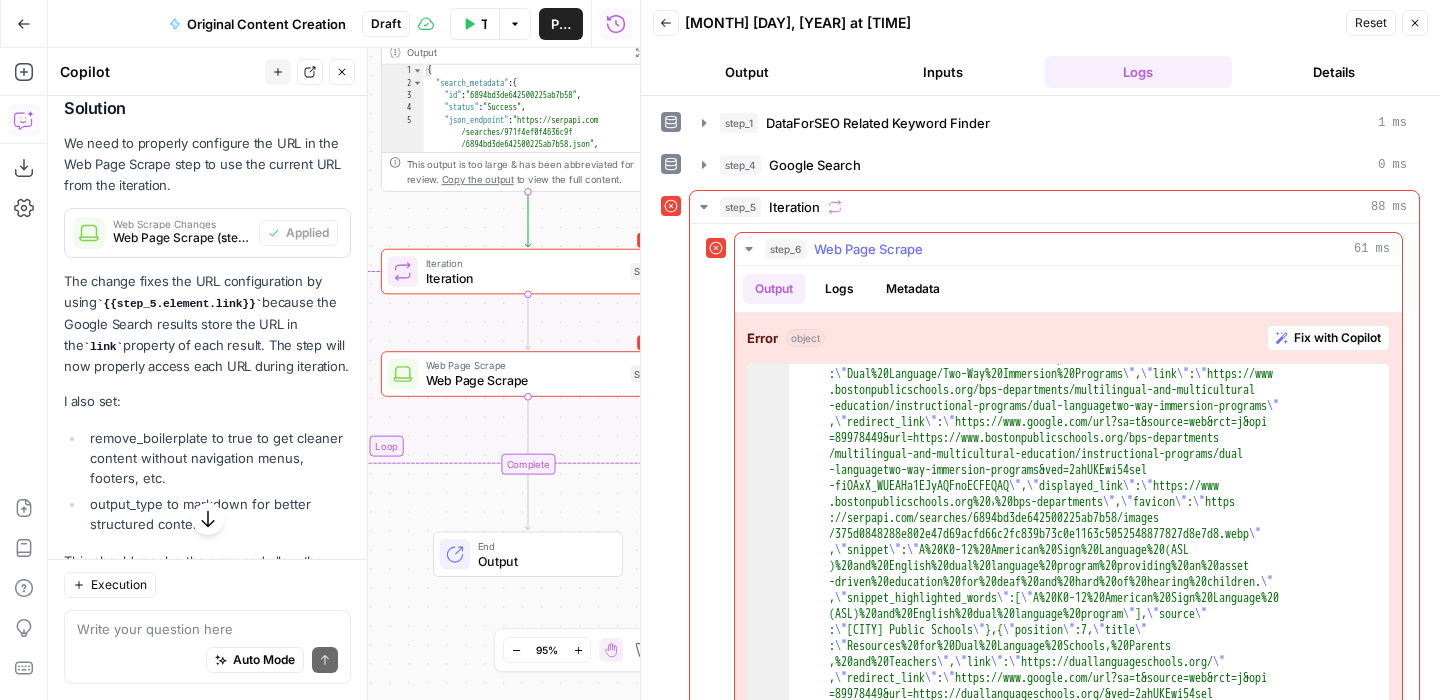 scroll, scrollTop: 1584, scrollLeft: 0, axis: vertical 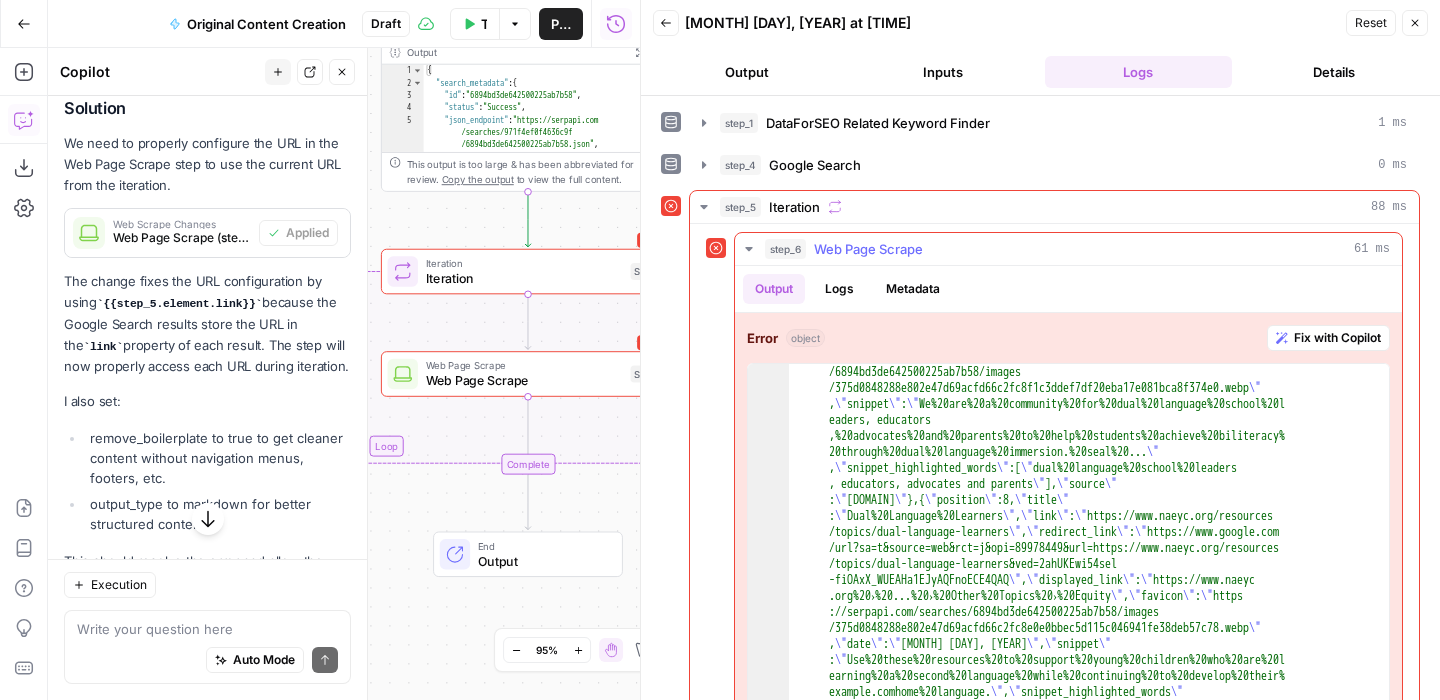 click on "Fix with Copilot" at bounding box center (1337, 338) 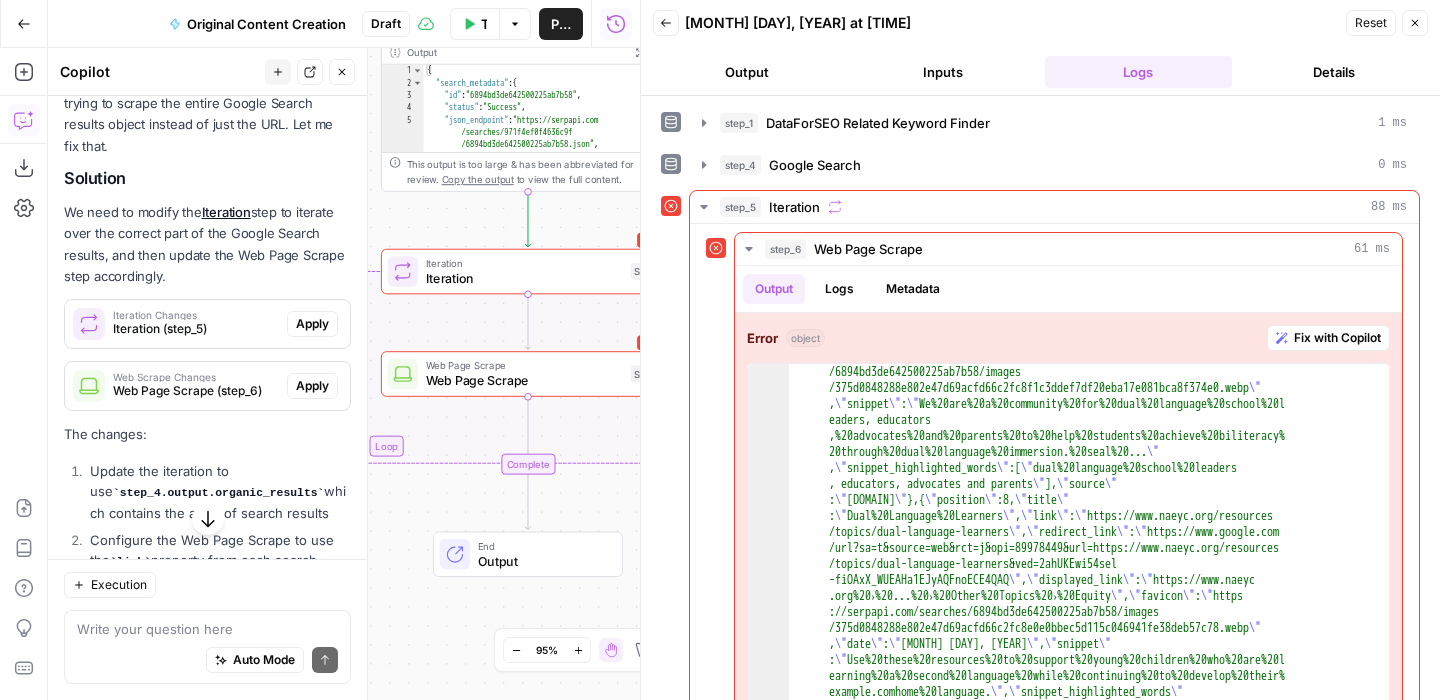 scroll, scrollTop: 3170, scrollLeft: 0, axis: vertical 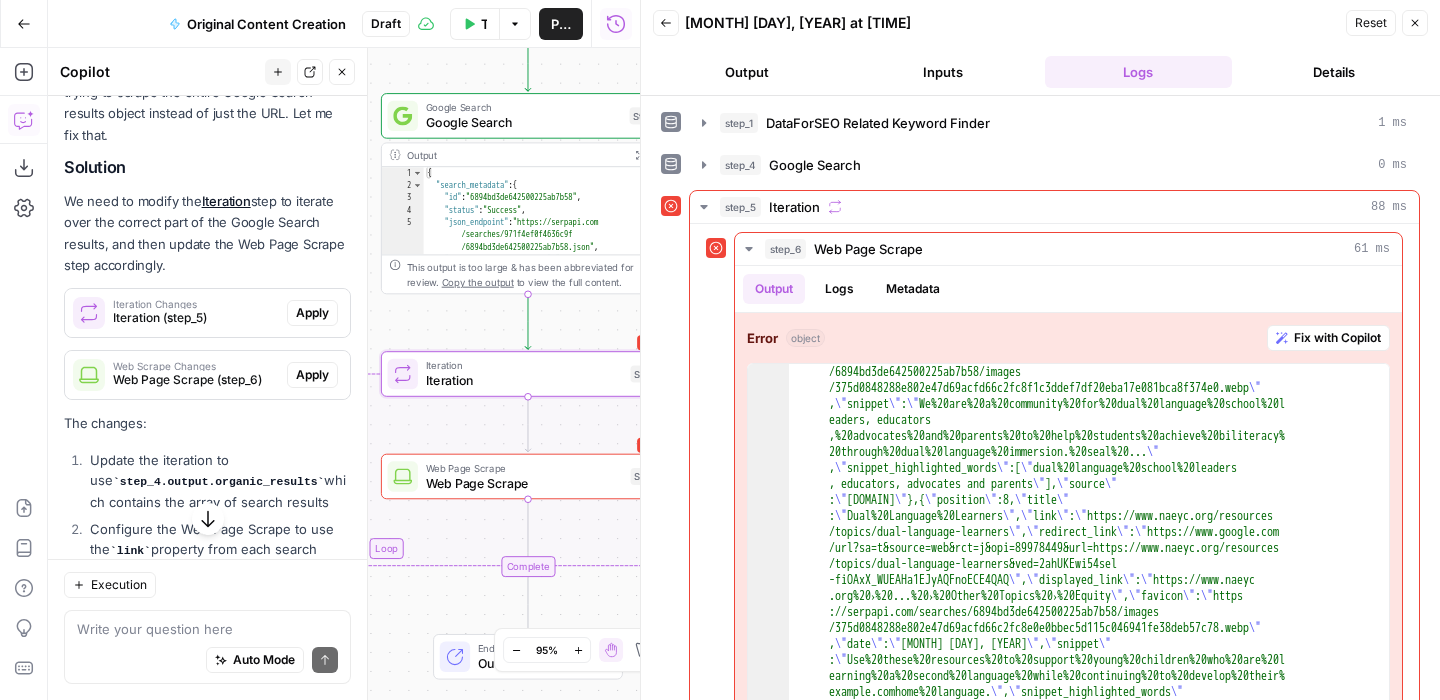 click on "Apply" at bounding box center [312, 313] 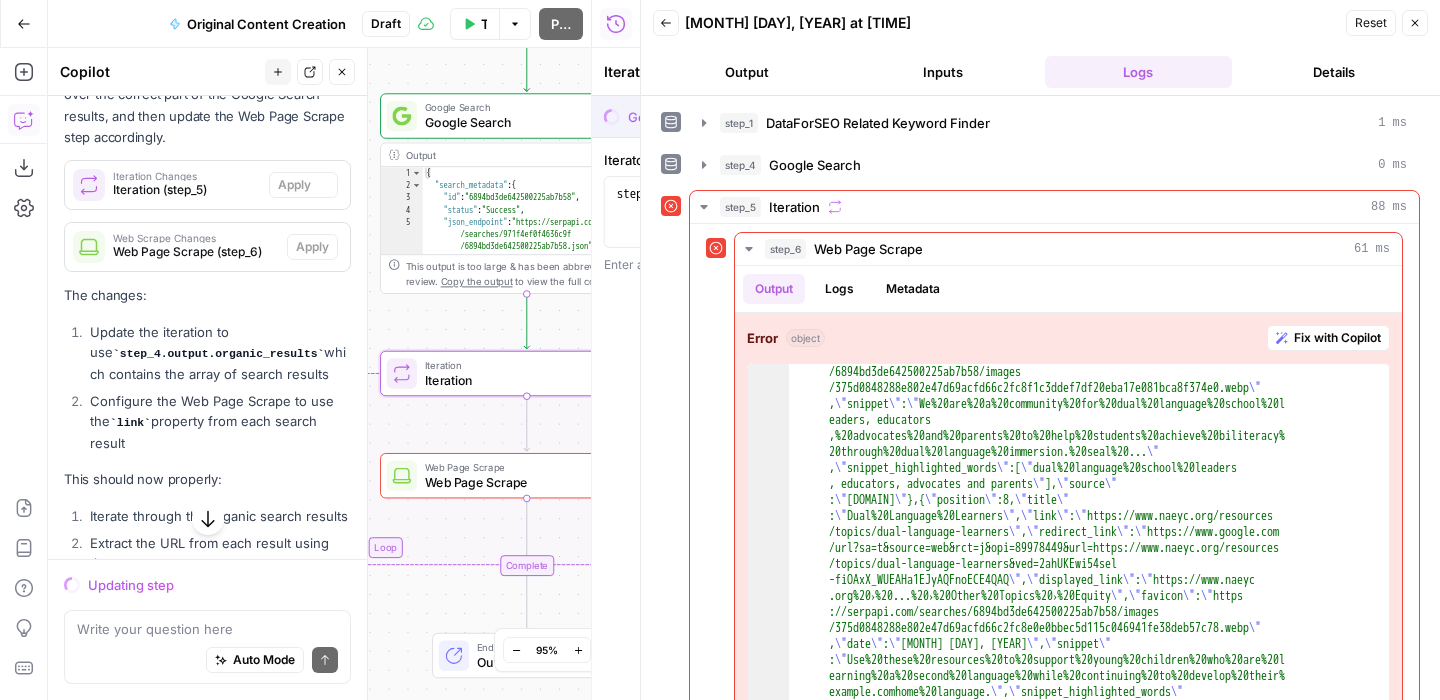 scroll, scrollTop: 3042, scrollLeft: 0, axis: vertical 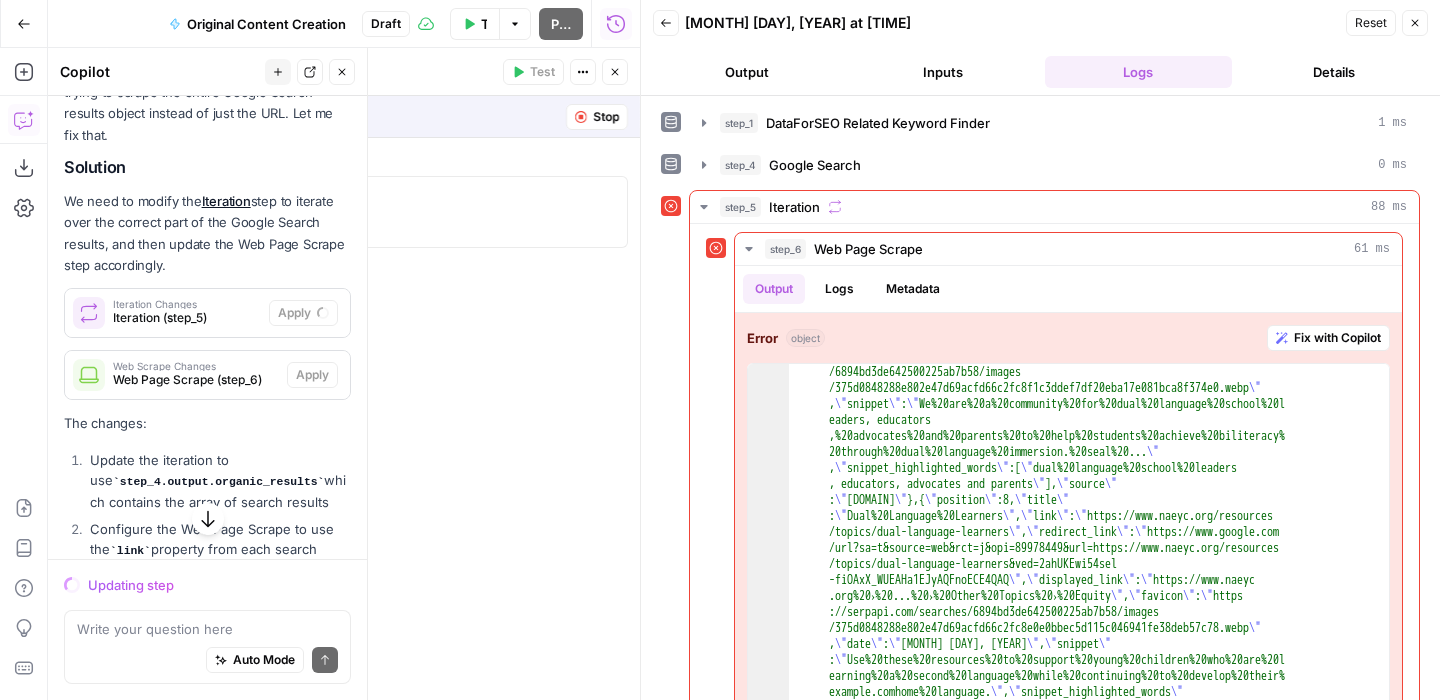 click 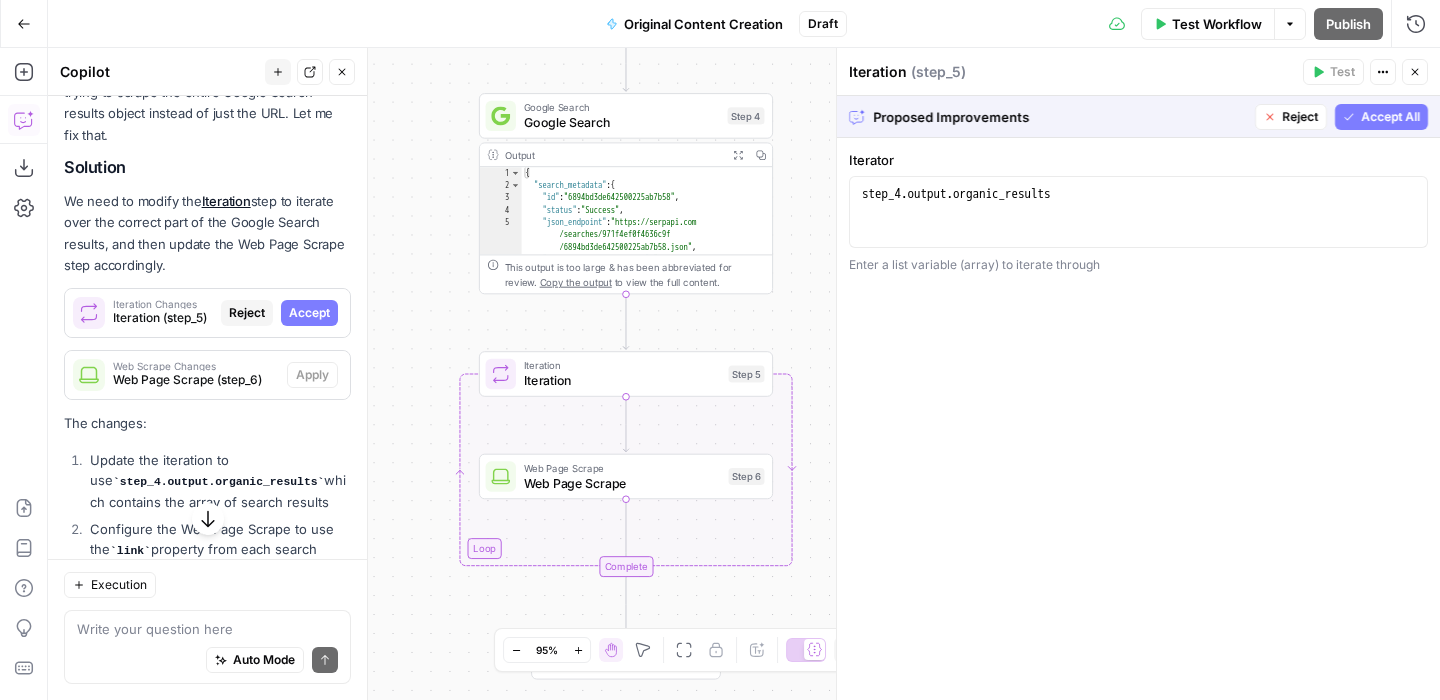 click on "Accept All" at bounding box center [1390, 117] 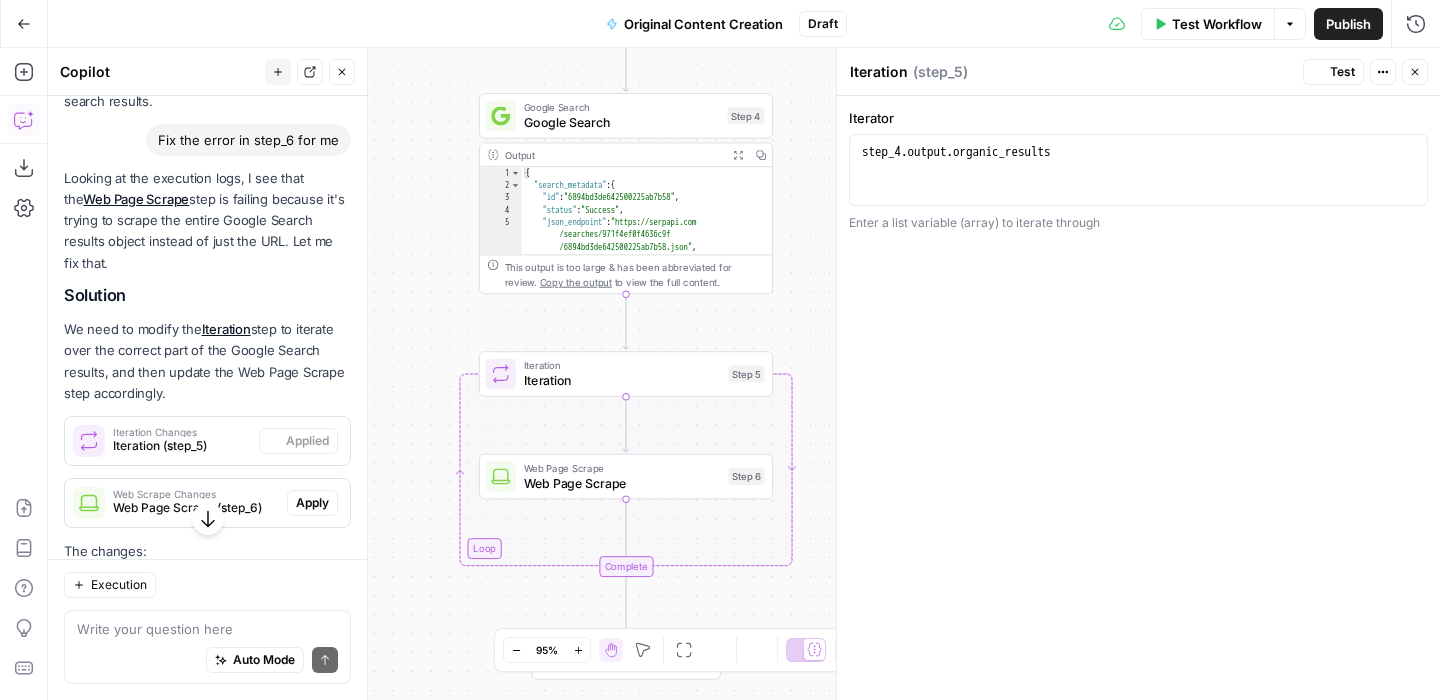 scroll, scrollTop: 3170, scrollLeft: 0, axis: vertical 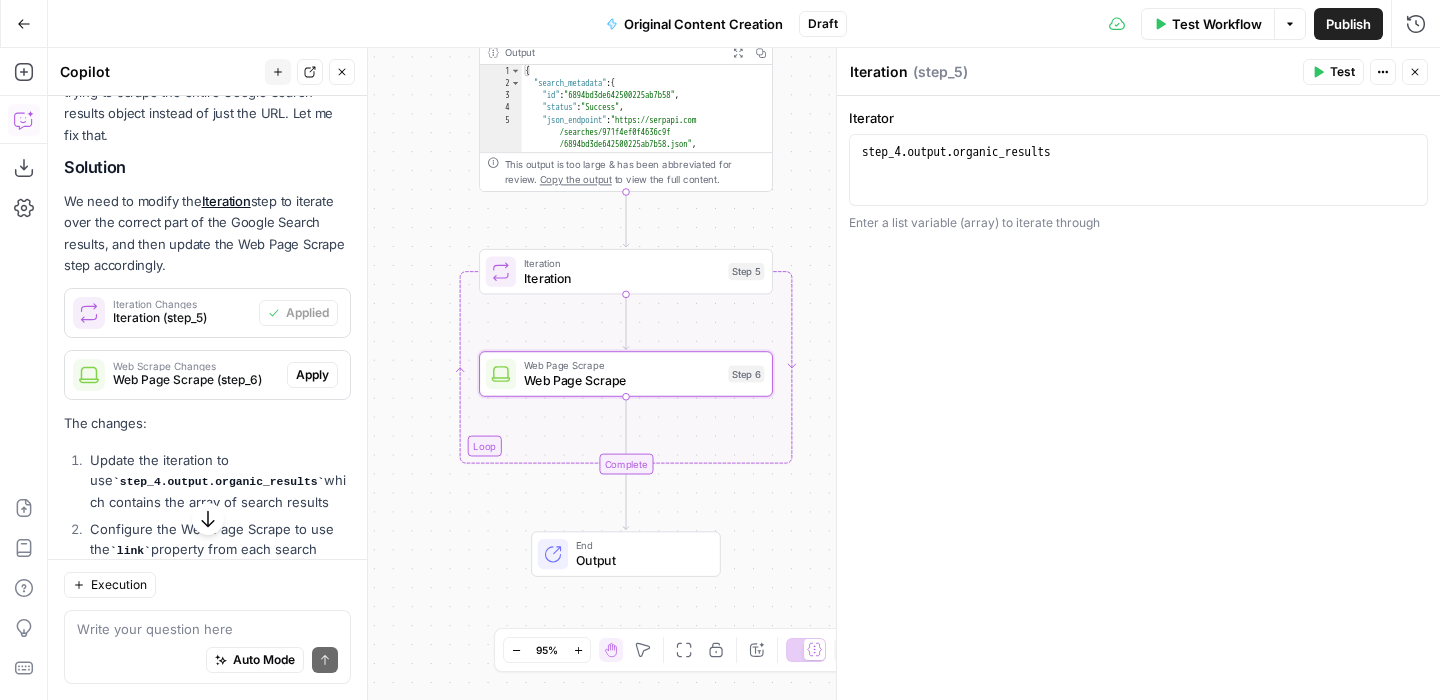 click on "Apply" at bounding box center [312, 375] 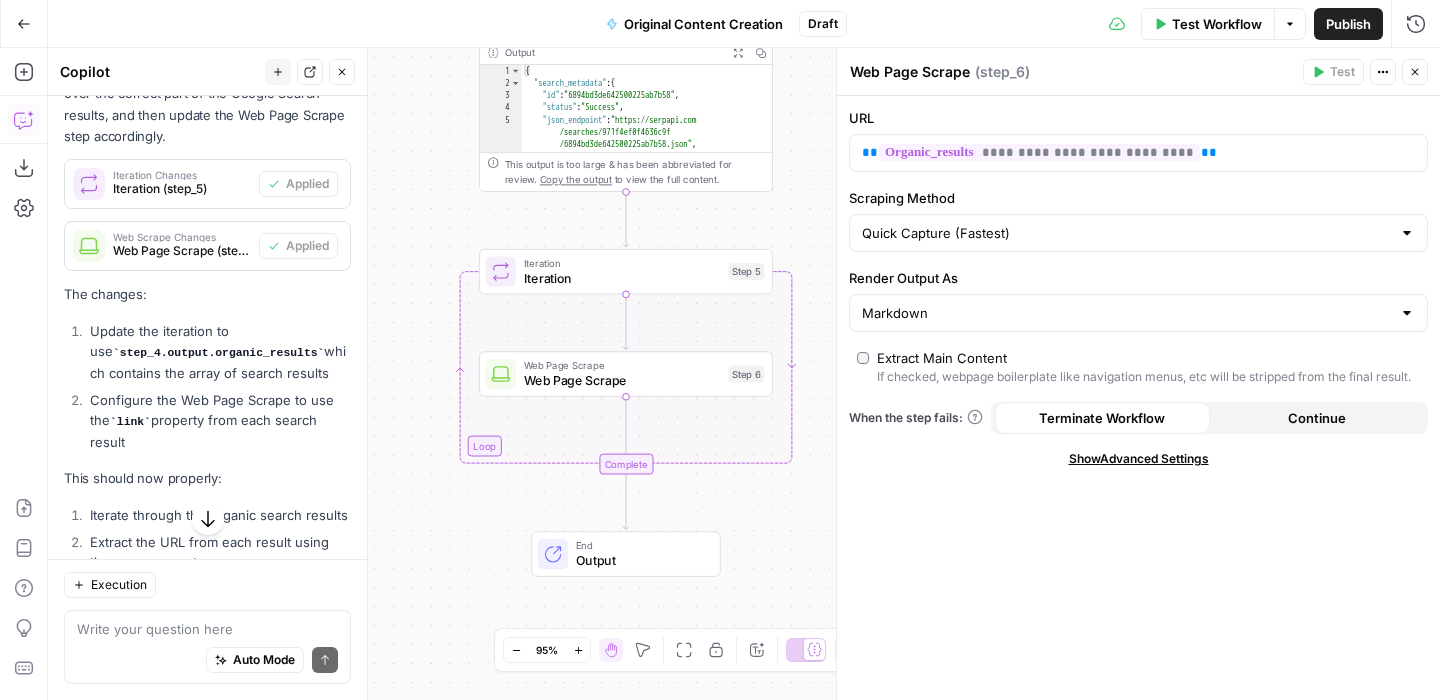scroll, scrollTop: 3326, scrollLeft: 0, axis: vertical 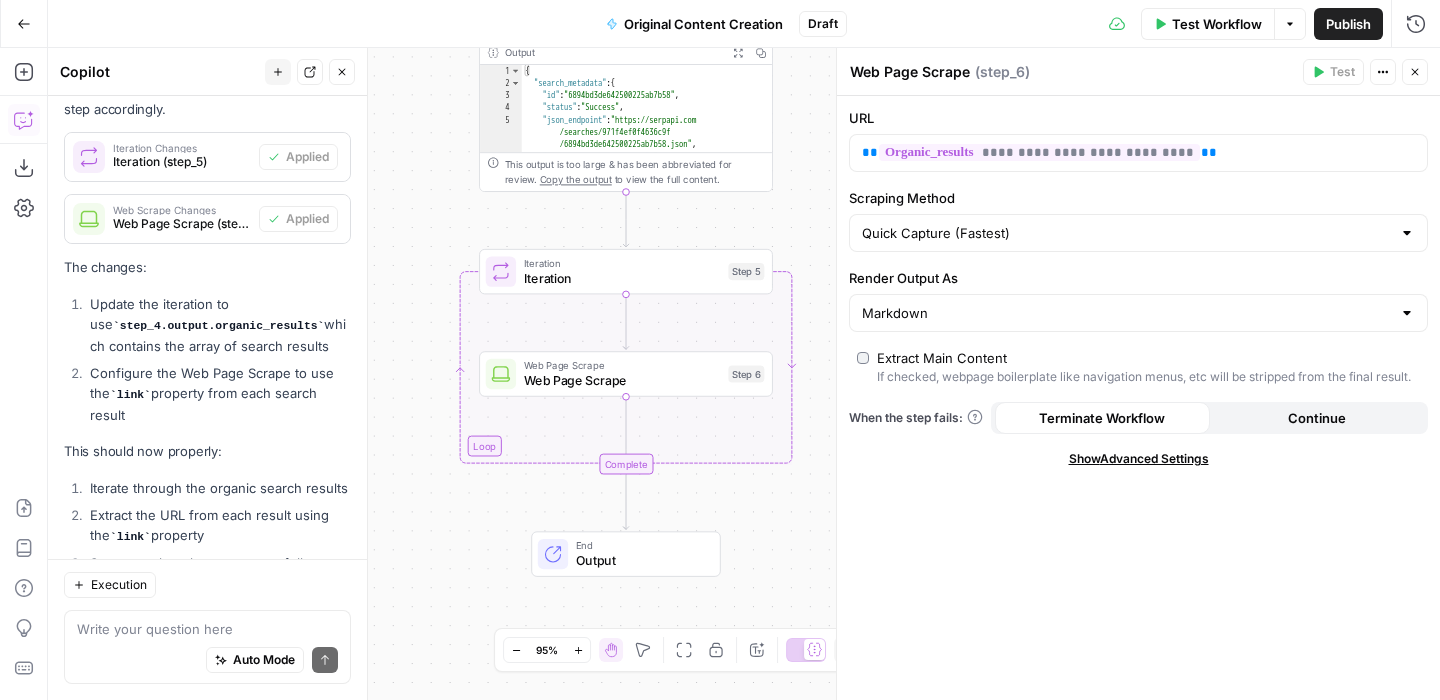 click 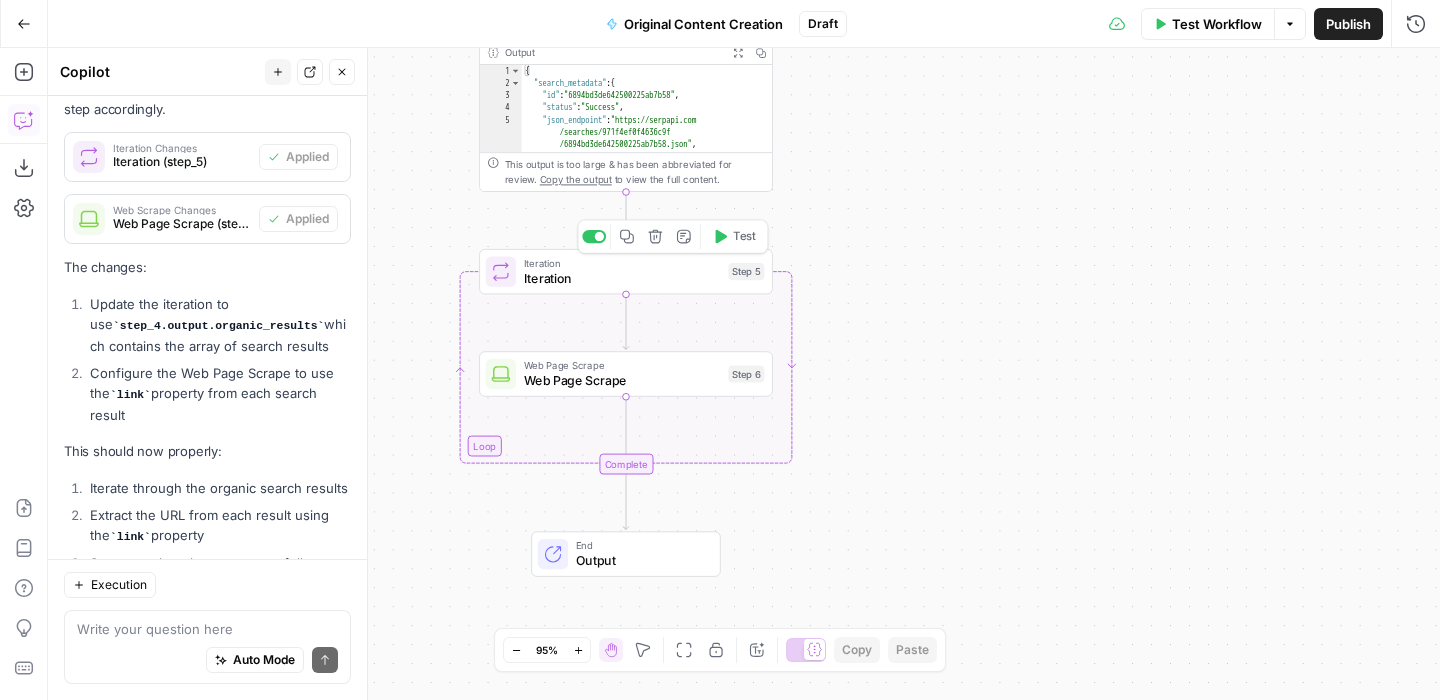 click on "Test" at bounding box center [734, 236] 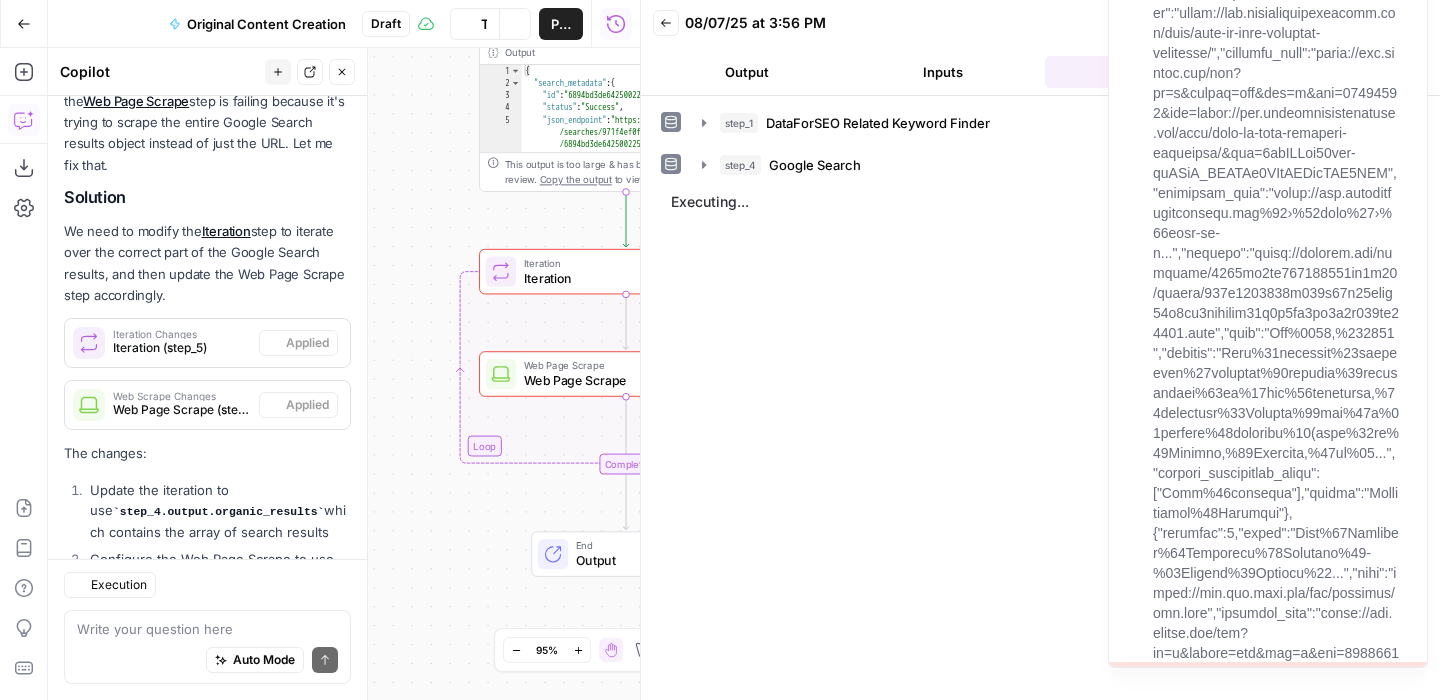 scroll, scrollTop: 3326, scrollLeft: 0, axis: vertical 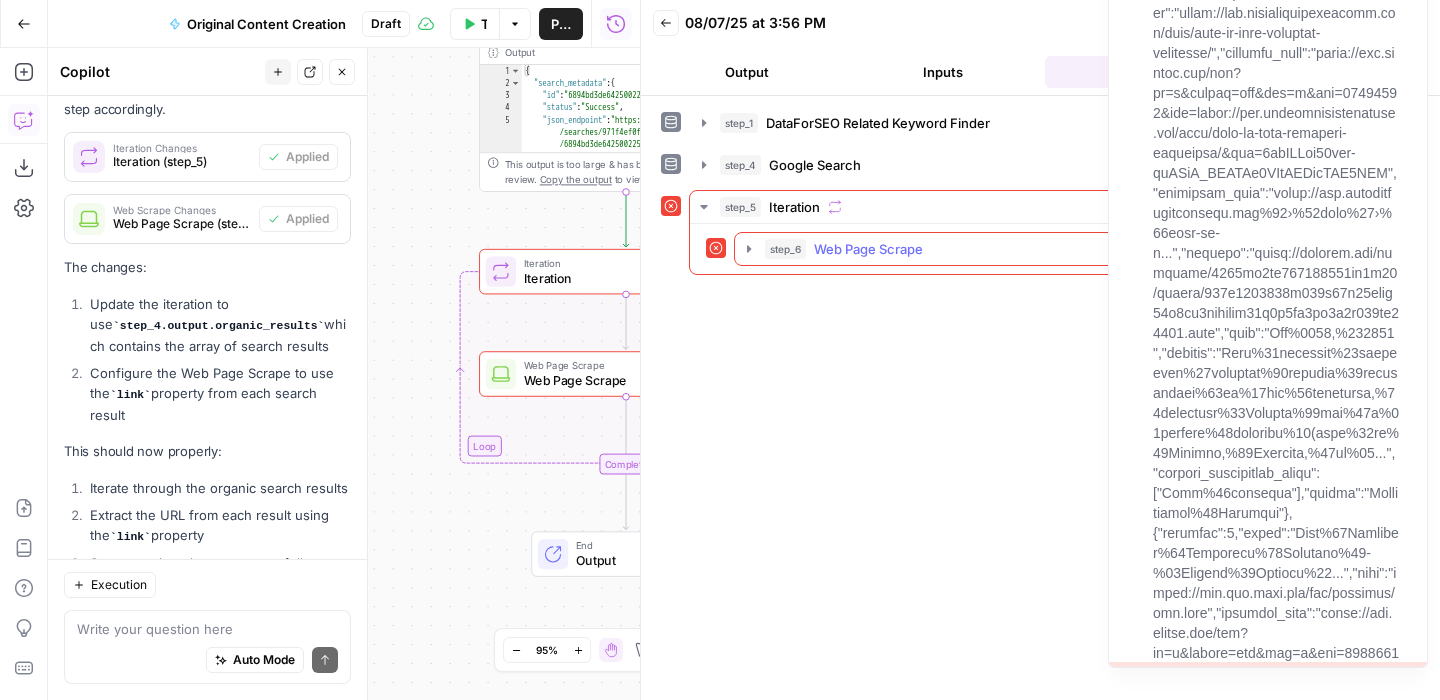 click 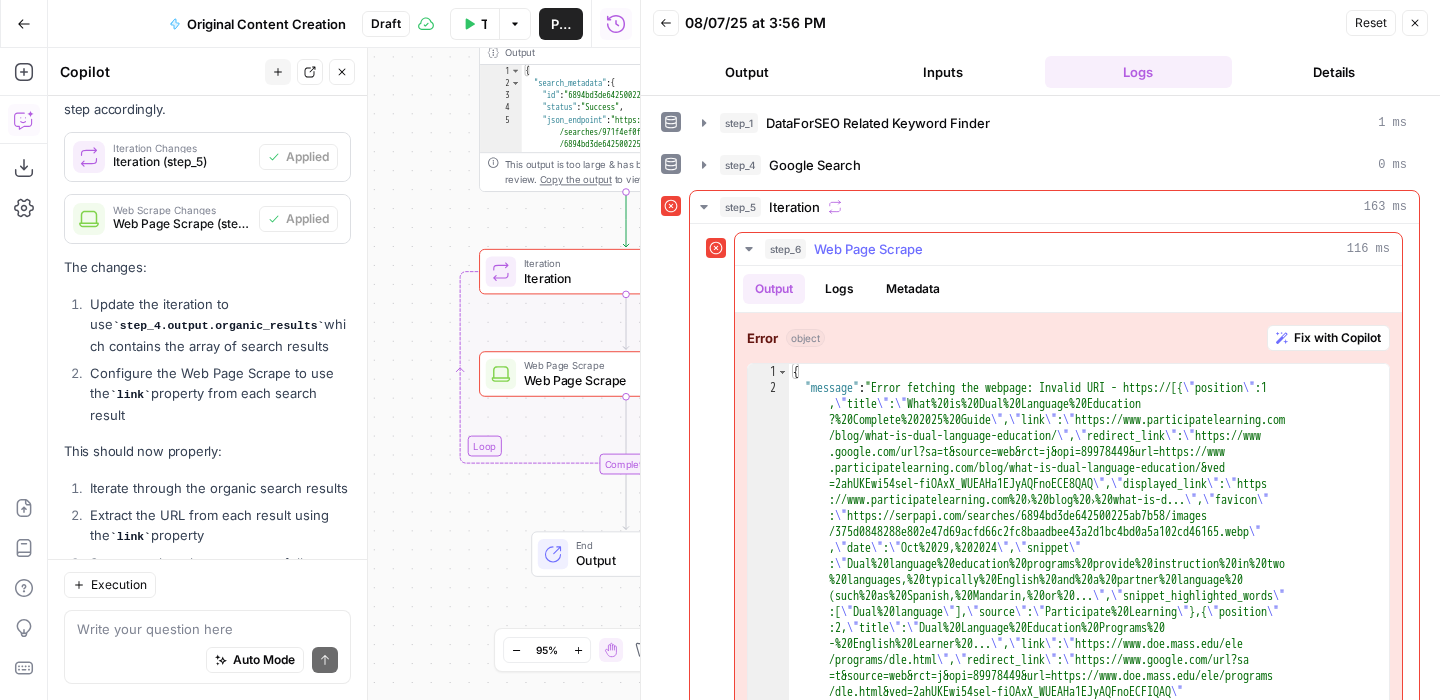 click on "Fix with Copilot" at bounding box center [1337, 338] 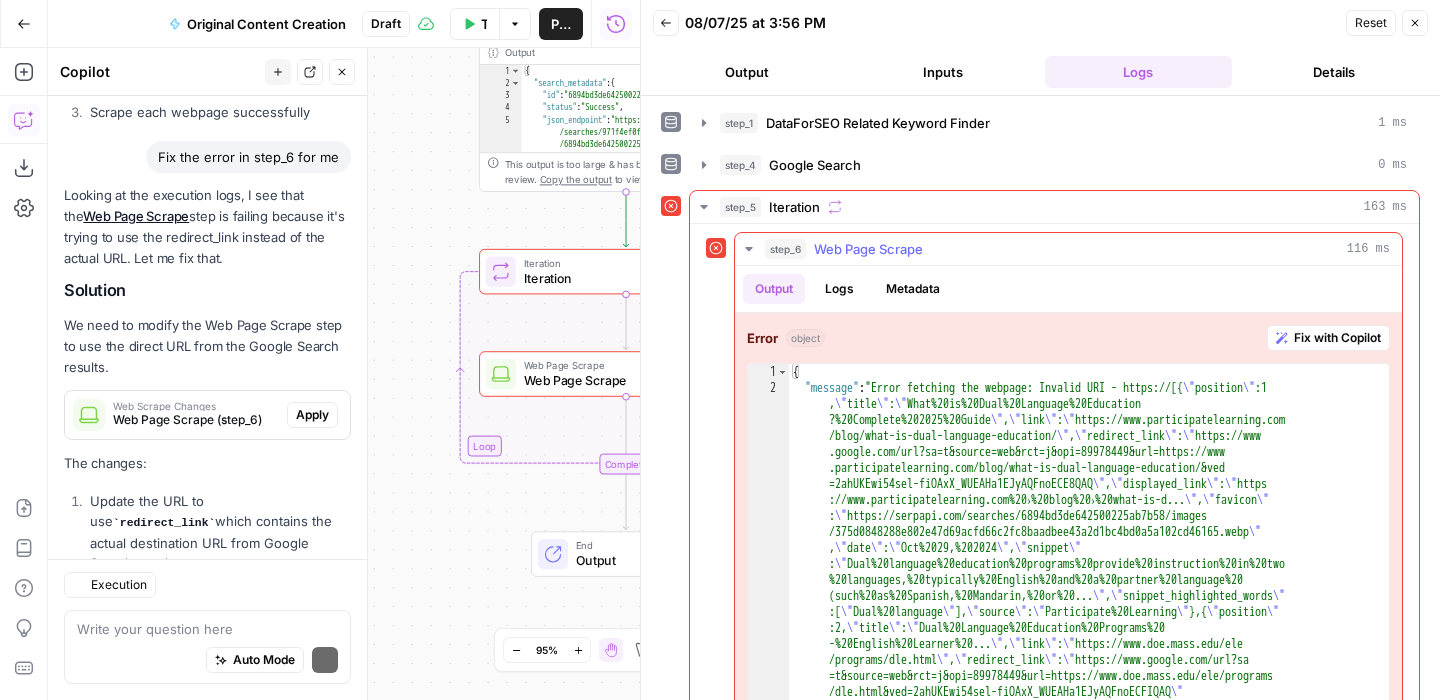 scroll, scrollTop: 3963, scrollLeft: 0, axis: vertical 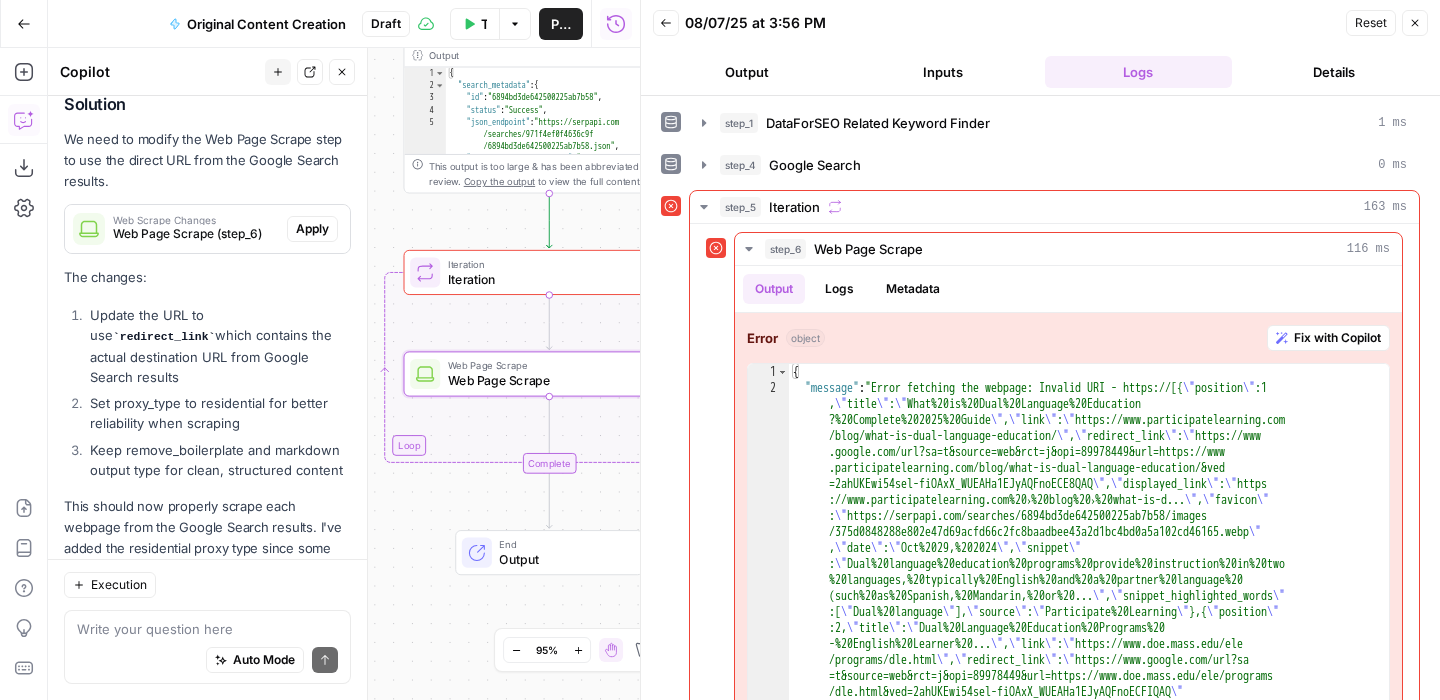 click on "Apply" at bounding box center [312, 229] 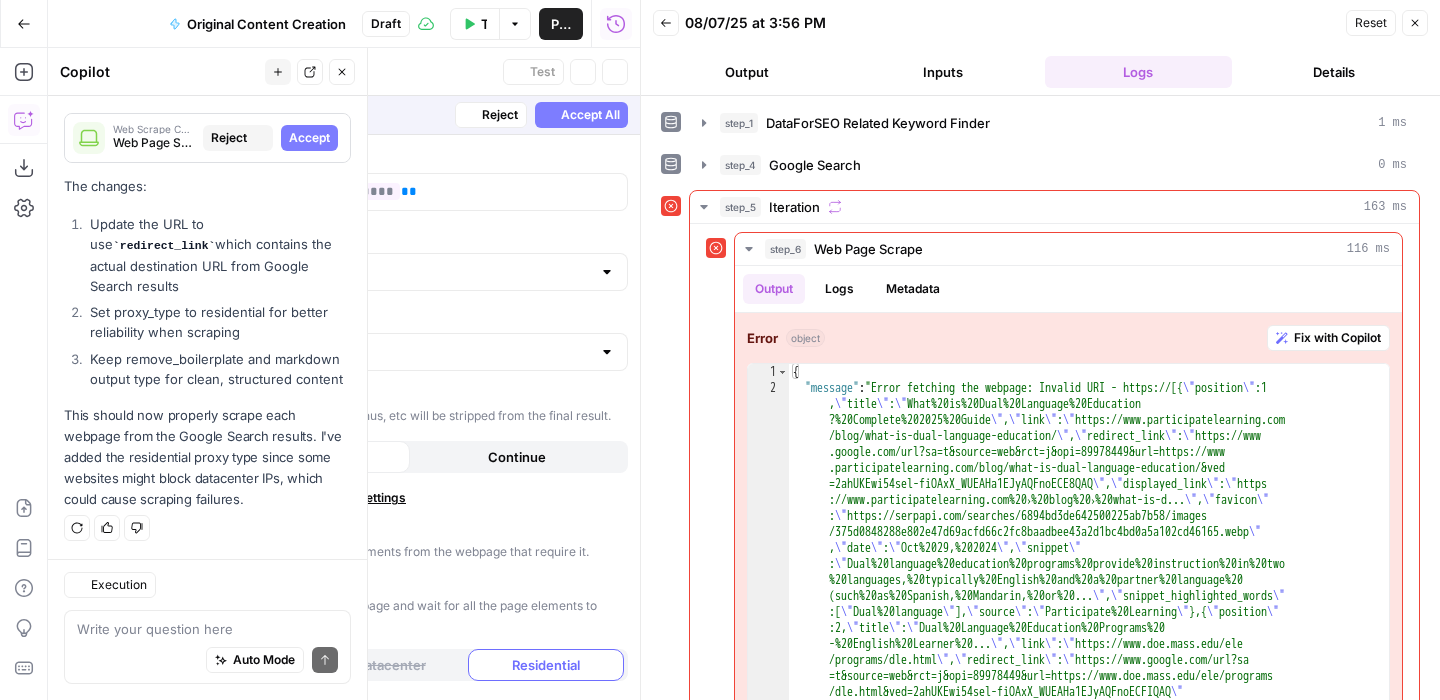 scroll, scrollTop: 3835, scrollLeft: 0, axis: vertical 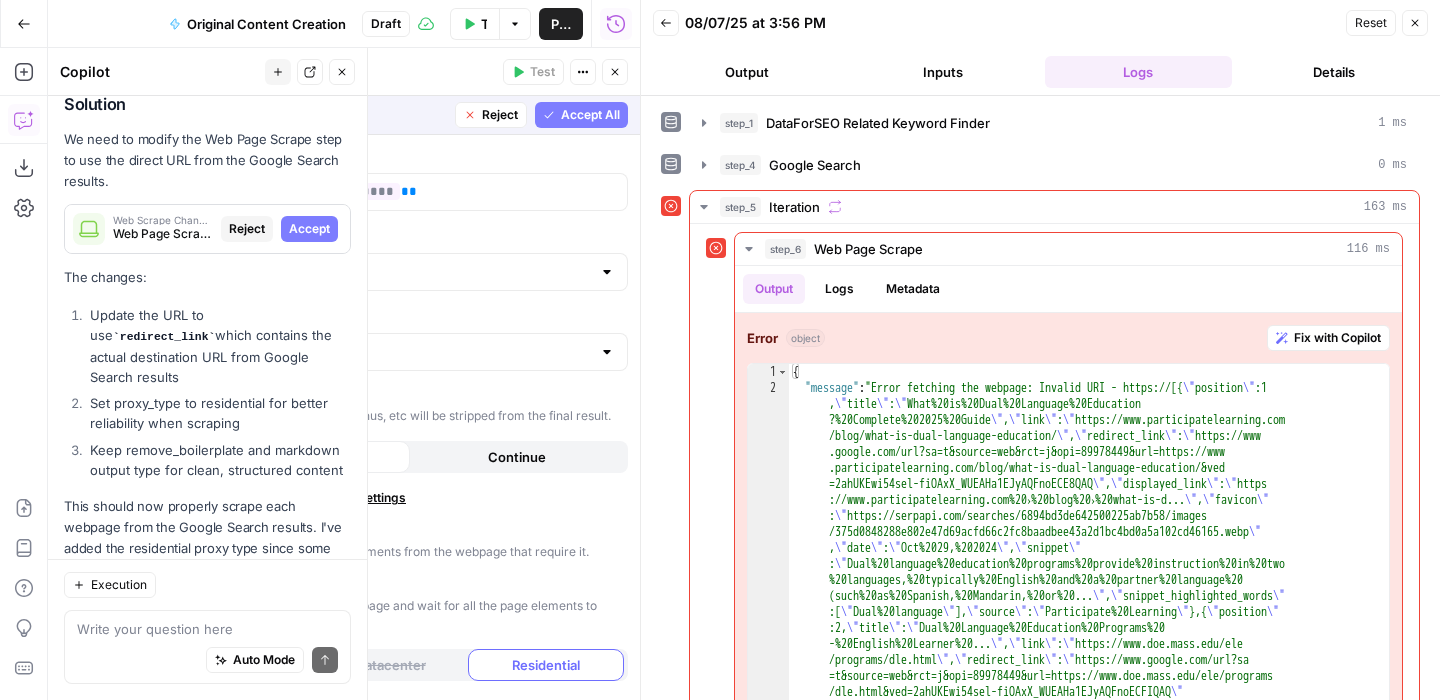 click 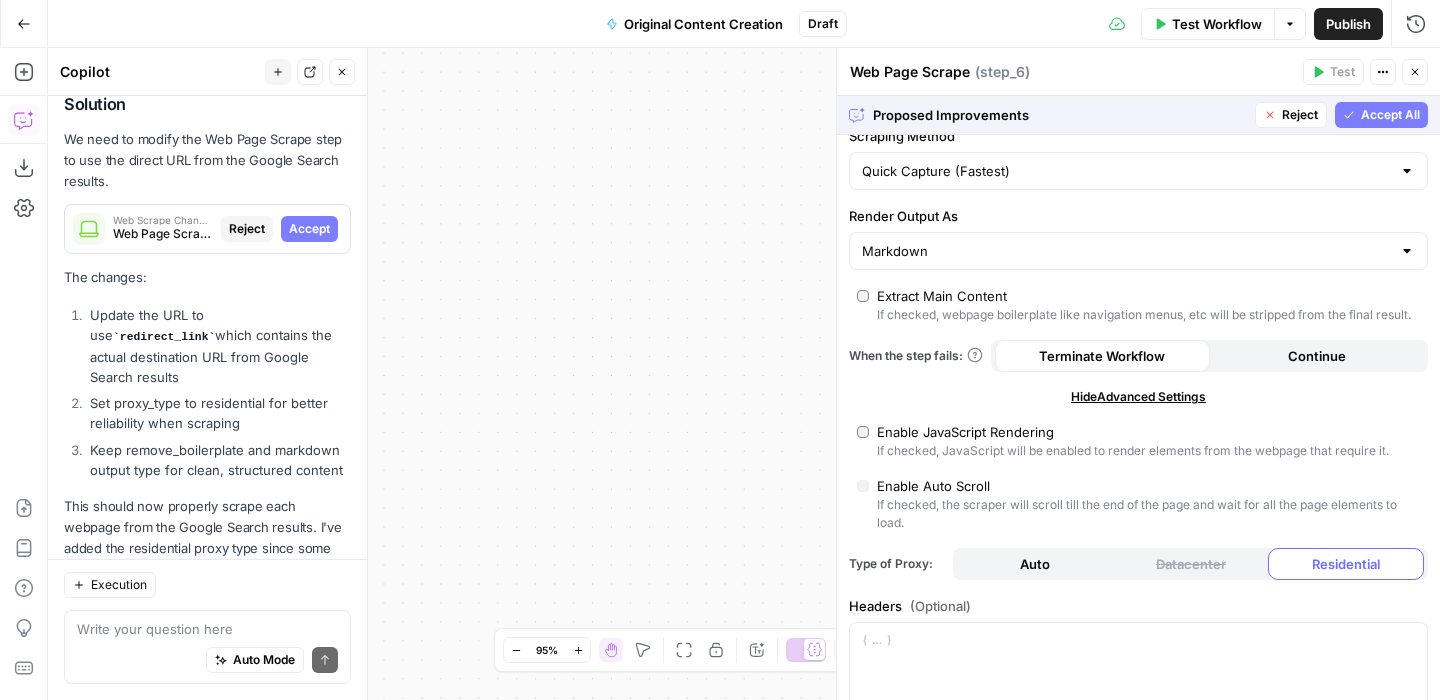 scroll, scrollTop: 0, scrollLeft: 0, axis: both 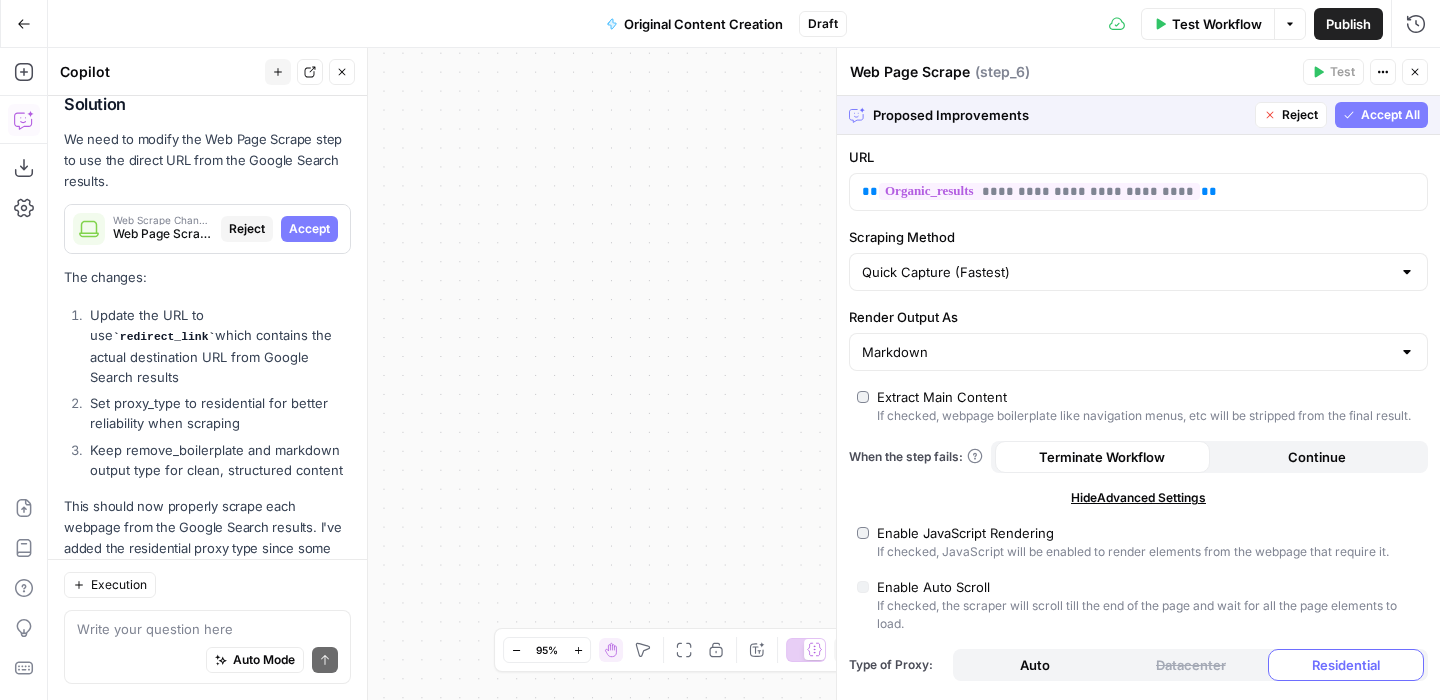 click on "Accept All" at bounding box center [1390, 115] 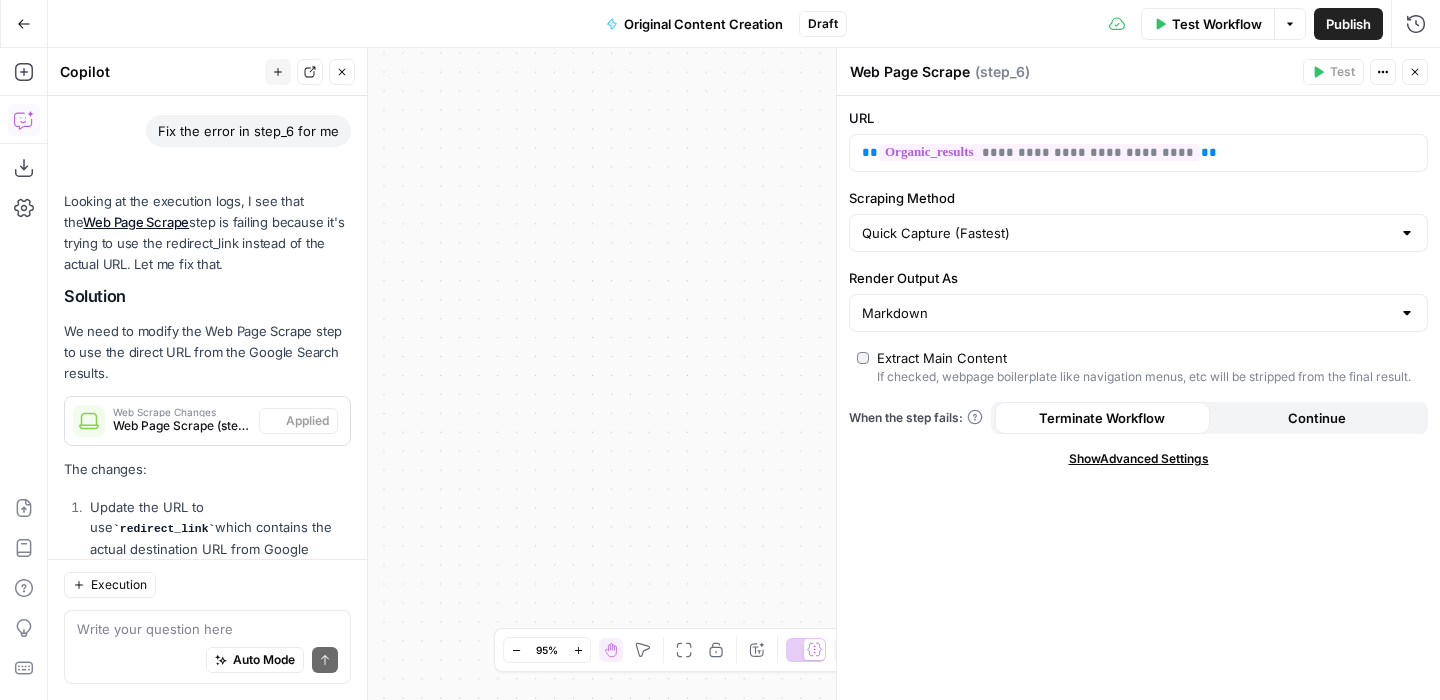 scroll, scrollTop: 4027, scrollLeft: 0, axis: vertical 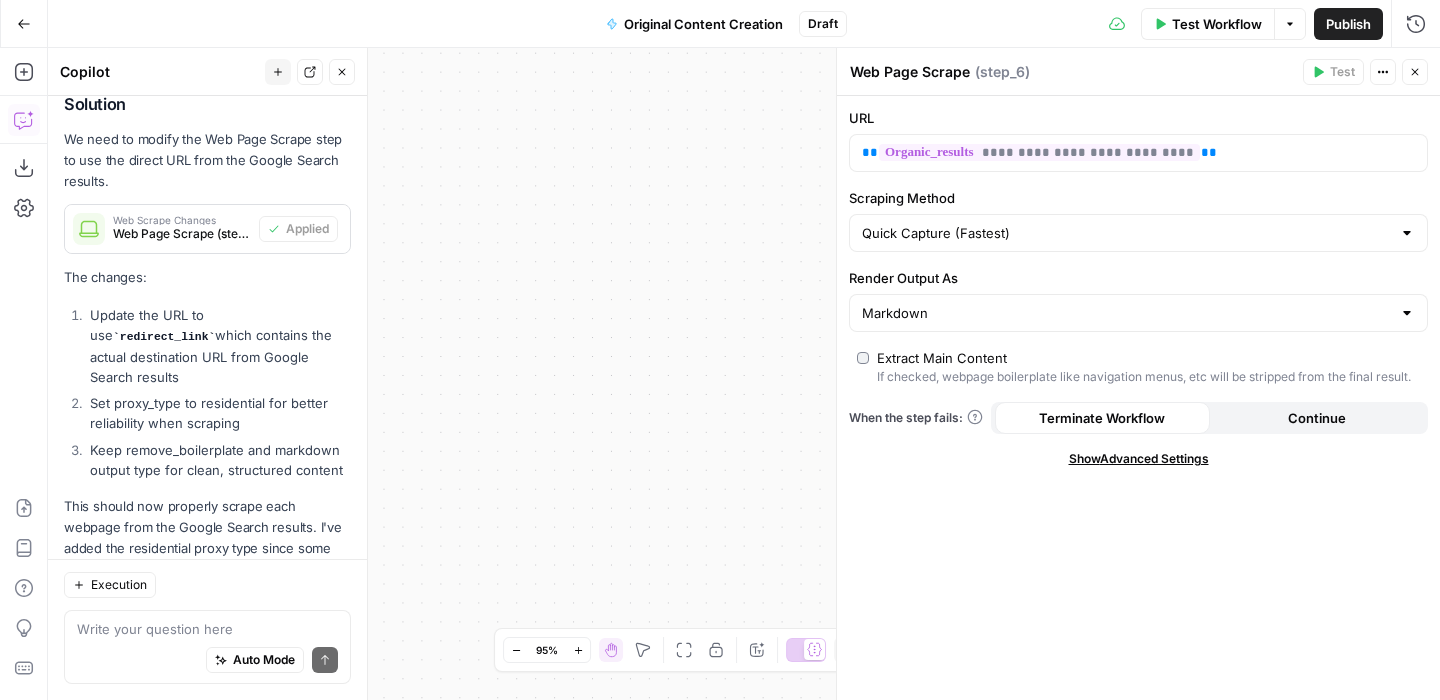 click on "Show  Advanced Settings" at bounding box center (1139, 459) 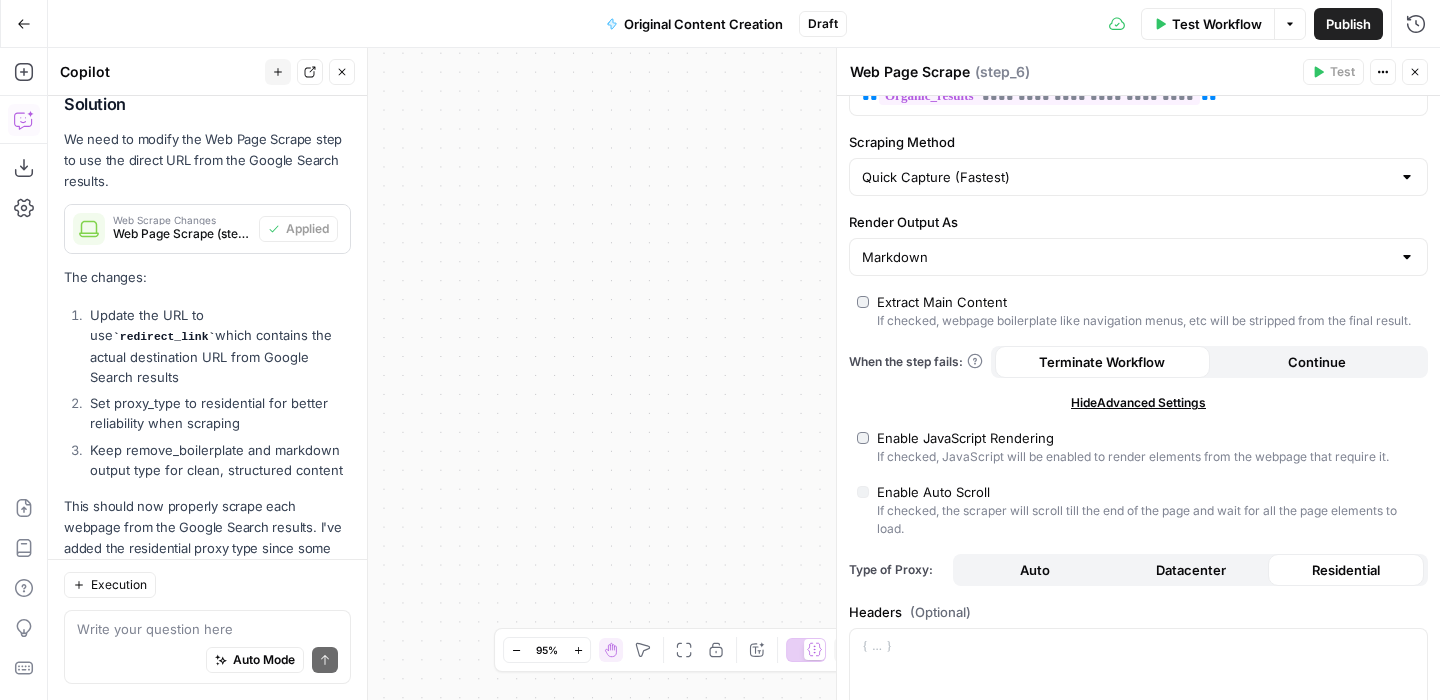 scroll, scrollTop: 0, scrollLeft: 0, axis: both 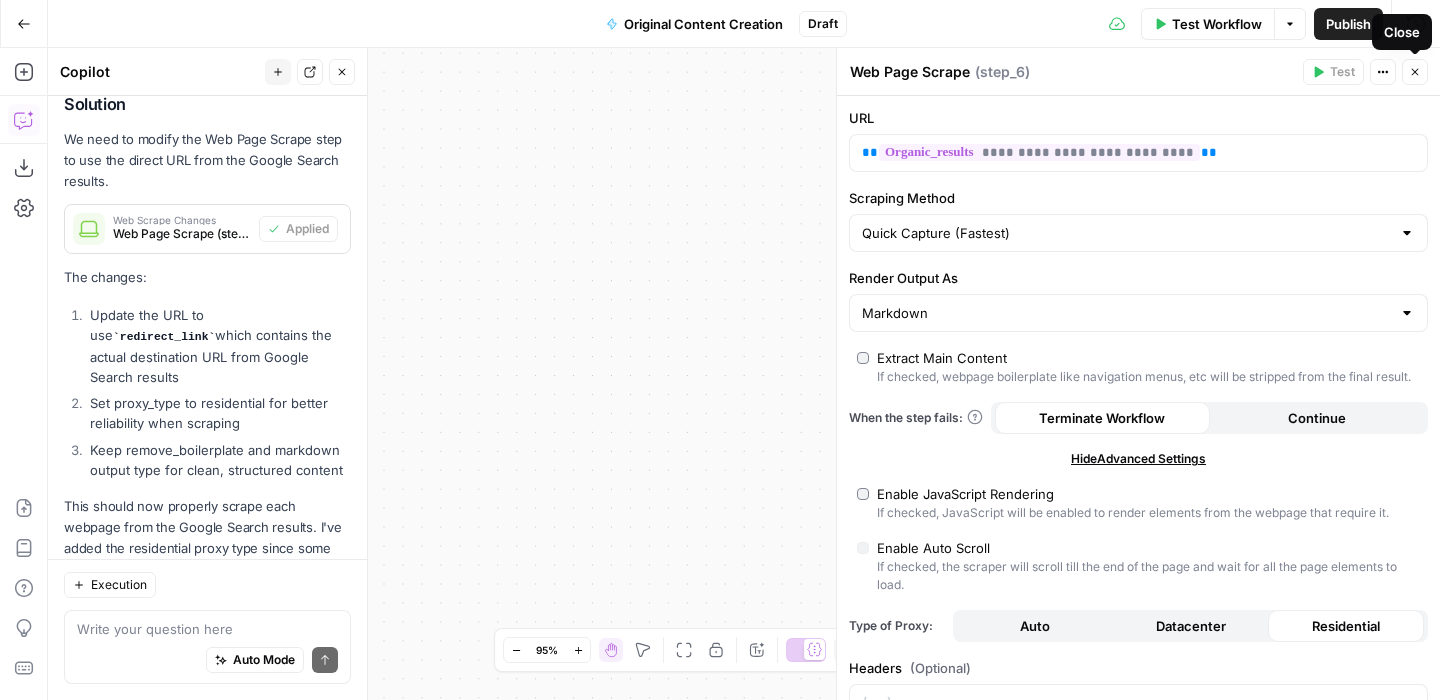 click 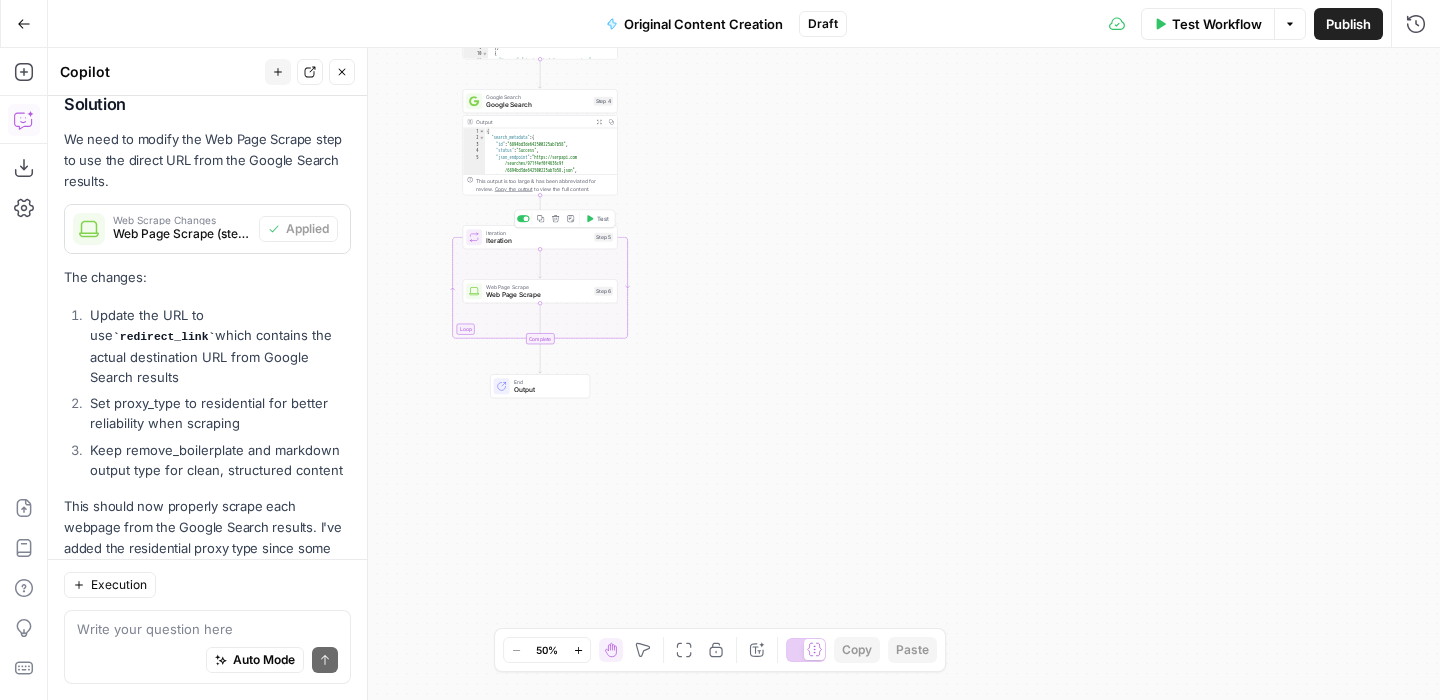click on "Test" at bounding box center [603, 218] 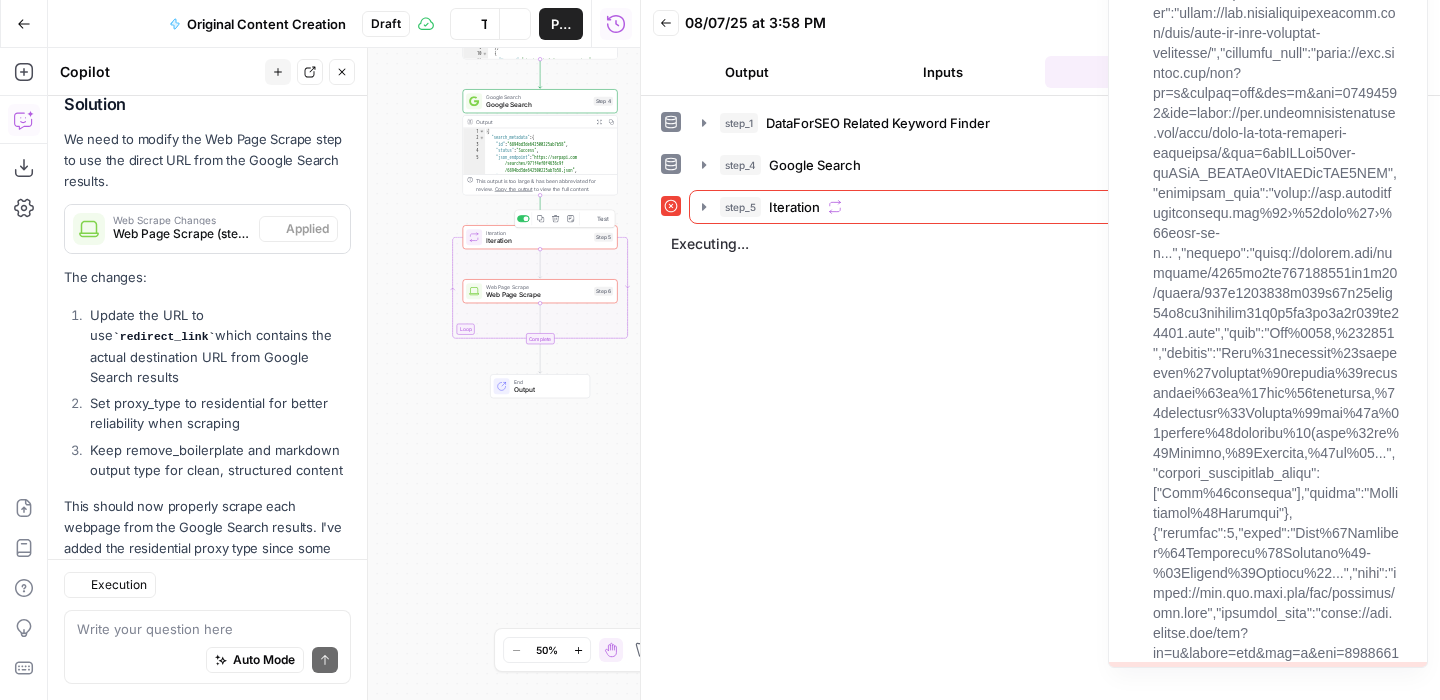 scroll, scrollTop: 4027, scrollLeft: 0, axis: vertical 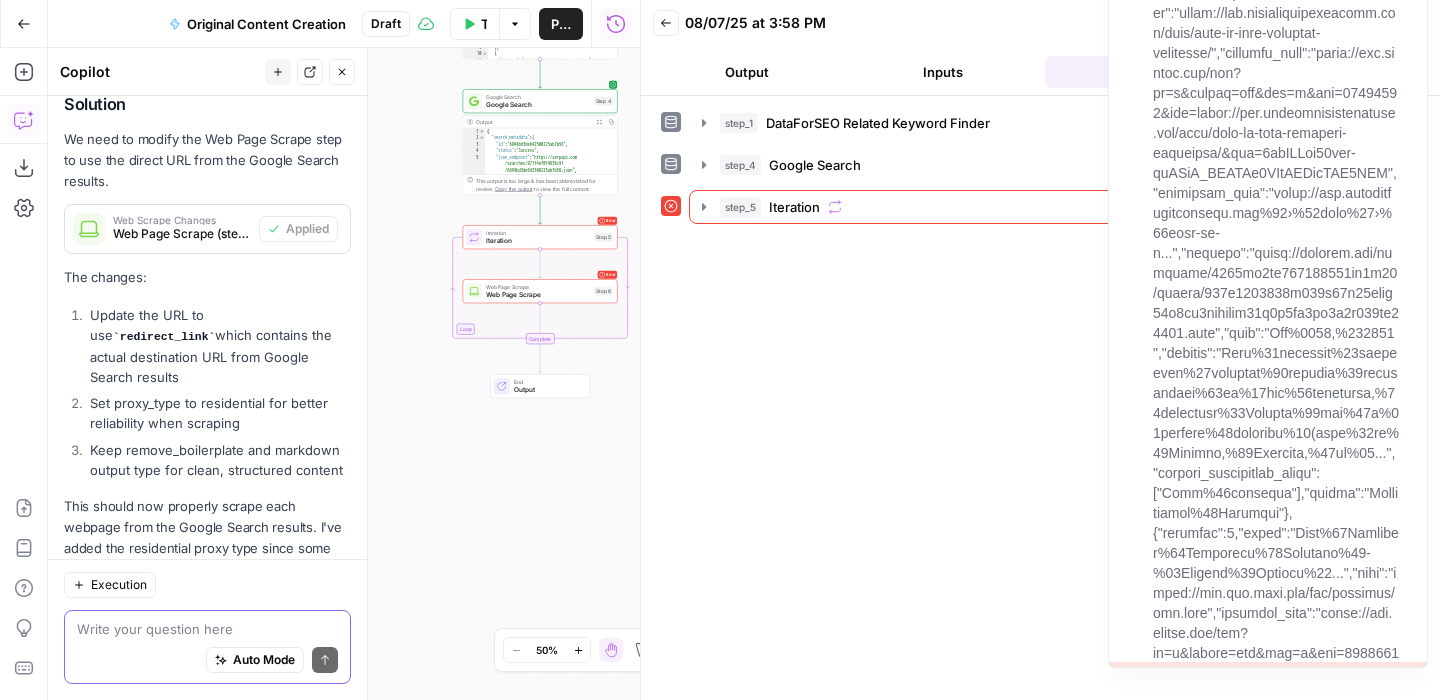 click at bounding box center [207, 629] 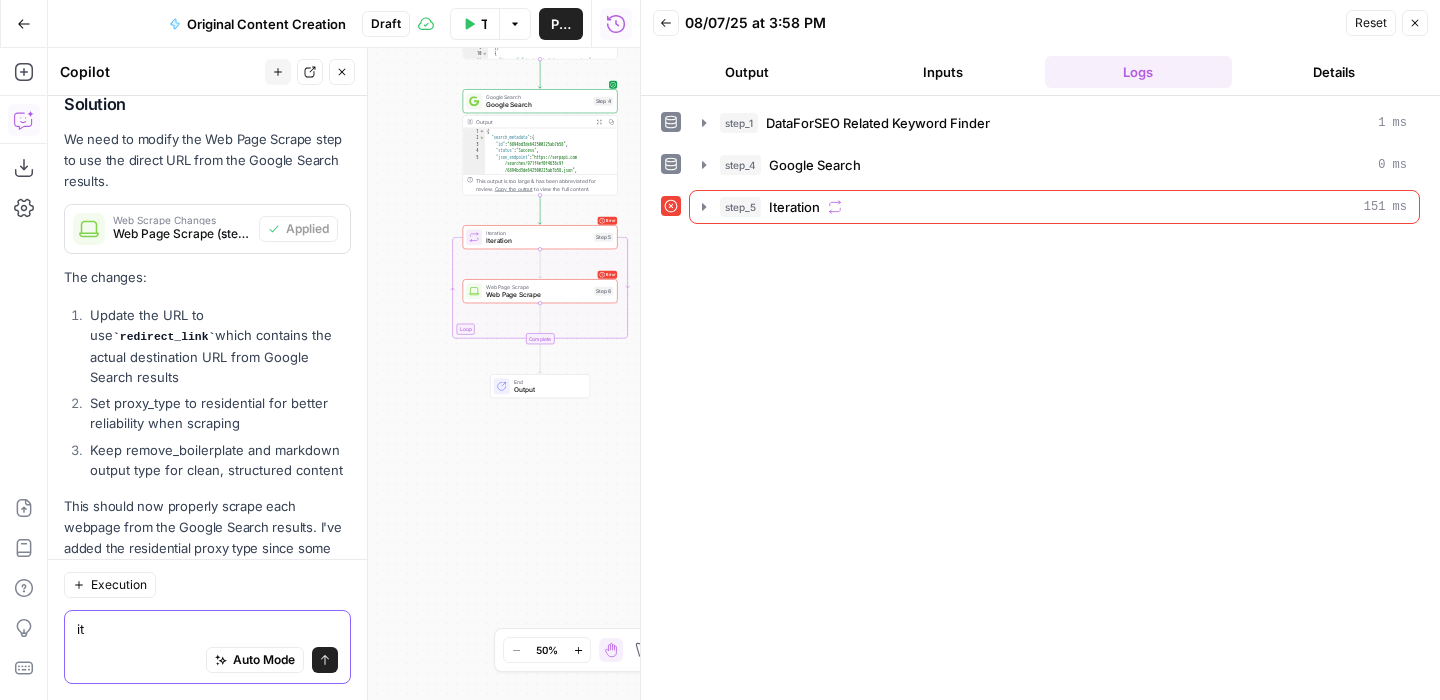 type on "i" 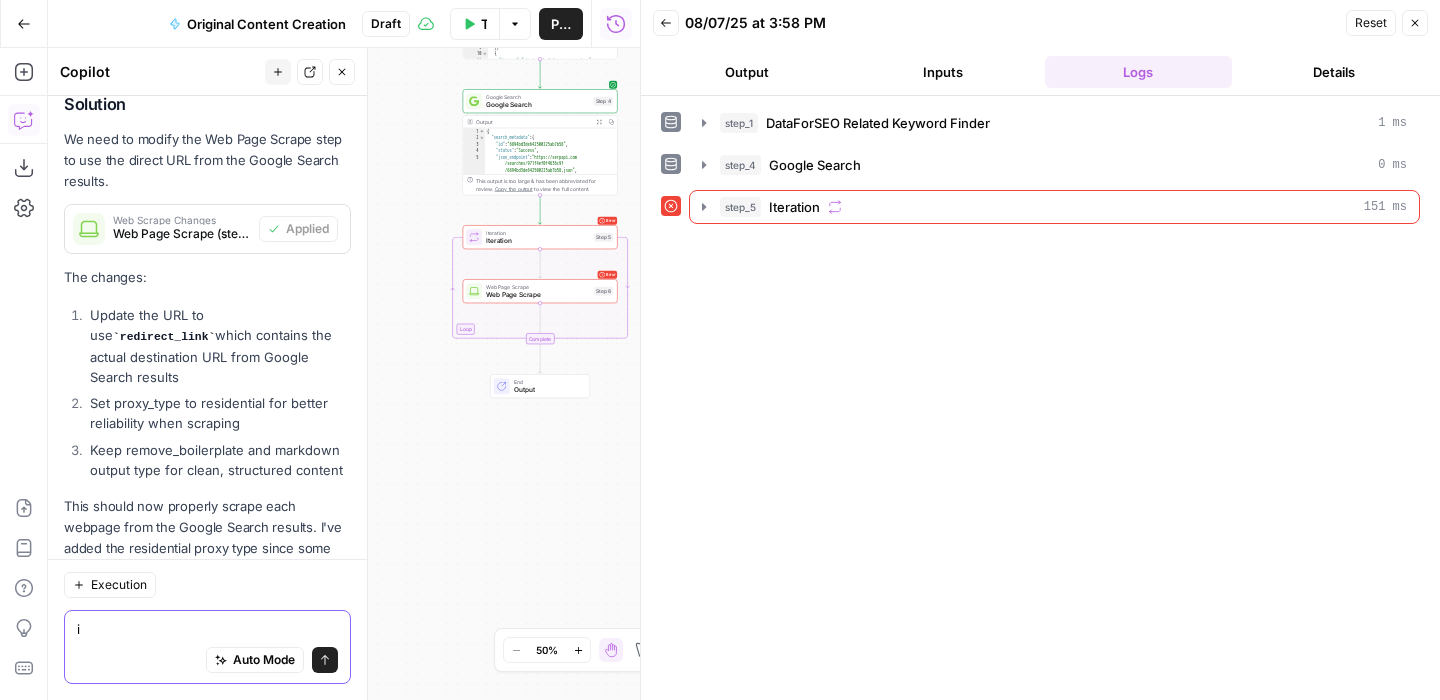 type 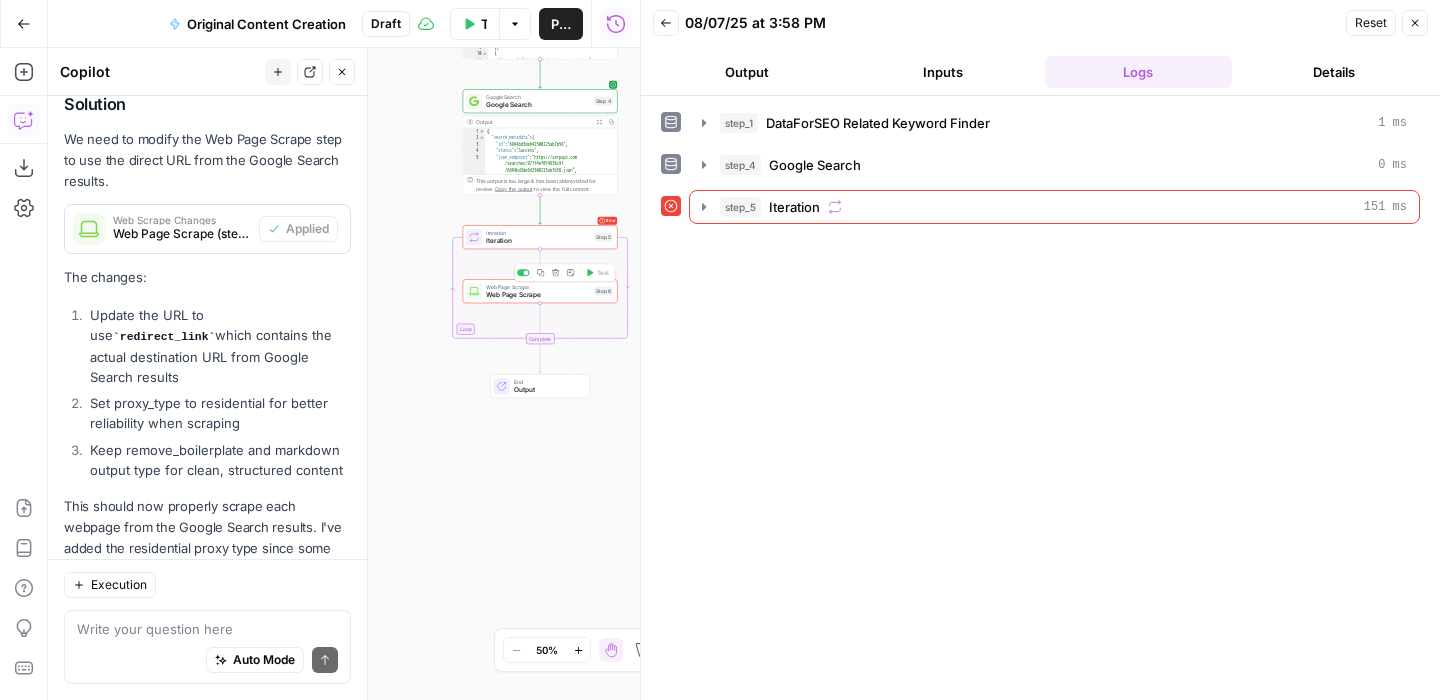 click on "Web Page Scrape" at bounding box center [538, 295] 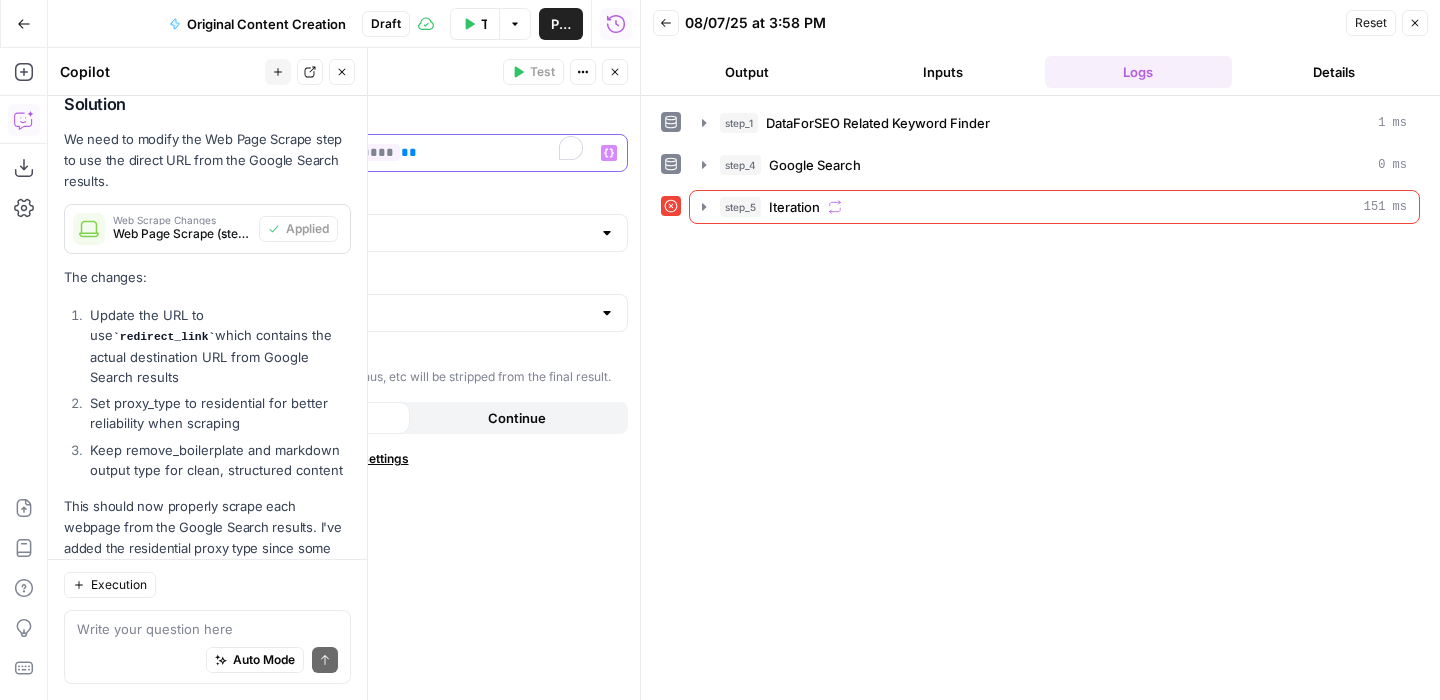 drag, startPoint x: 418, startPoint y: 147, endPoint x: 56, endPoint y: 131, distance: 362.35342 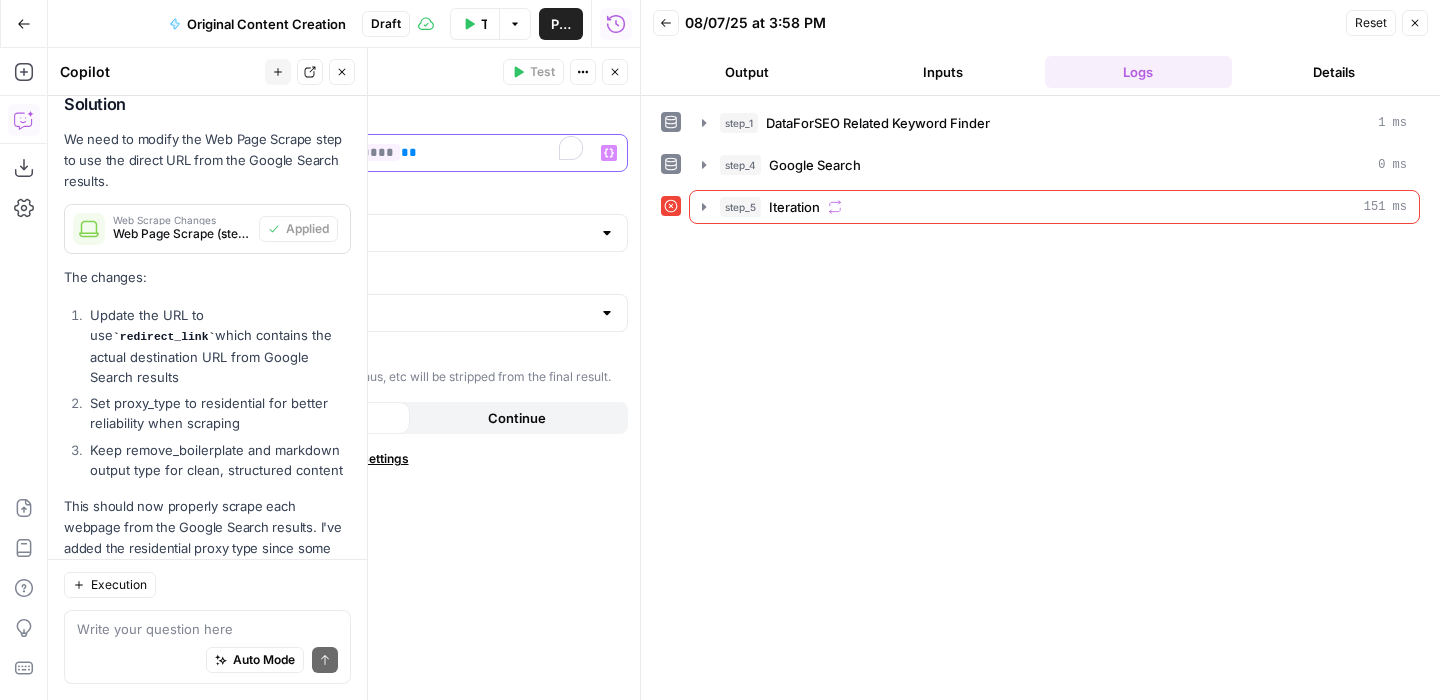 click on "**********" at bounding box center [338, 140] 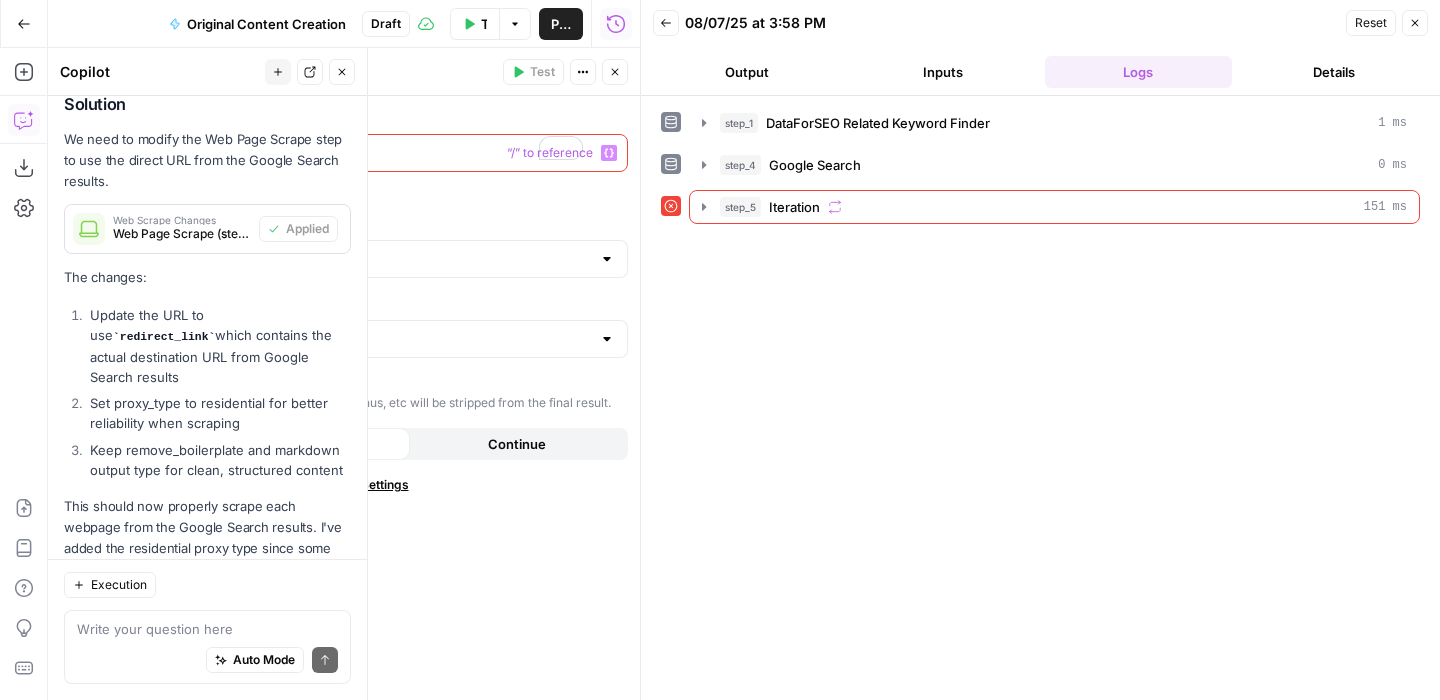 click 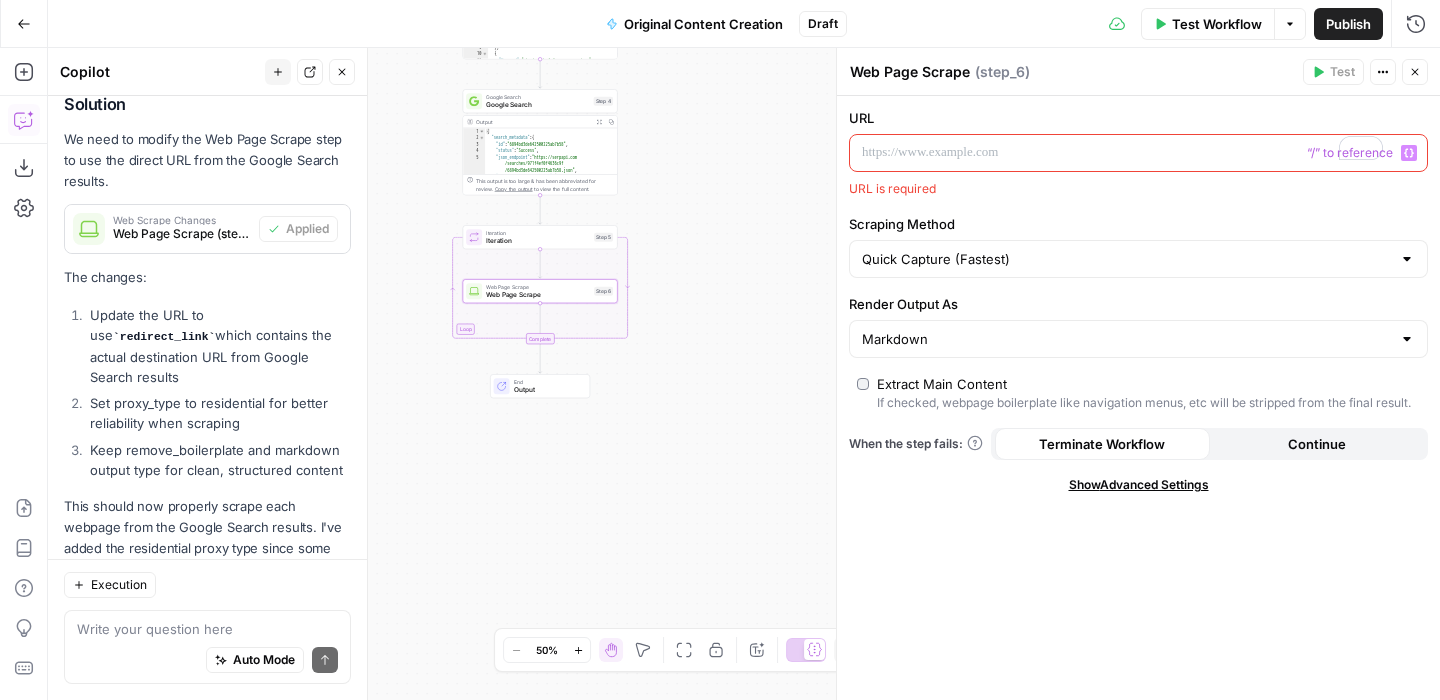 click at bounding box center (1122, 153) 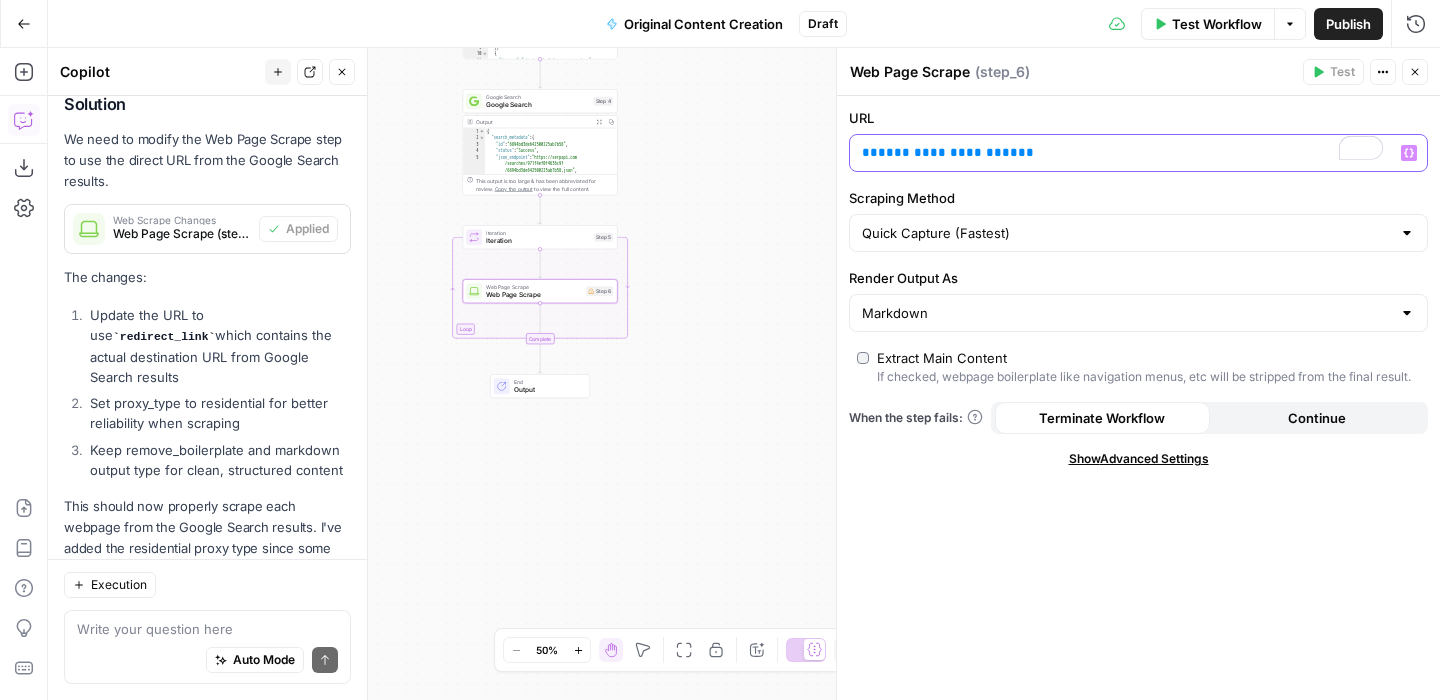 click on "**********" at bounding box center (948, 152) 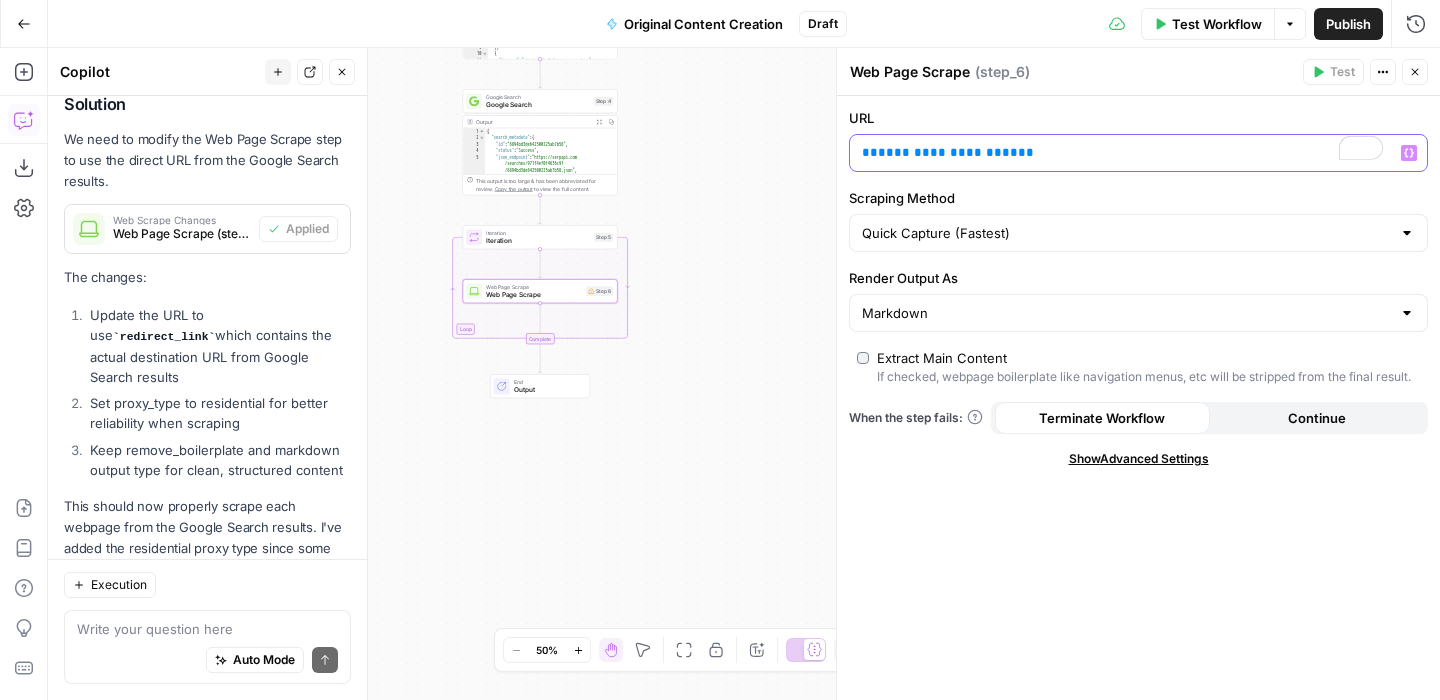type 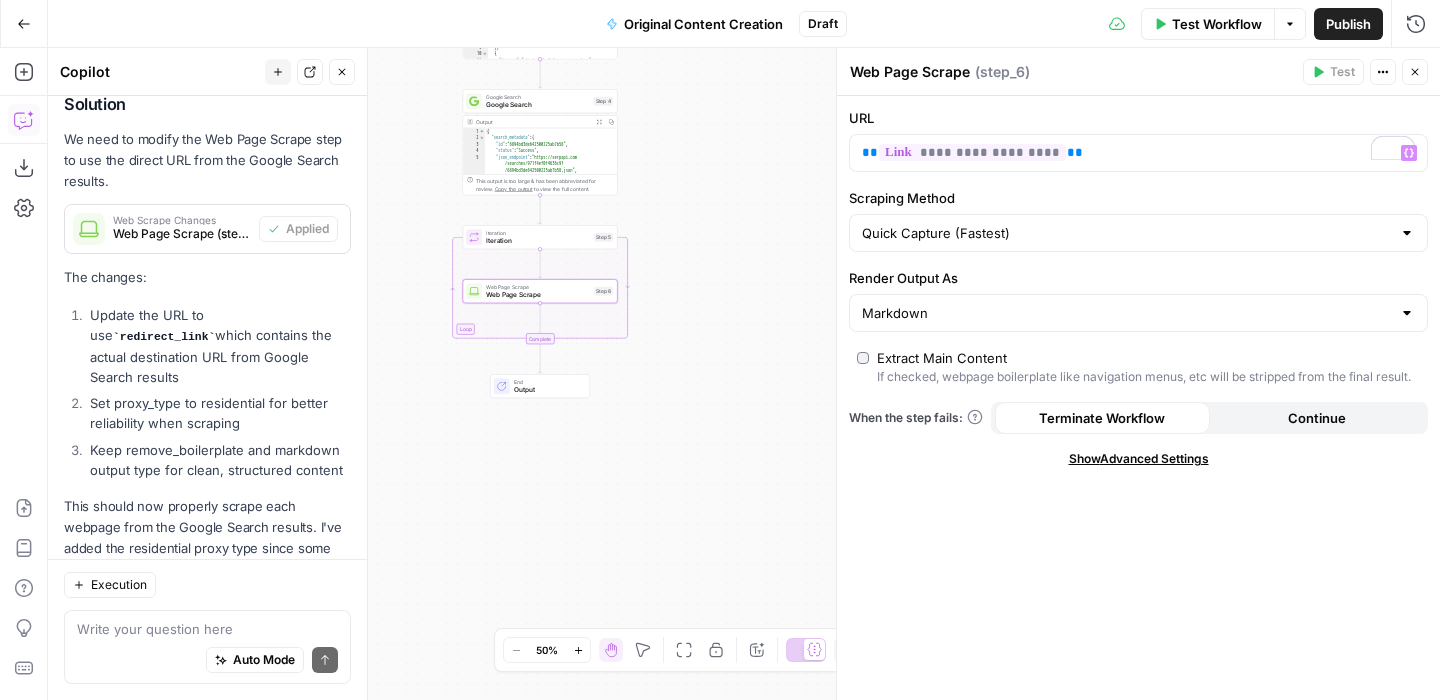 click on "Workflow Set Inputs Inputs SEO Research DataForSEO Related Keyword Finder Step 1 Output Expand Output Copy 1 2 3 4 5 6 7 8 9 10 11 [    {      "Keyword" :  "wharton dual language" ,      "Competition" :  0.11 ,      "Competition Level" :  "LOW" ,      "Keyword Difficulty Index" :  0 ,      "Search Volume" :  4400 ,      "CPC" :  1.41    } ,    {      "Keyword" :  "wharton dual language academy"          ,     XXXXXXXXXXXXXXXXXXXXXXXXXXXXXXXXXXXXXXXXXXXXXXXXXXXXXXXXXXXXXXXXXXXXXXXXXXXXXXXXXXXXXXXXXXXXXXXXXXXXXXXXXXXXXXXXXXXXXXXXXXXXXXXXXXXXXXXXXXXXXXXXXXXXXXXXXXXXXXXXXXXXXXXXXXXXXXXXXXXXXXXXXXXXXXXXXXXXXXXXXXXXXXXXXXXXXXXXXXXXXXXXXXXXXXXXXXXXXXXXXXXXXXXXXXXXXXXXXXXXXXXXXXXXXXXXXXXXXXXXXXXXXXXXXXXXXXXXXXXXXXXXXXXXXXXXXXXXXXXXXXXXXXXXXXXXXXXXXXXXXXXXXXXXXXXXXXXXXXXXXXXXXXXXXXXXXXXXXXXXXXXXXXXXXXXXXXXXXXXXXXXXXXXXXXXXXXXXXXXXXXXXXXXXXXXXXXXXXXXXXXXXXXXXXXXXXXXXXXXXXXXXXXXXXXXXXXXXXXXXXXXXXXXXXXXXXXXXXXXXXXXXXXXXXXXX Google Search Google Search Step 4 Output Expand Output Copy 1 2 3 4 5 6 {    :  {" at bounding box center [744, 374] 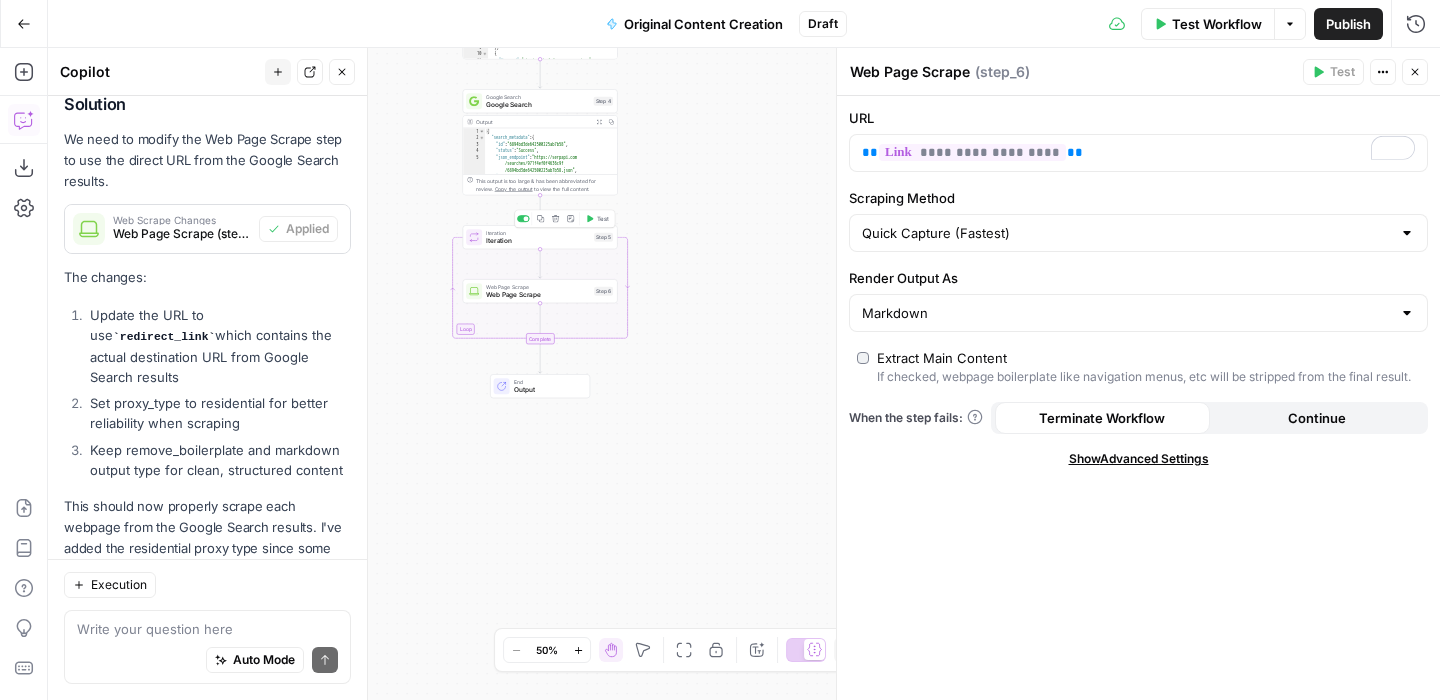 click on "Test" at bounding box center [603, 218] 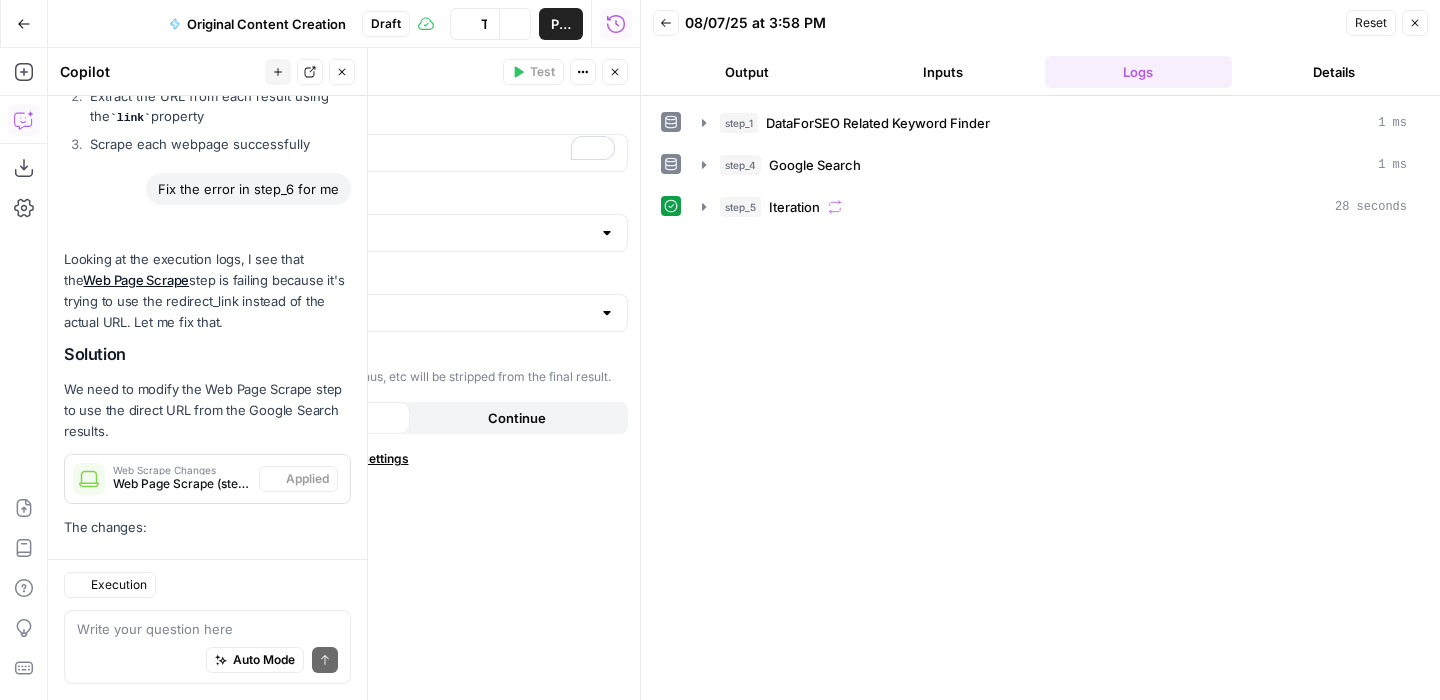 scroll, scrollTop: 4027, scrollLeft: 0, axis: vertical 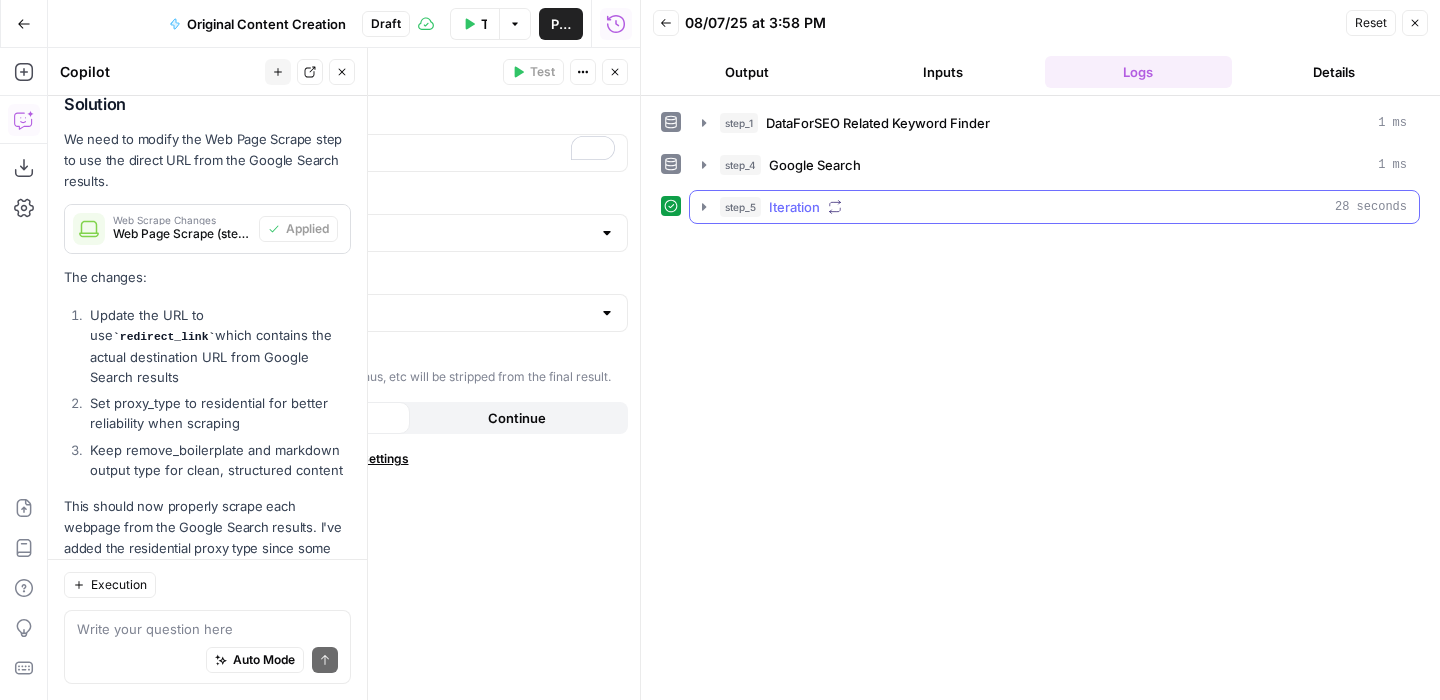 click 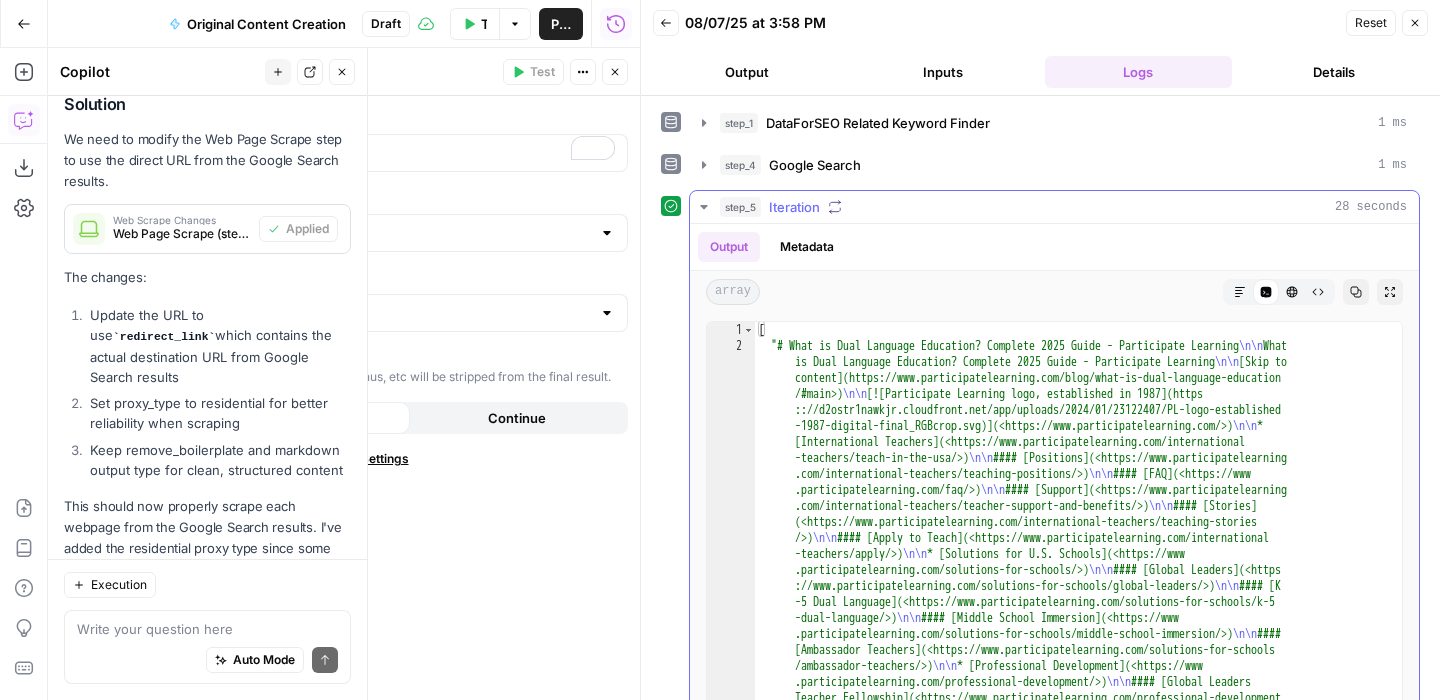 scroll, scrollTop: 0, scrollLeft: 0, axis: both 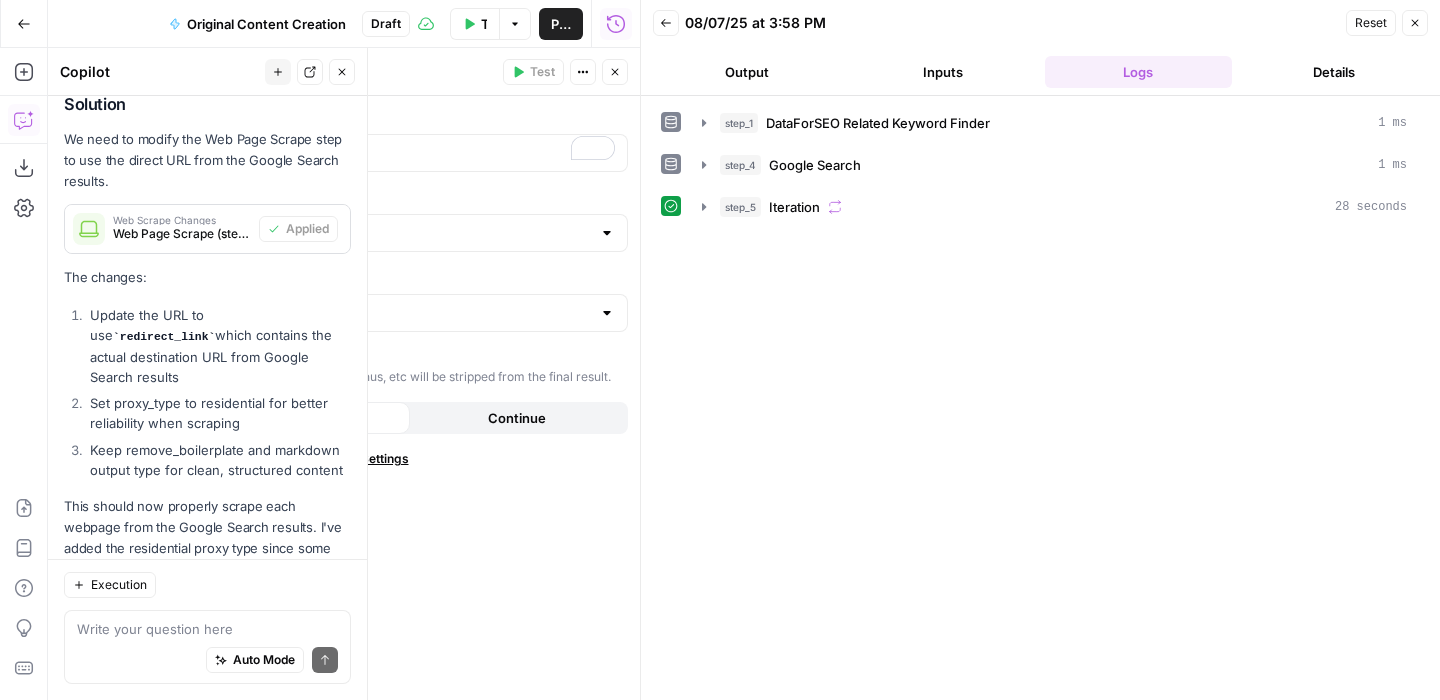 click 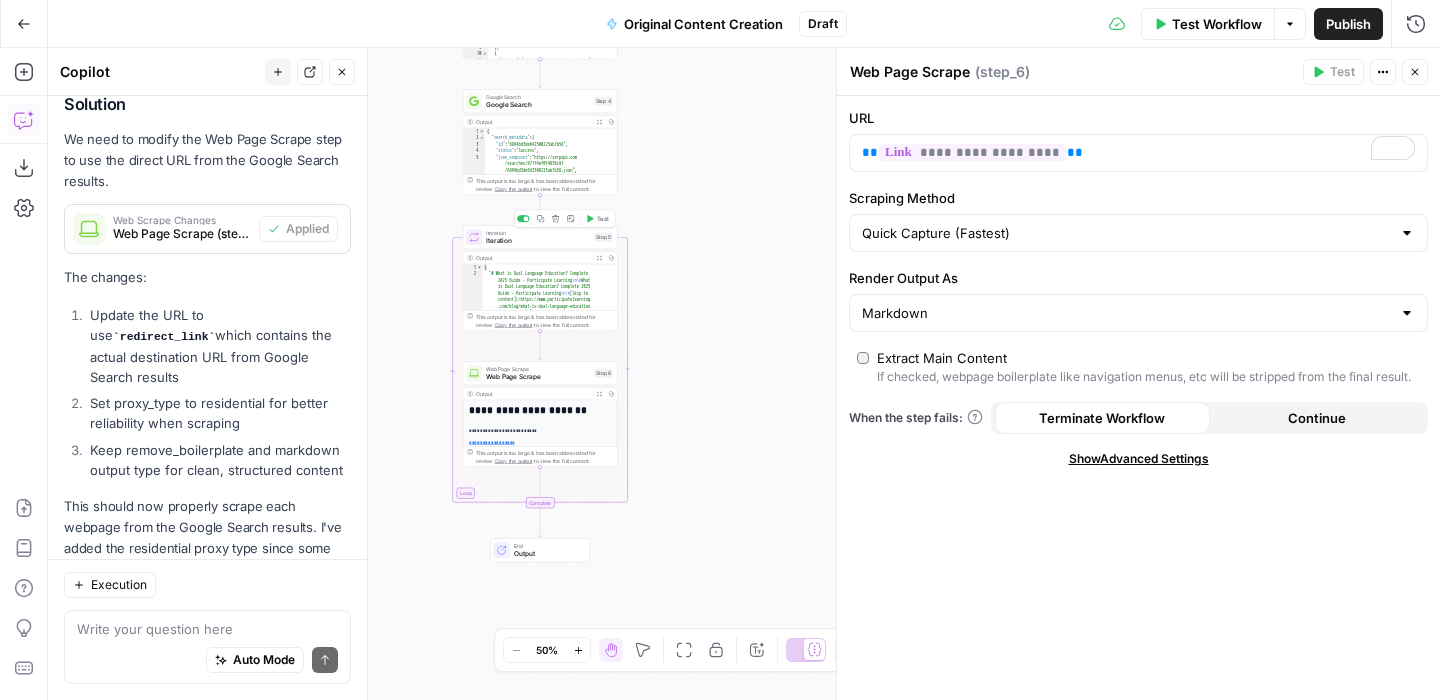 click on "Iteration" at bounding box center (538, 241) 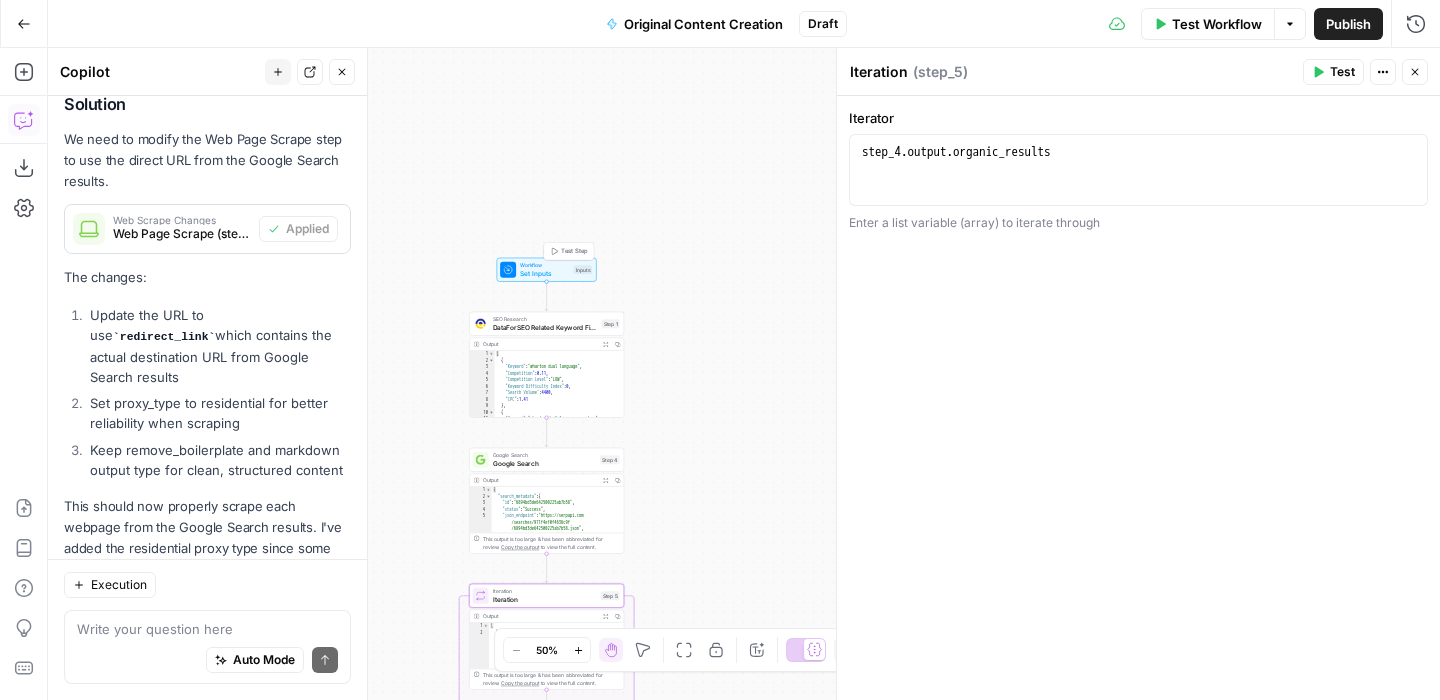 click on "Test Step" at bounding box center [574, 251] 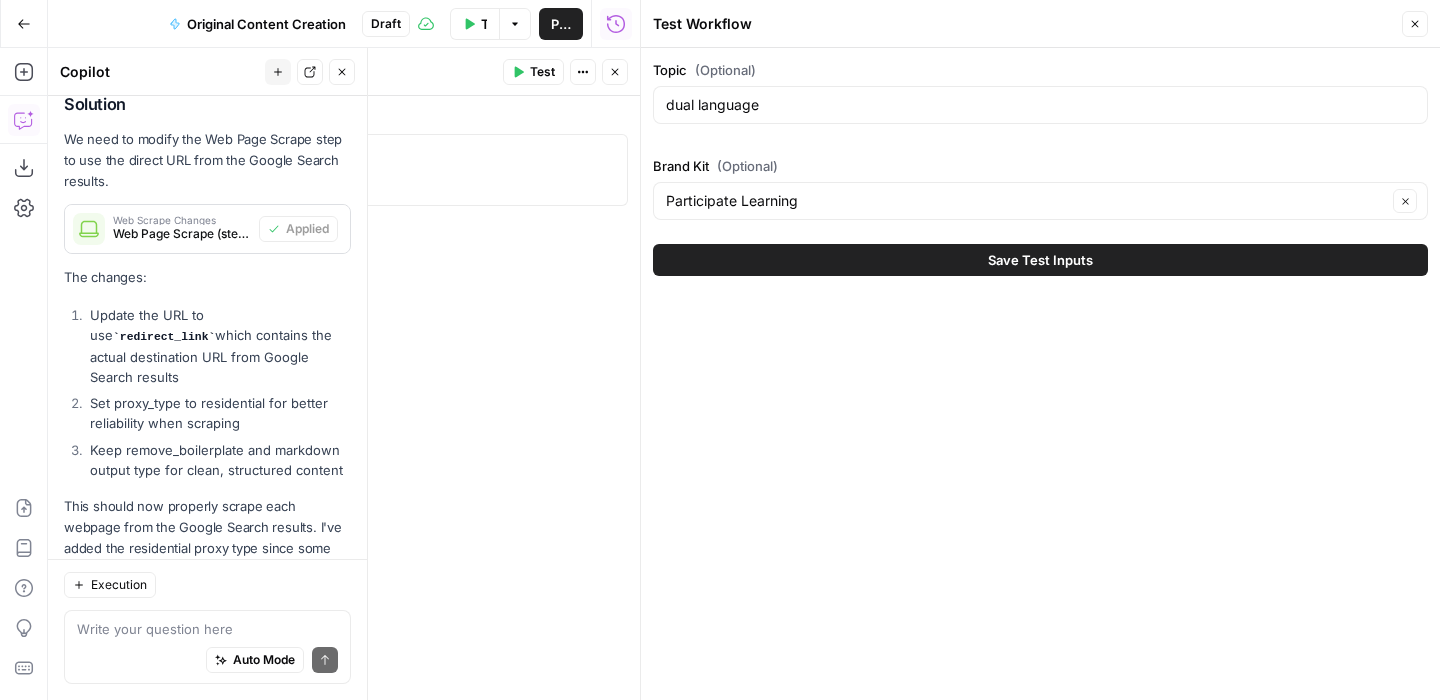 click 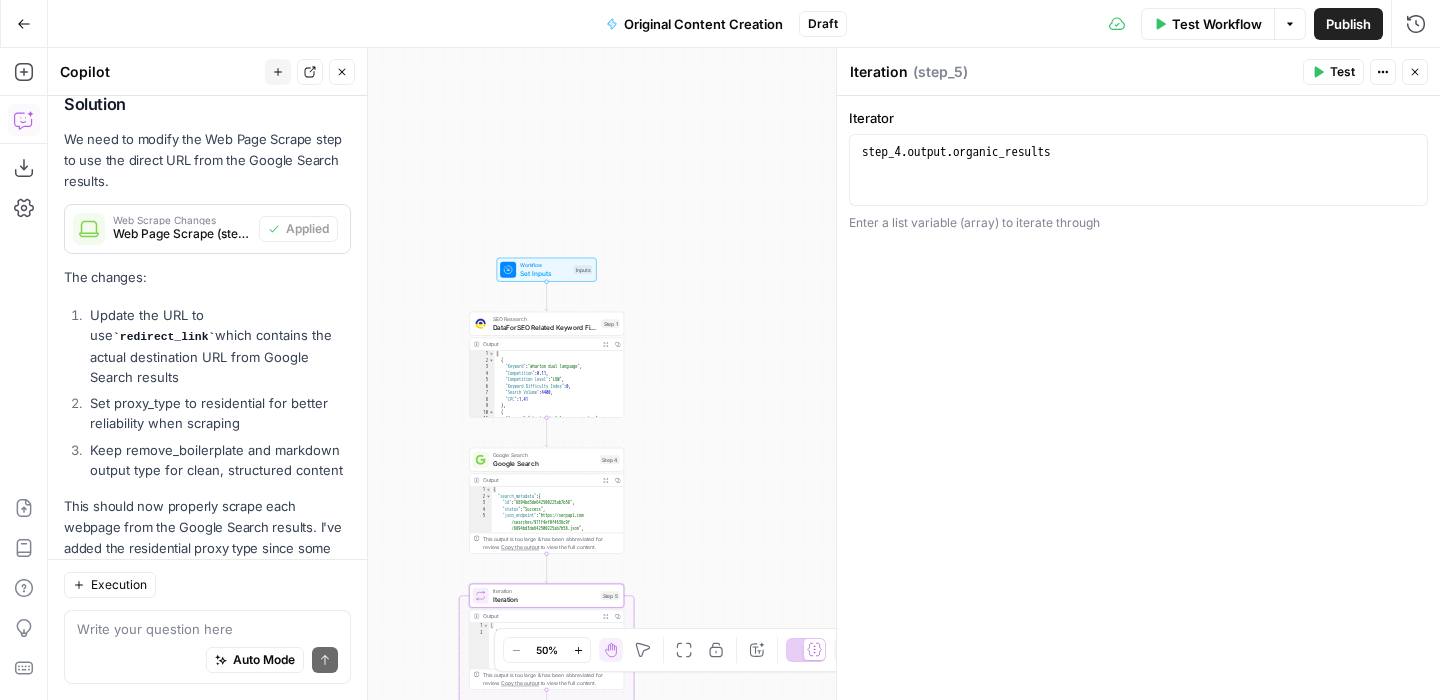 click on "Auto Mode Send" at bounding box center (207, 661) 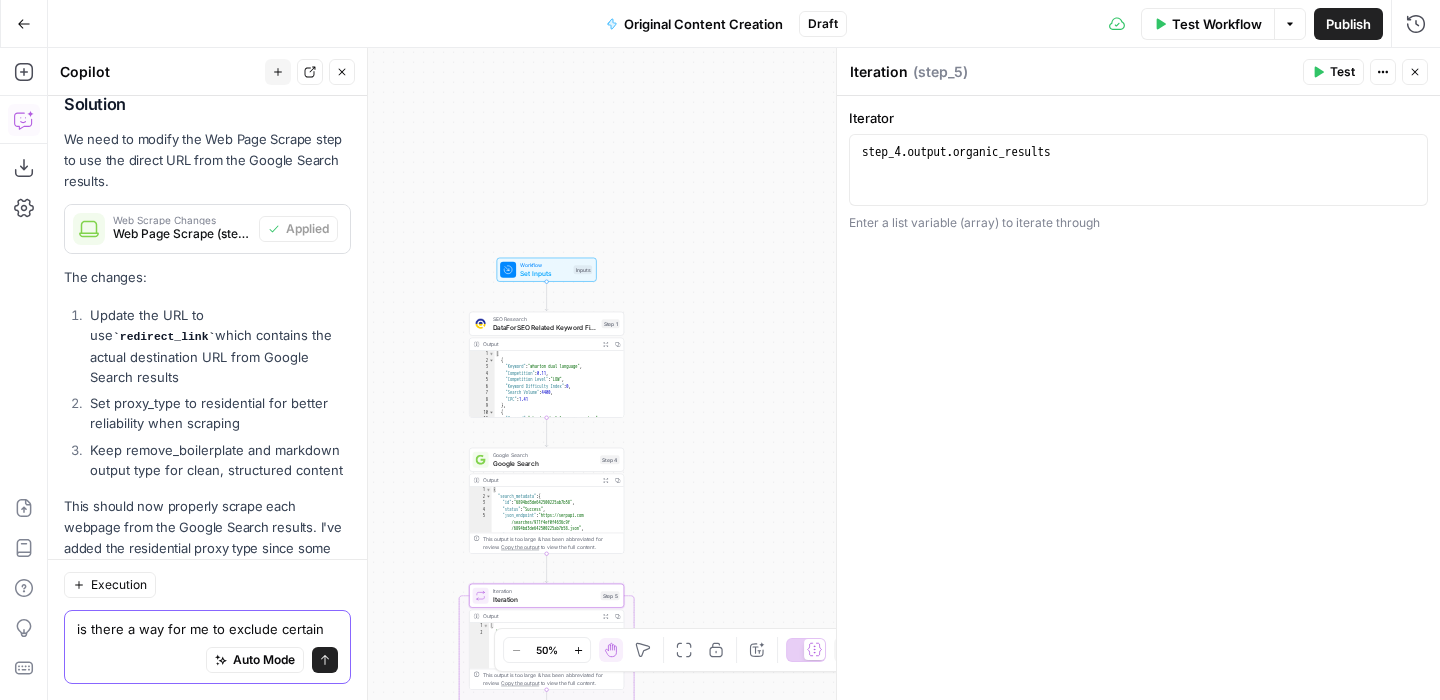 scroll, scrollTop: 4047, scrollLeft: 0, axis: vertical 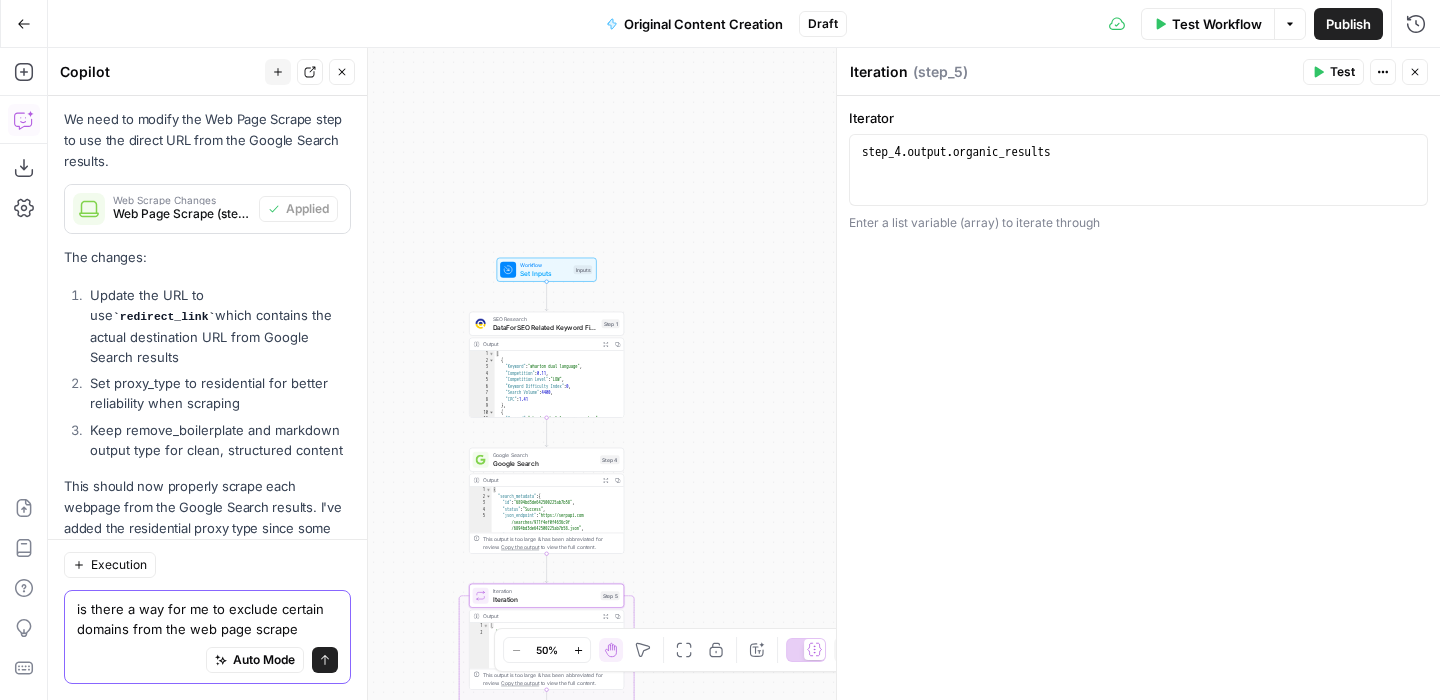 type on "is there a way for me to exclude certain domains from the web page scrape?" 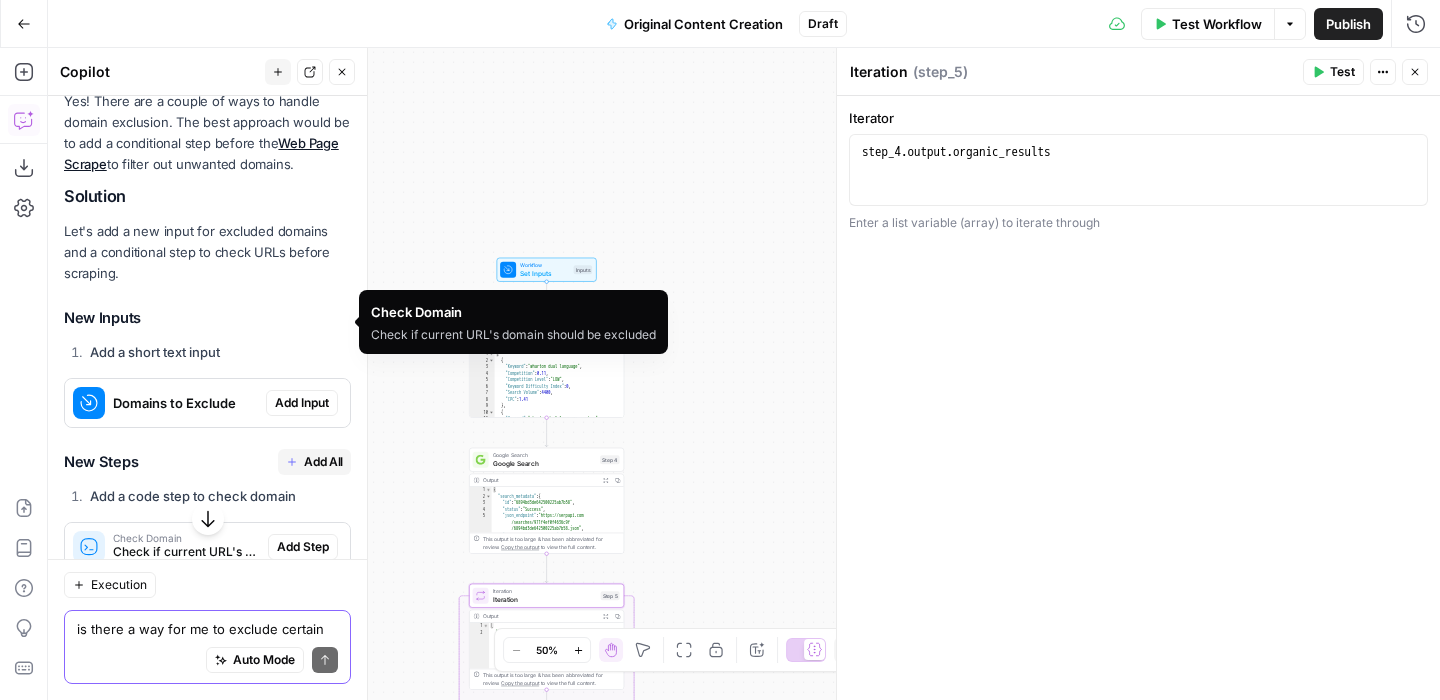 scroll, scrollTop: 4622, scrollLeft: 0, axis: vertical 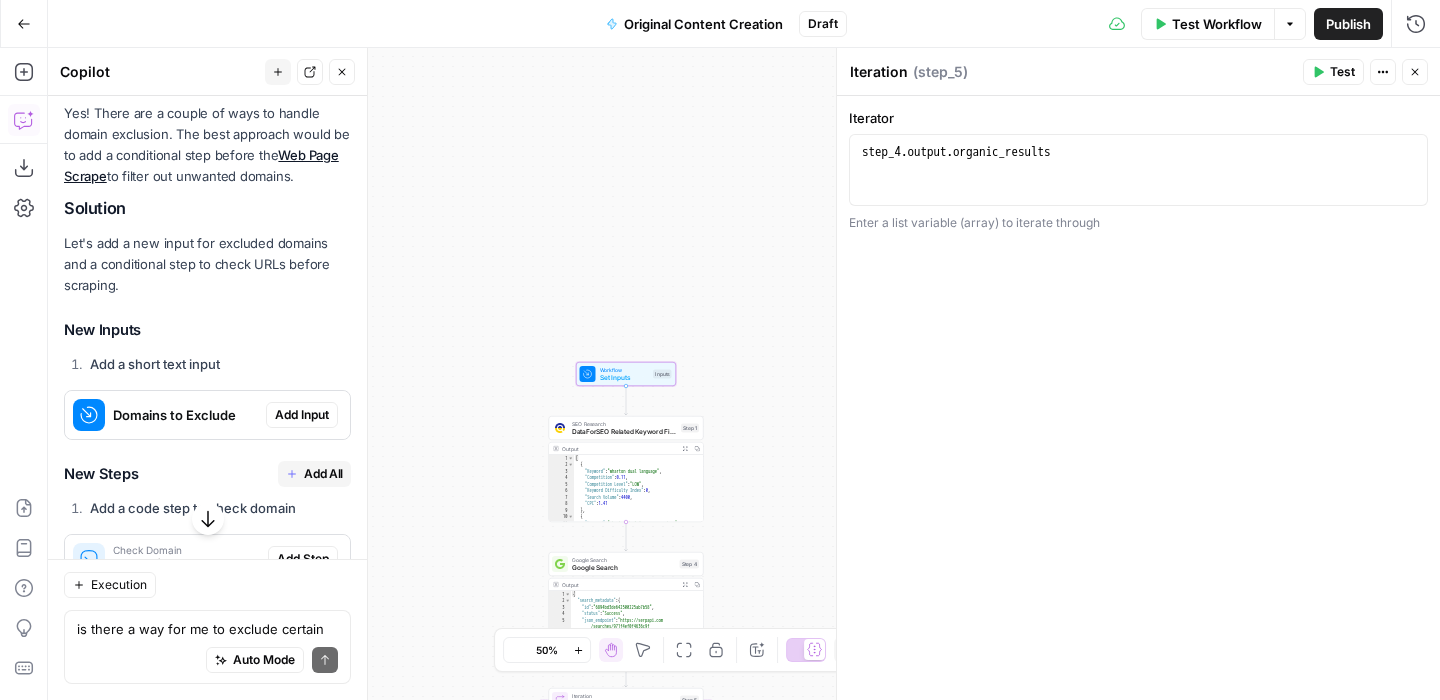 click on "Add Input" at bounding box center [302, 415] 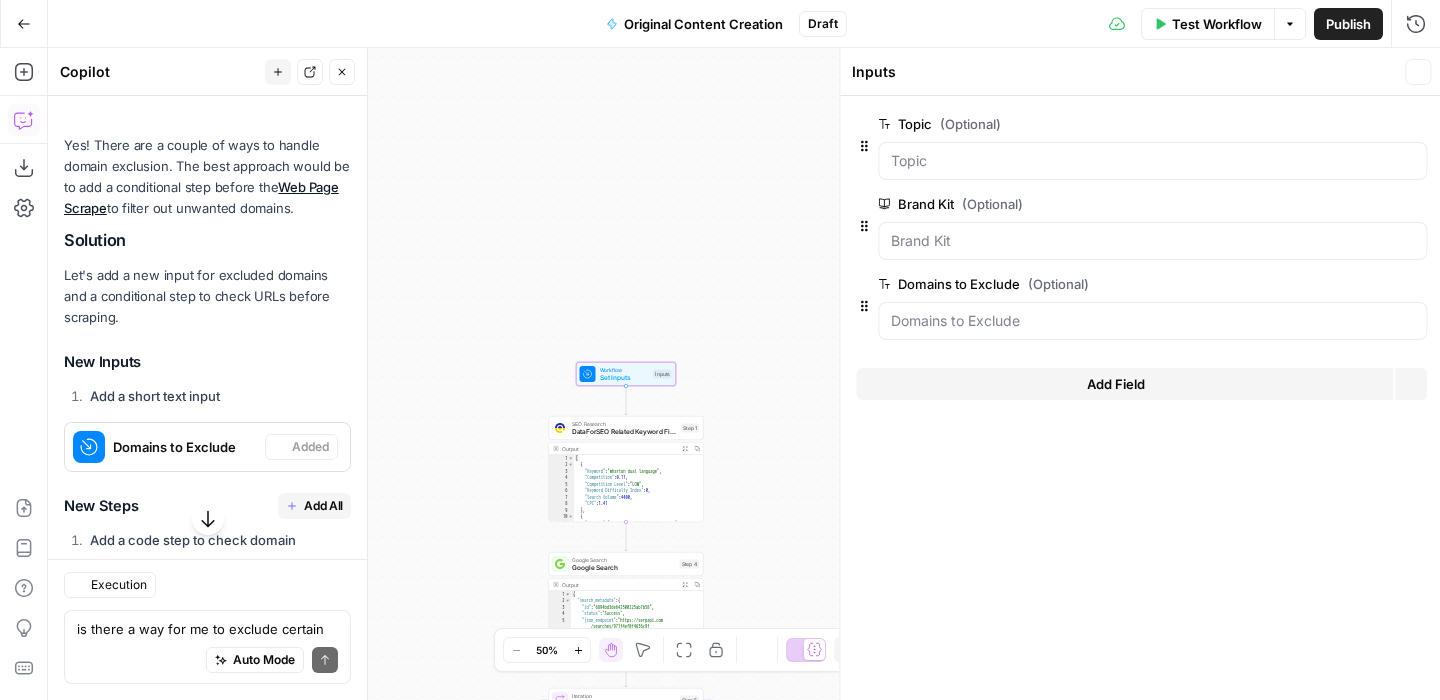 scroll, scrollTop: 4654, scrollLeft: 0, axis: vertical 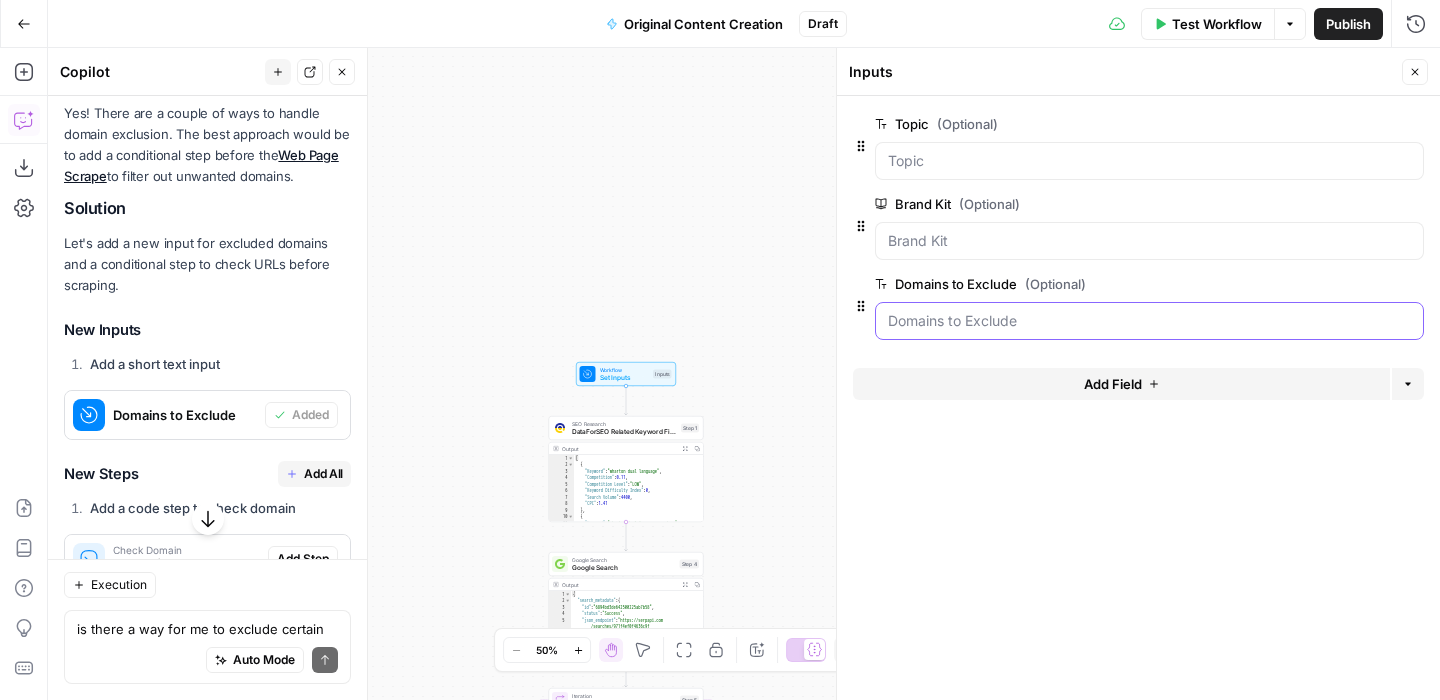 click on "Domains to Exclude   (Optional)" at bounding box center [1149, 321] 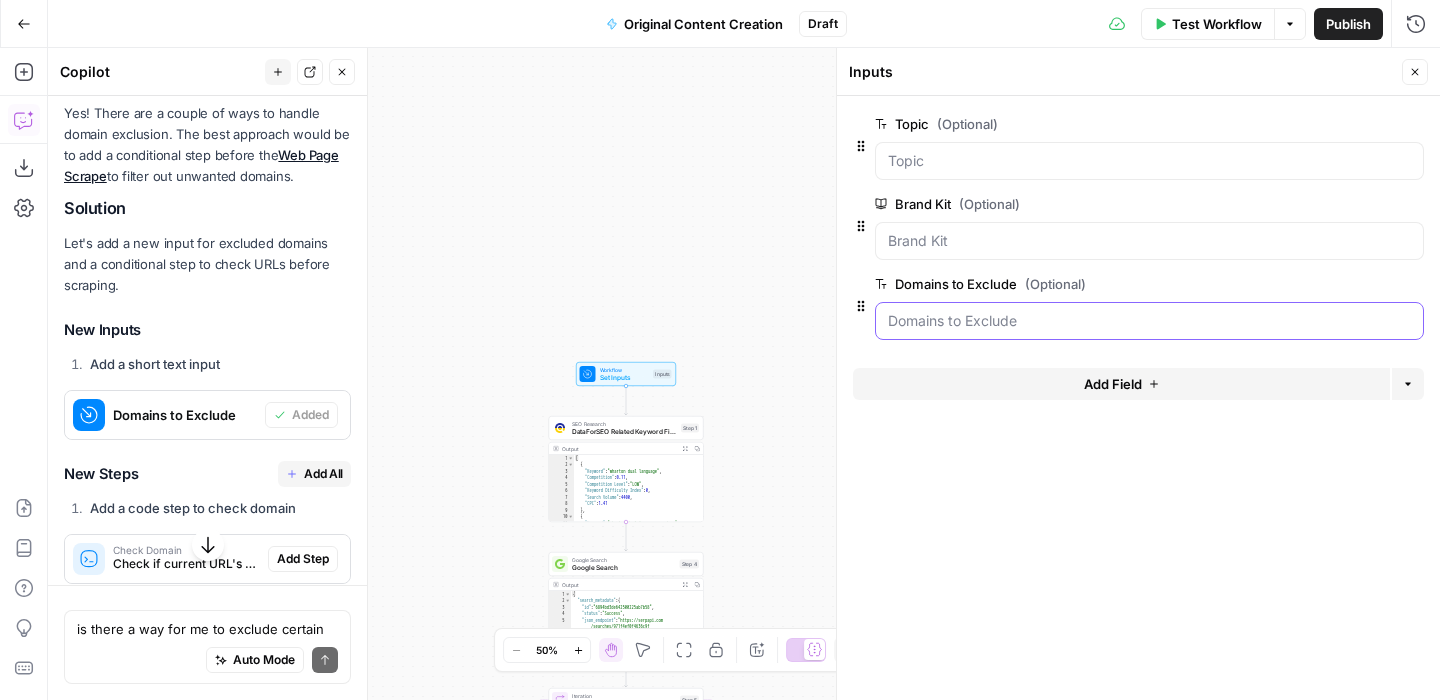 scroll, scrollTop: 4654, scrollLeft: 0, axis: vertical 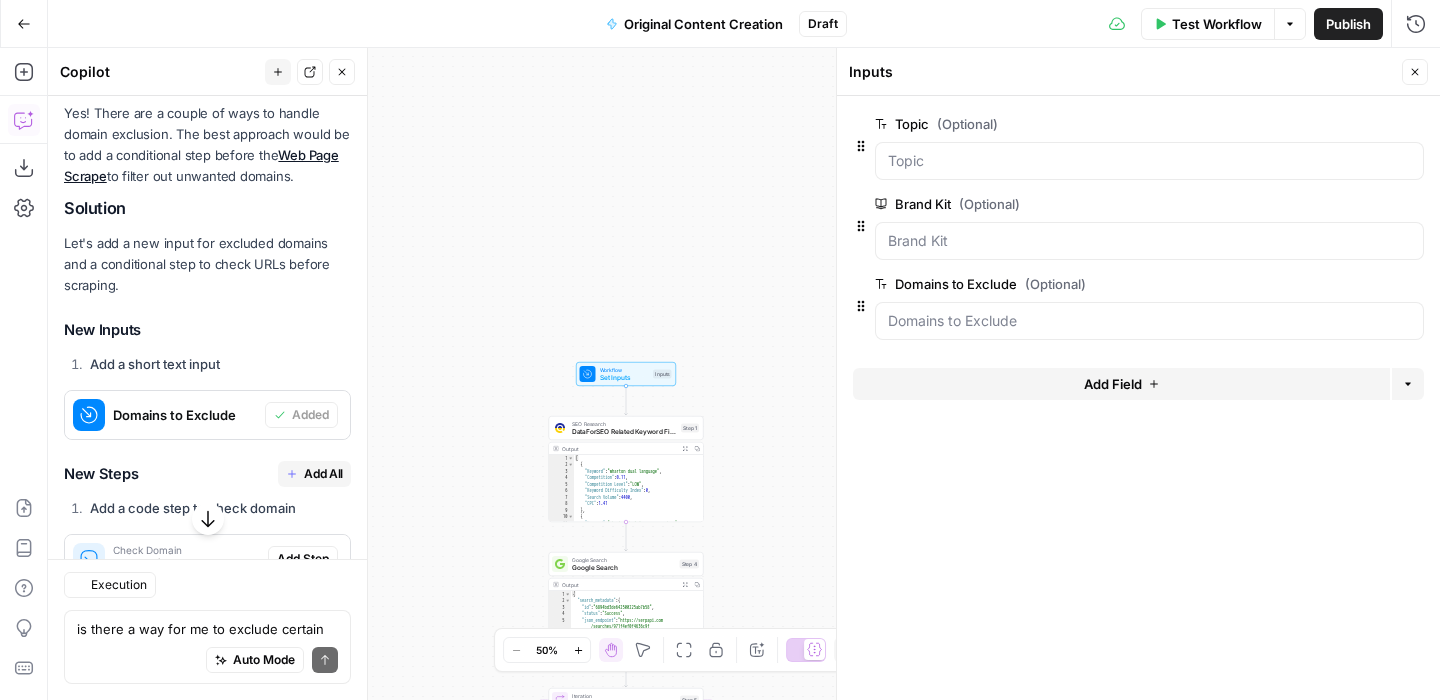 click 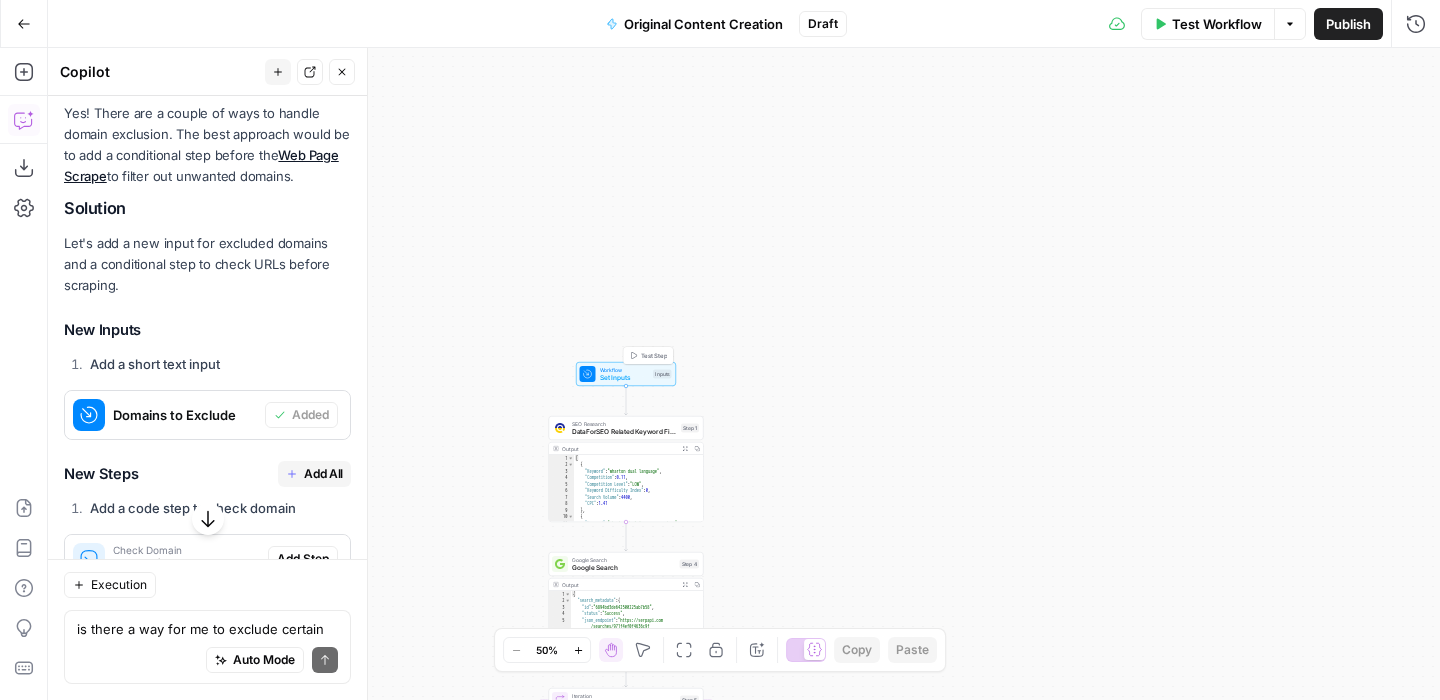 click on "Test Step" at bounding box center (654, 355) 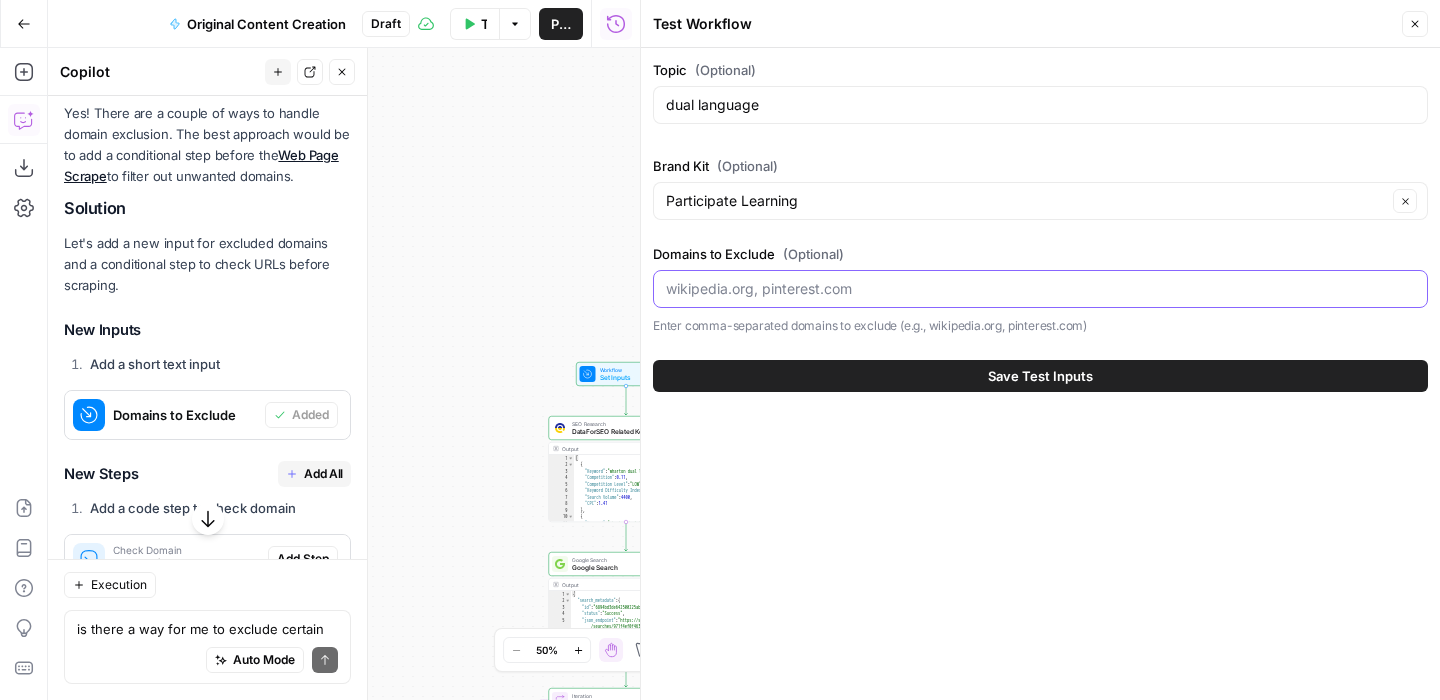 click on "Domains to Exclude   (Optional)" at bounding box center (1040, 289) 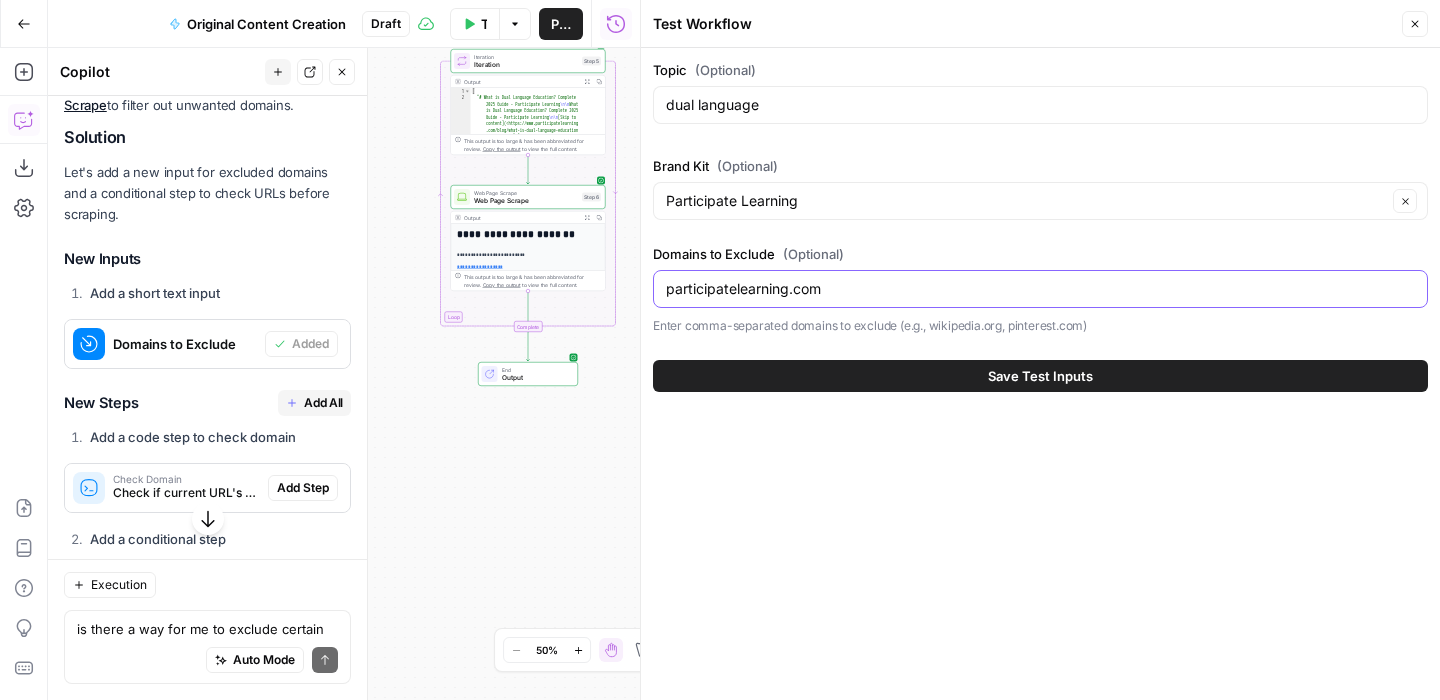 scroll, scrollTop: 4746, scrollLeft: 0, axis: vertical 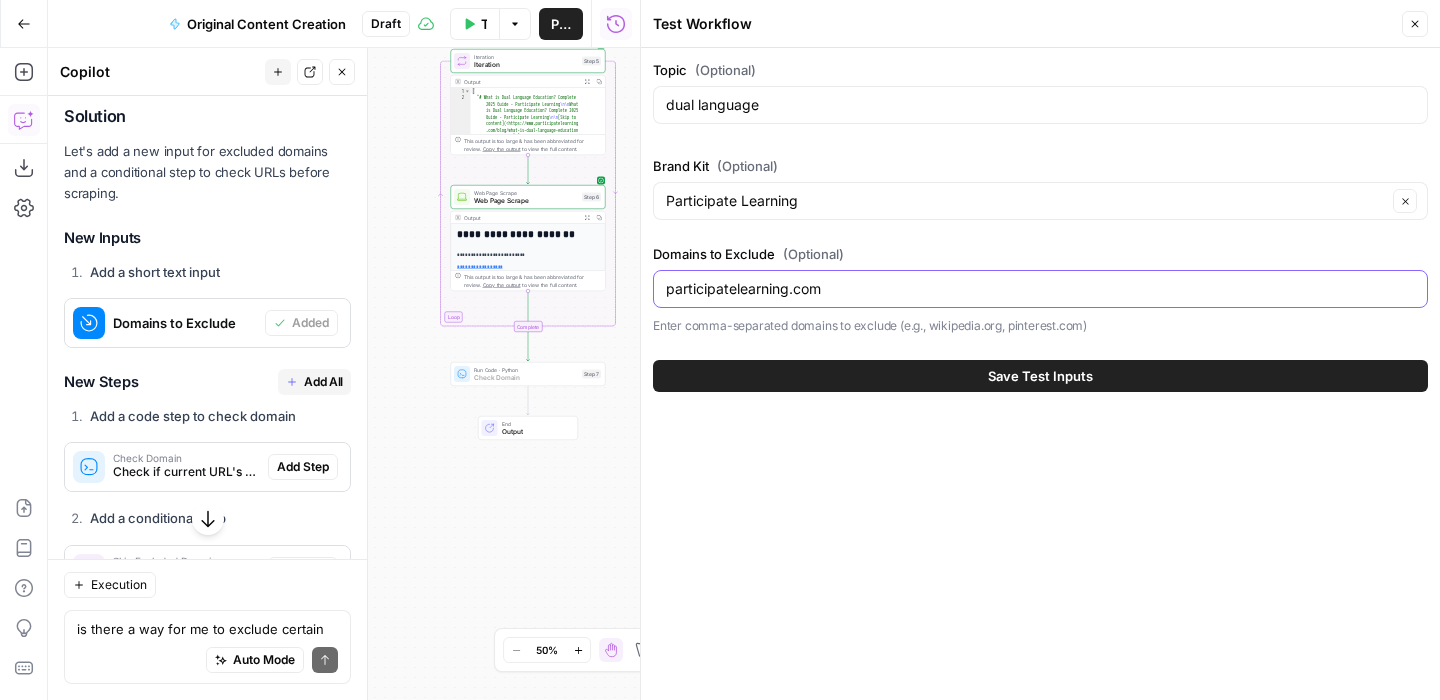 type on "participatelearning.com" 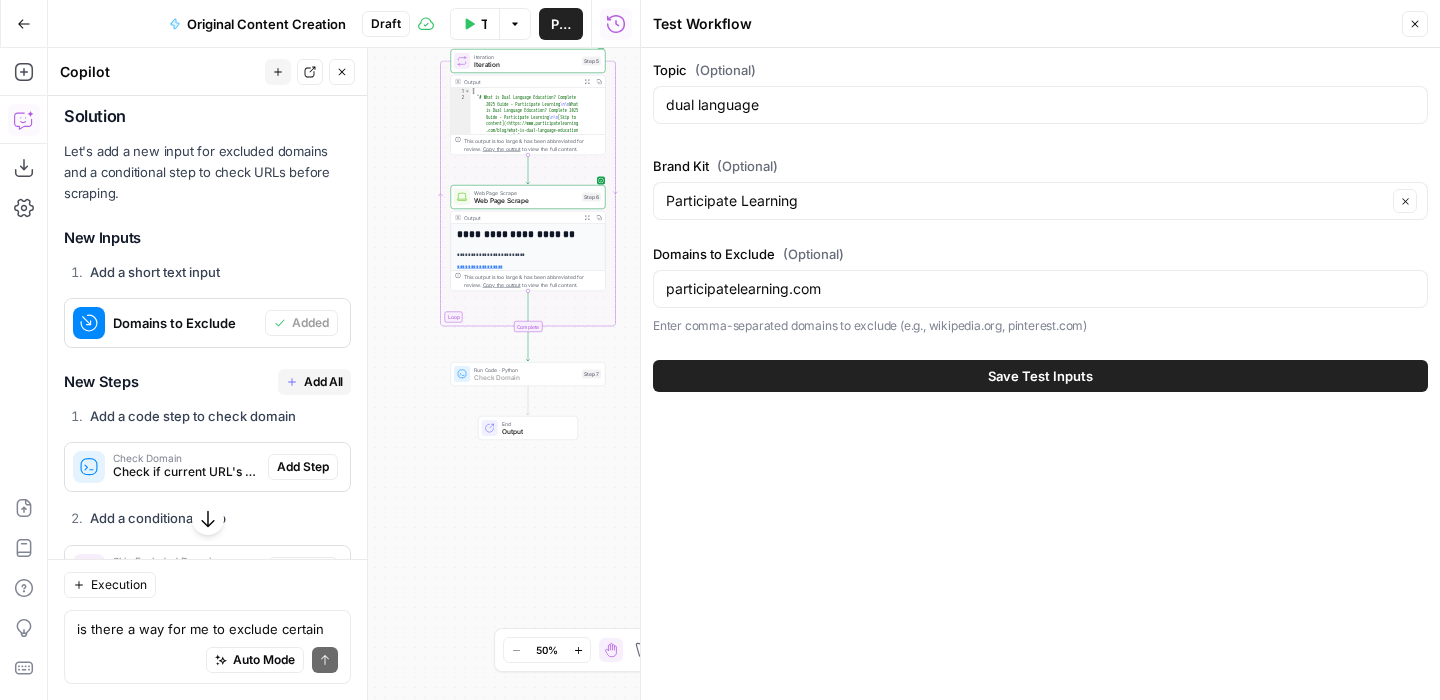 click on "Add Step" at bounding box center (303, 467) 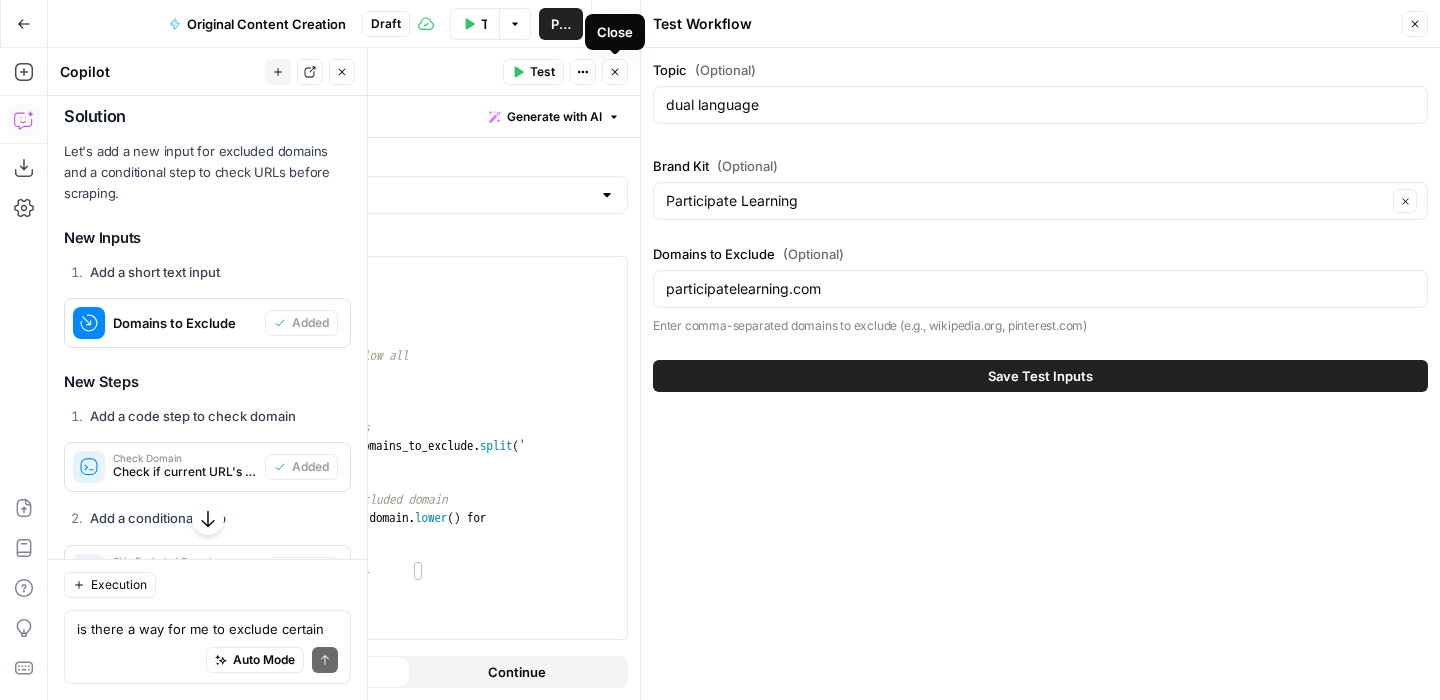 click 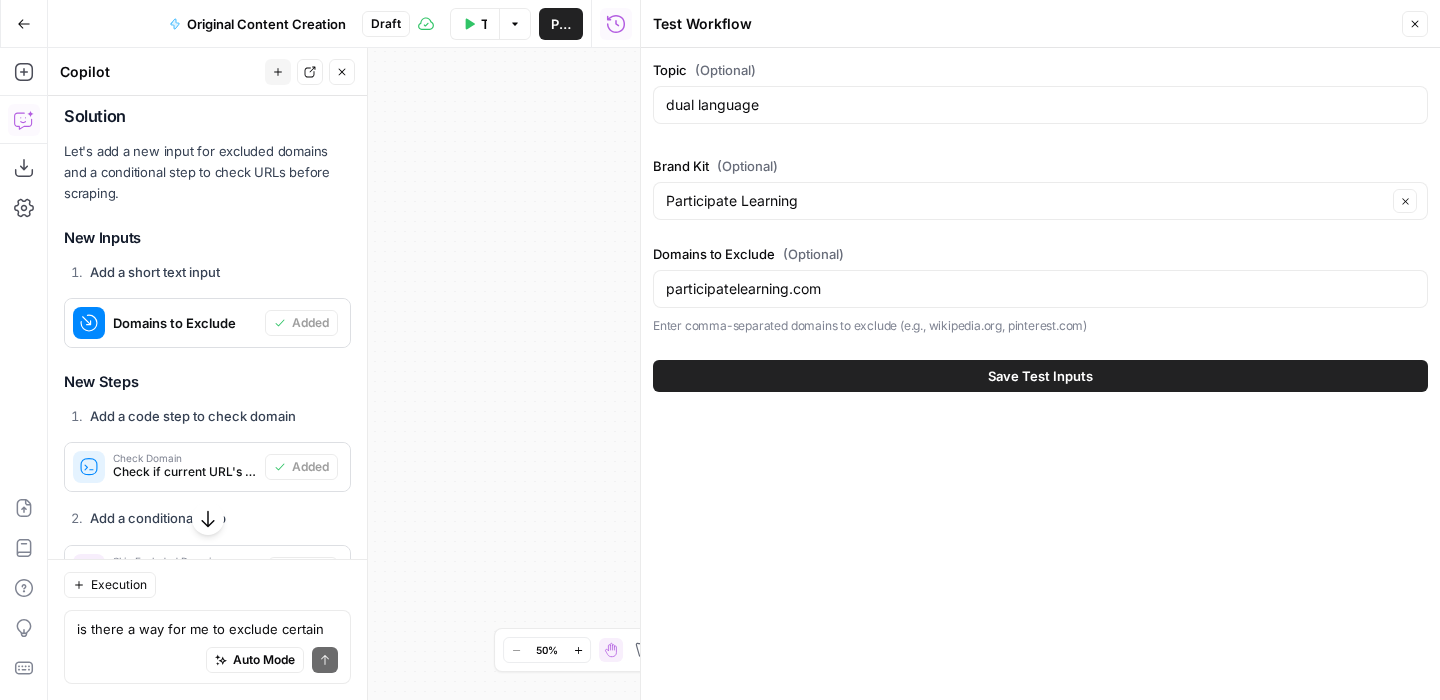 click 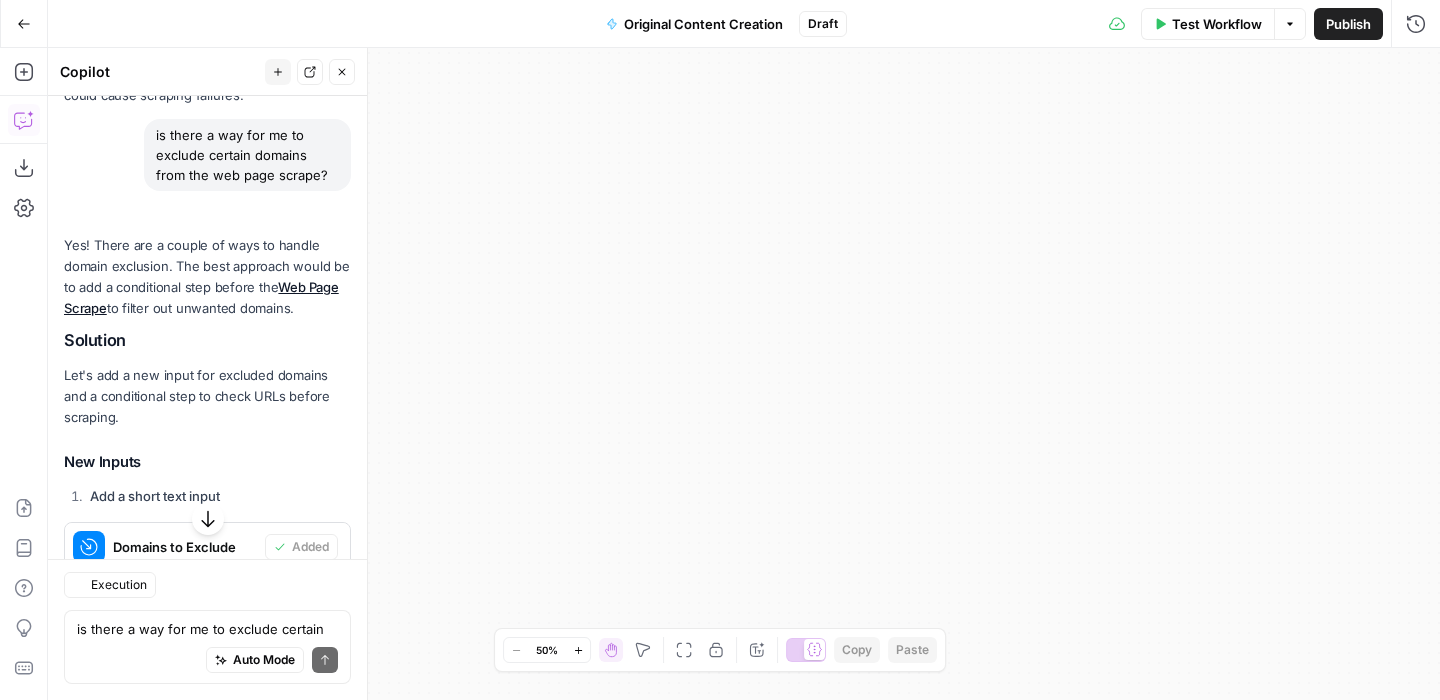 scroll, scrollTop: 4746, scrollLeft: 0, axis: vertical 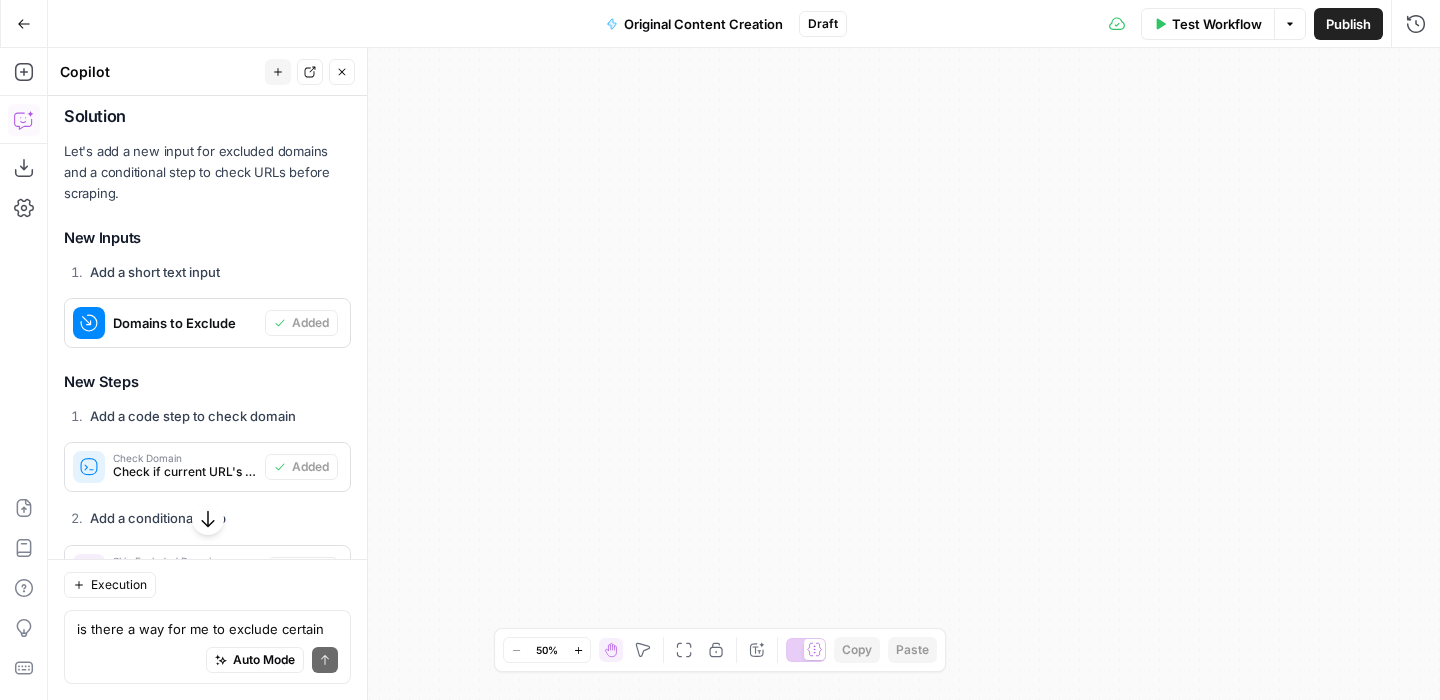 click on "Close" at bounding box center (342, 72) 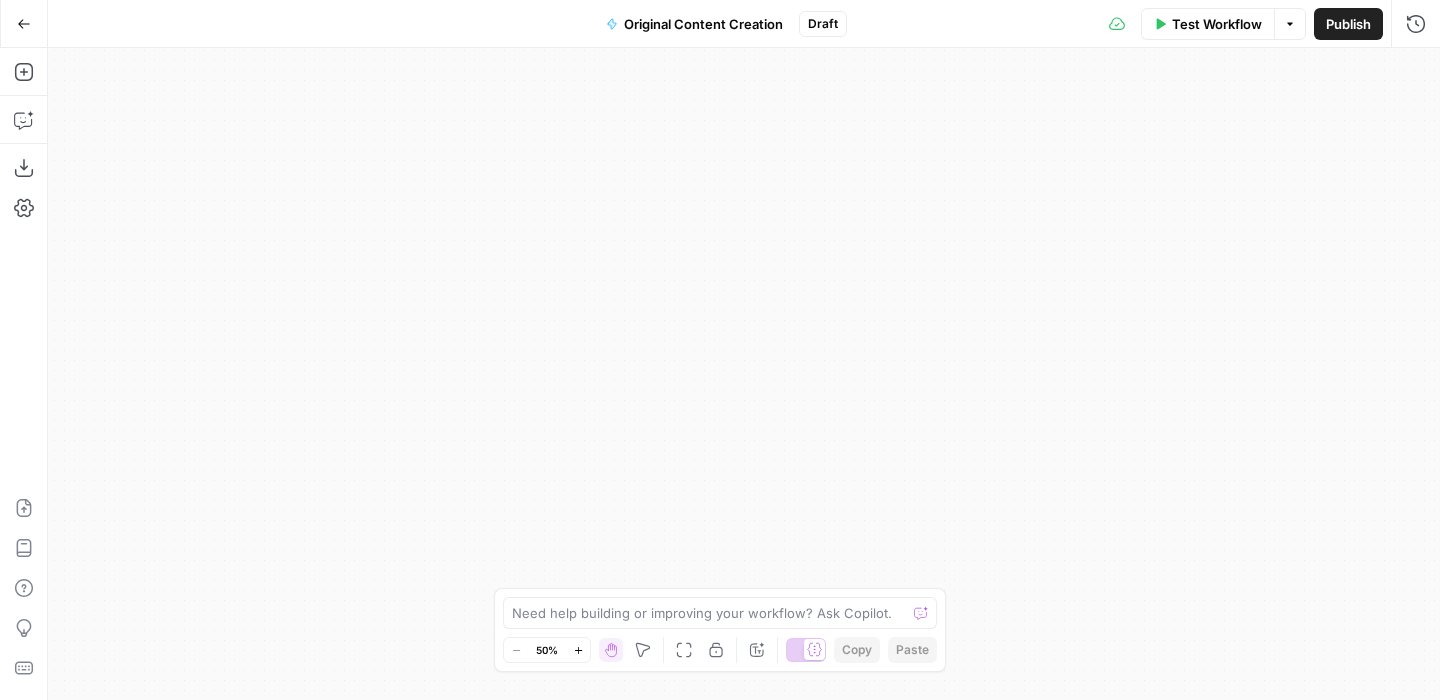 click 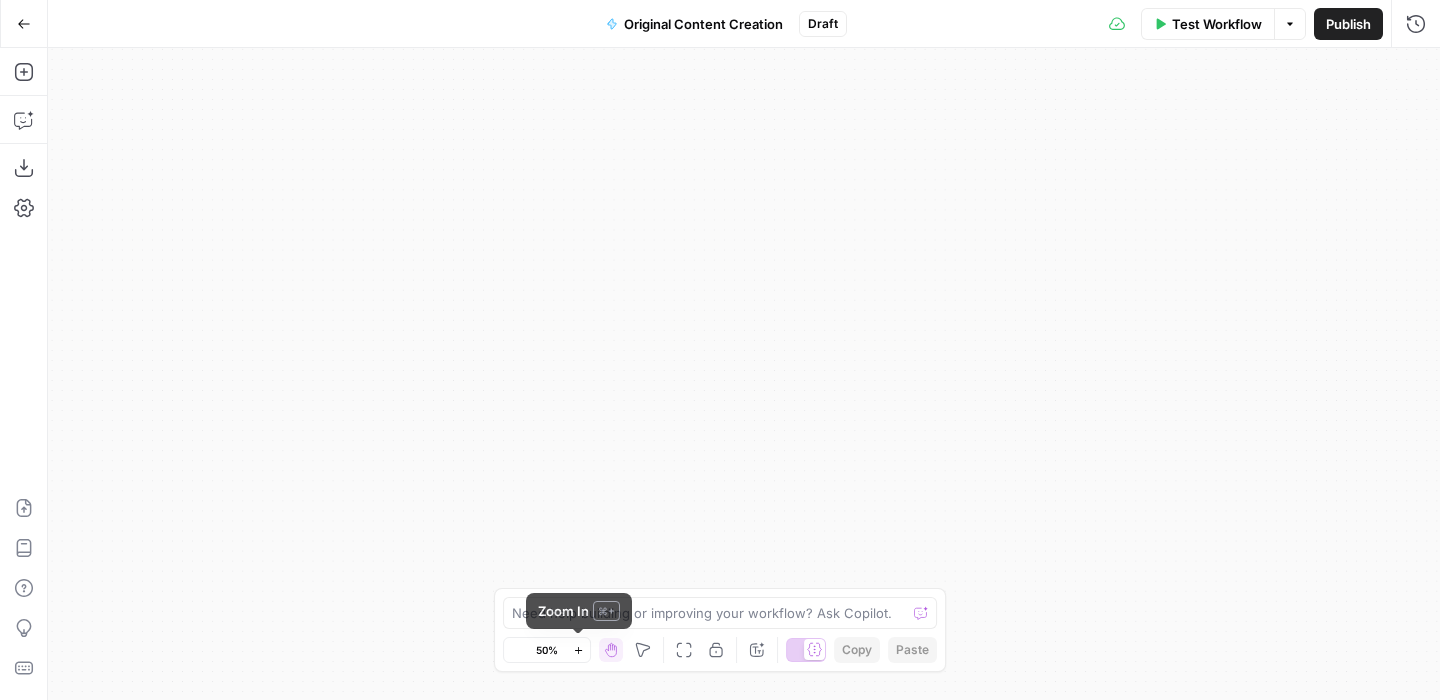 click 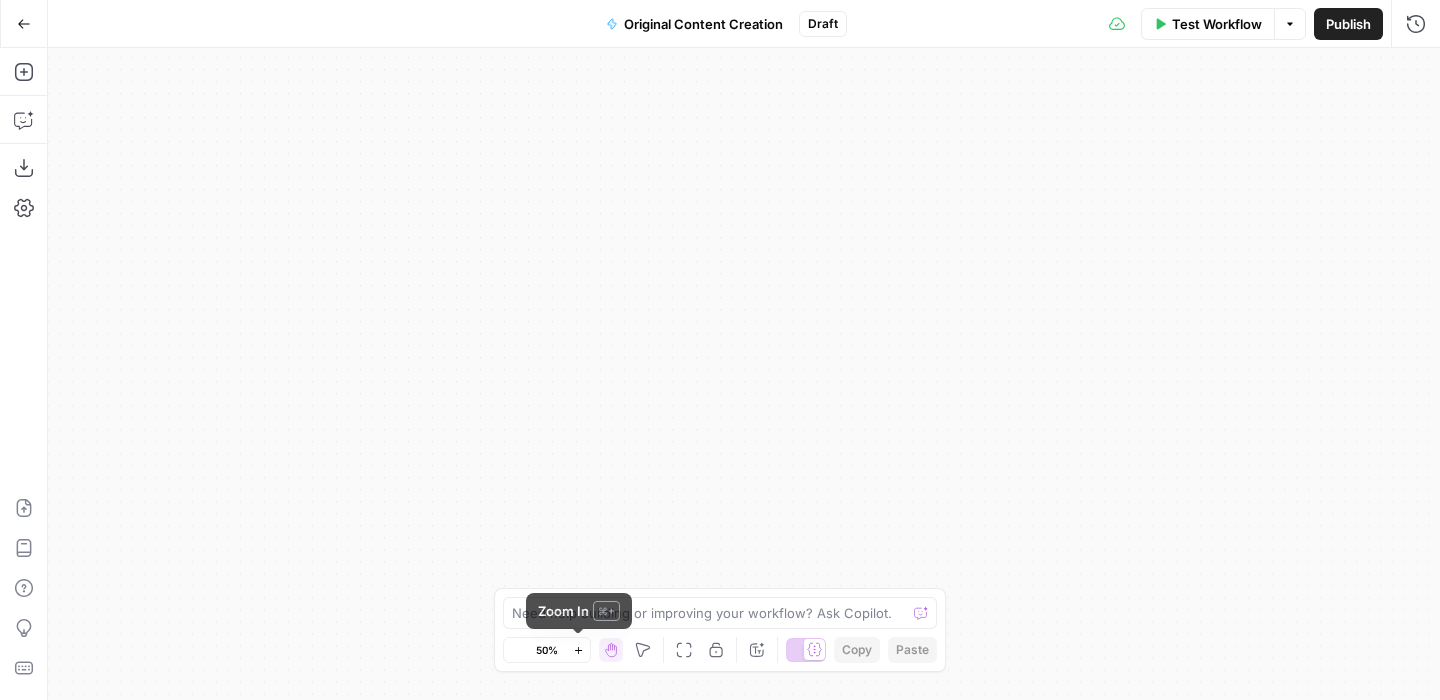click 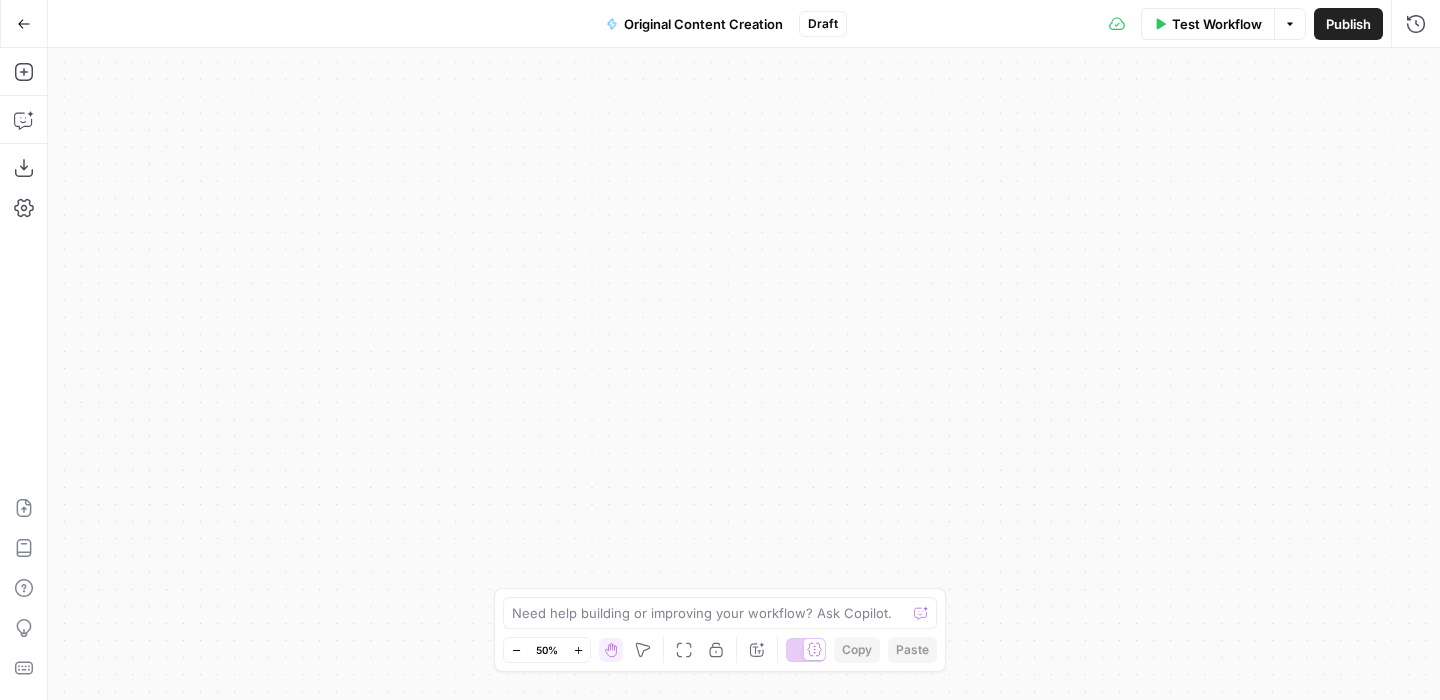click 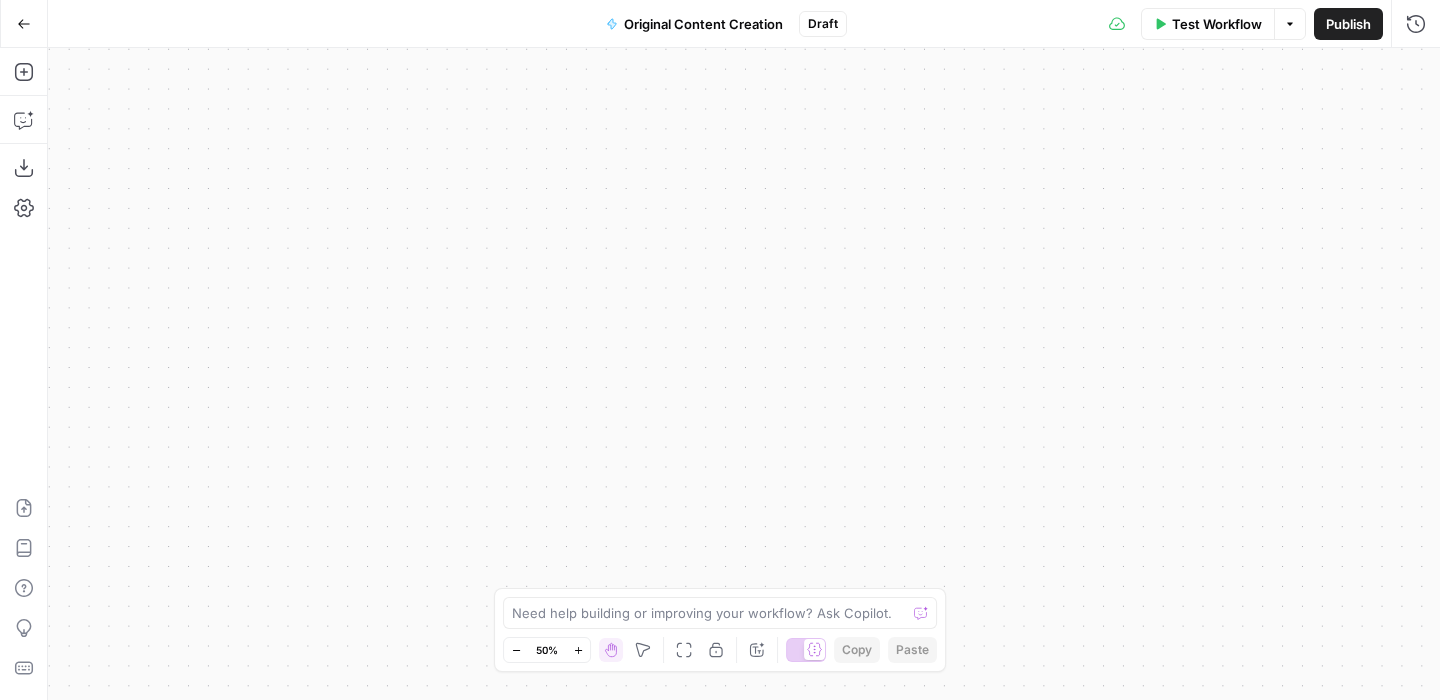 click 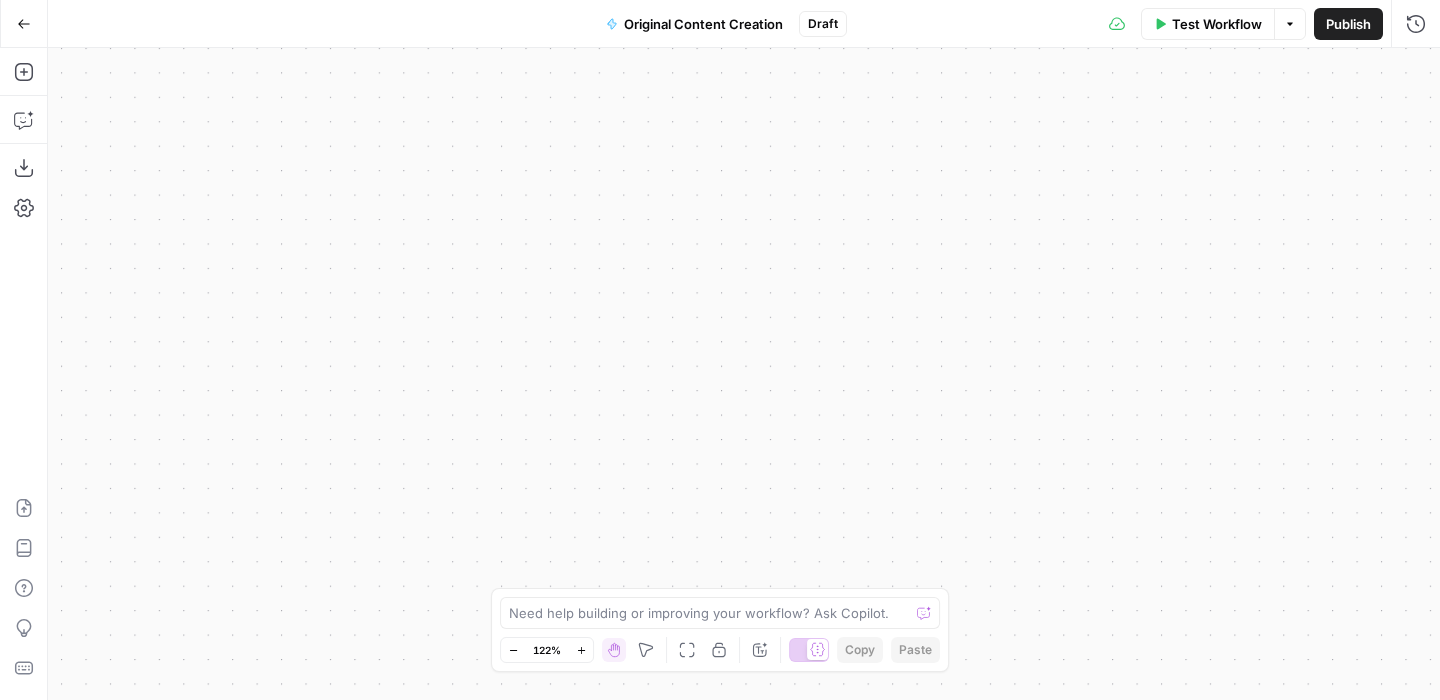 click on "122%" at bounding box center [547, 650] 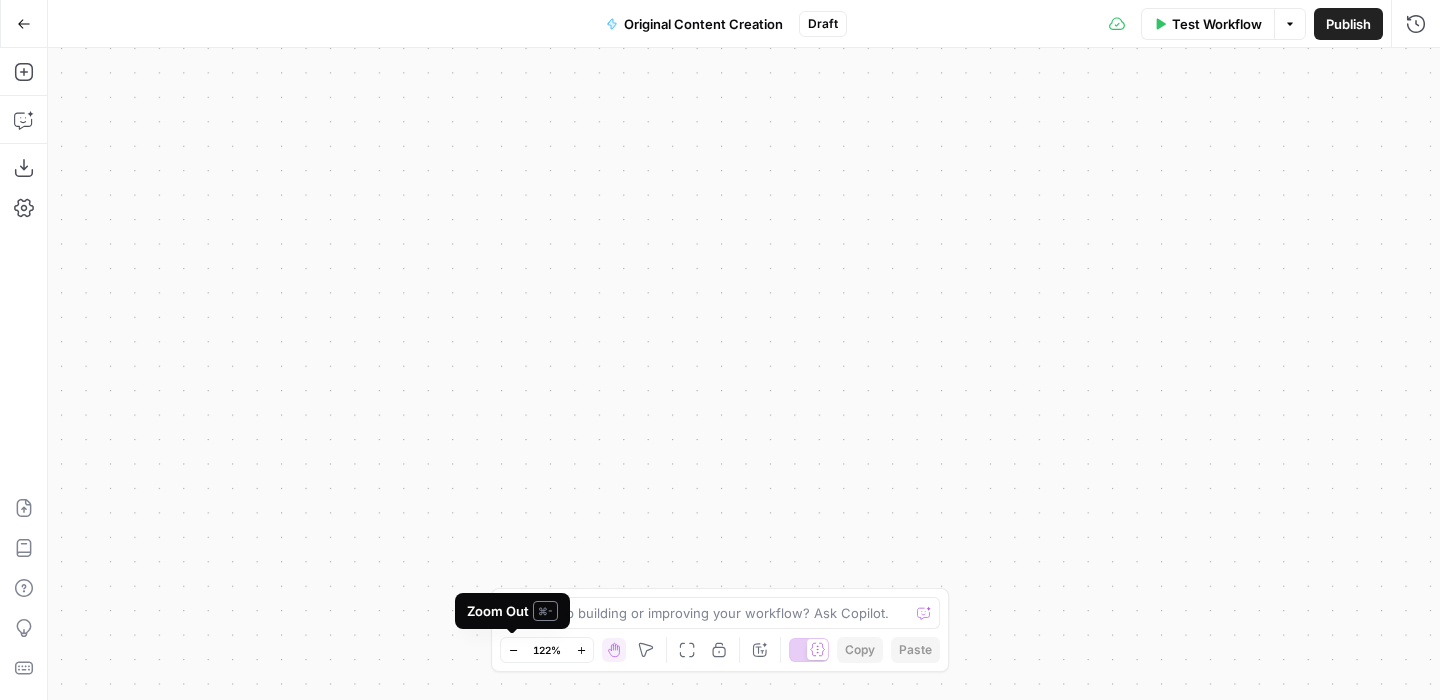 click 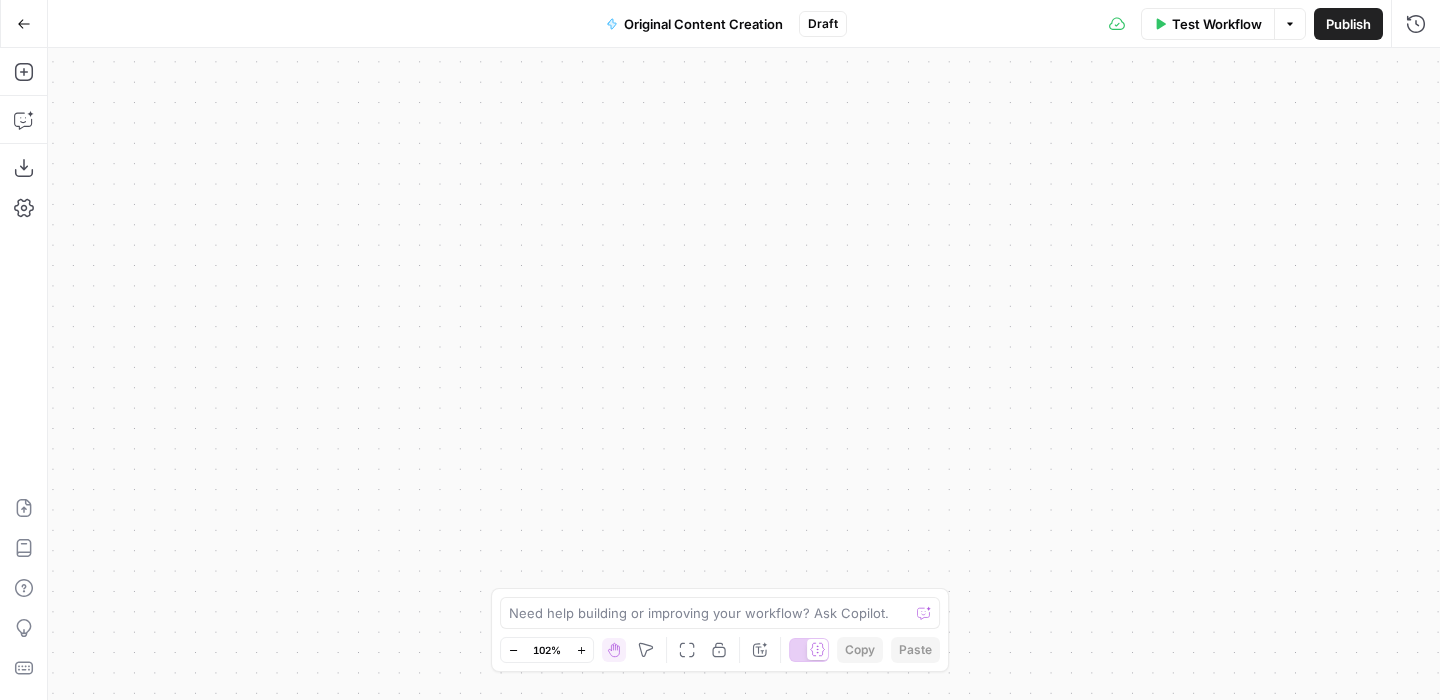 click 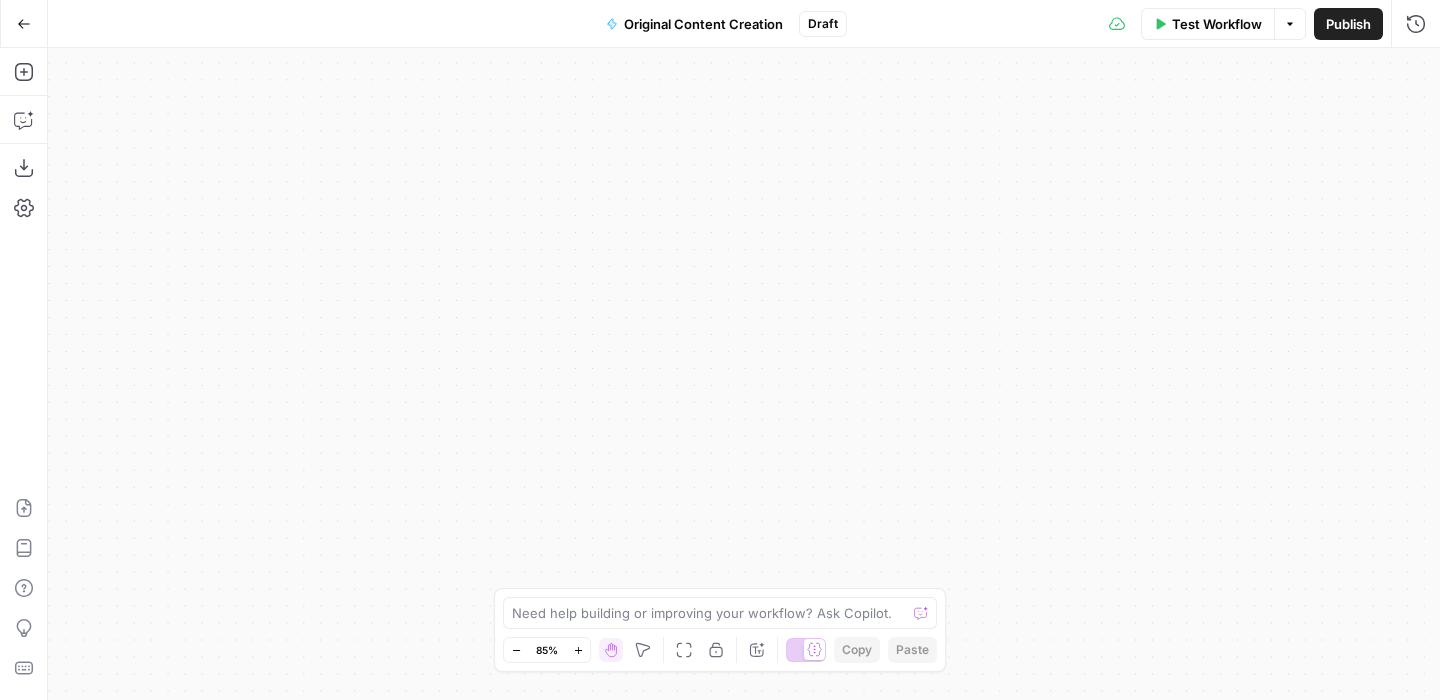 click 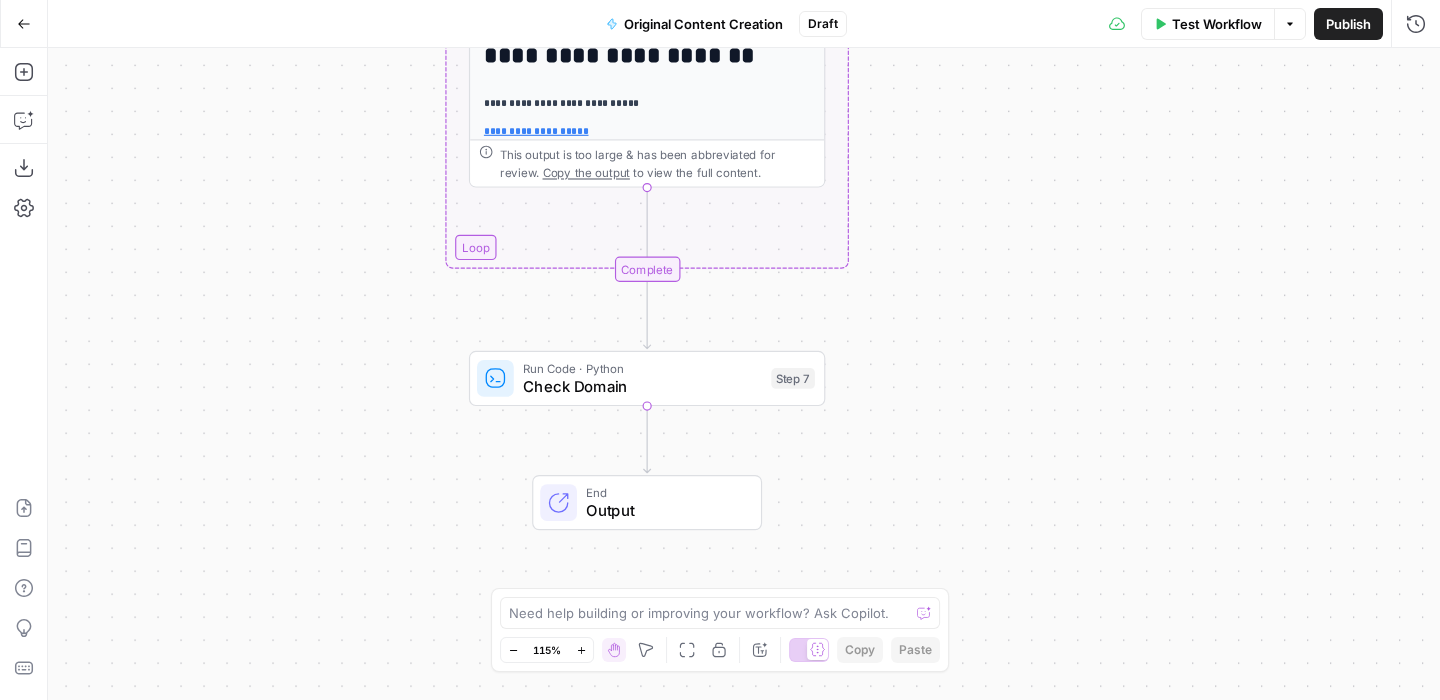 click on "Check Domain" at bounding box center [642, 386] 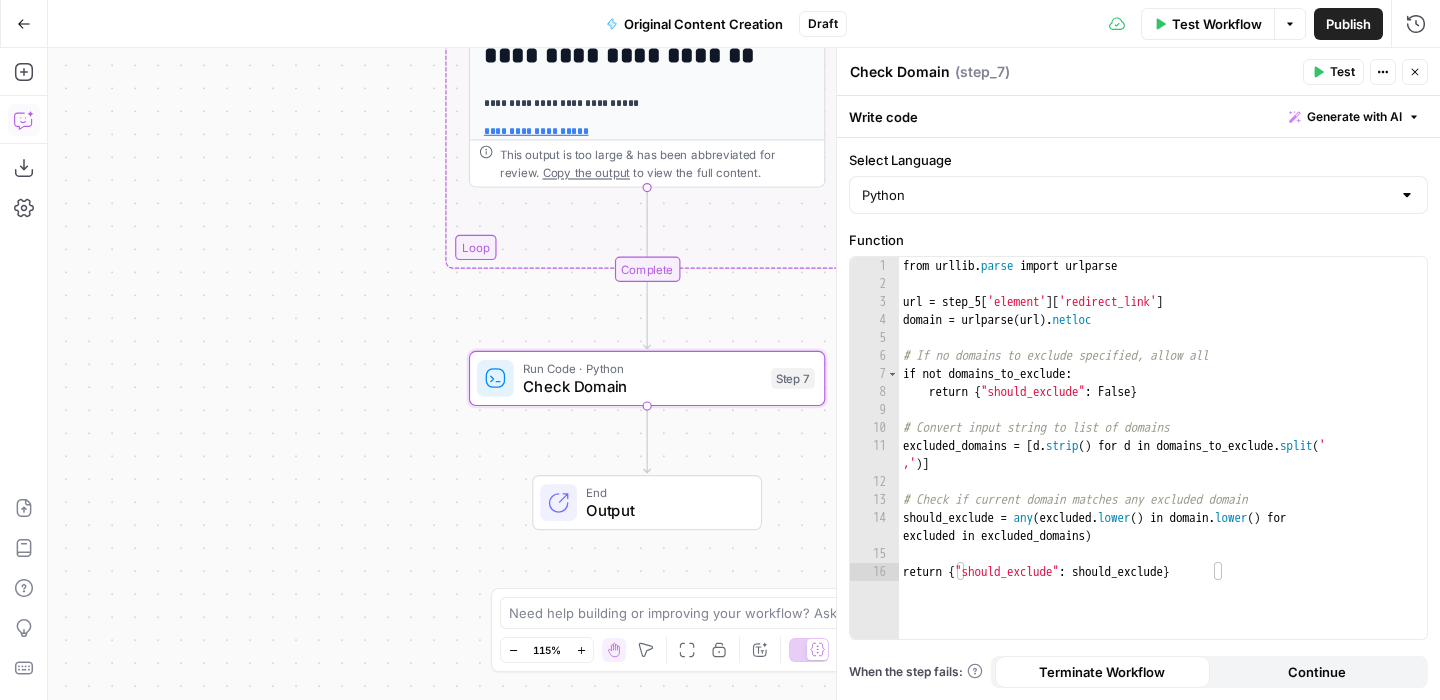 click on "Copilot" at bounding box center (24, 120) 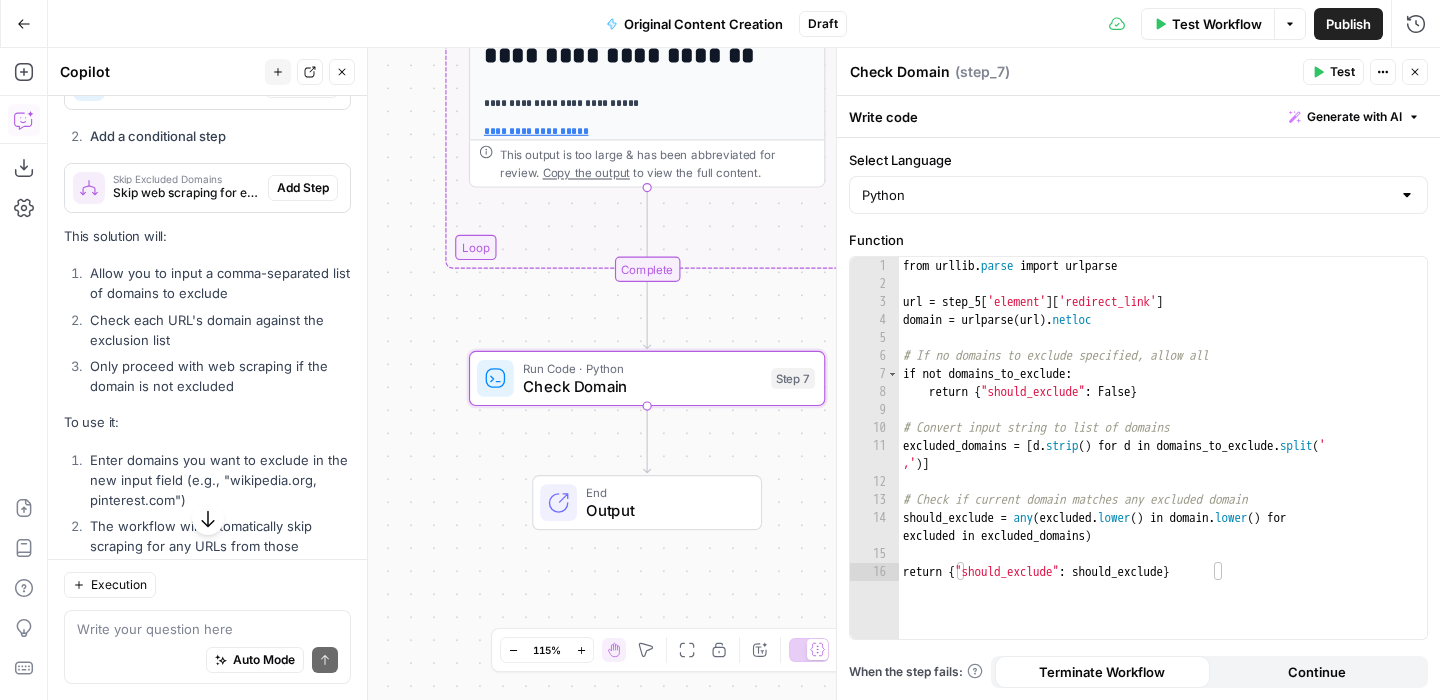 scroll, scrollTop: 5204, scrollLeft: 0, axis: vertical 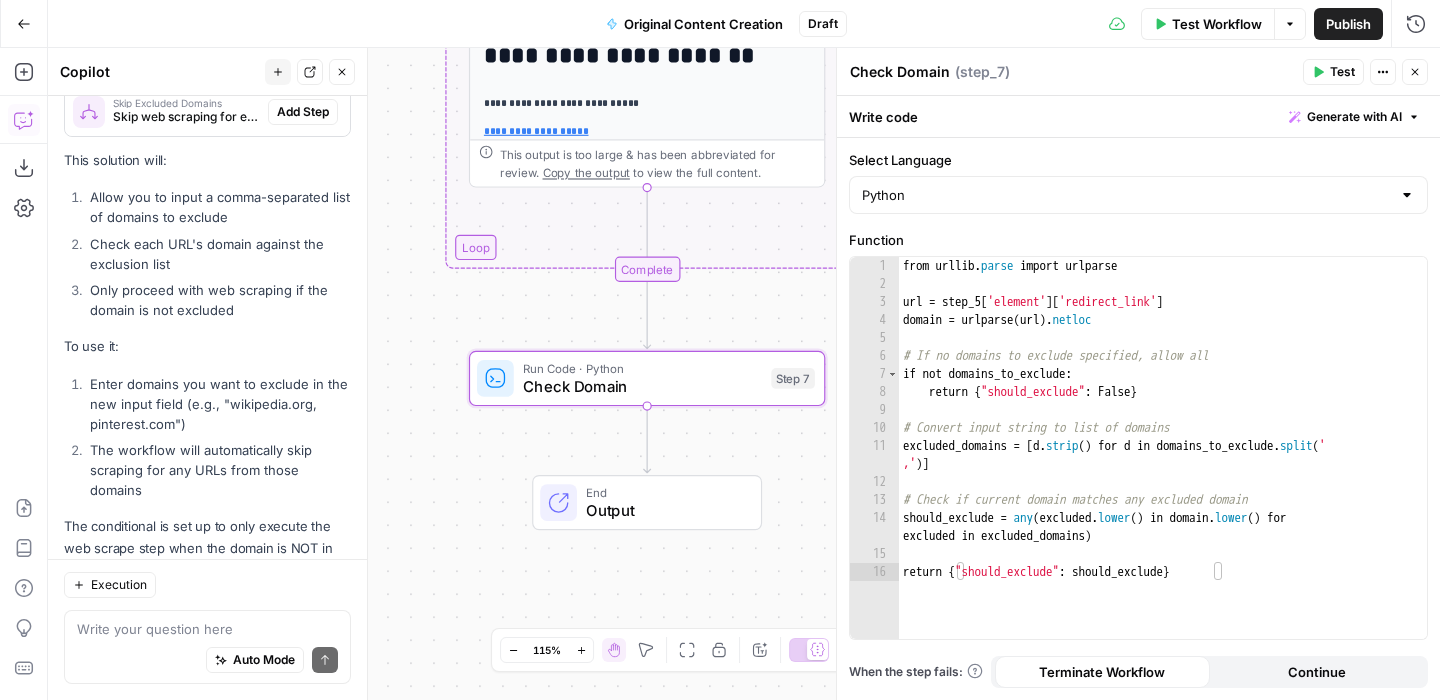 click at bounding box center [207, 629] 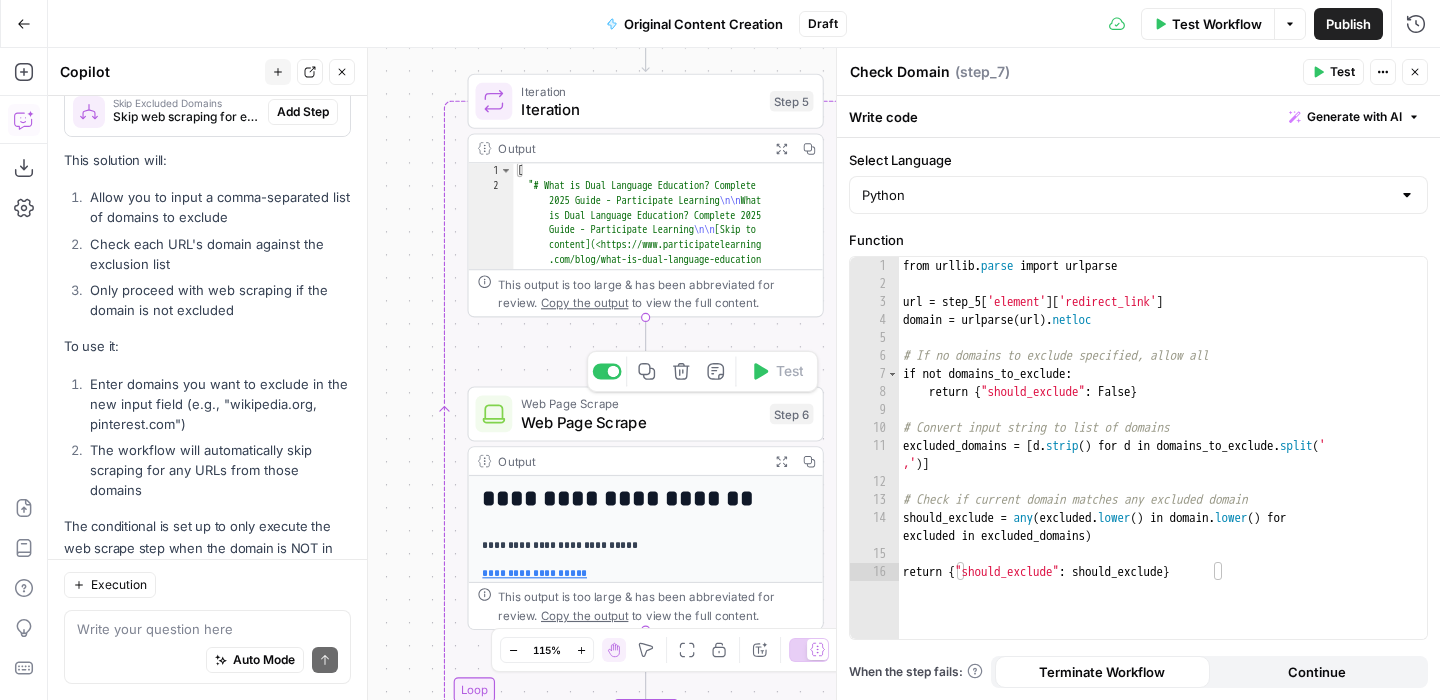 click on "Web Page Scrape" at bounding box center (640, 422) 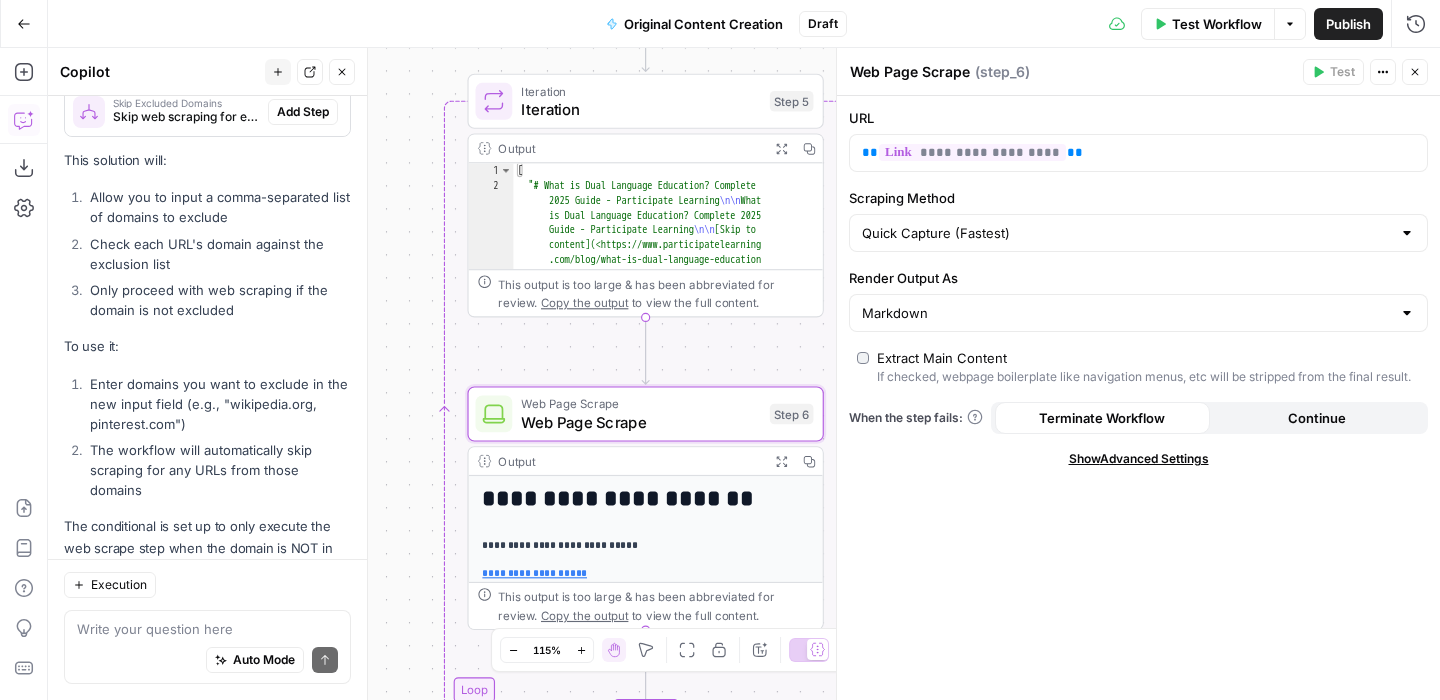 click on "Show  Advanced Settings" at bounding box center (1139, 459) 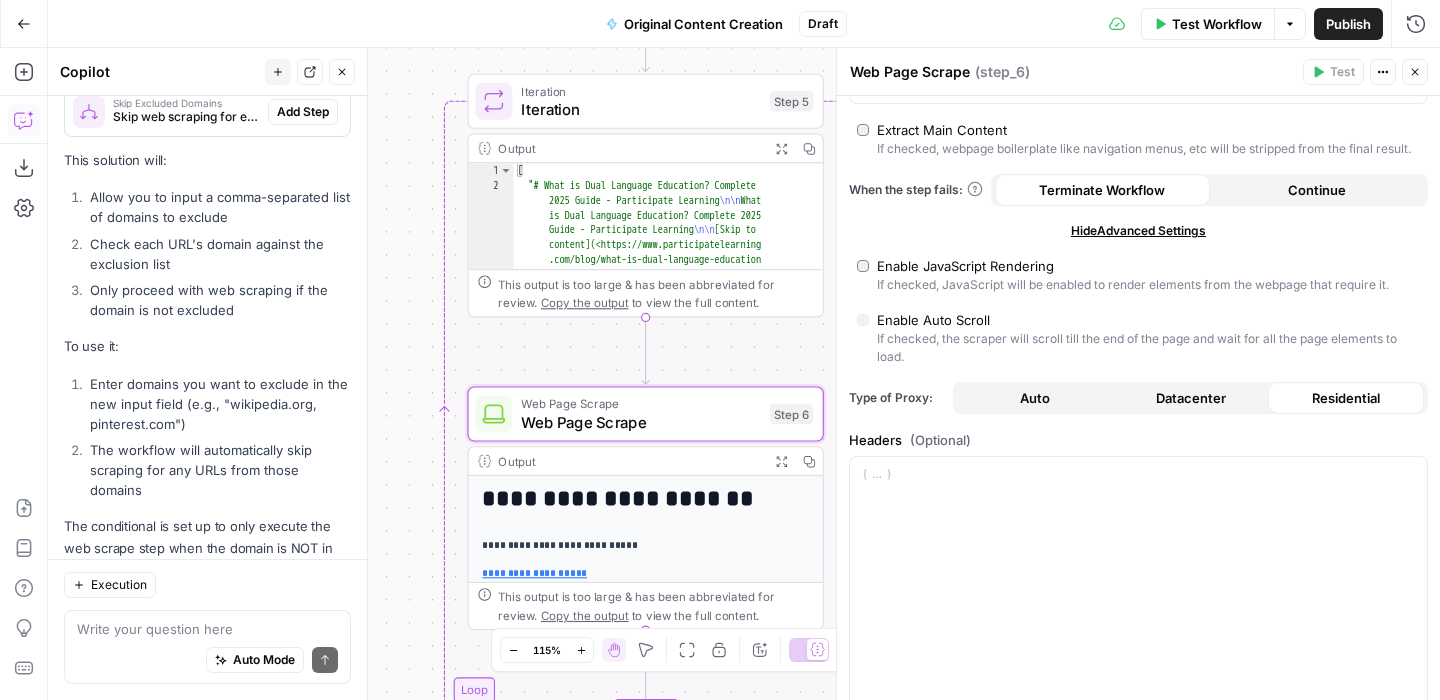 scroll, scrollTop: 194, scrollLeft: 0, axis: vertical 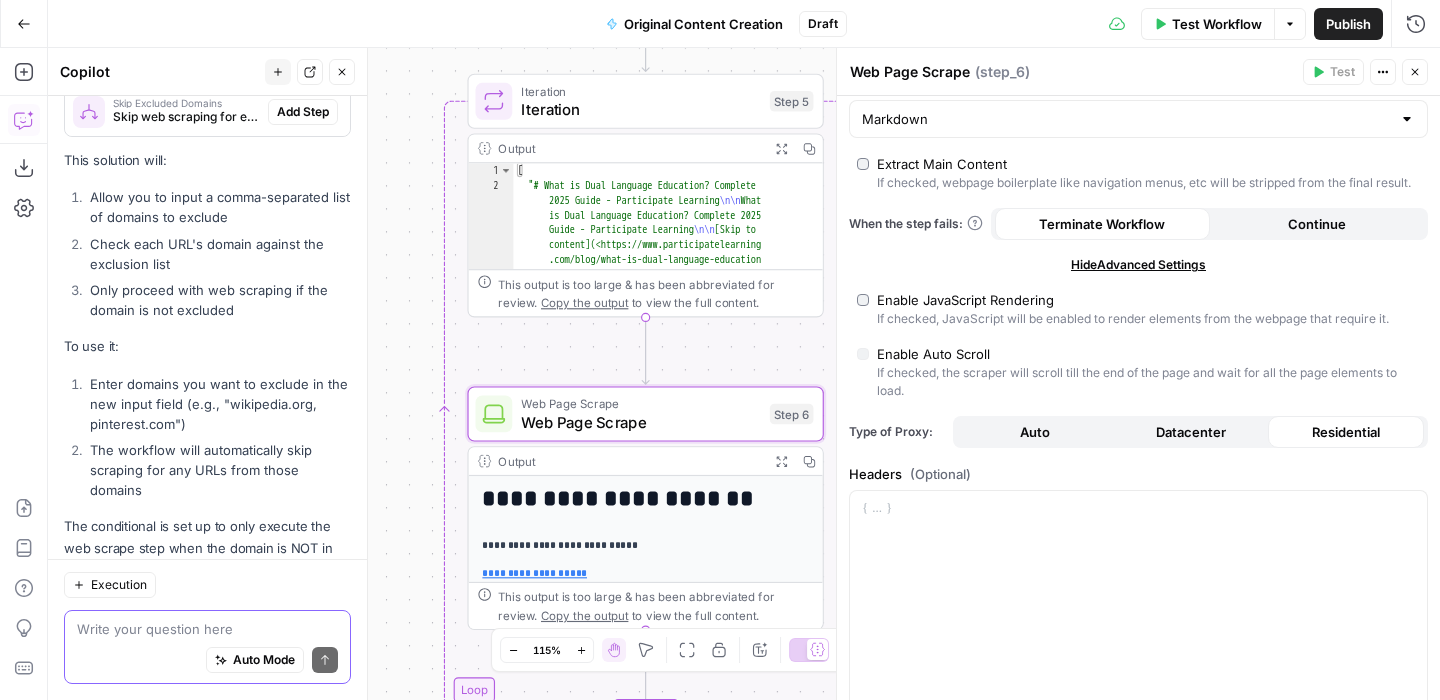 click at bounding box center [207, 629] 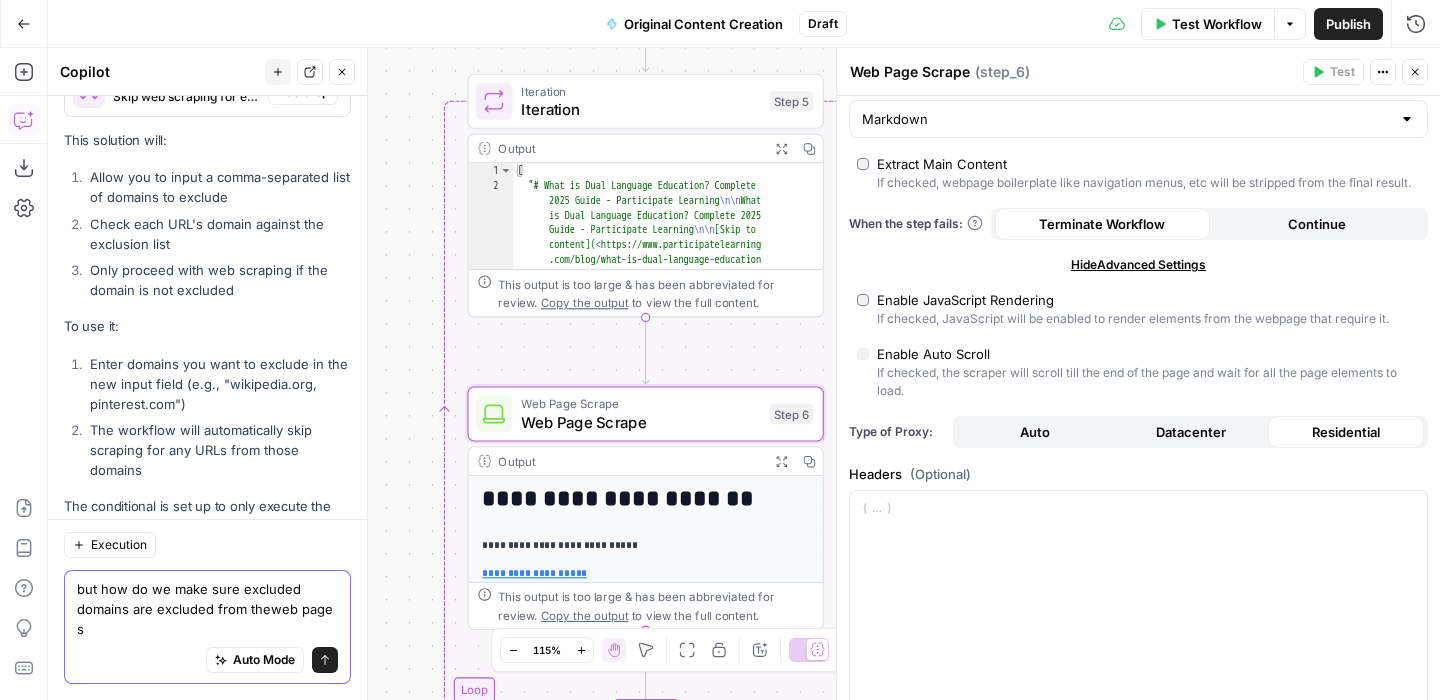 scroll, scrollTop: 5244, scrollLeft: 0, axis: vertical 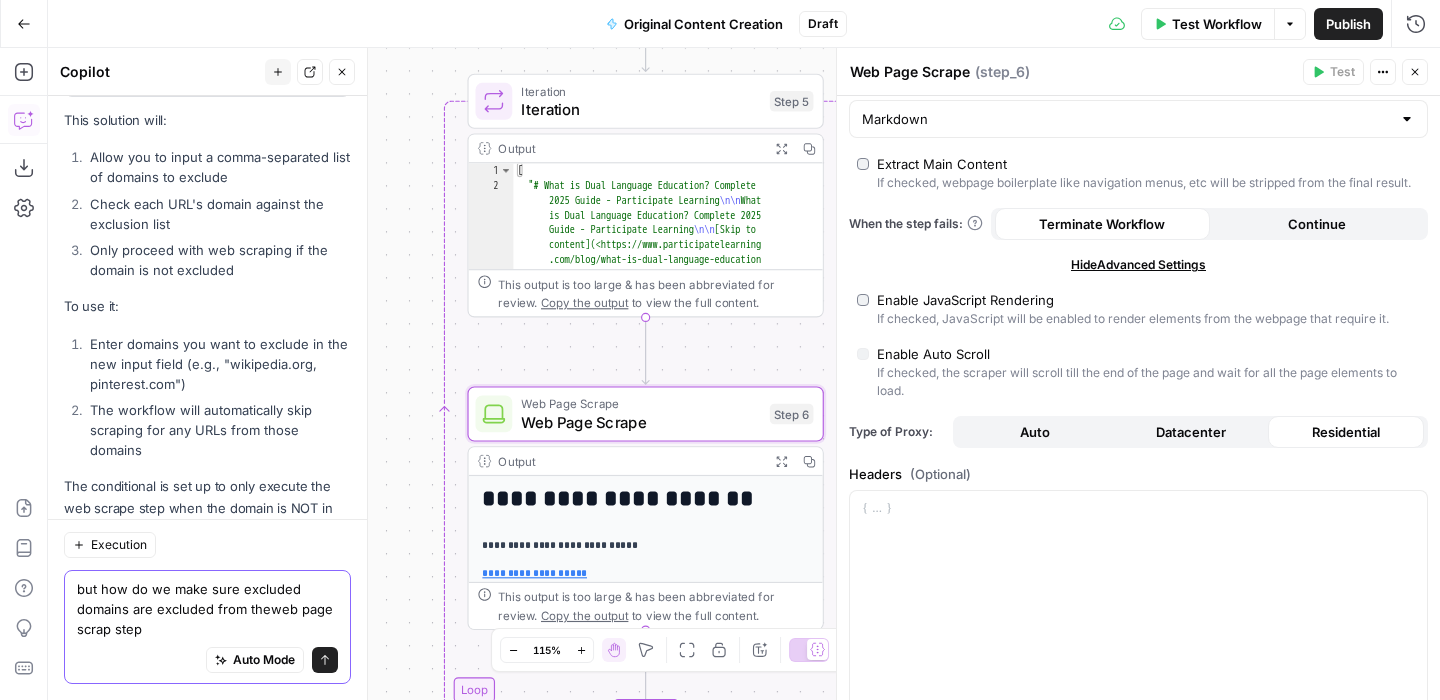 type on "but how do we make sure excluded domains are excluded from theweb page scrap step?" 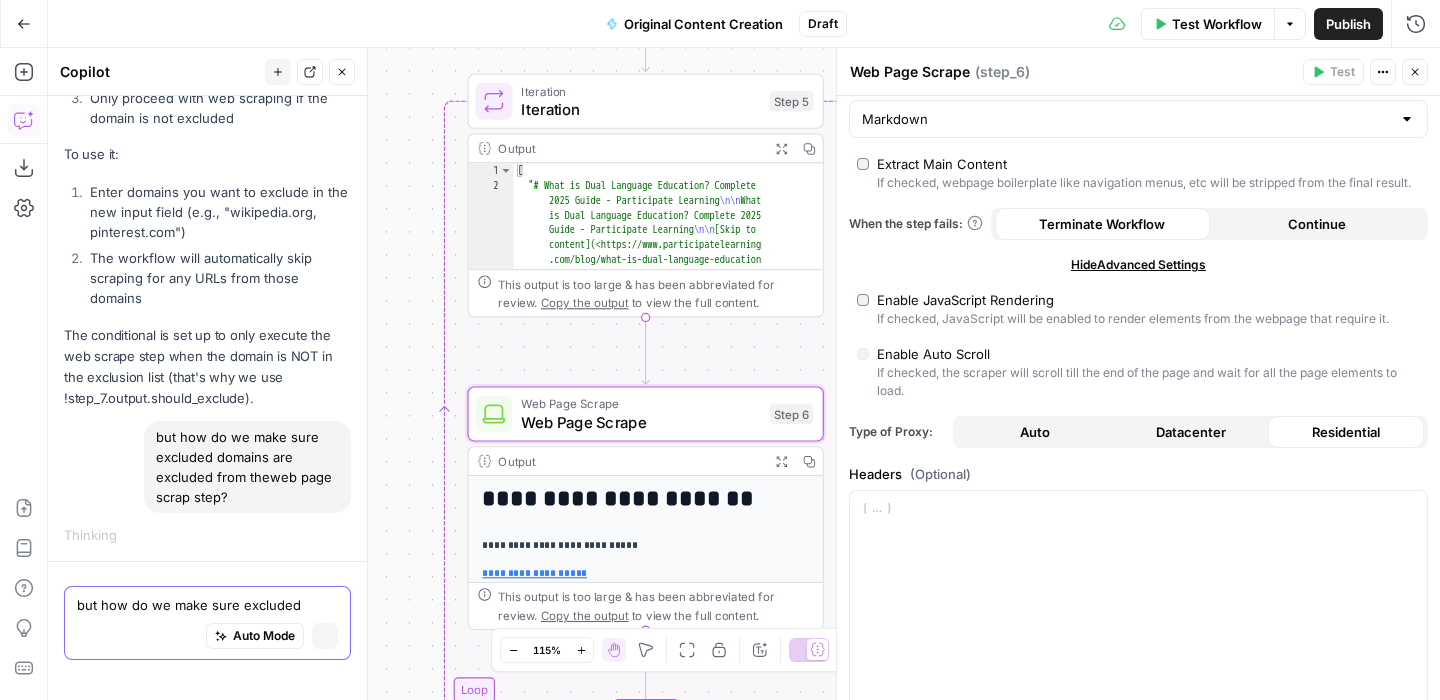 type 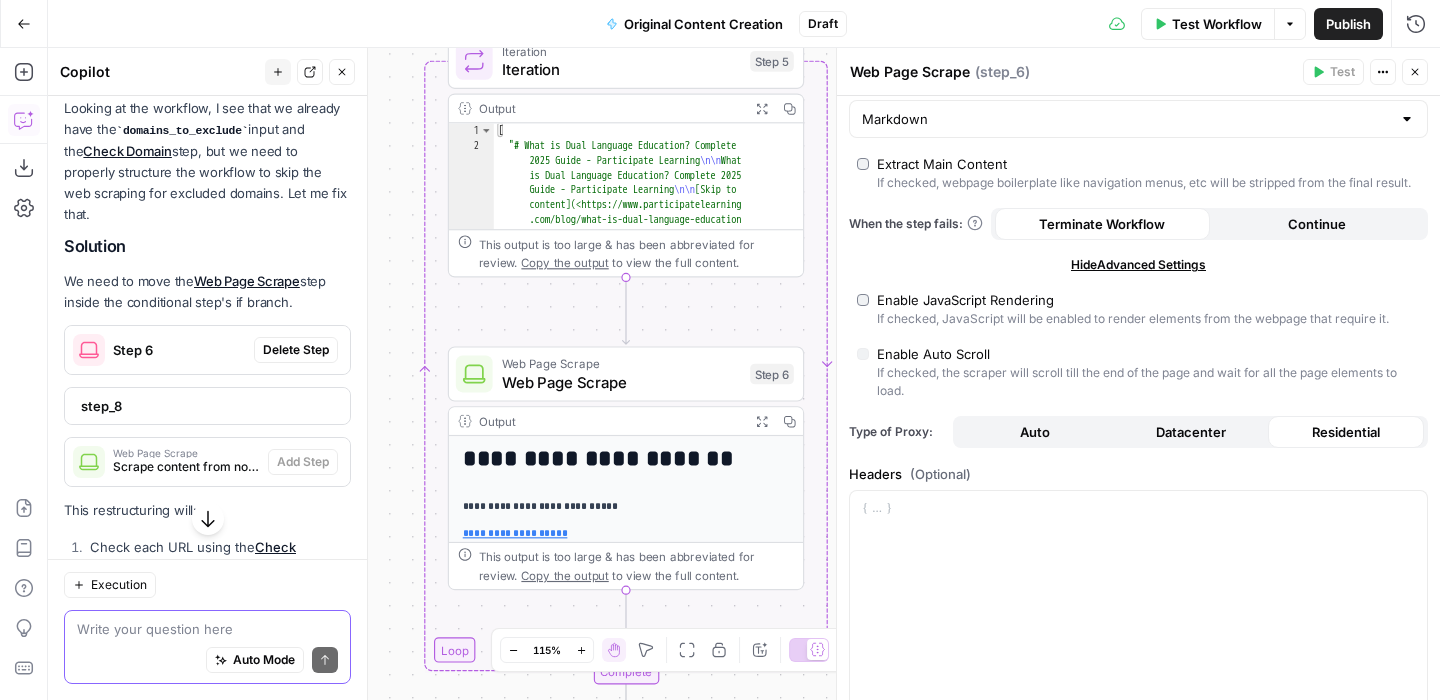 scroll, scrollTop: 5692, scrollLeft: 0, axis: vertical 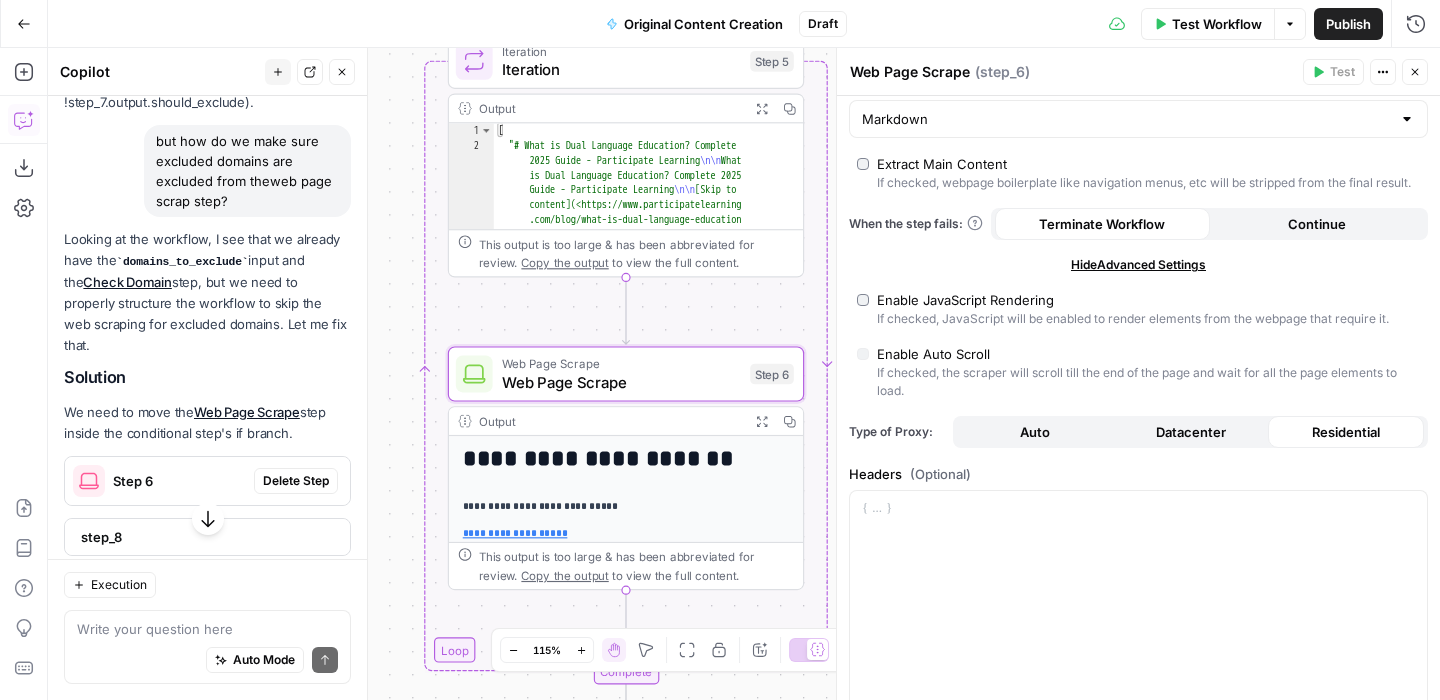 click on "Delete Step" at bounding box center (296, 481) 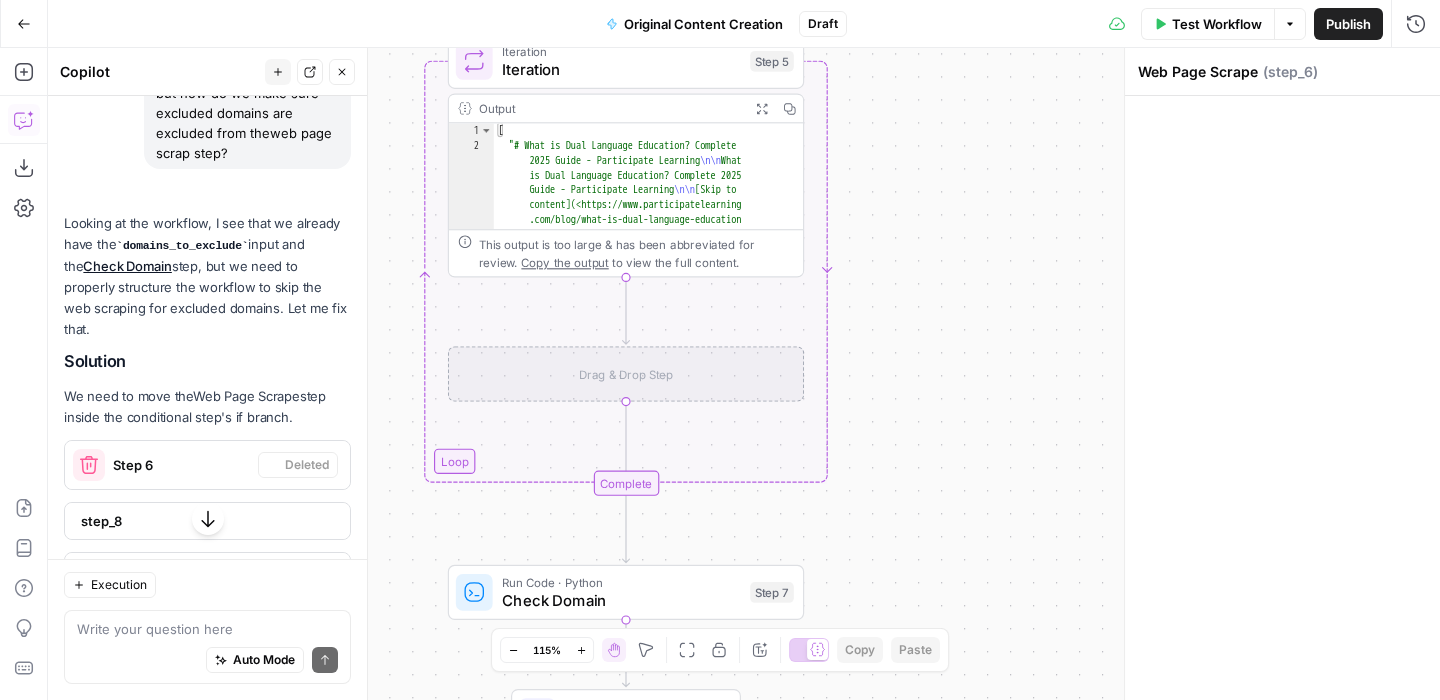scroll, scrollTop: 5644, scrollLeft: 0, axis: vertical 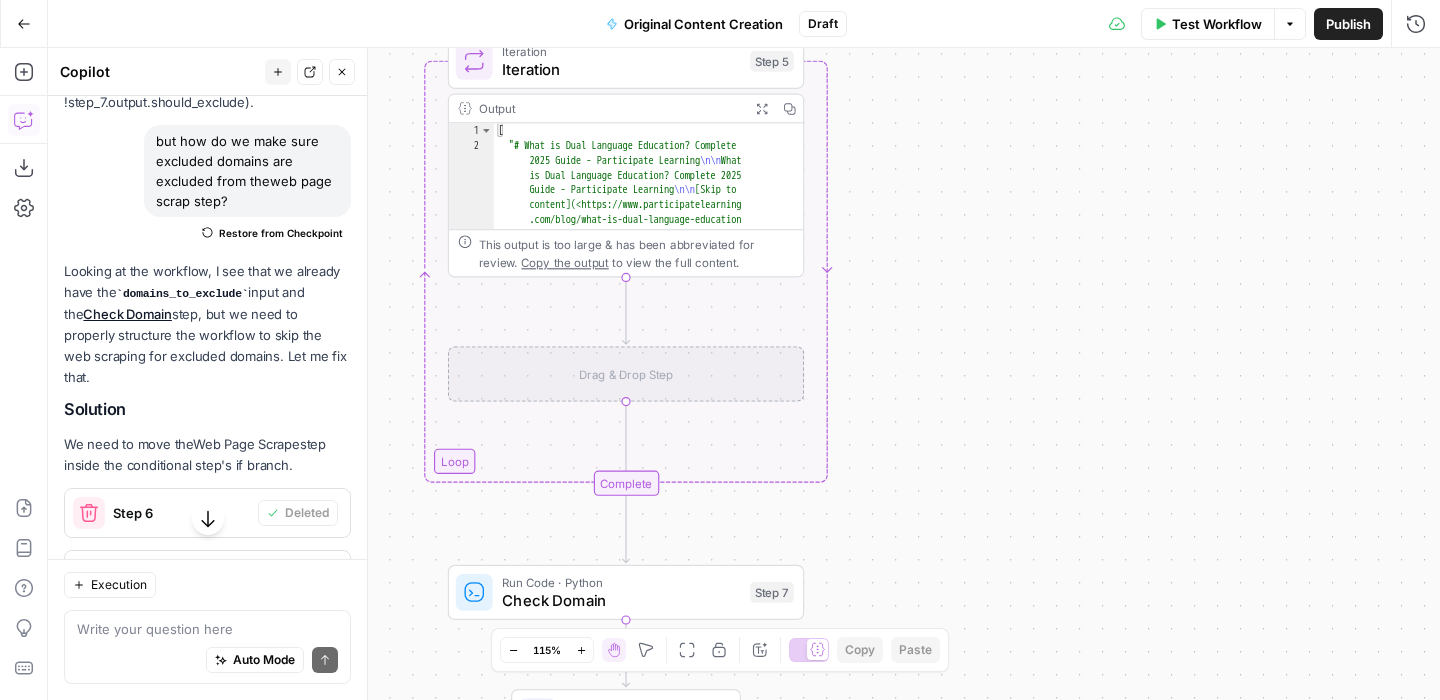 drag, startPoint x: 151, startPoint y: 515, endPoint x: 579, endPoint y: 393, distance: 445.0483 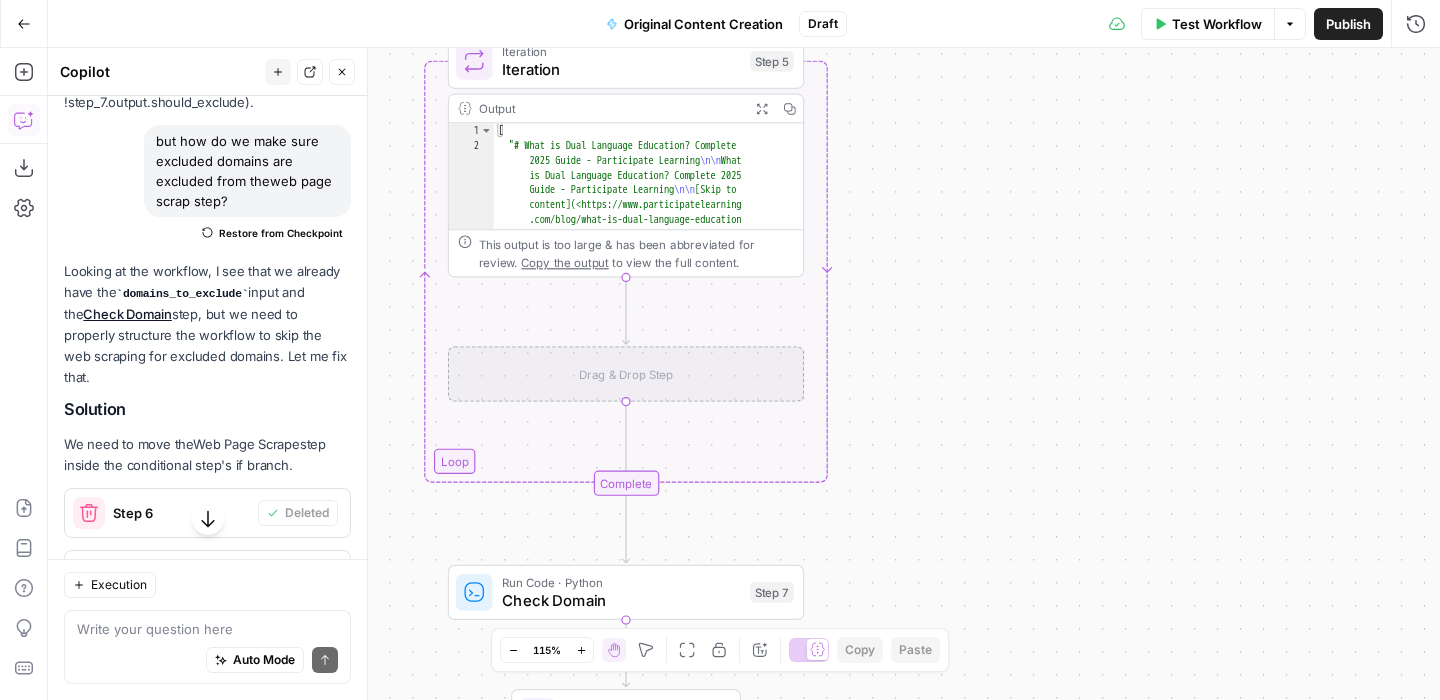 click on "Scrape content from non-excluded domains" at bounding box center [186, 630] 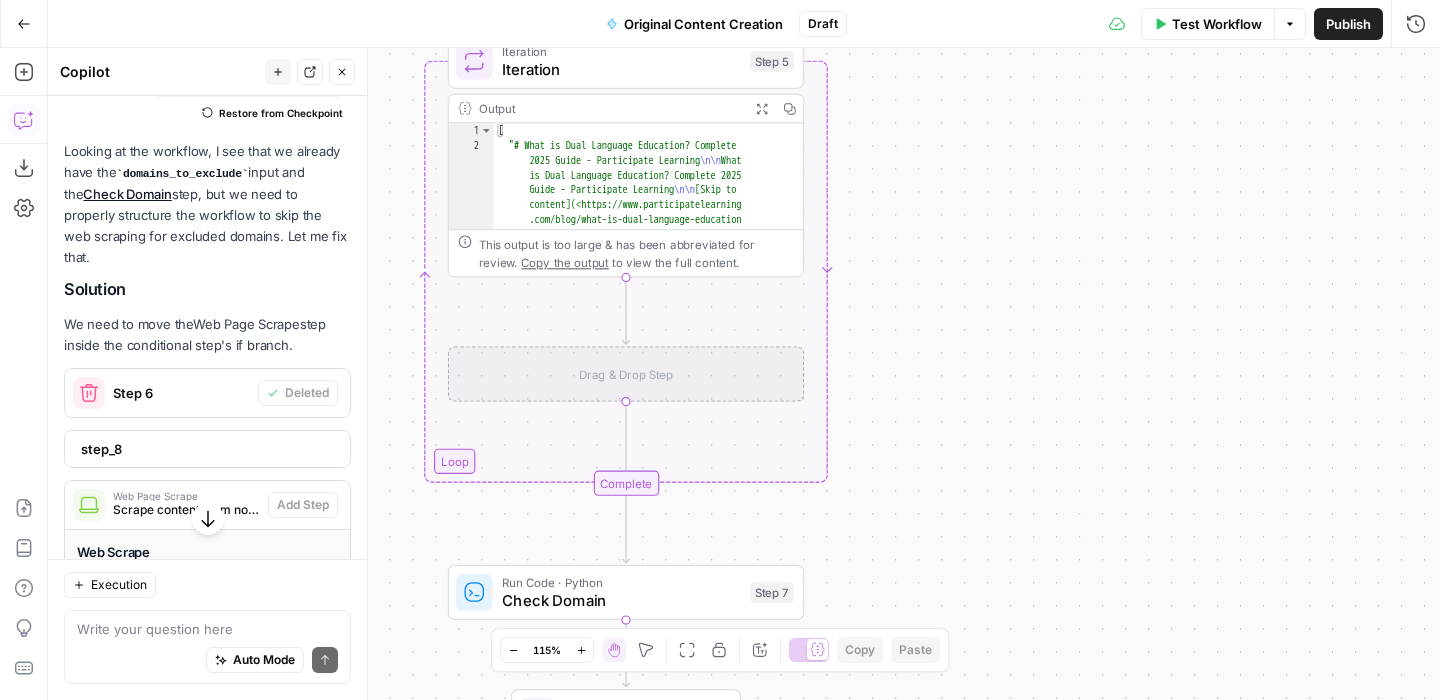 scroll, scrollTop: 5758, scrollLeft: 0, axis: vertical 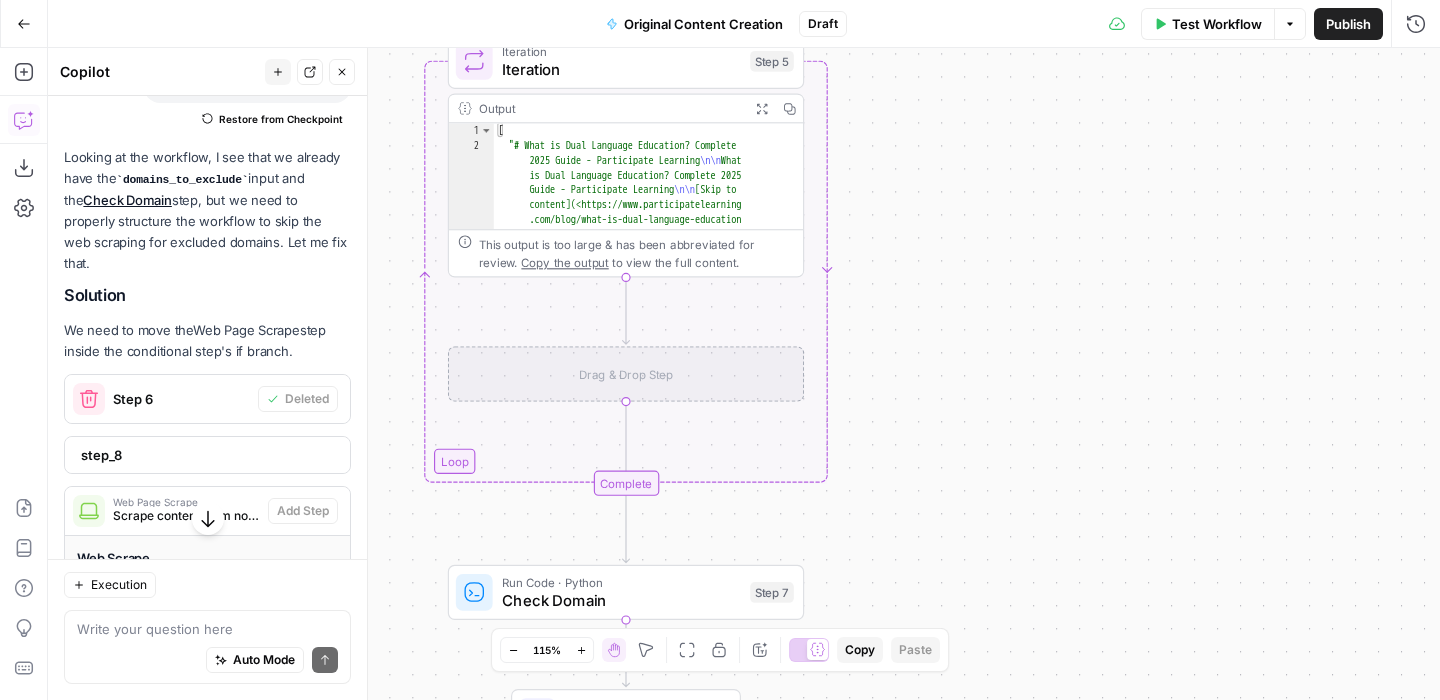 click on "step_8" at bounding box center [205, 455] 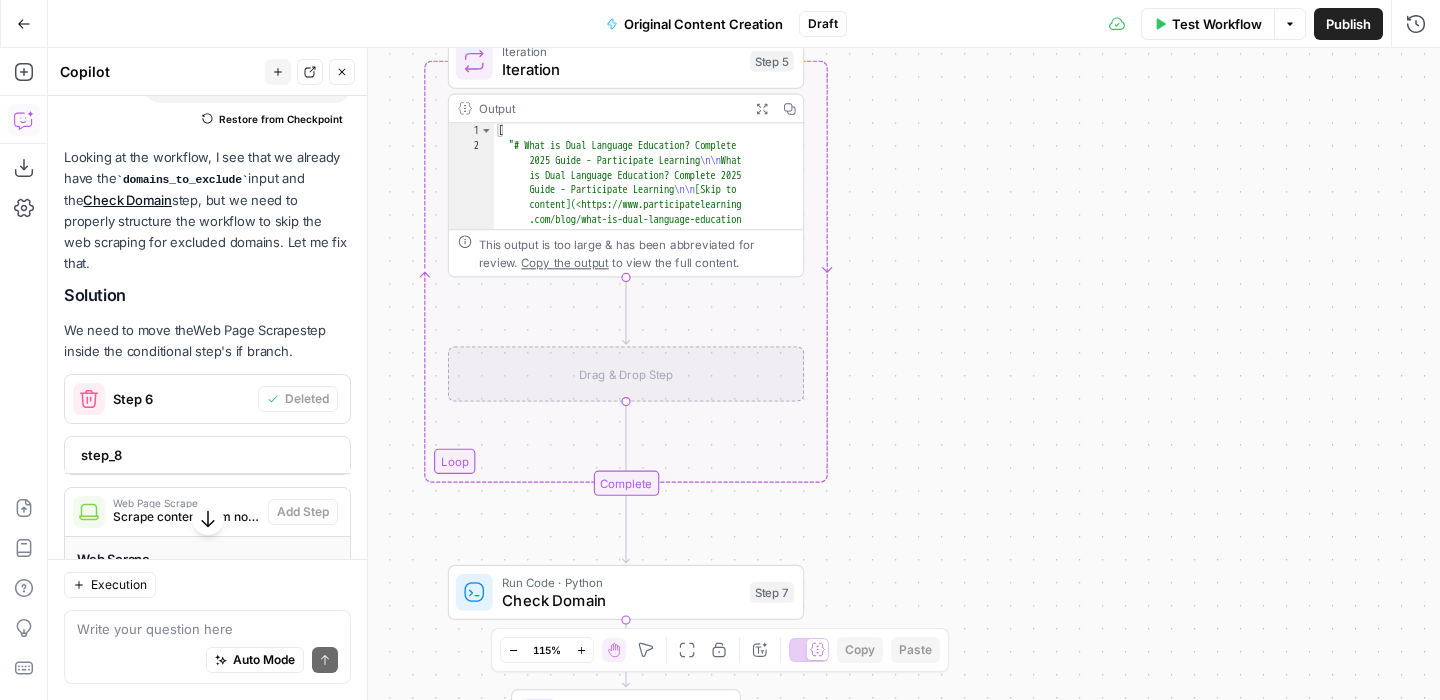drag, startPoint x: 181, startPoint y: 401, endPoint x: 598, endPoint y: 364, distance: 418.63828 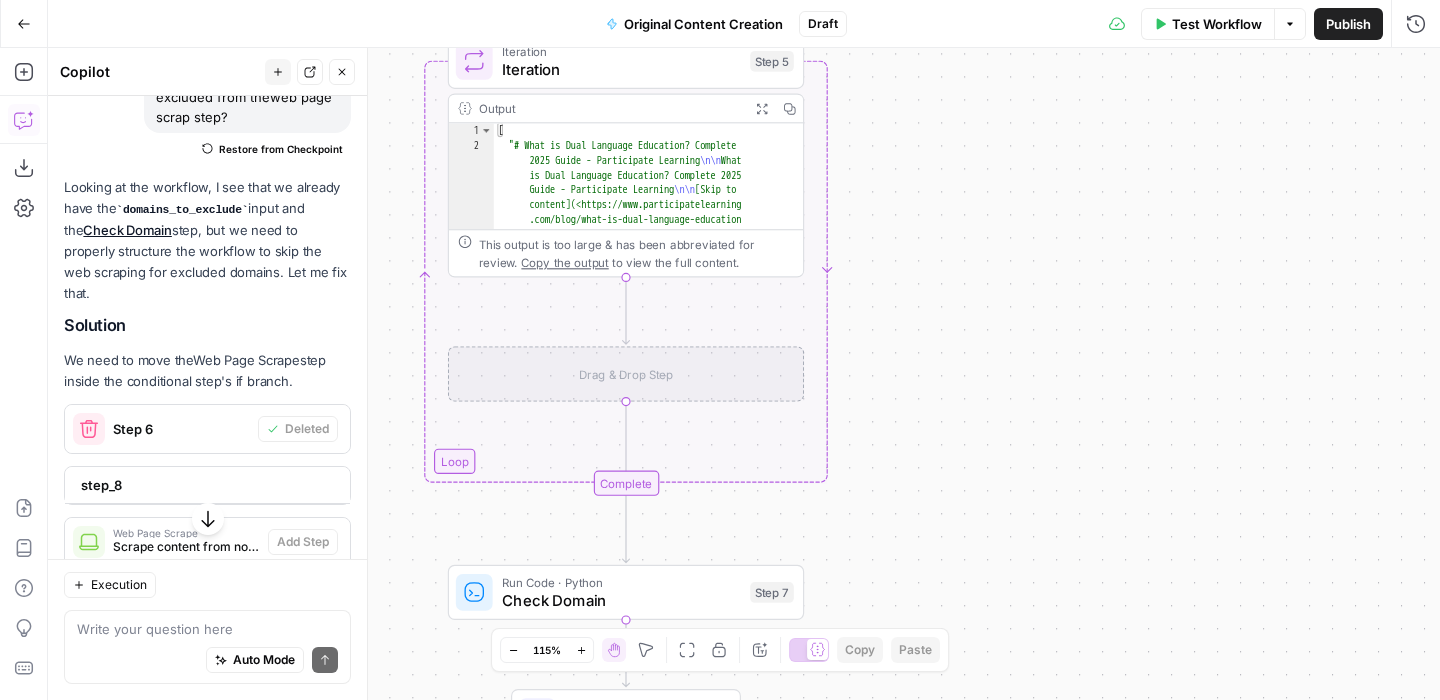 click 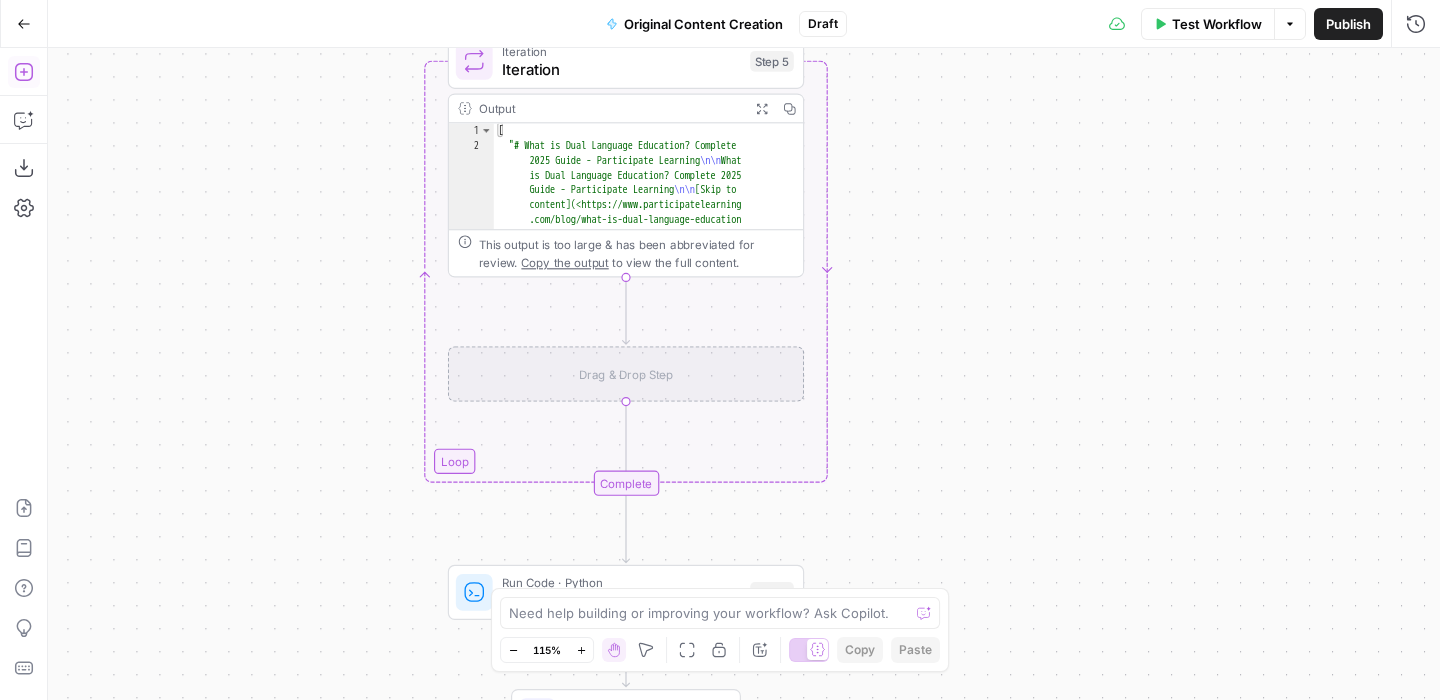 click 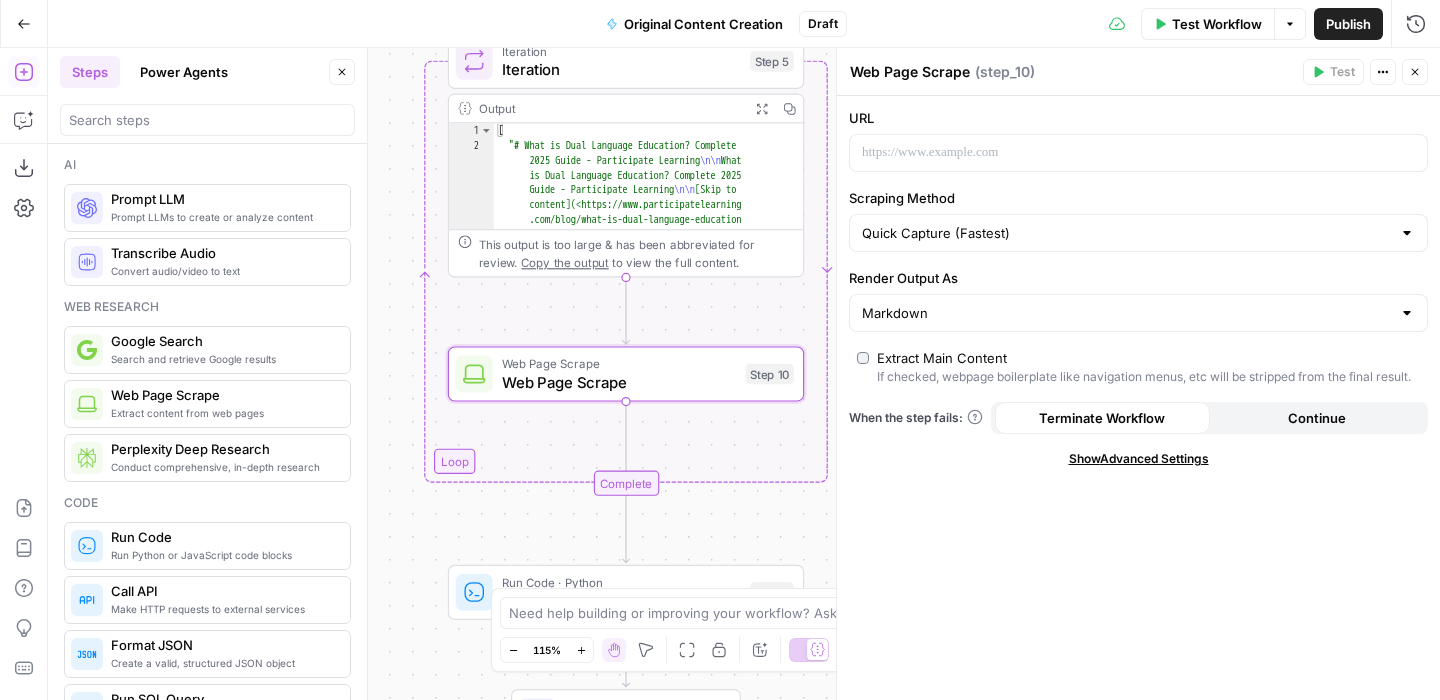 drag, startPoint x: 172, startPoint y: 399, endPoint x: 1128, endPoint y: 1, distance: 1035.5385 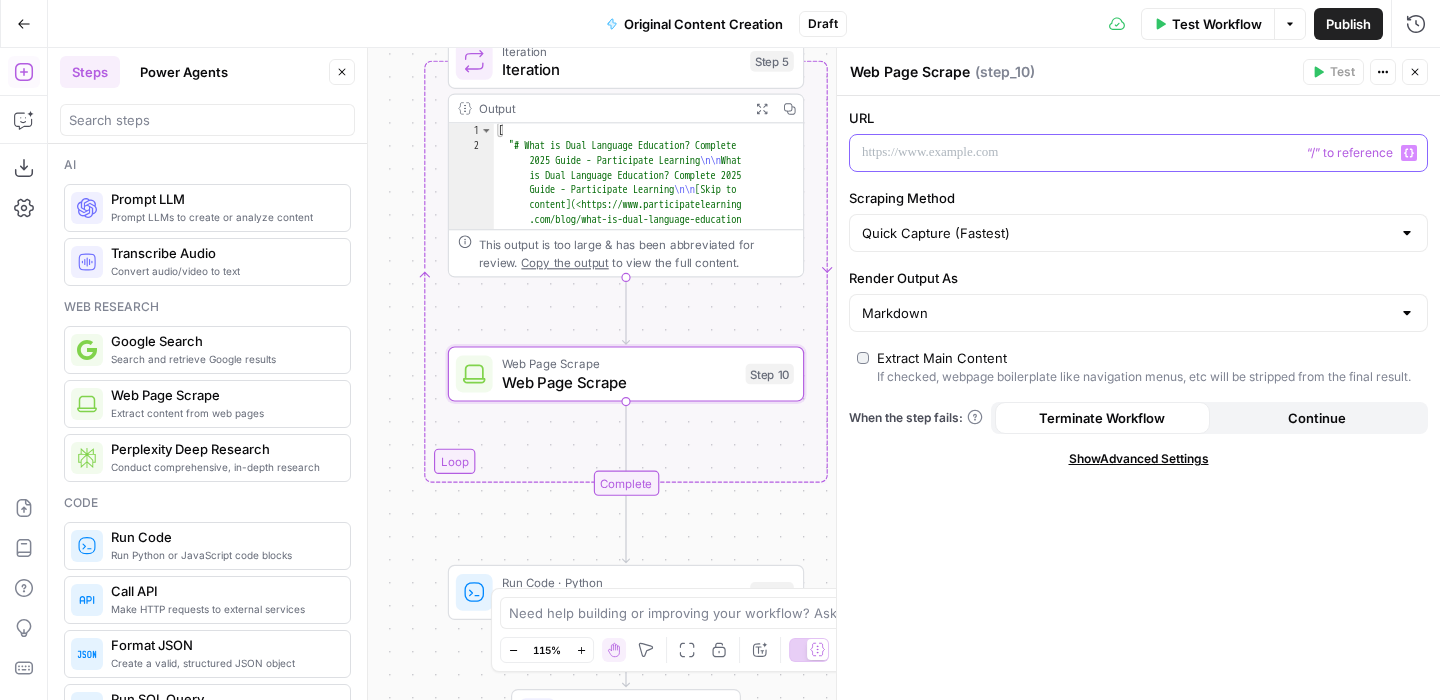 click at bounding box center [1122, 153] 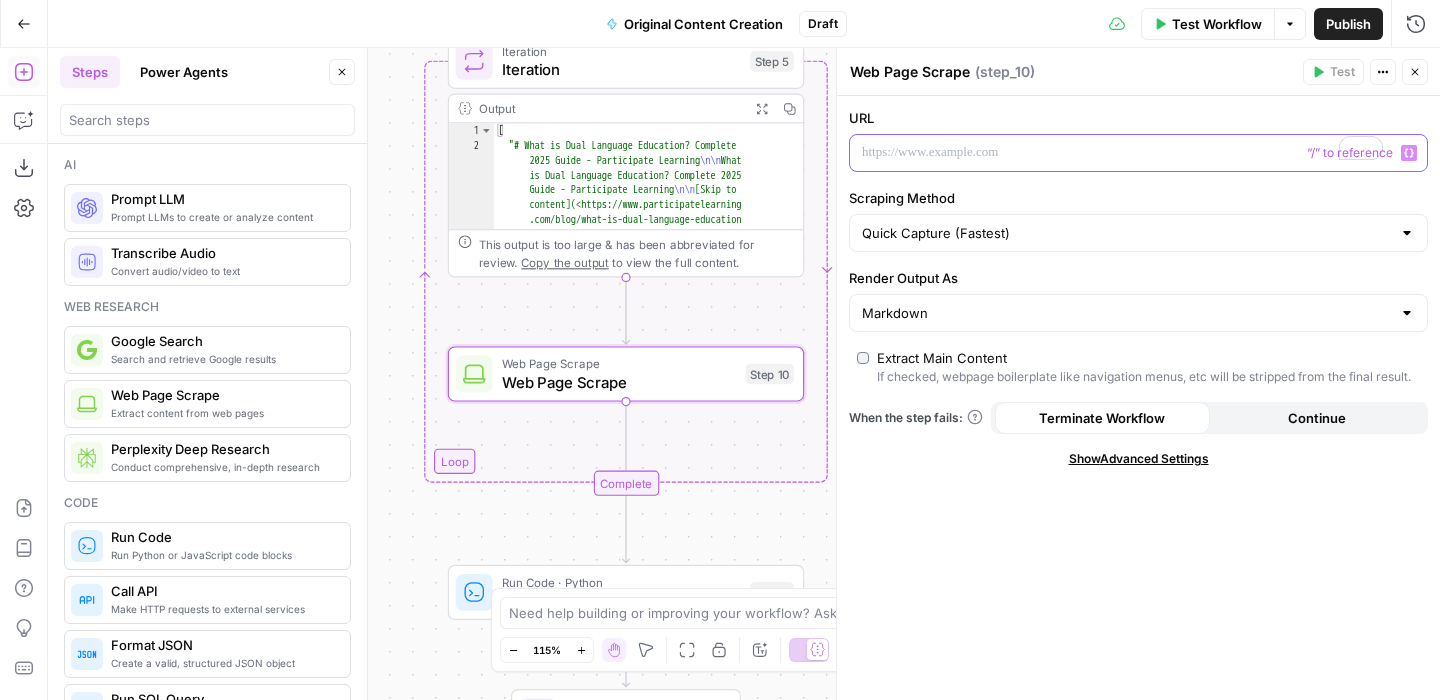 paste 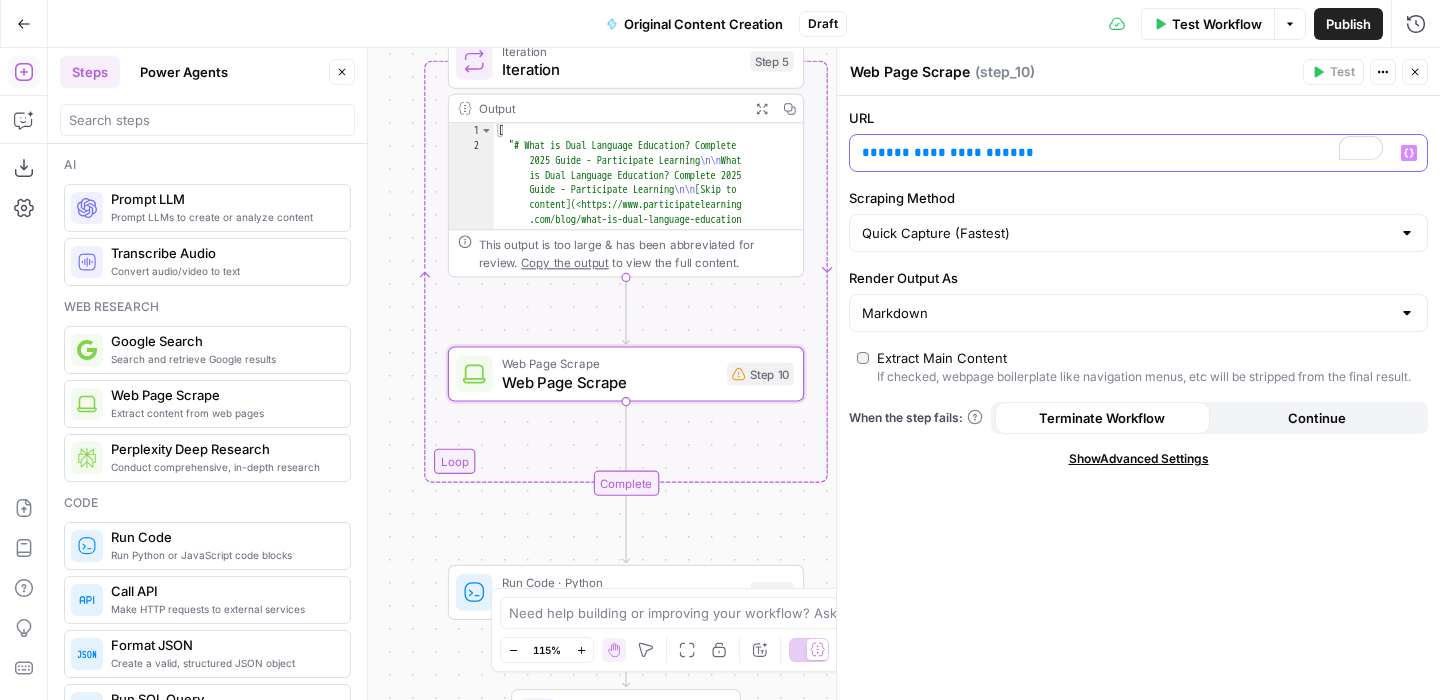 click on "**********" at bounding box center (948, 152) 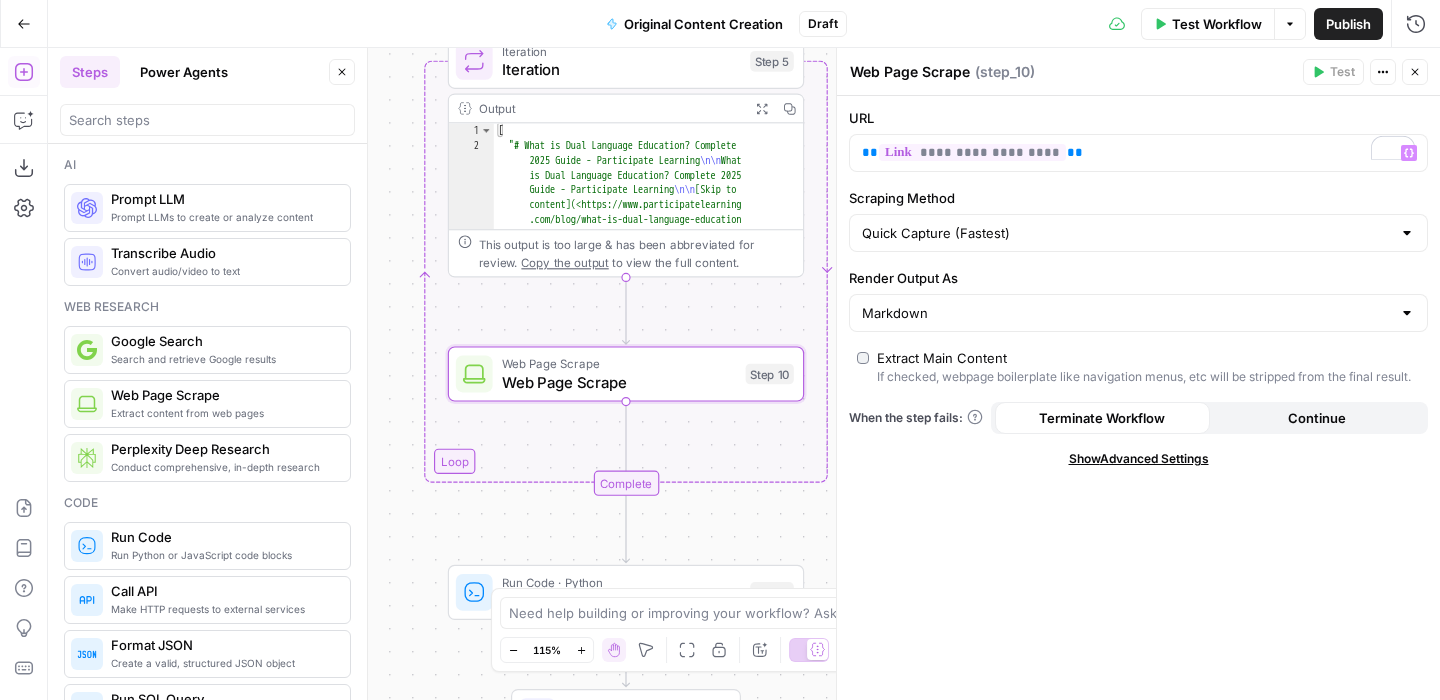 click on "**********" at bounding box center (1138, 398) 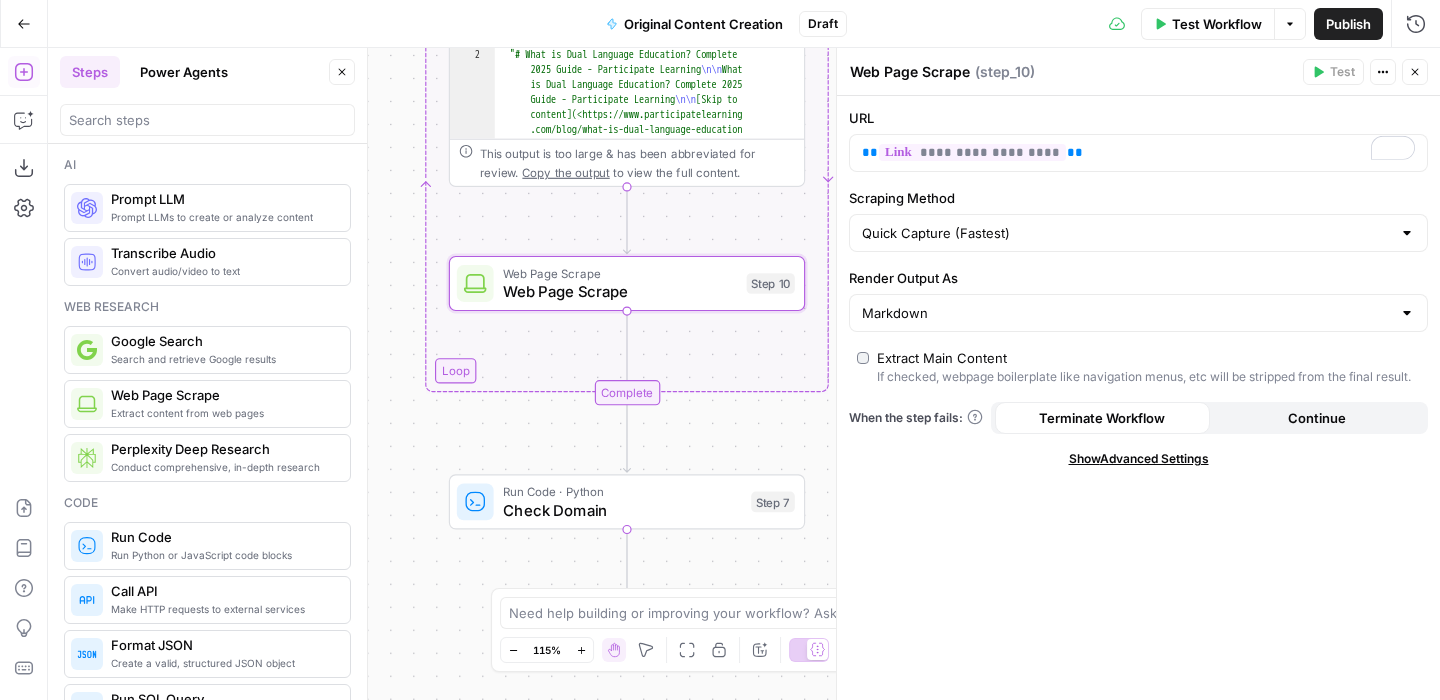 click on "Check Domain" at bounding box center (622, 509) 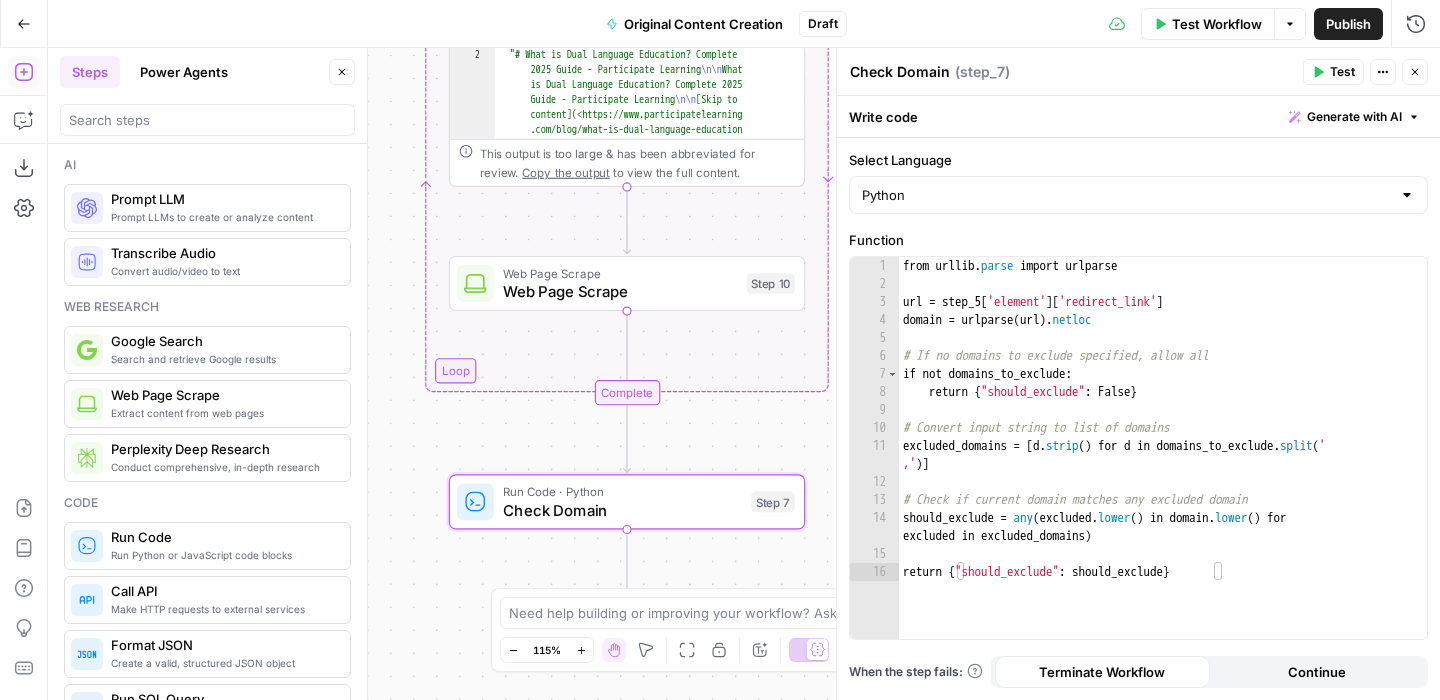 click on "Close" at bounding box center [1415, 72] 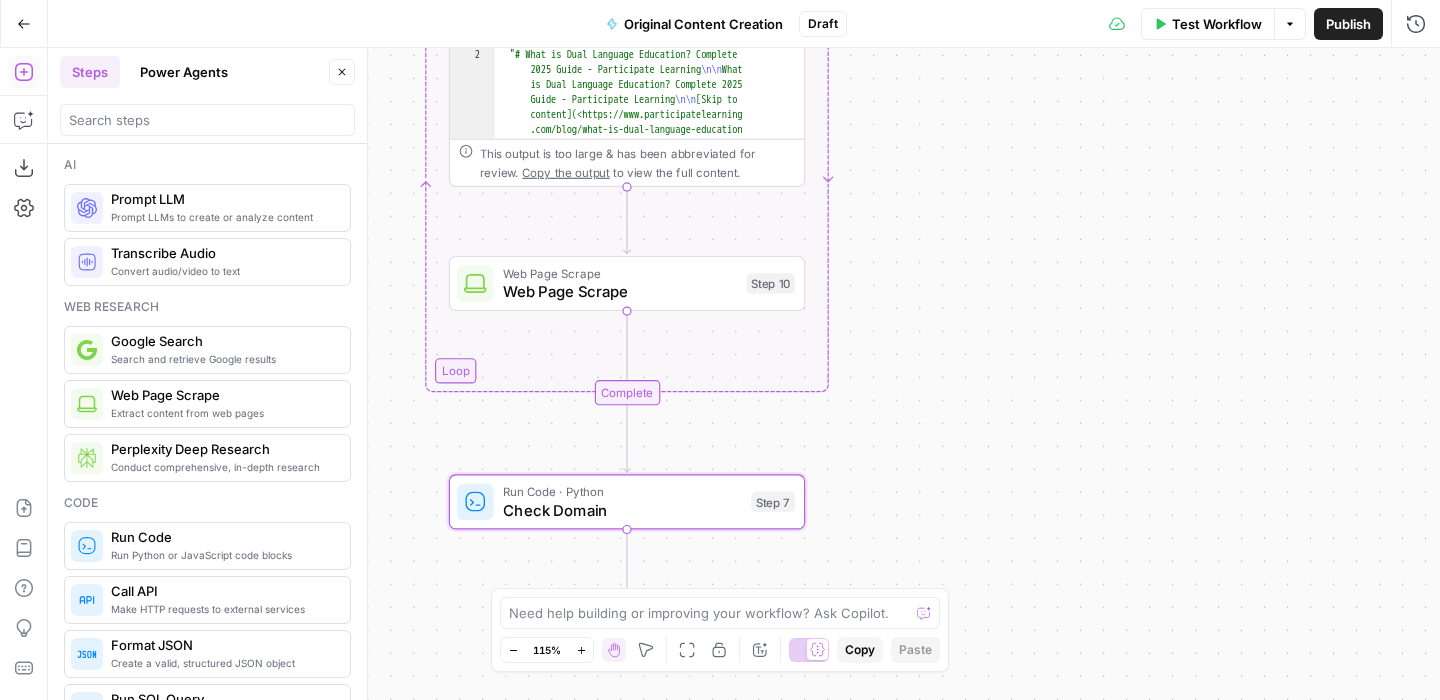 click 